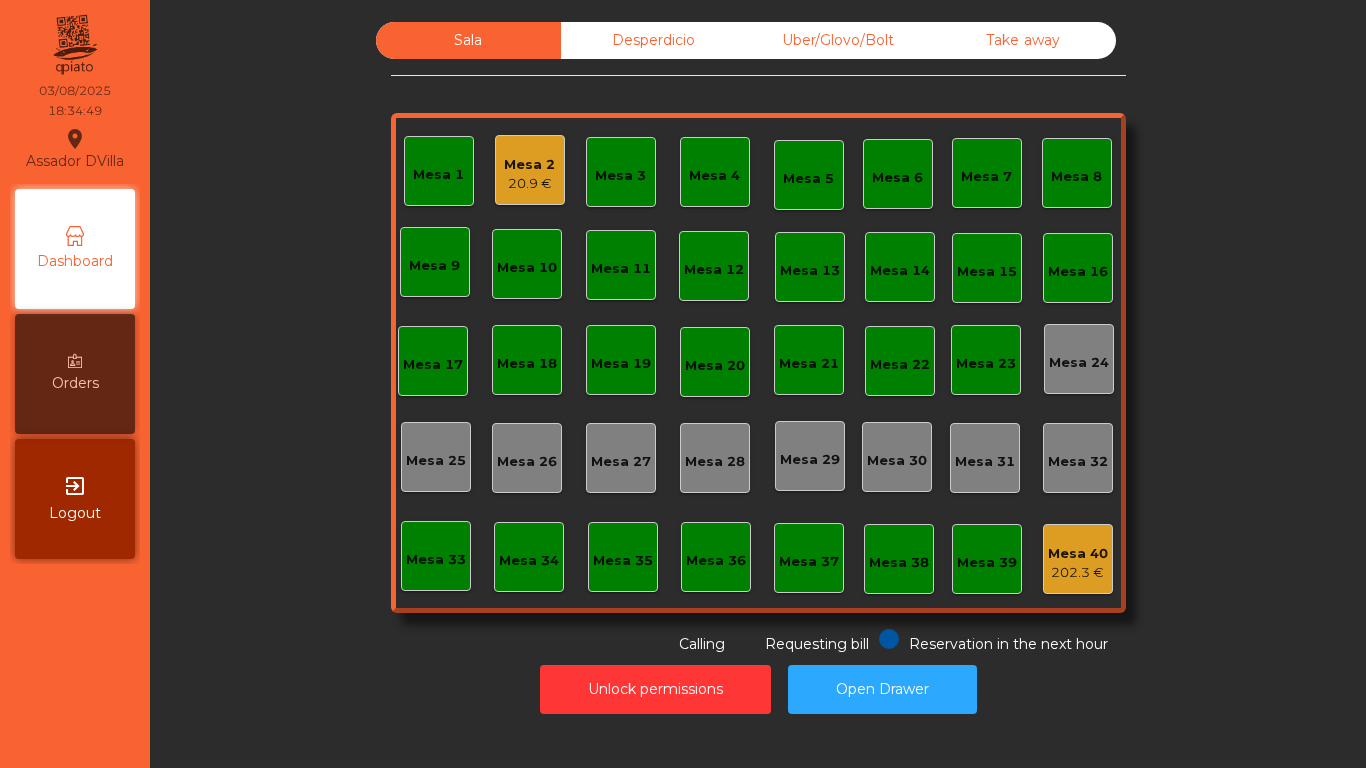 scroll, scrollTop: 0, scrollLeft: 0, axis: both 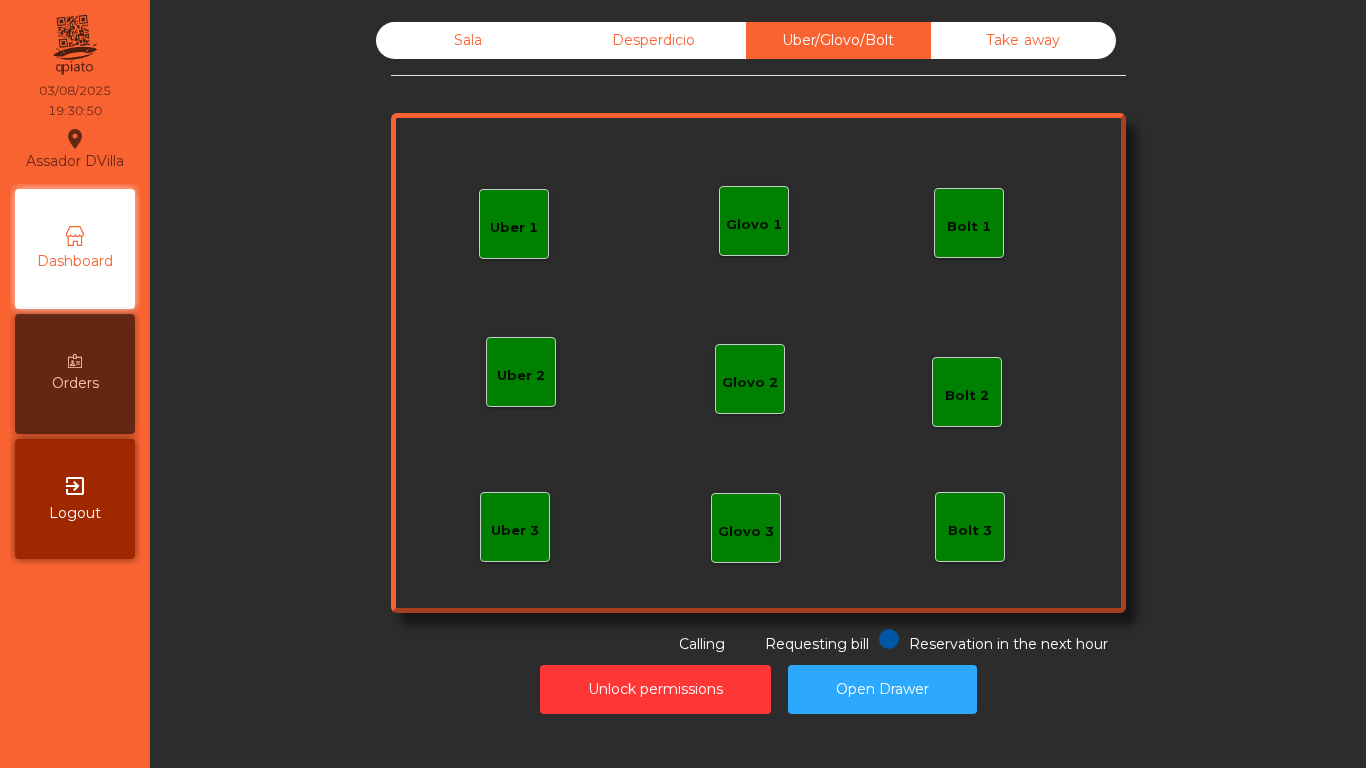 click on "Glovo 1" 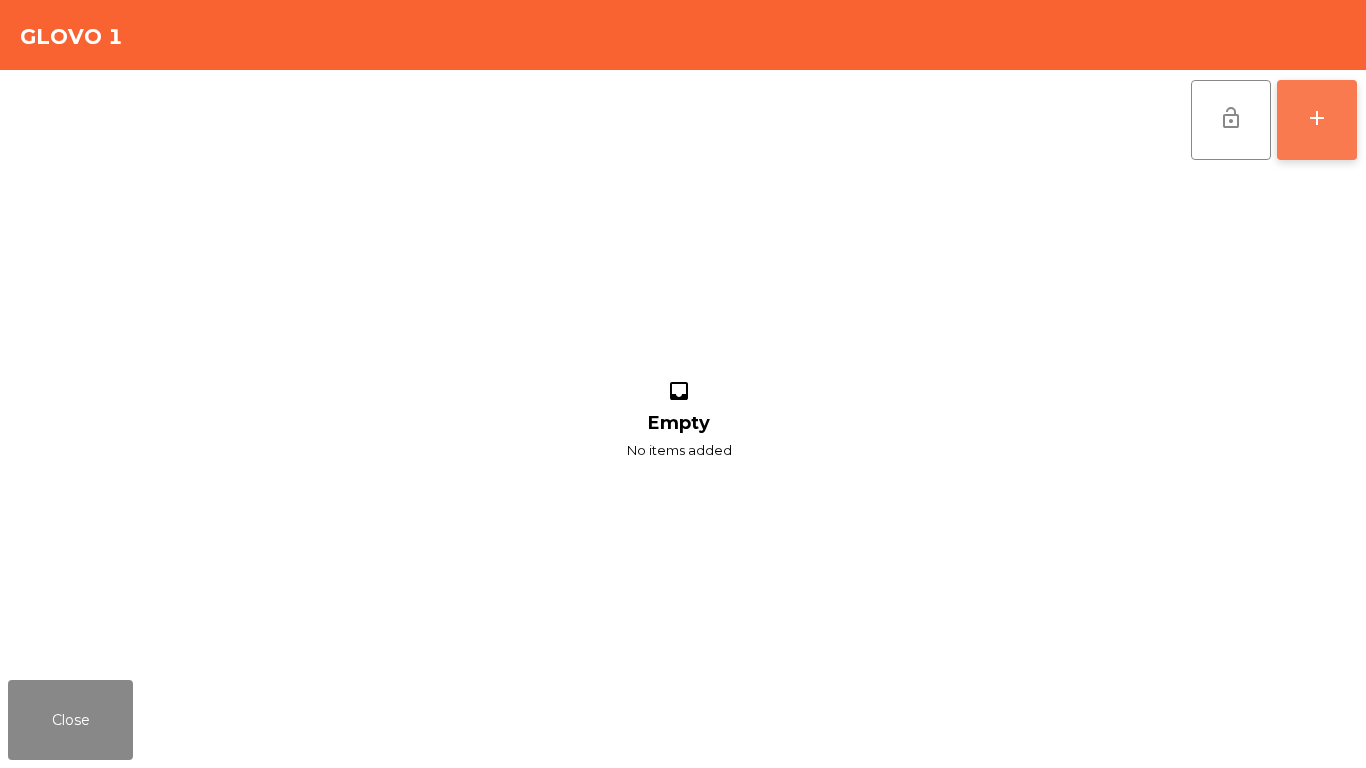 click on "add" 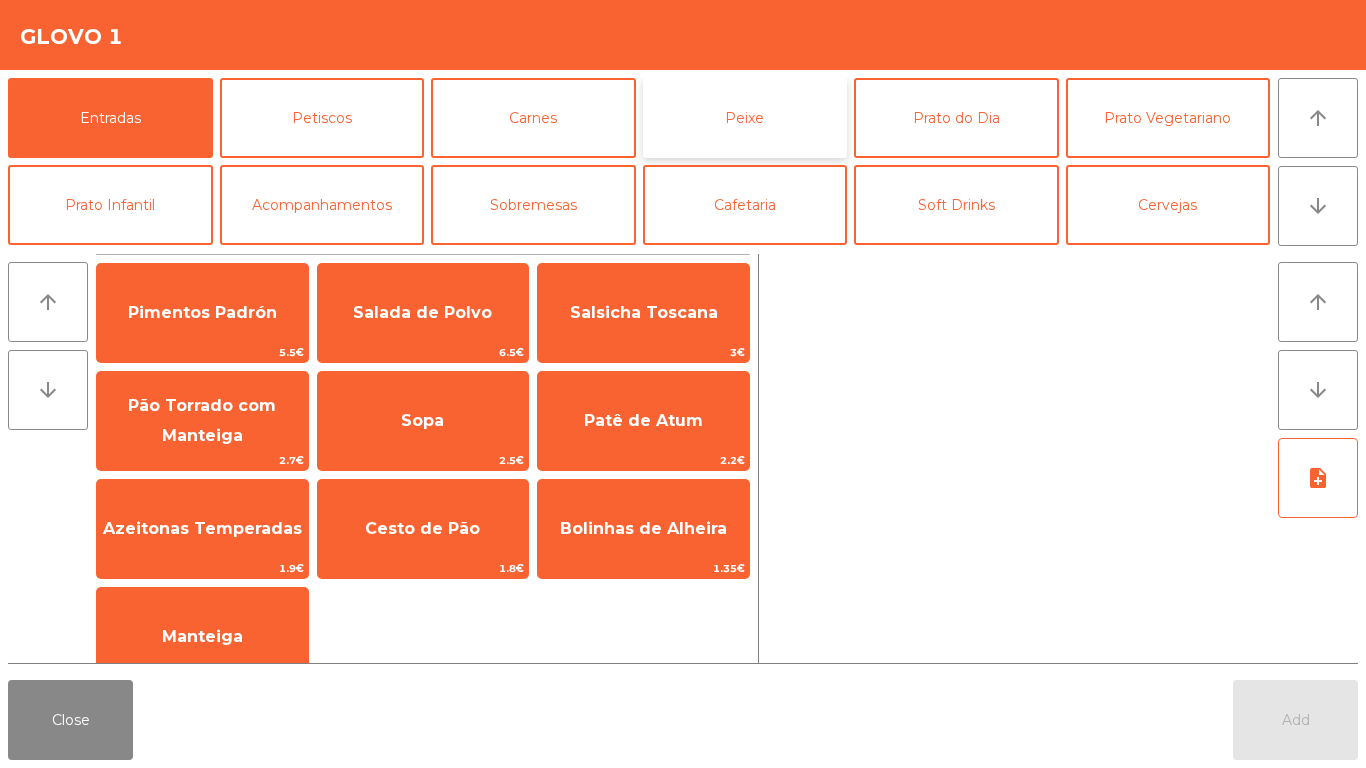 click on "Peixe" 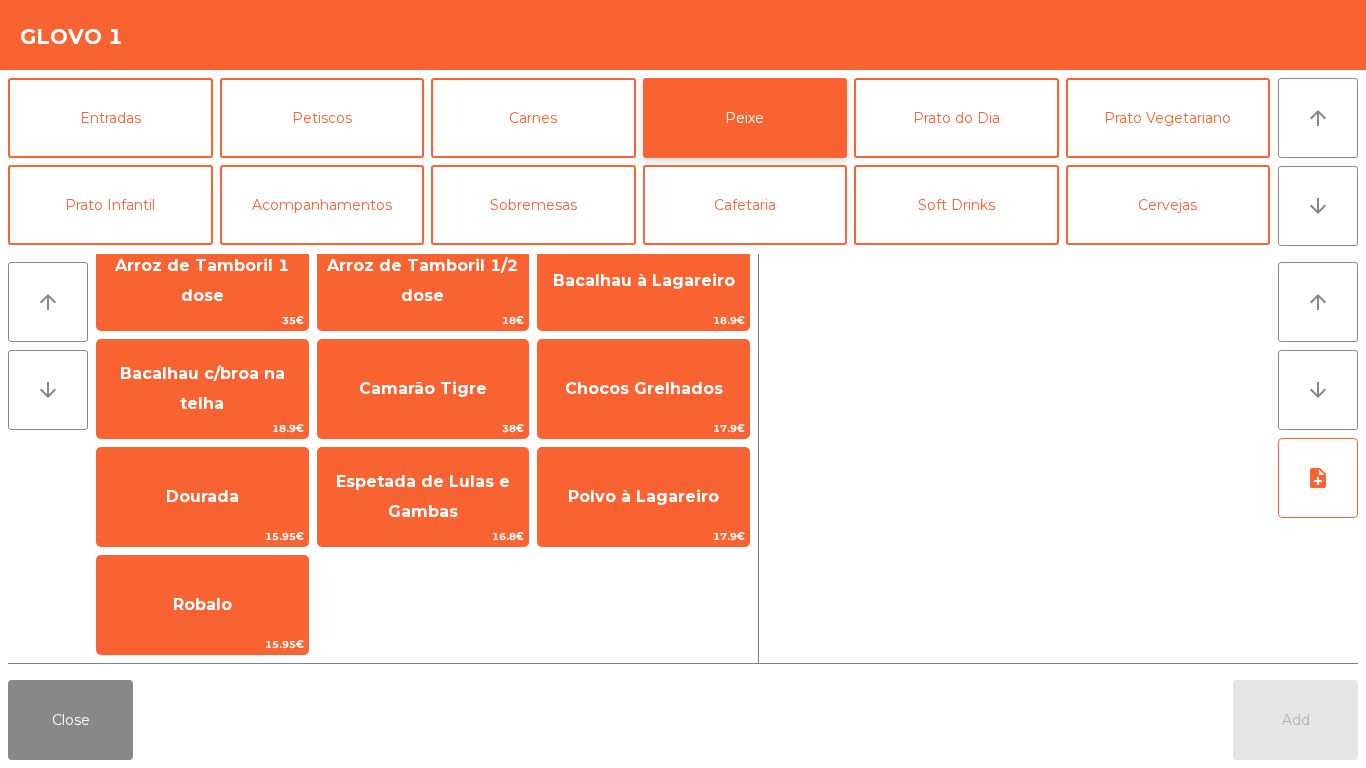 scroll, scrollTop: 139, scrollLeft: 0, axis: vertical 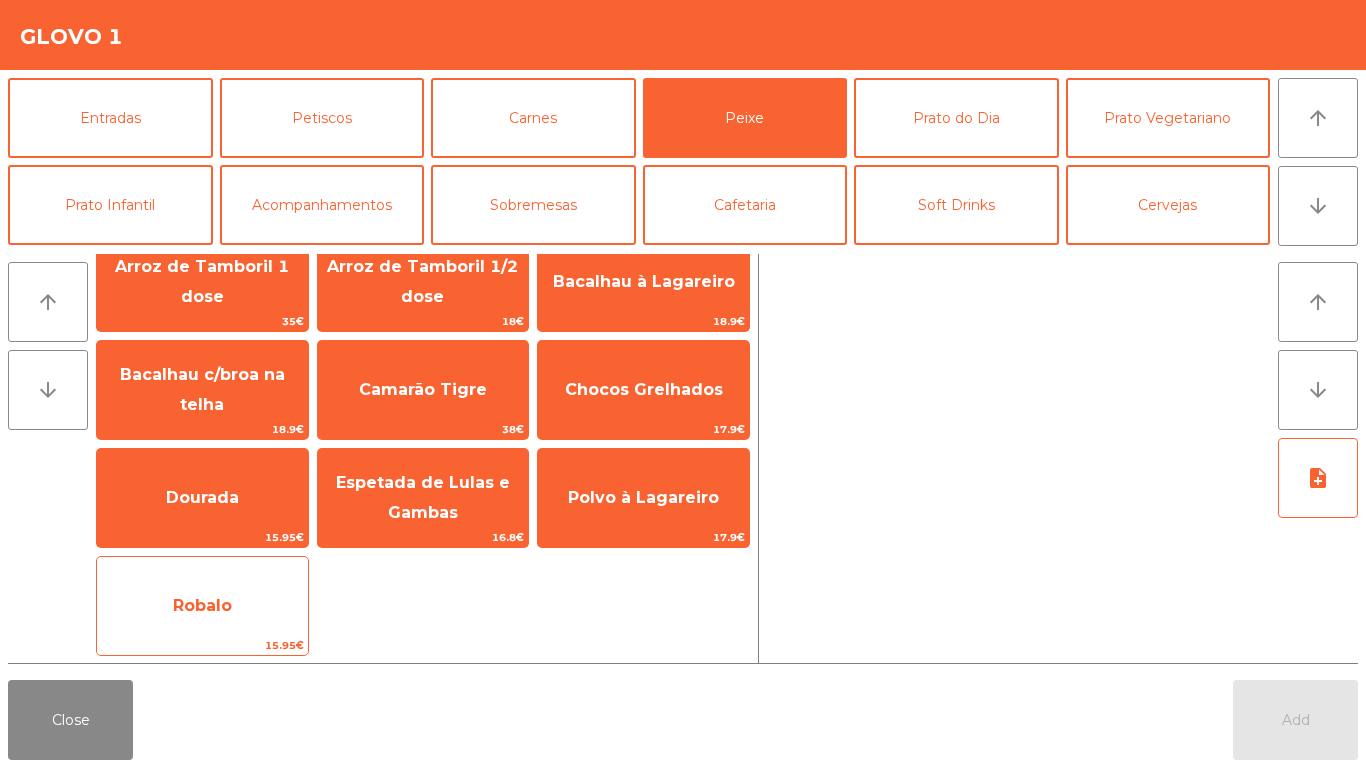 click on "Robalo" 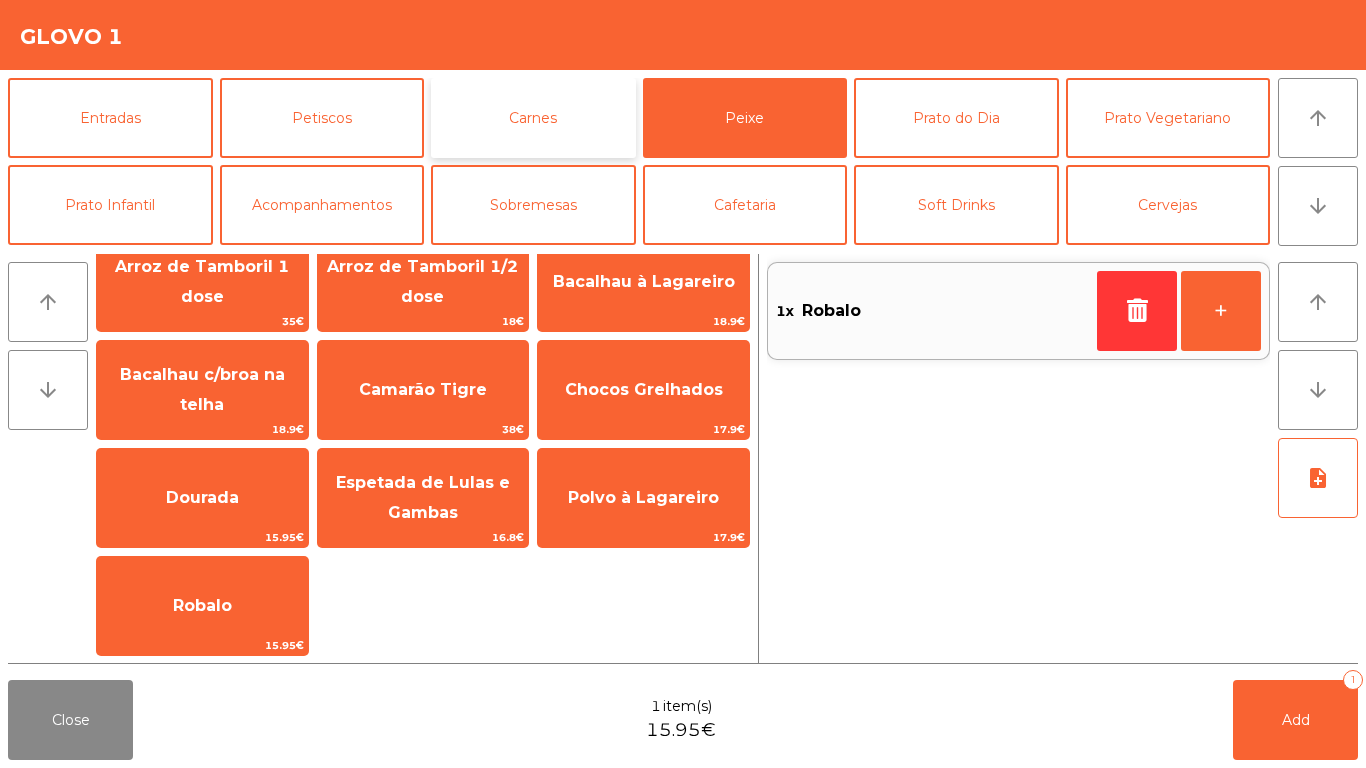 click on "Carnes" 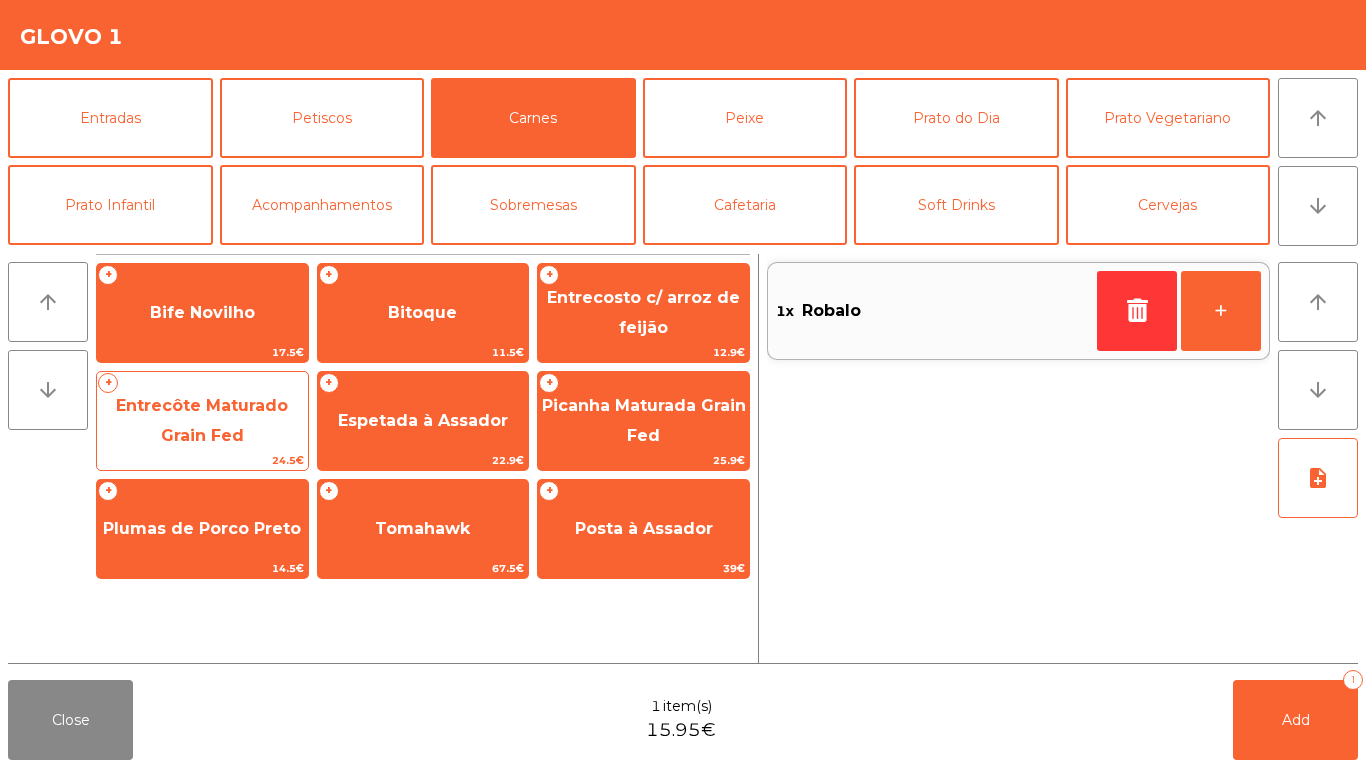 click on "Entrecôte Maturado Grain Fed" 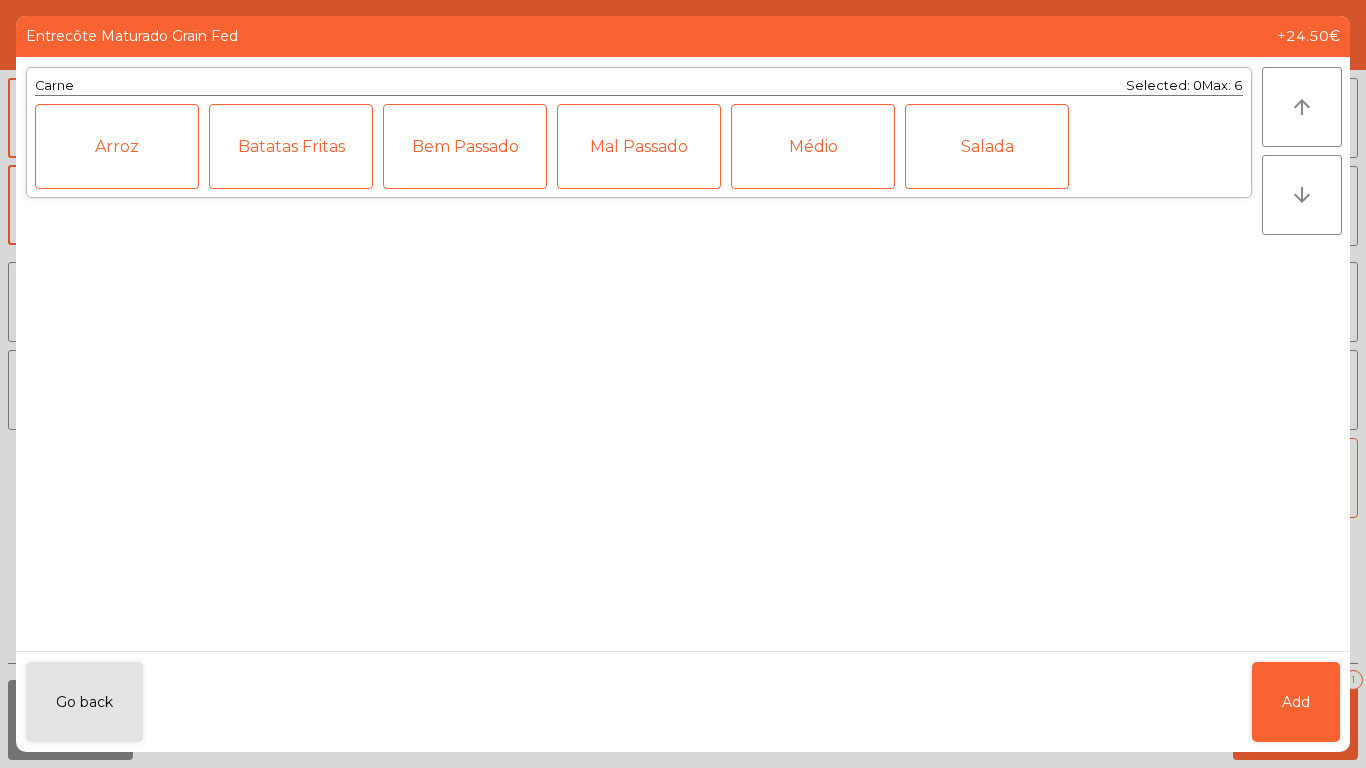 click on "Mal Passado" 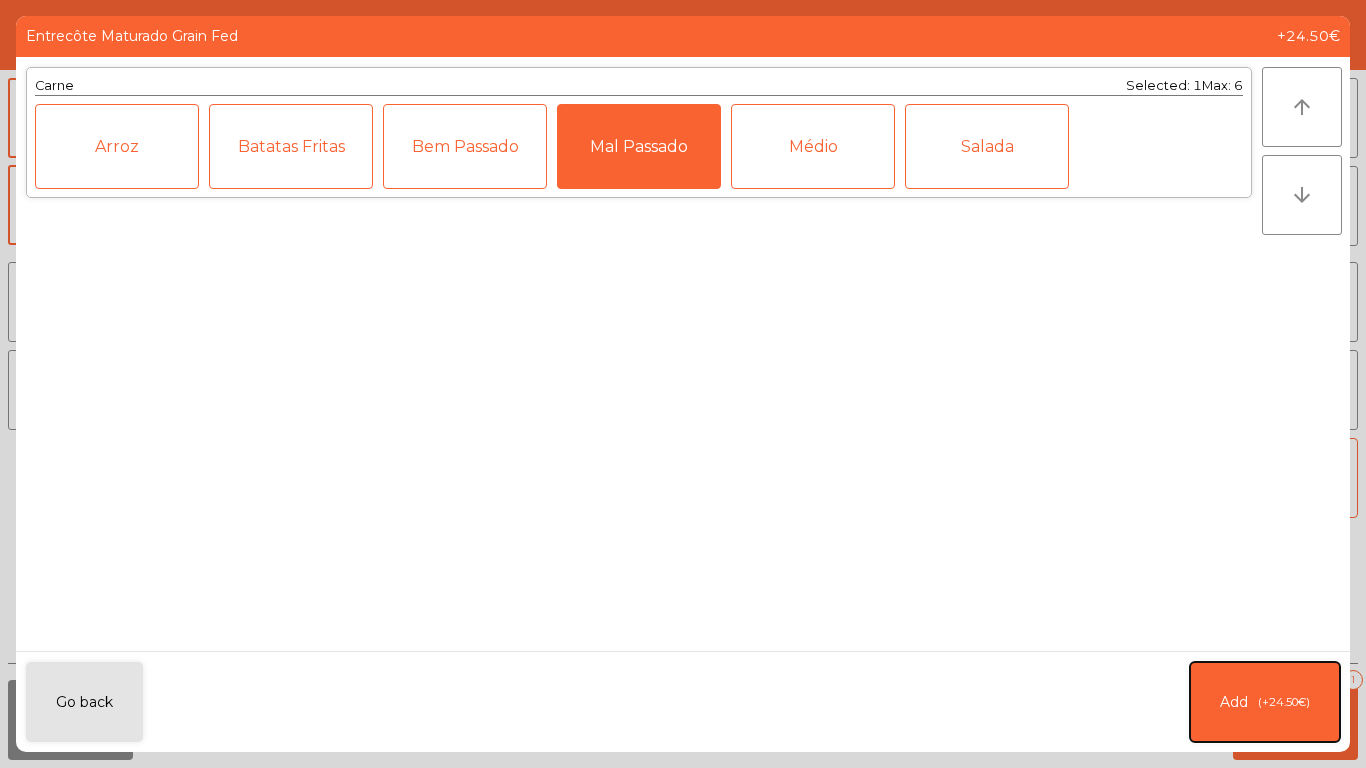 click on "(+24.50€)" 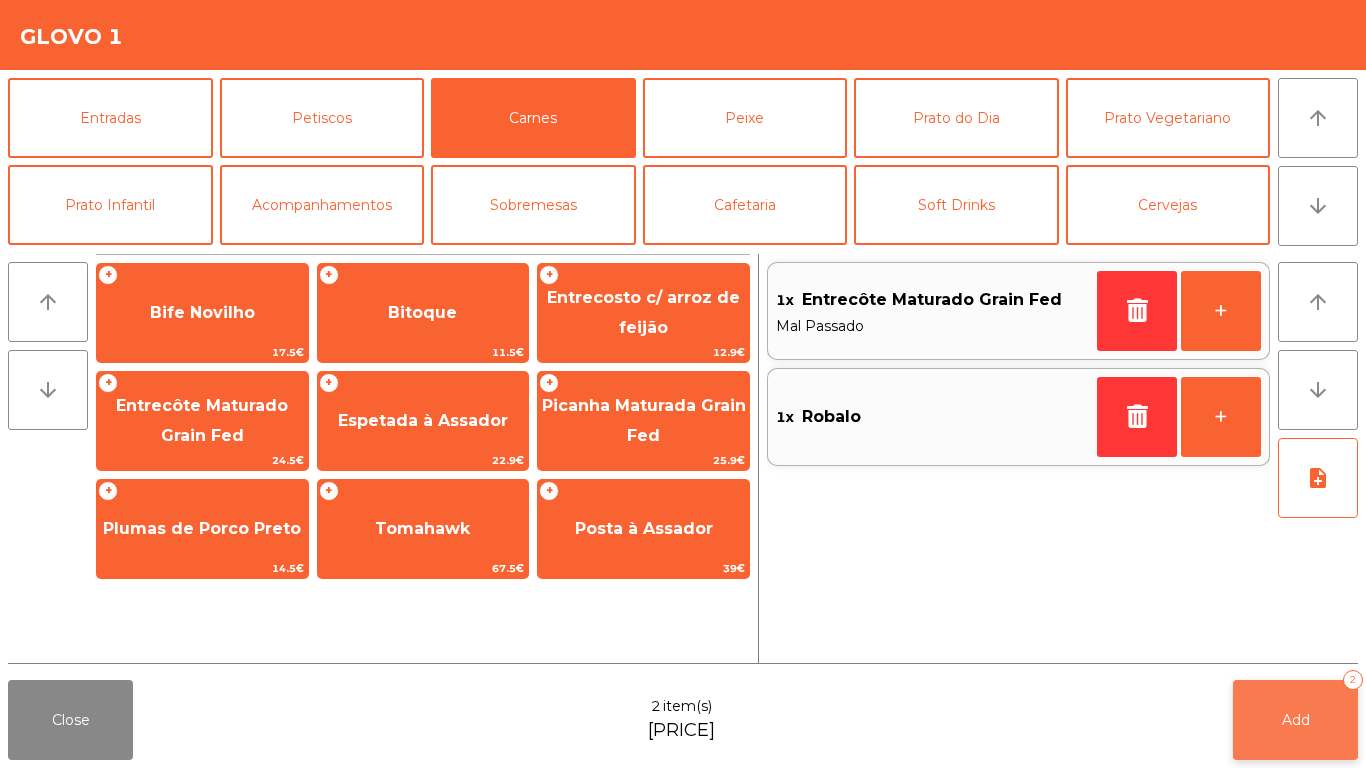 click on "Add   2" 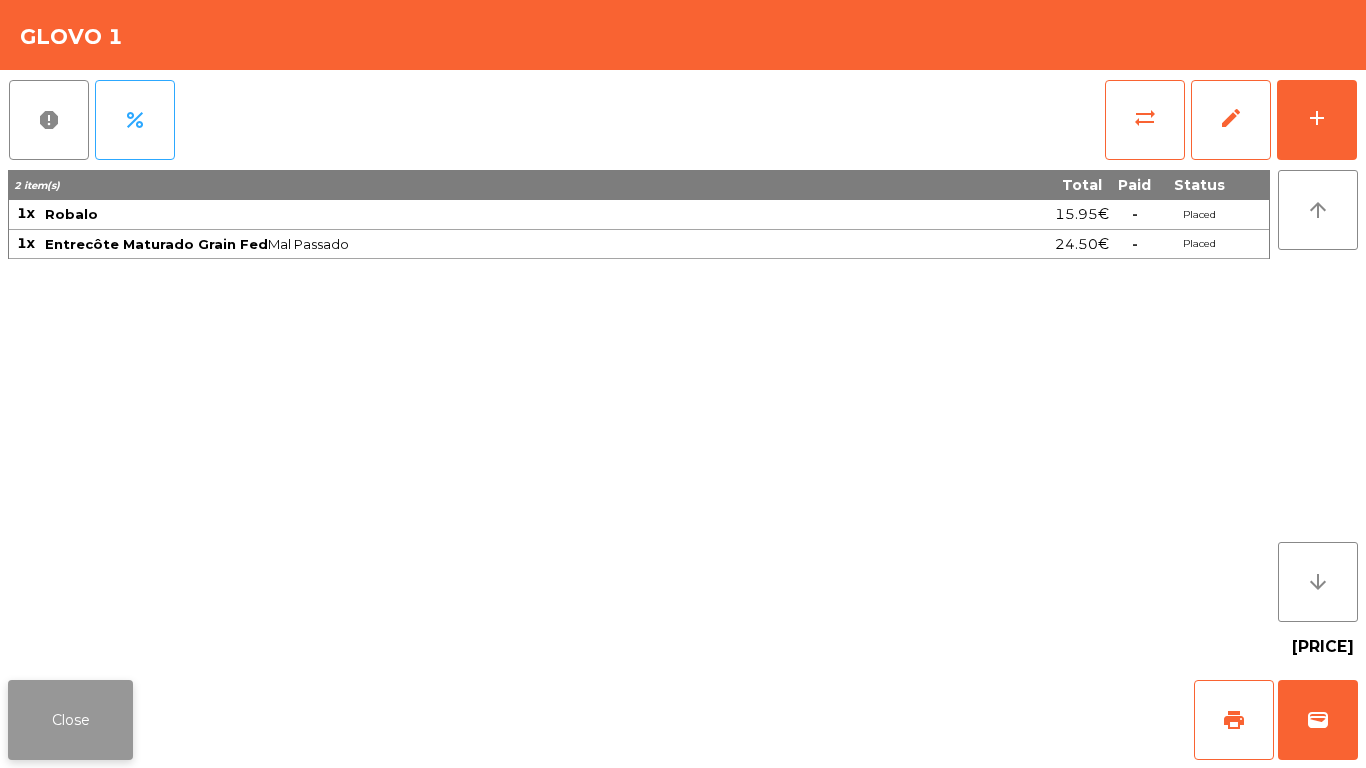 click on "Close" 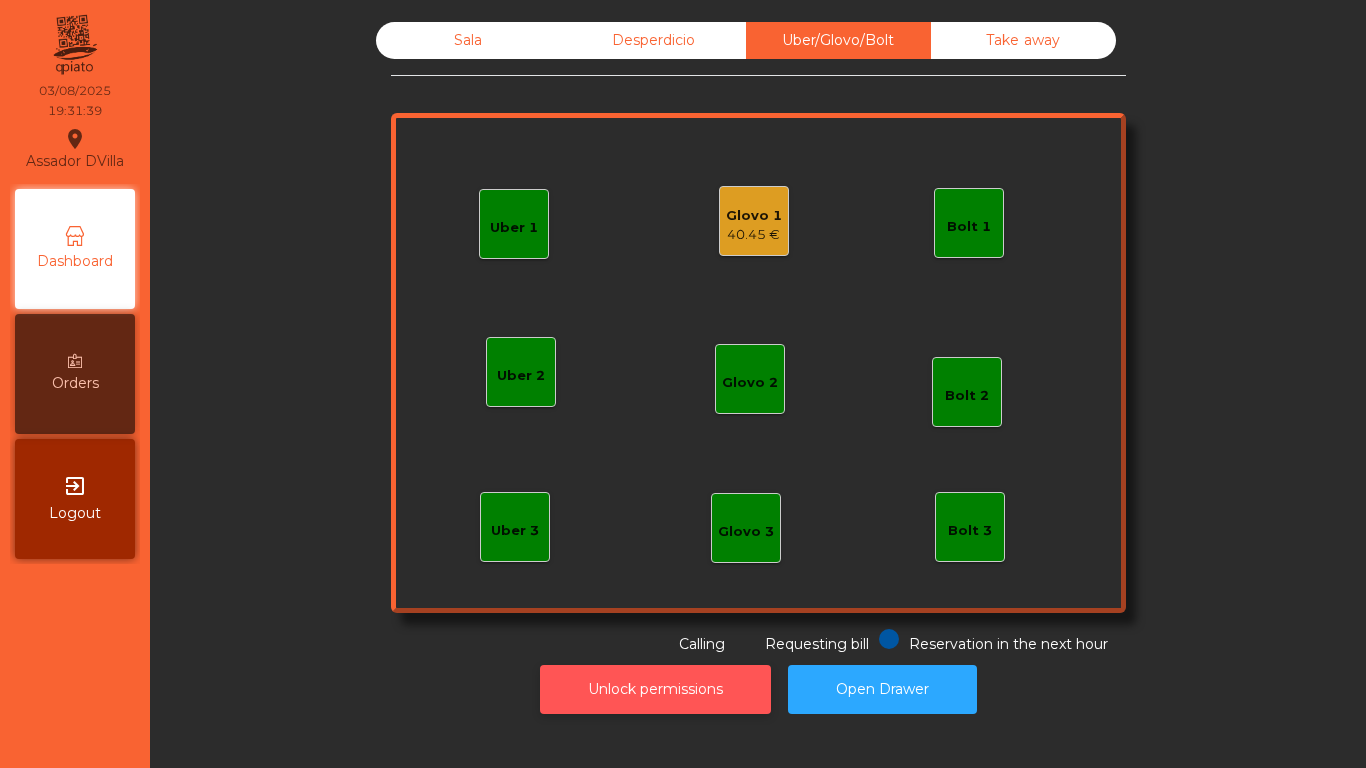 click on "Unlock permissions" 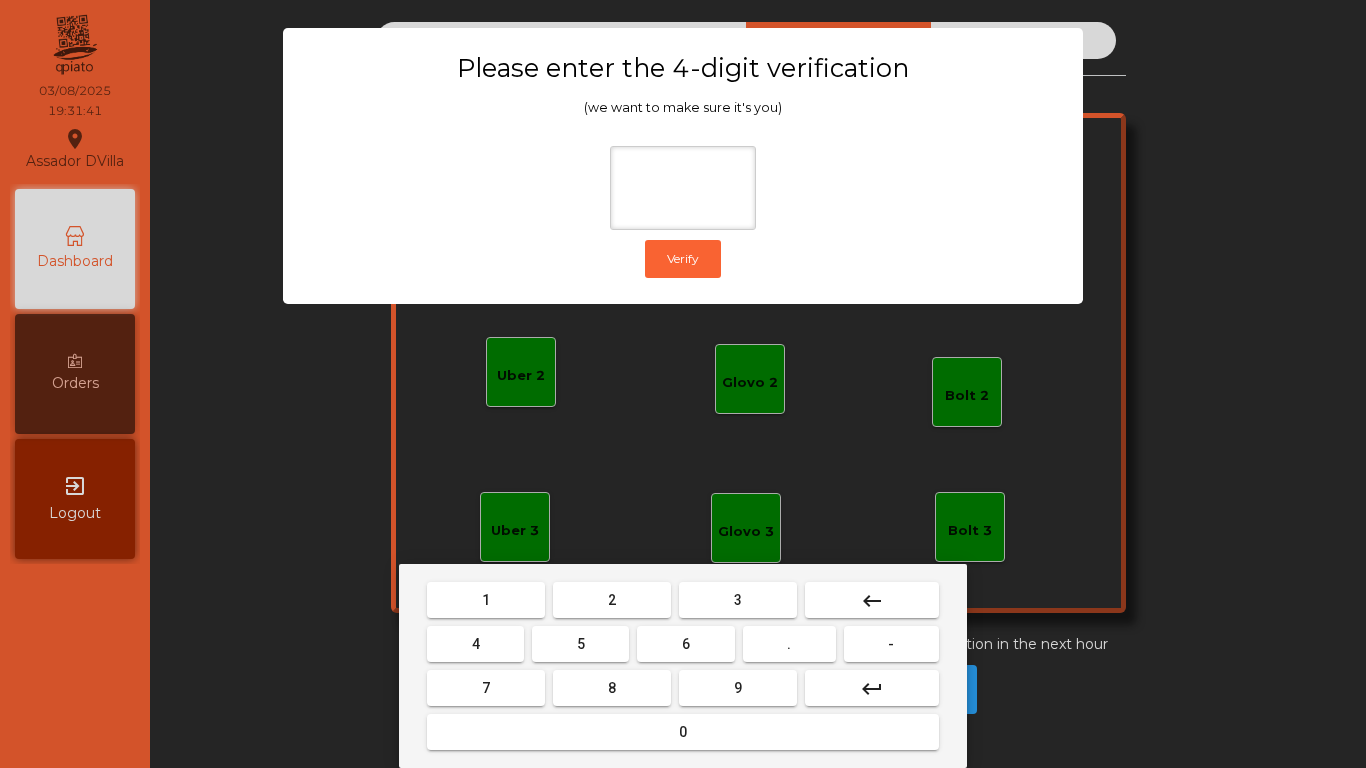 click on "2" at bounding box center (612, 600) 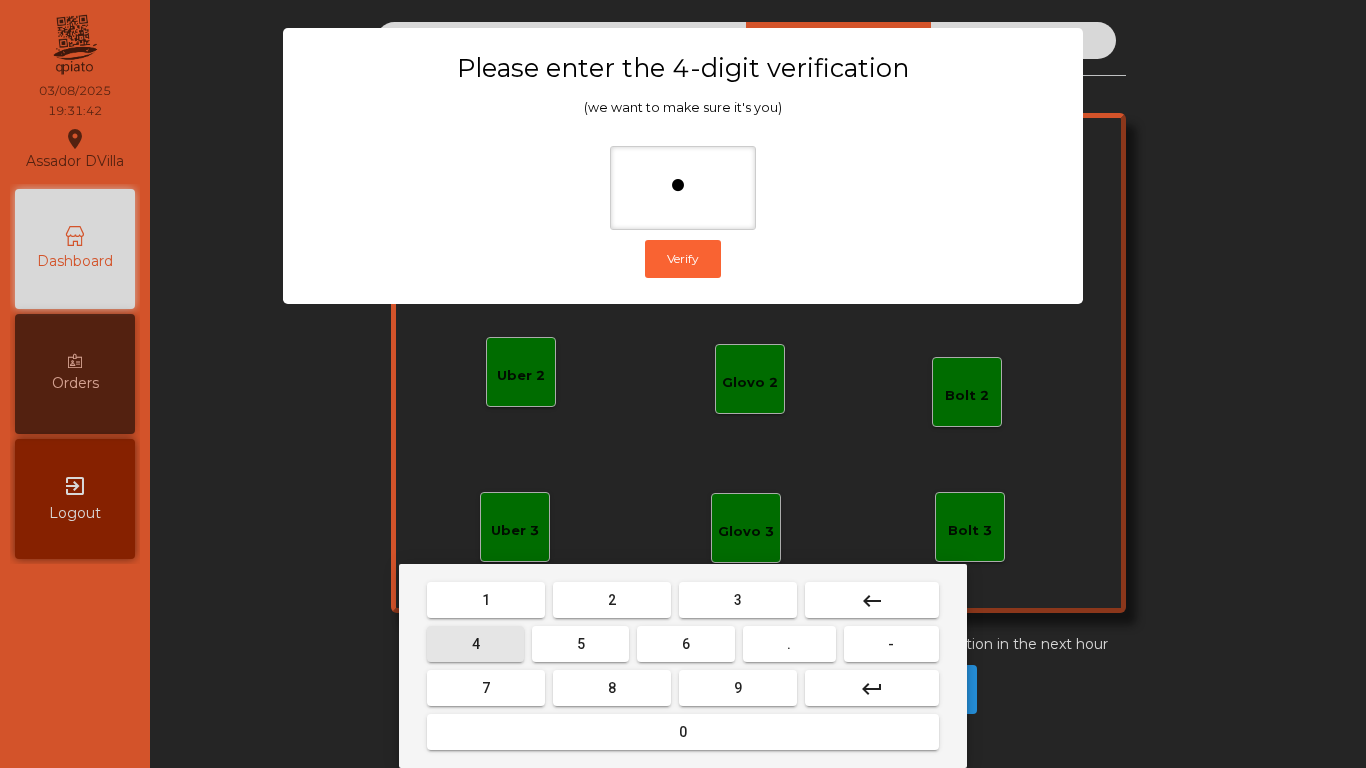 drag, startPoint x: 496, startPoint y: 639, endPoint x: 702, endPoint y: 658, distance: 206.87436 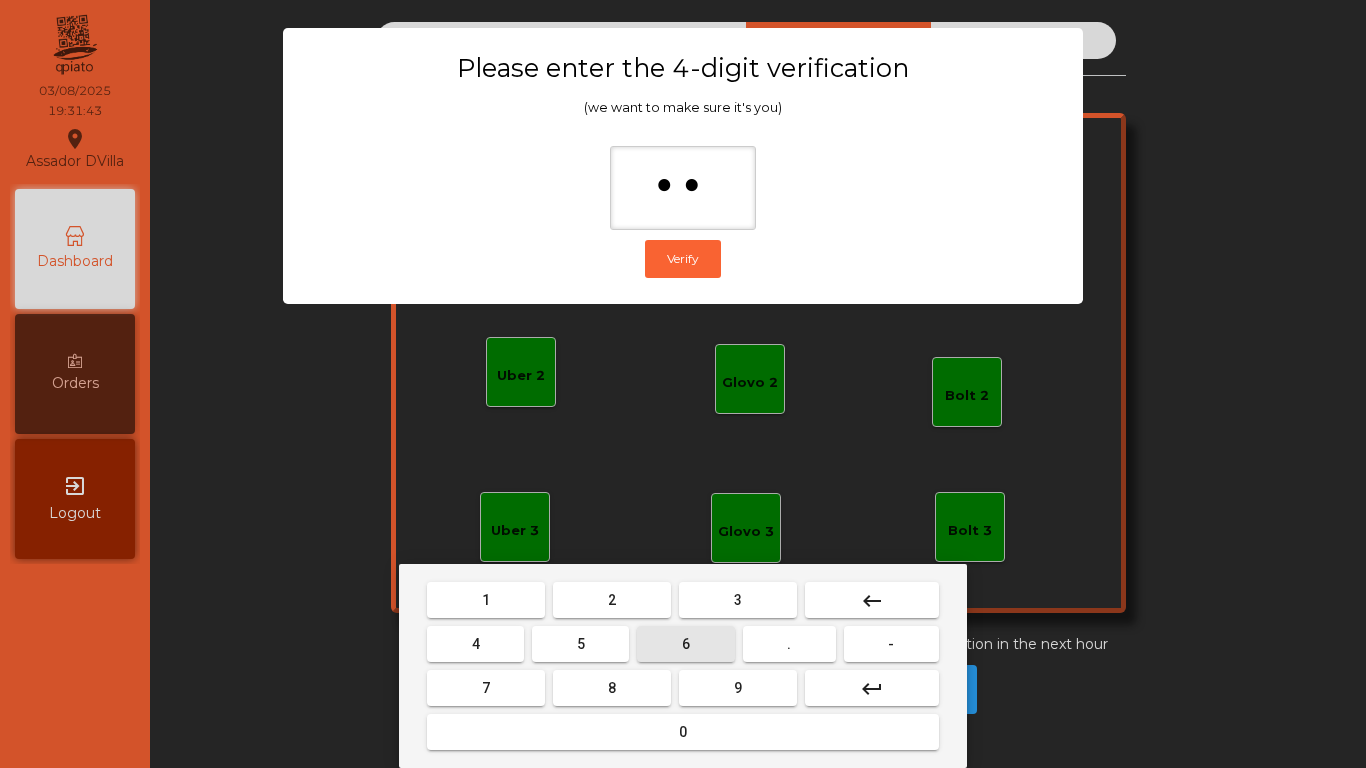 click on "6" at bounding box center [685, 644] 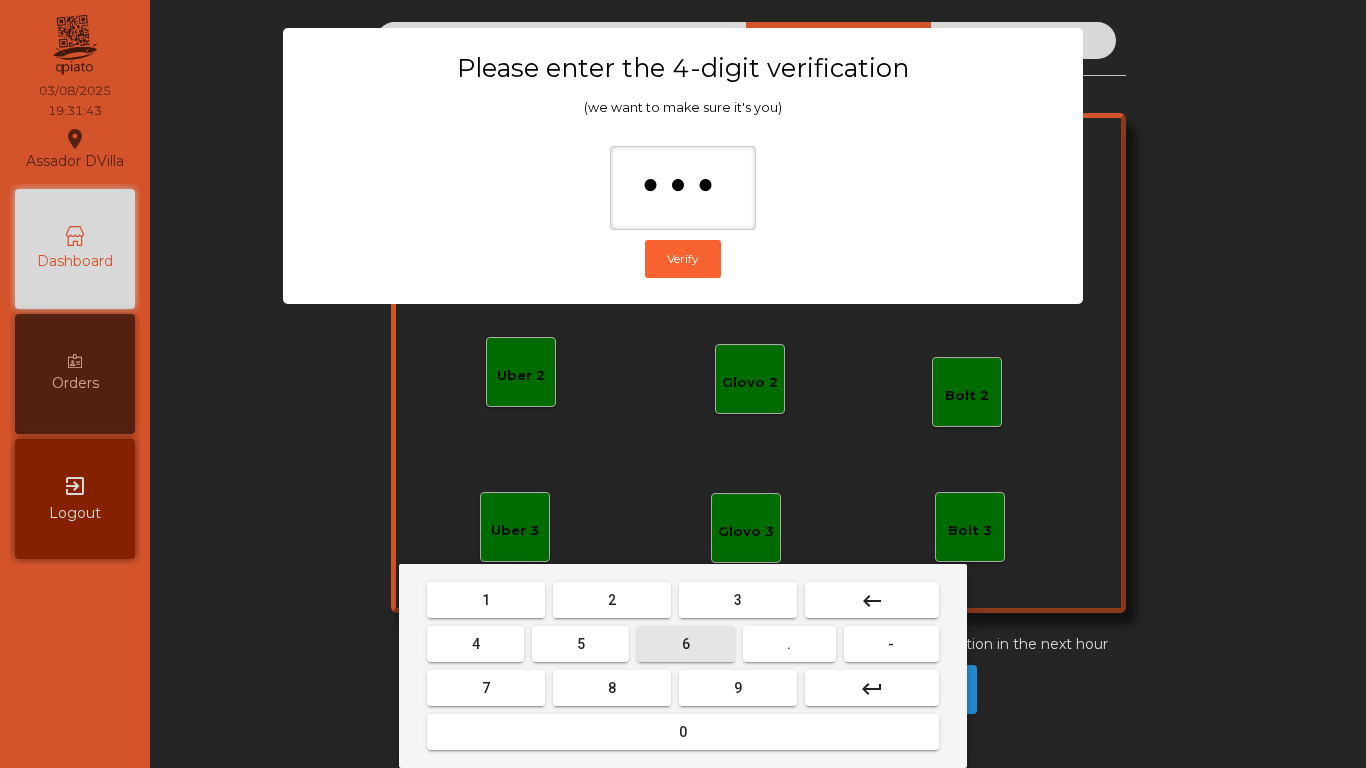 drag, startPoint x: 718, startPoint y: 669, endPoint x: 718, endPoint y: 681, distance: 12 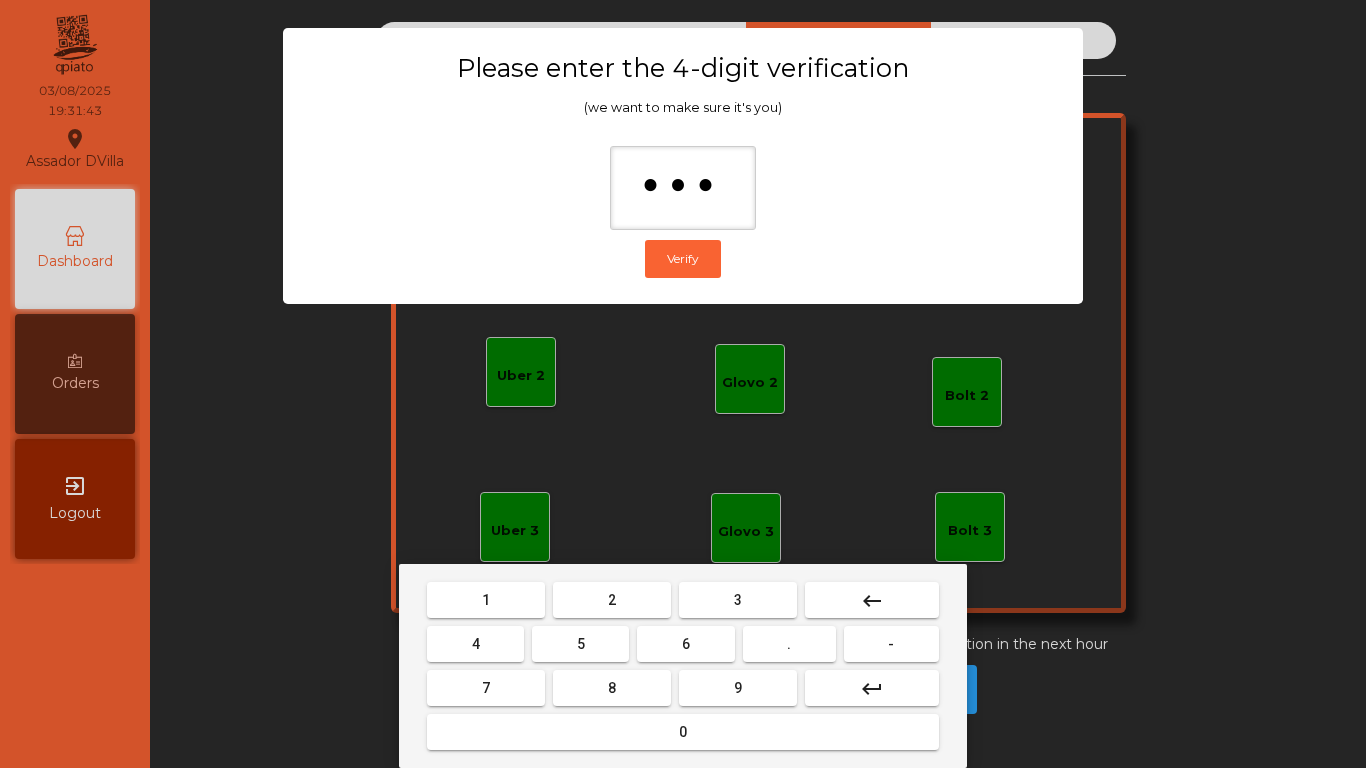 click on "9" at bounding box center [738, 688] 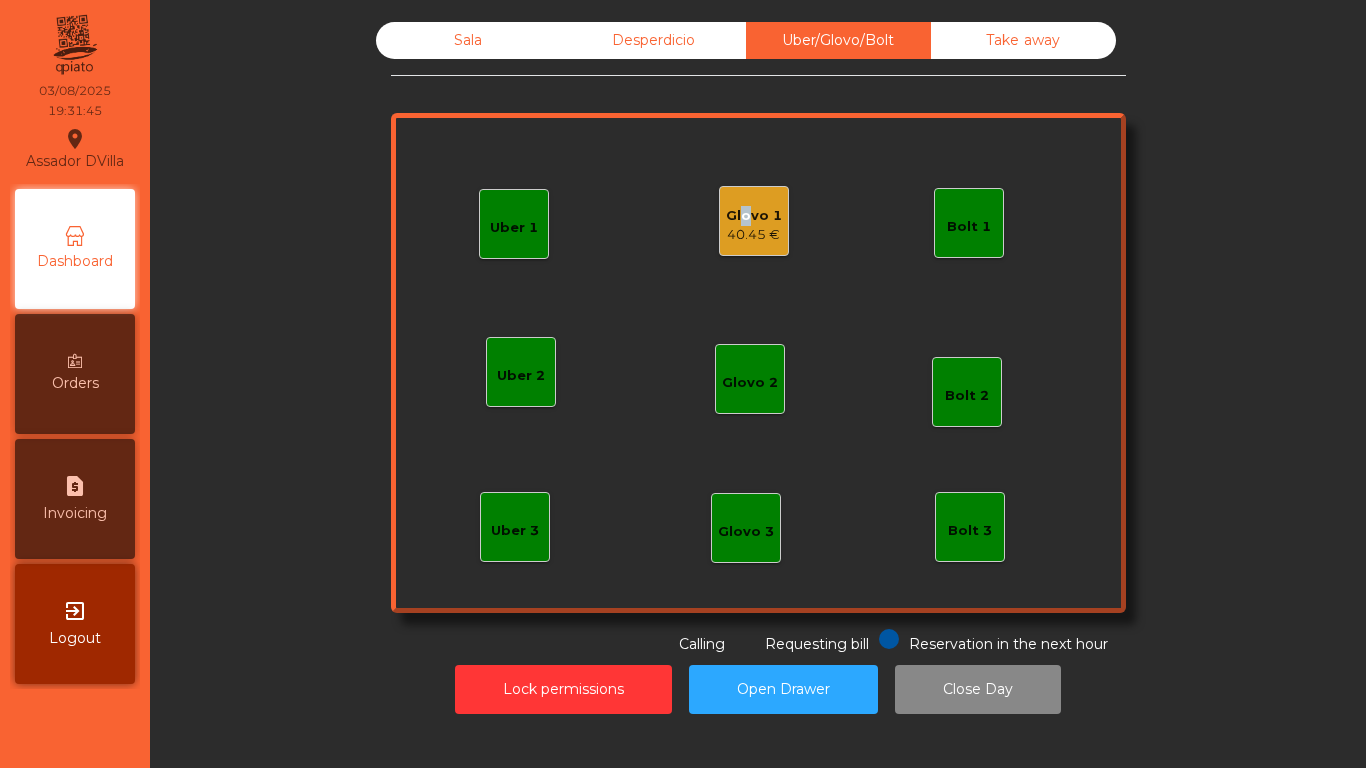 click on "Glovo 1" 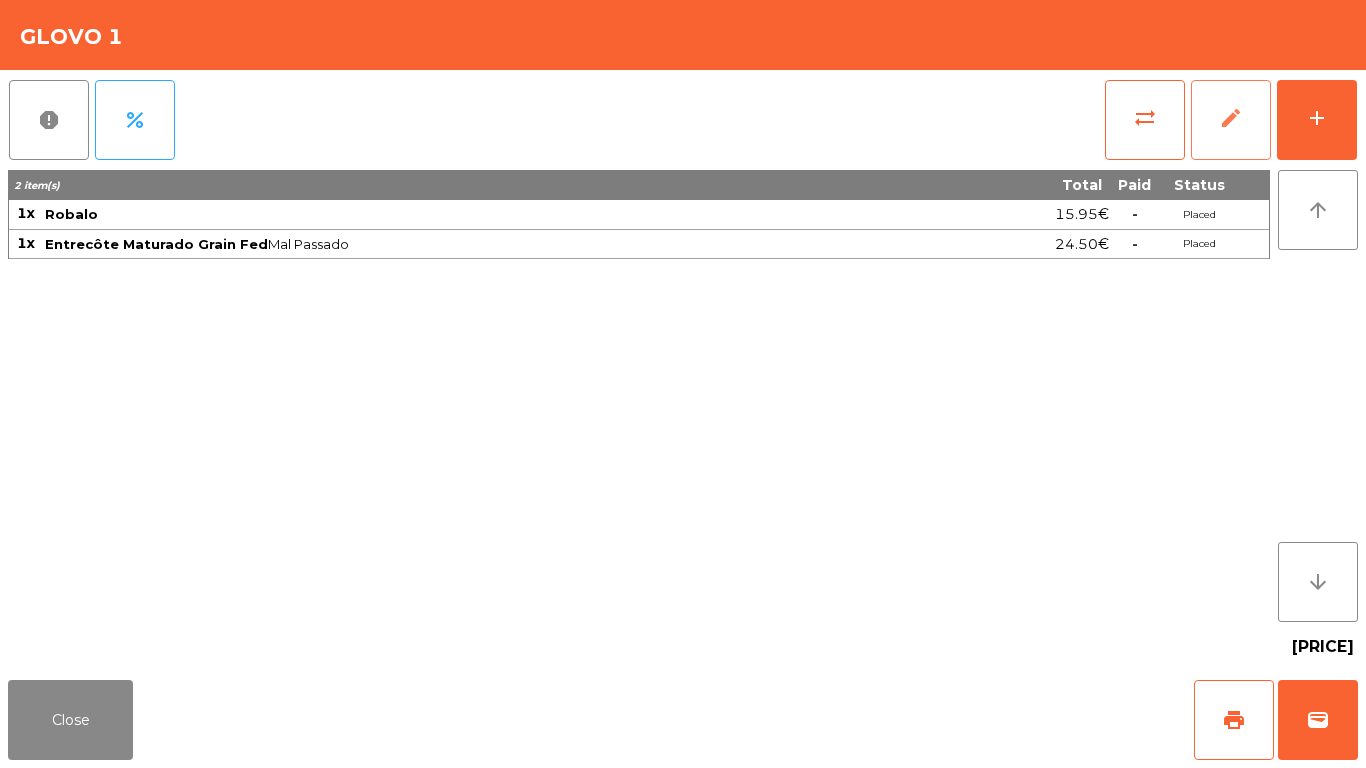 click on "edit" 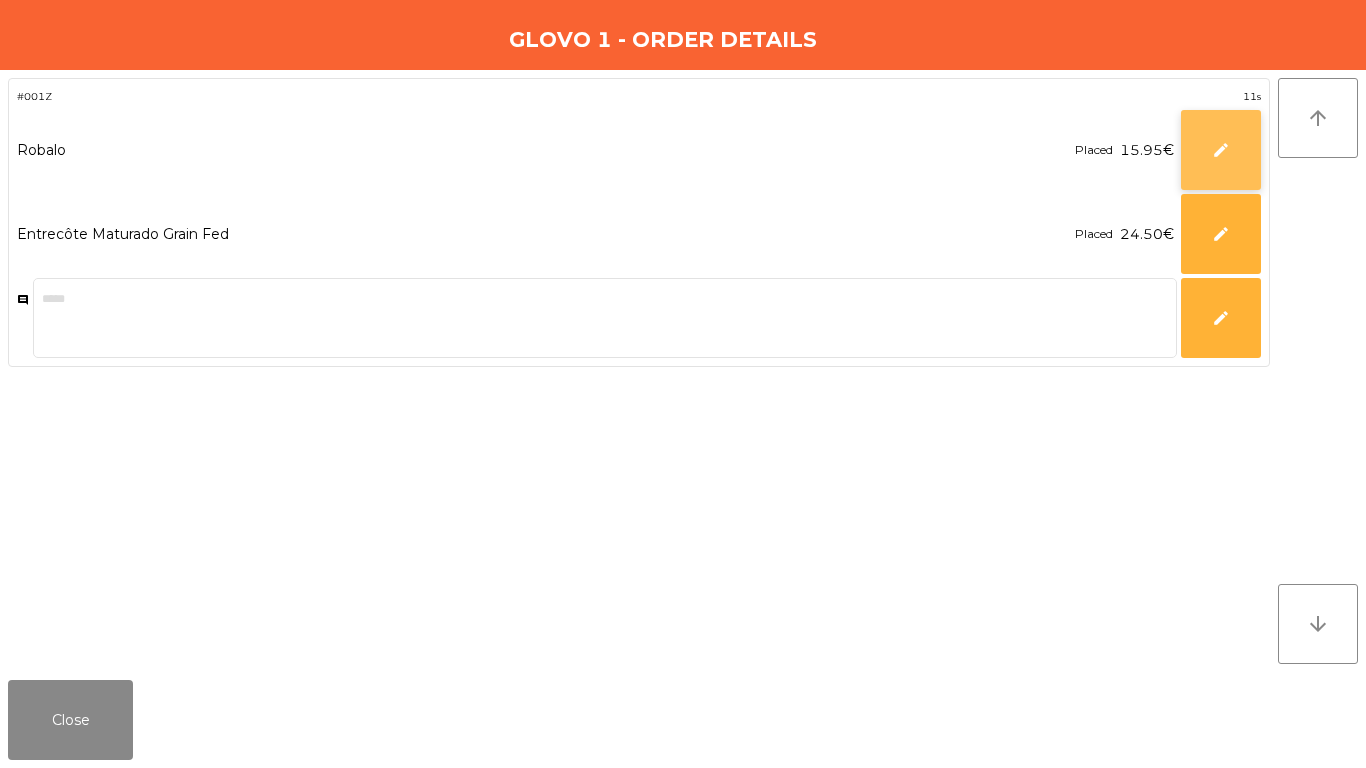 click on "edit" 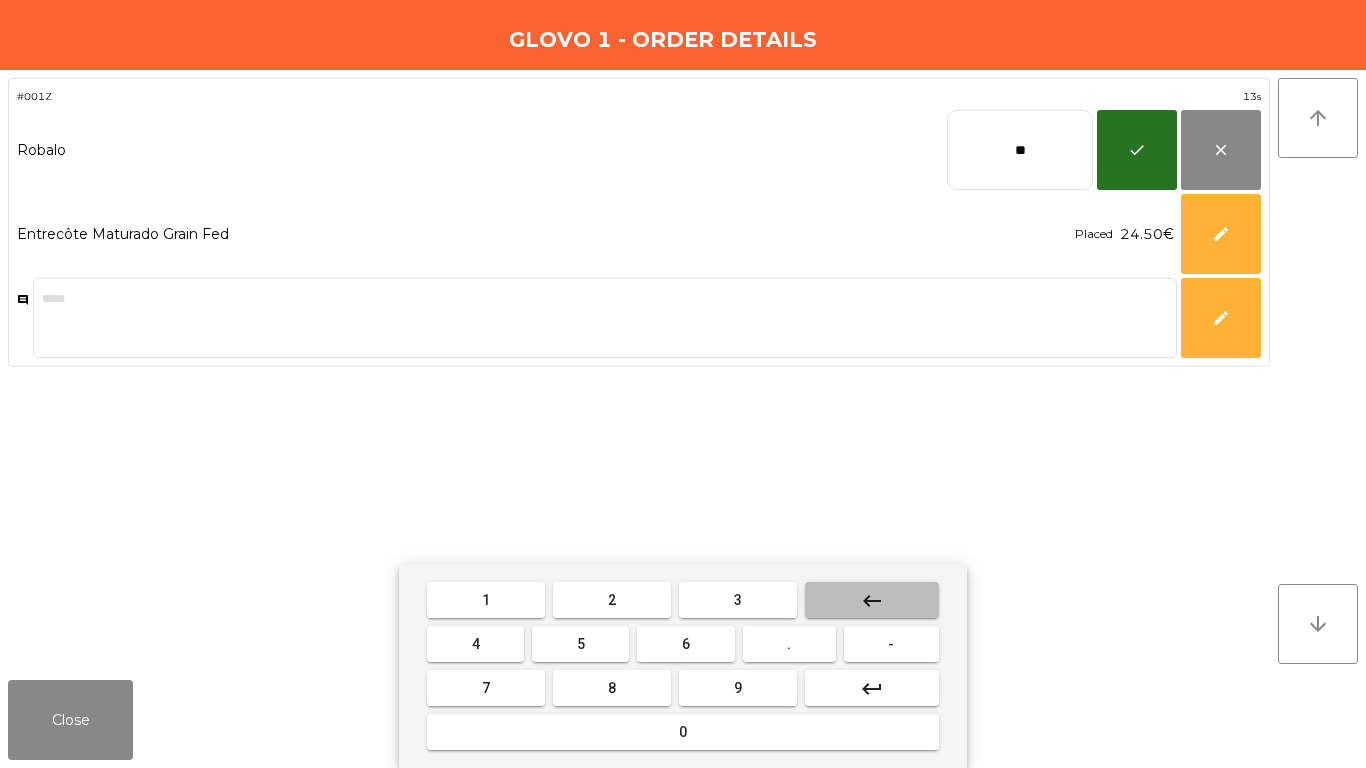 type on "*" 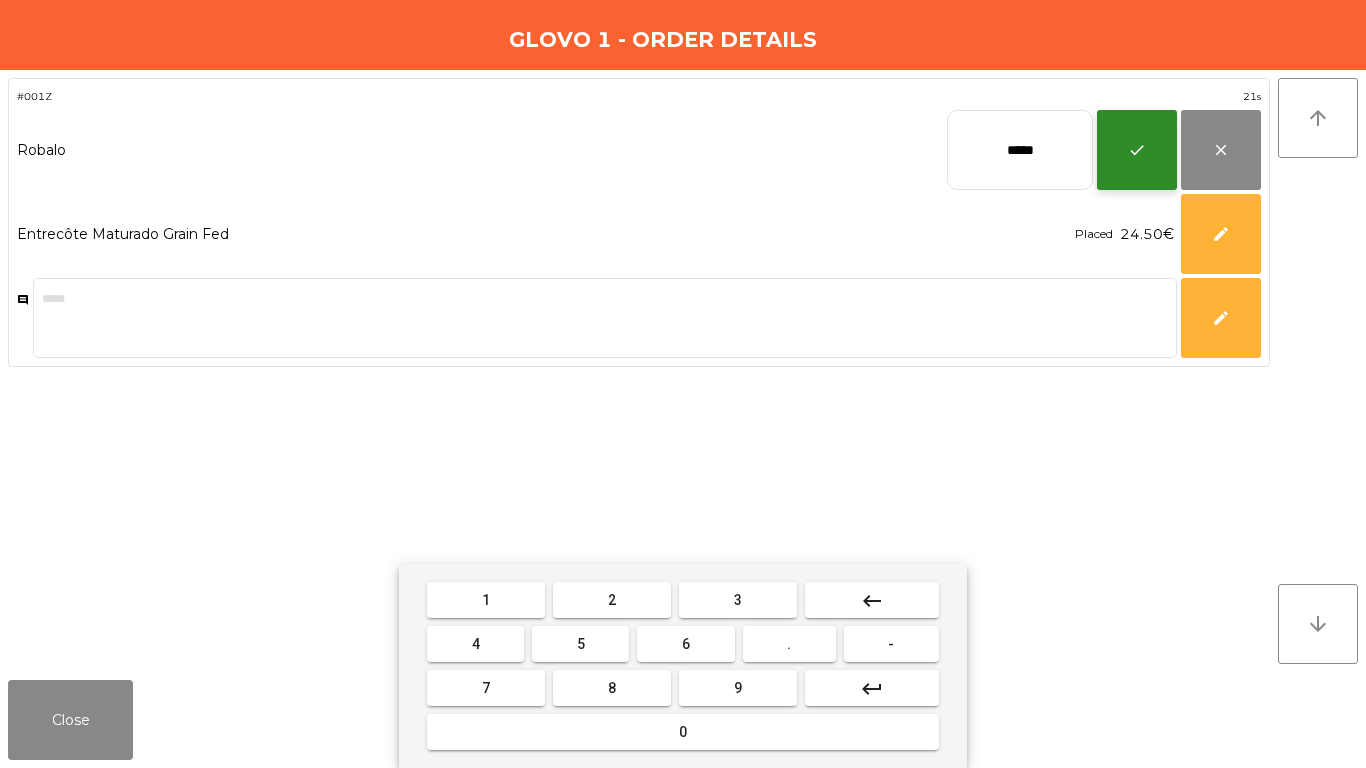 type on "*****" 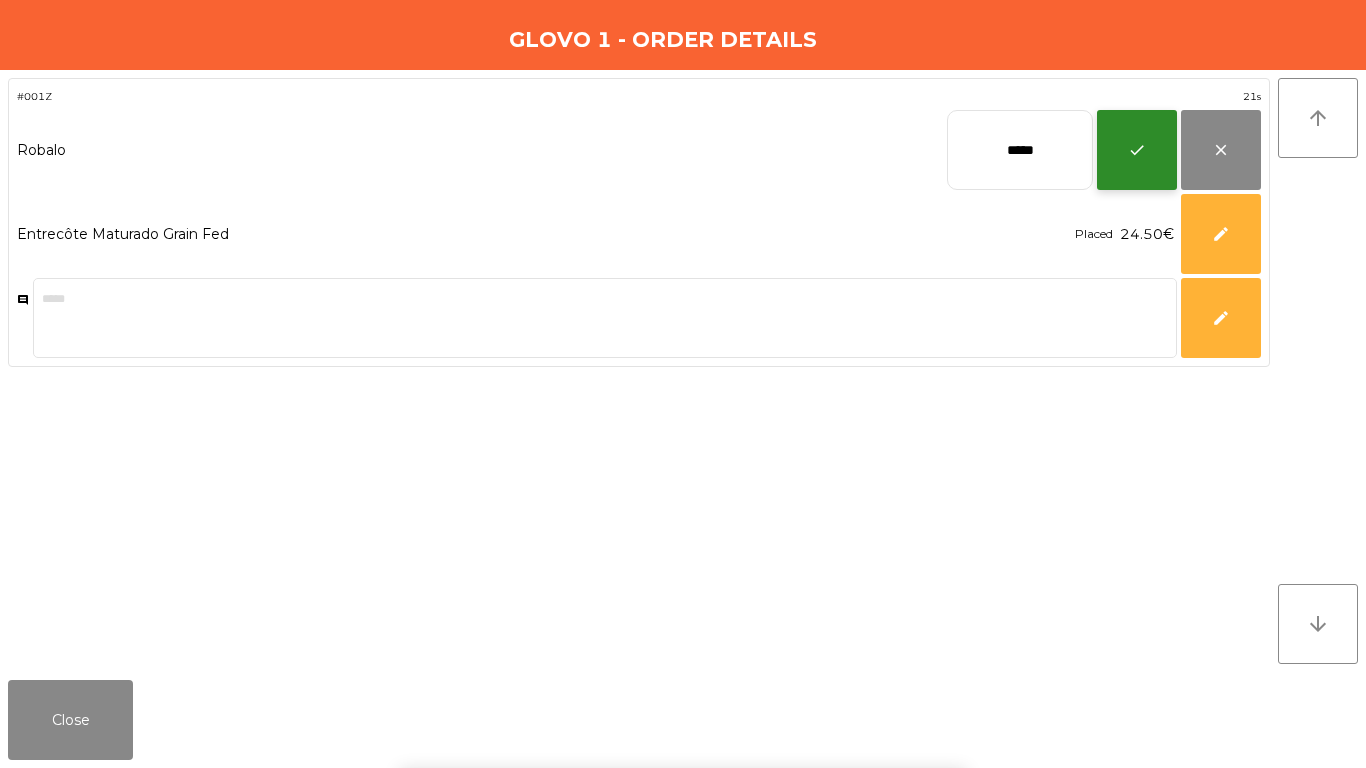 click on "check" 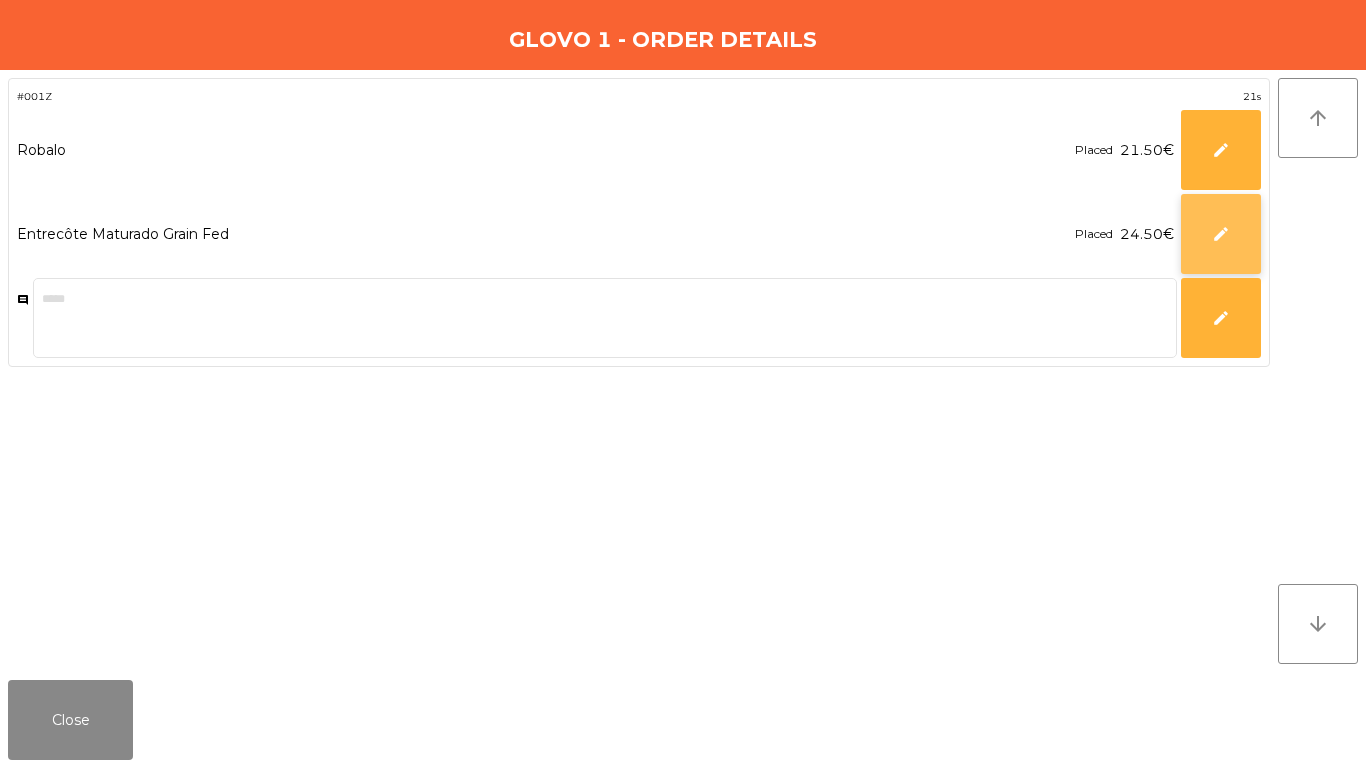 click on "edit" 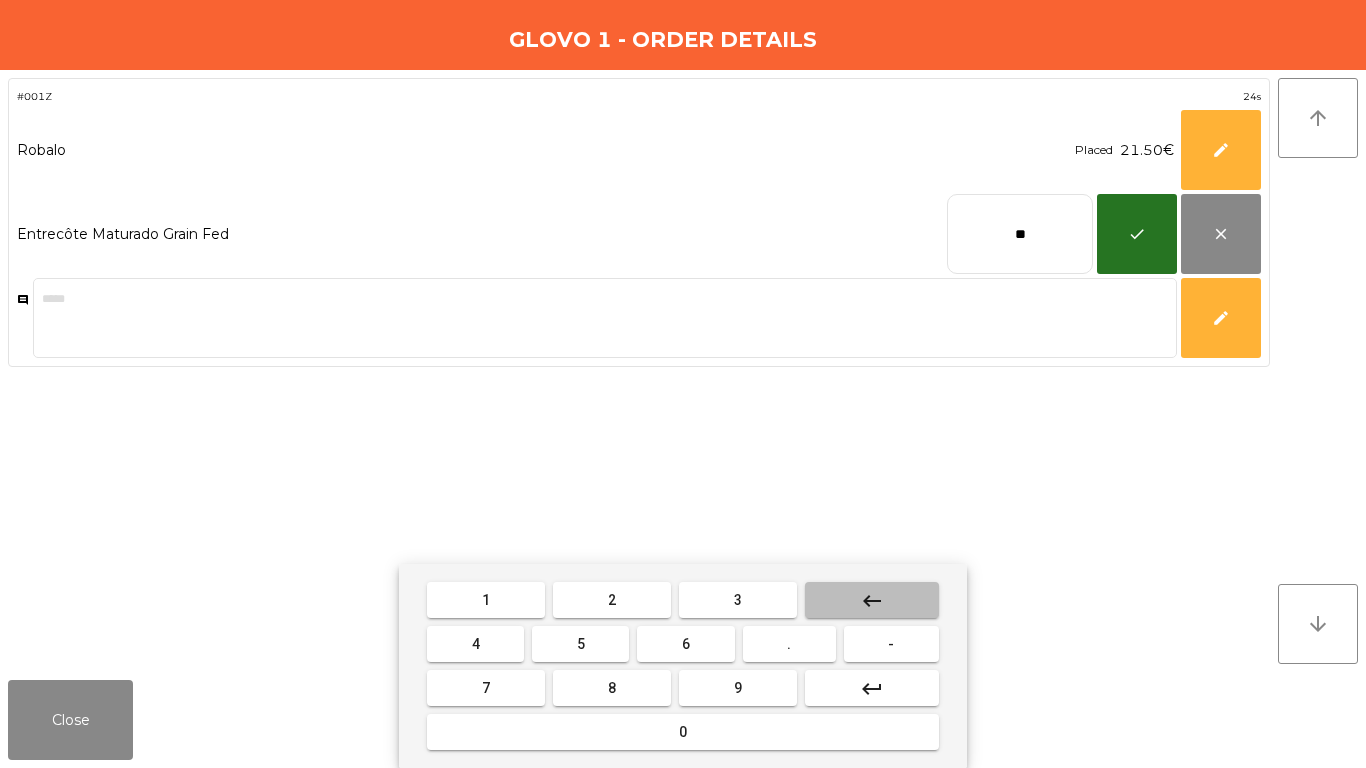 type on "*" 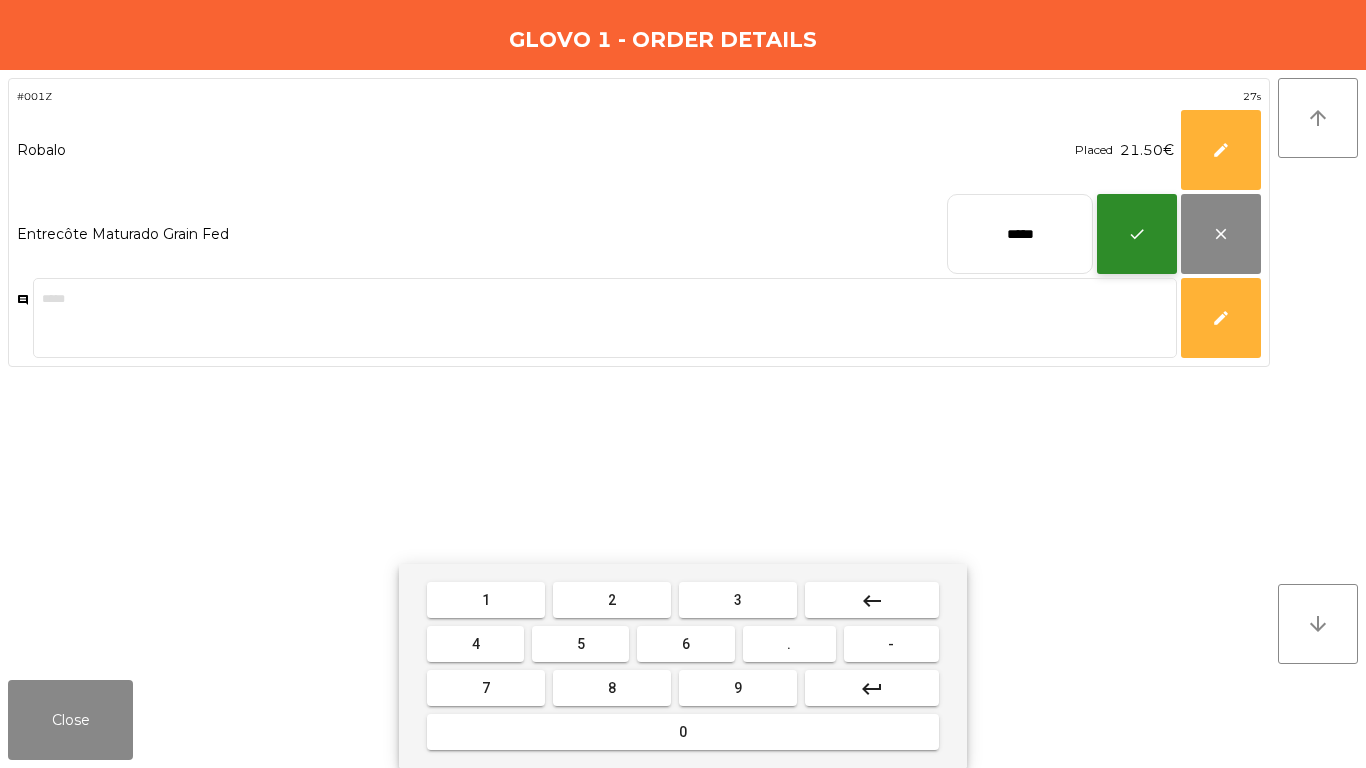 type on "*****" 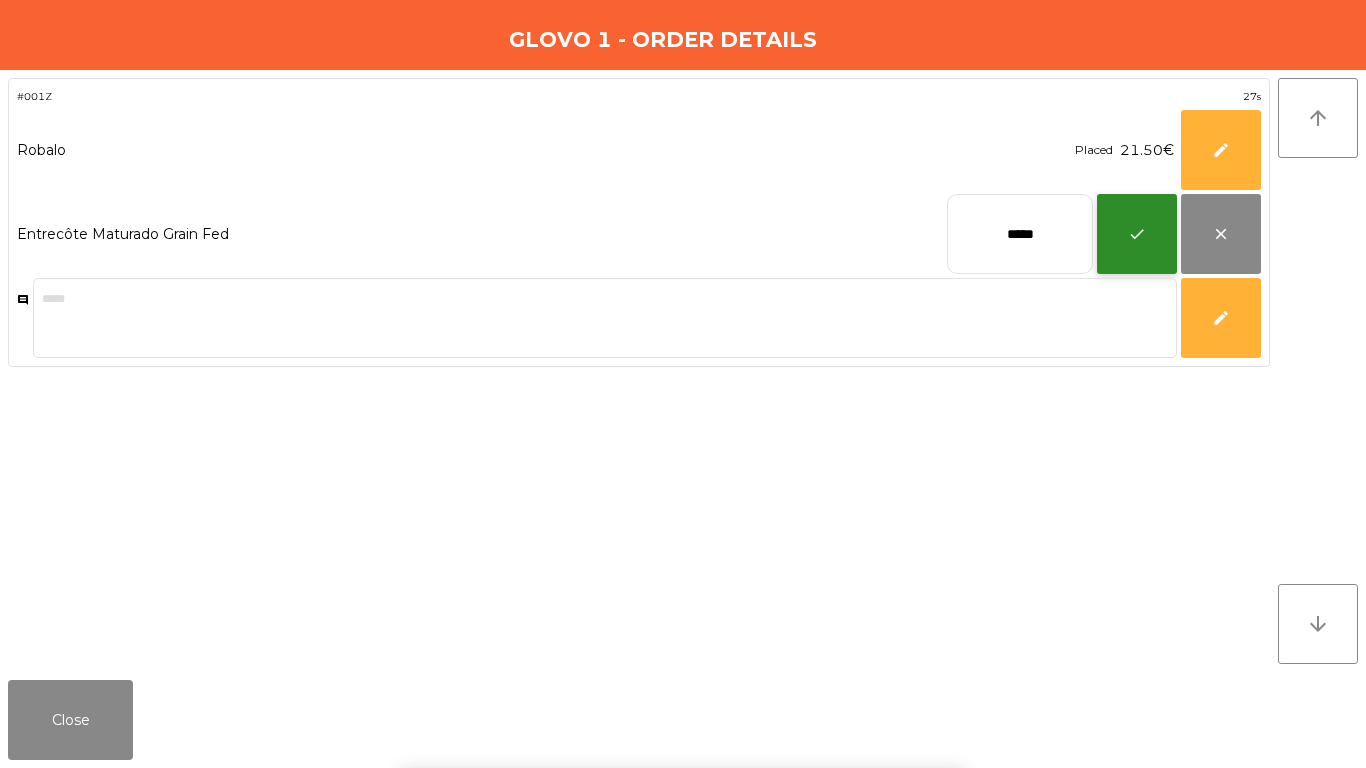 click on "check" 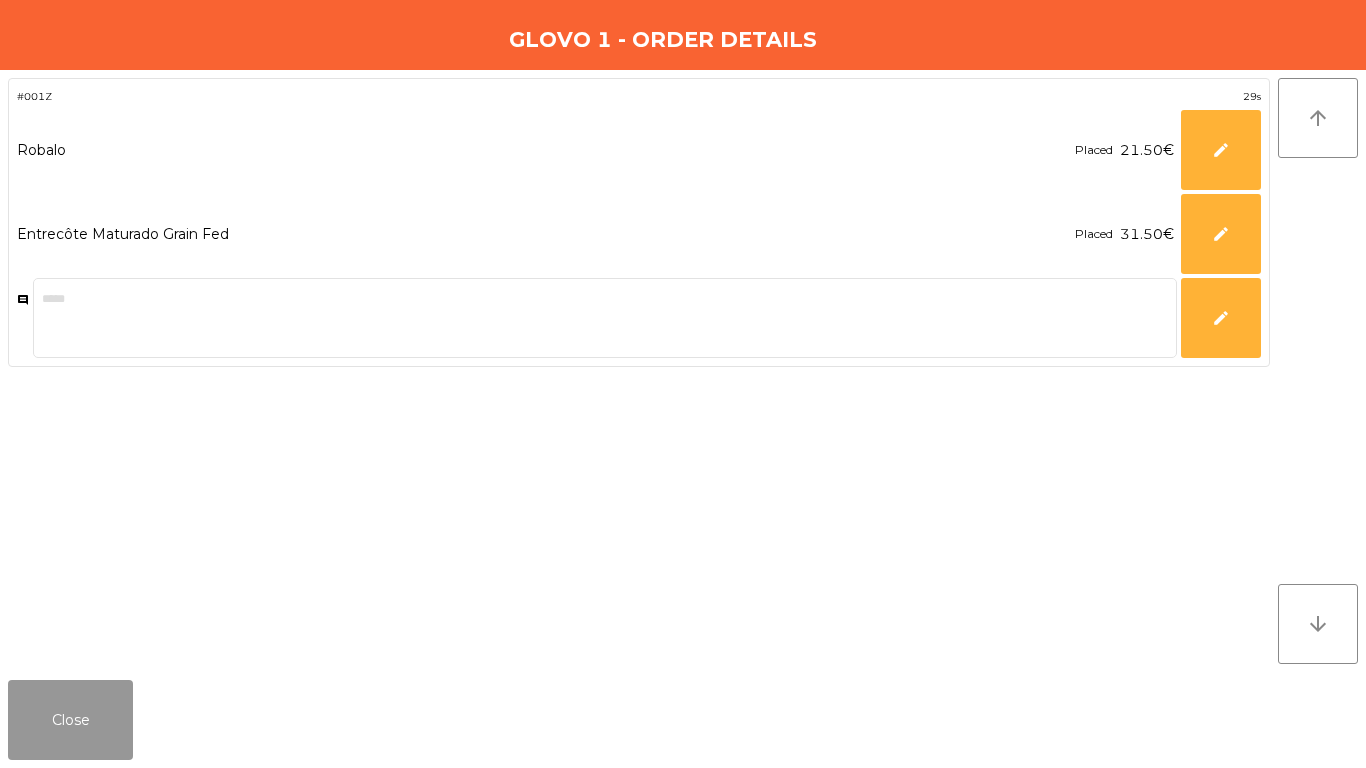 click on "Close" 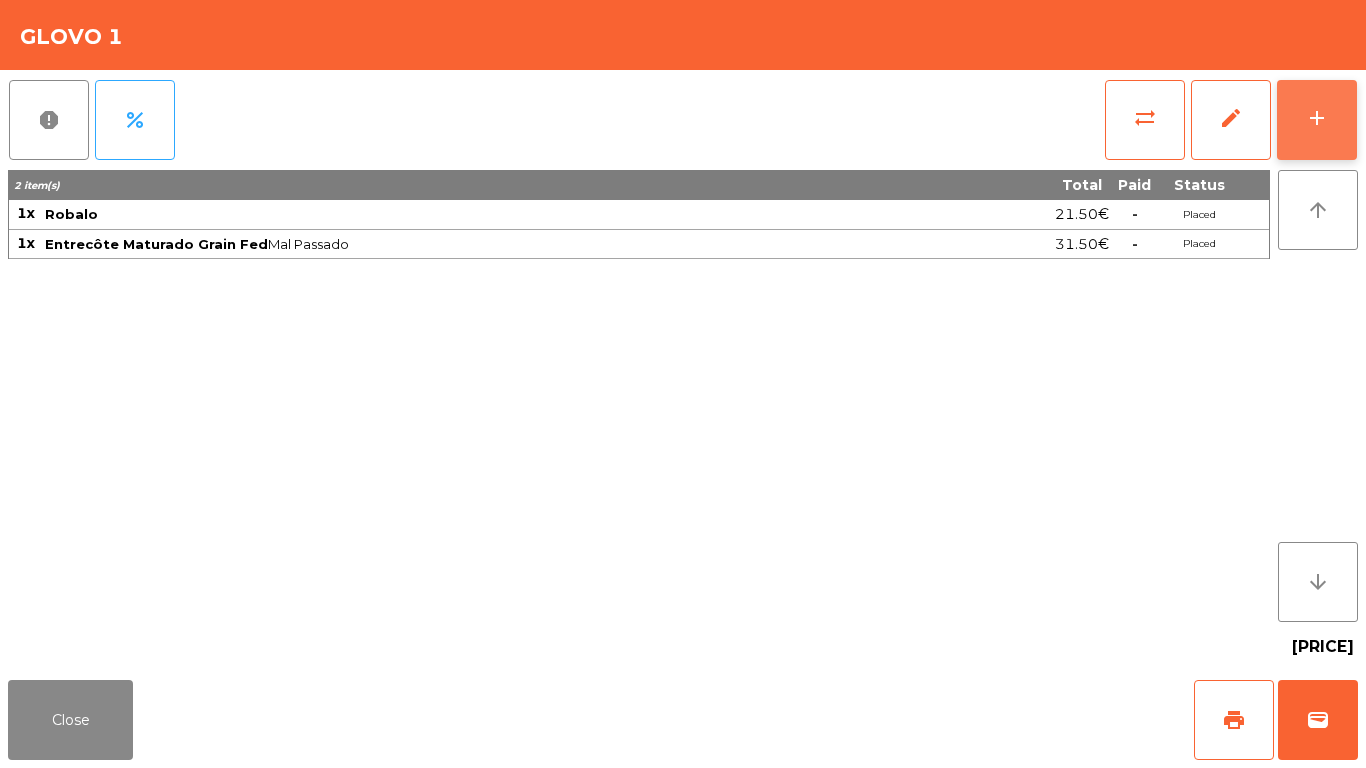 click on "add" 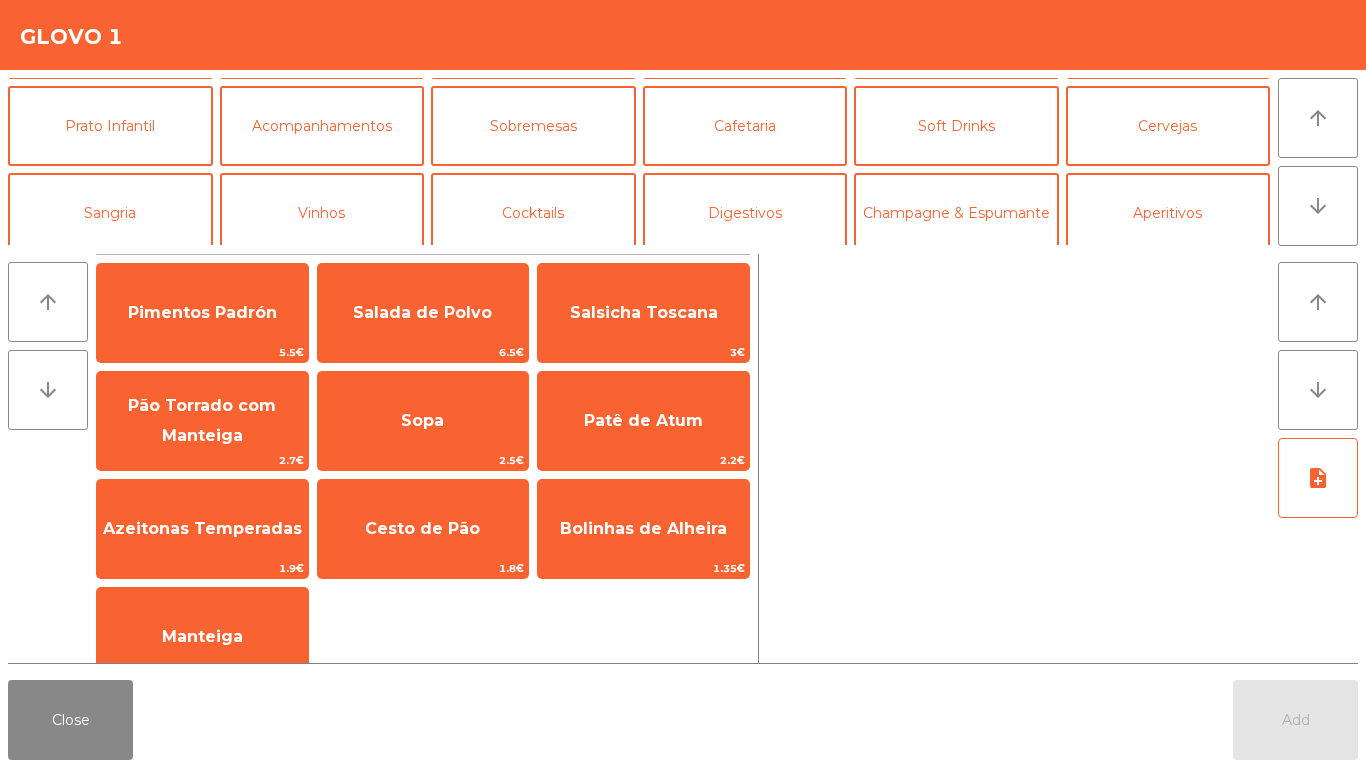 scroll, scrollTop: 174, scrollLeft: 0, axis: vertical 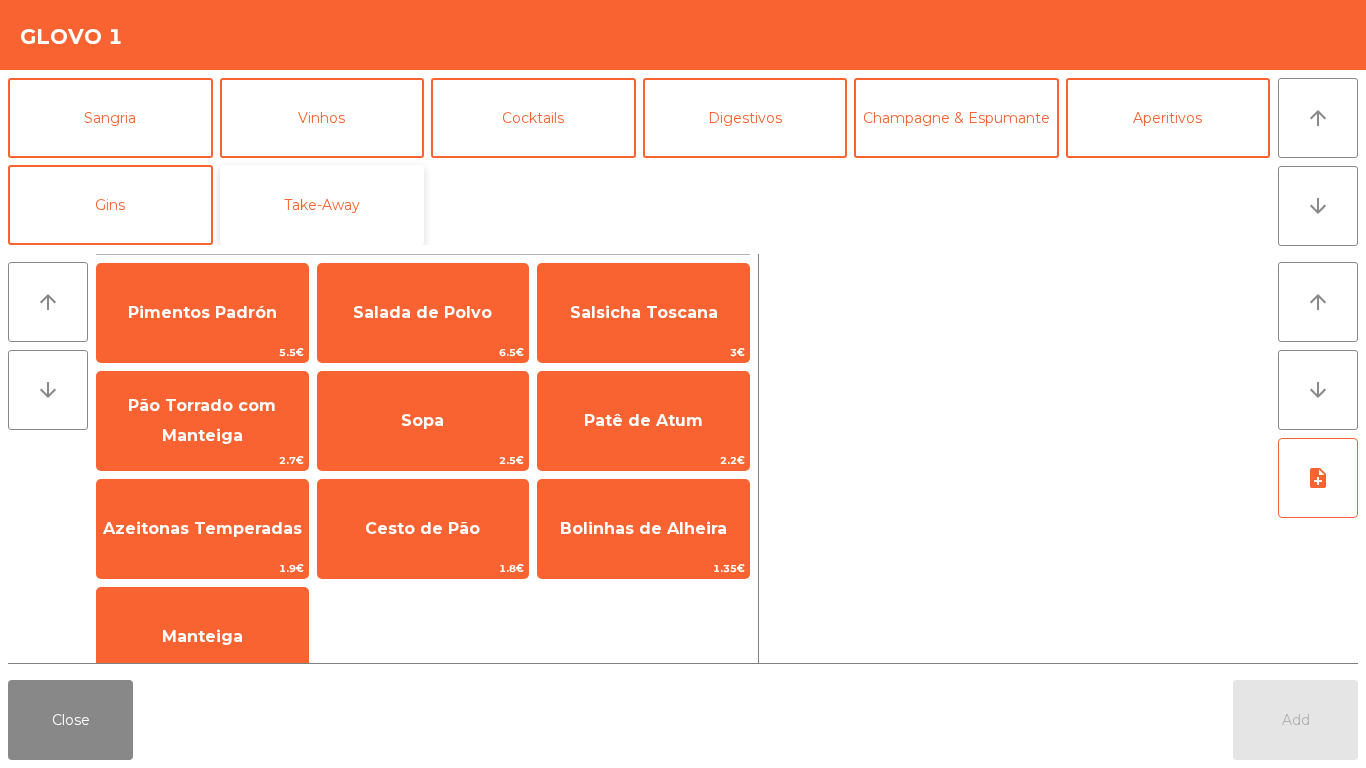 click on "Take-Away" 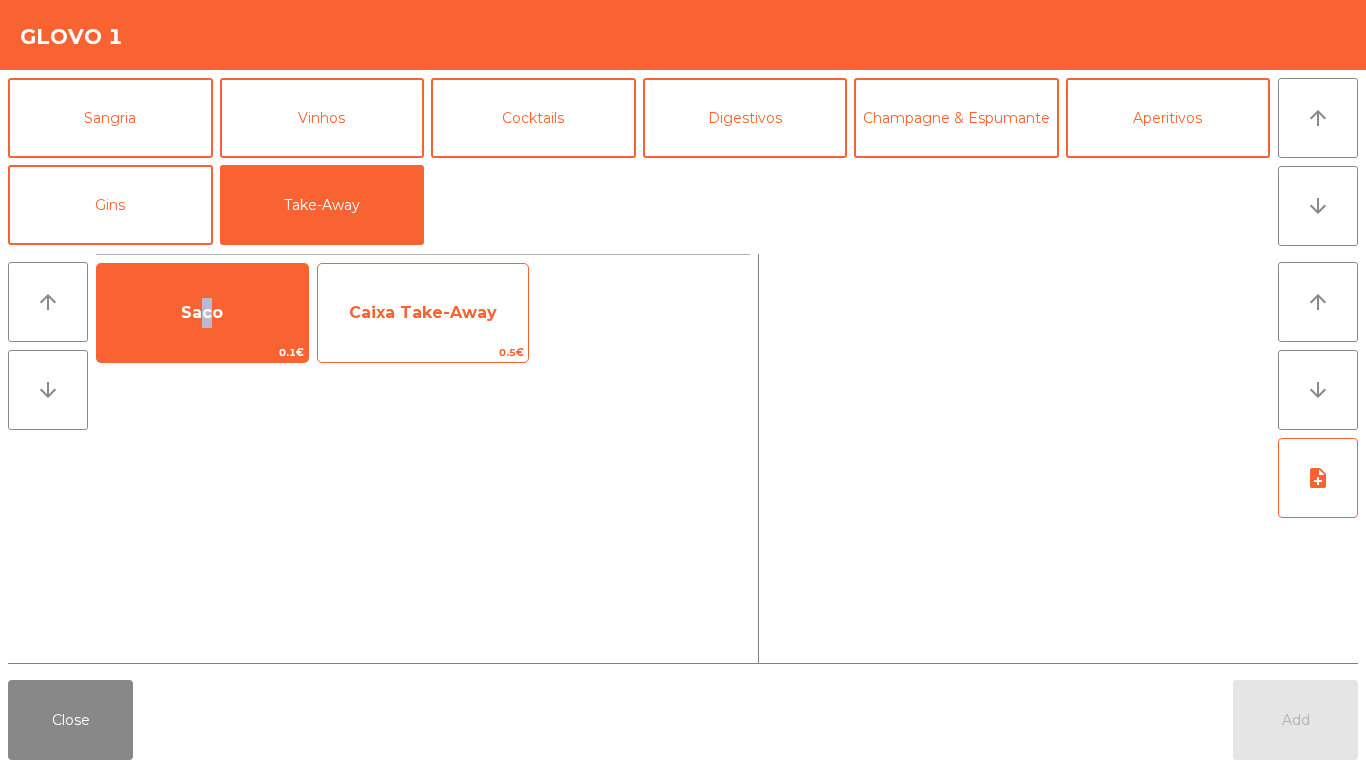 drag, startPoint x: 195, startPoint y: 329, endPoint x: 459, endPoint y: 321, distance: 264.1212 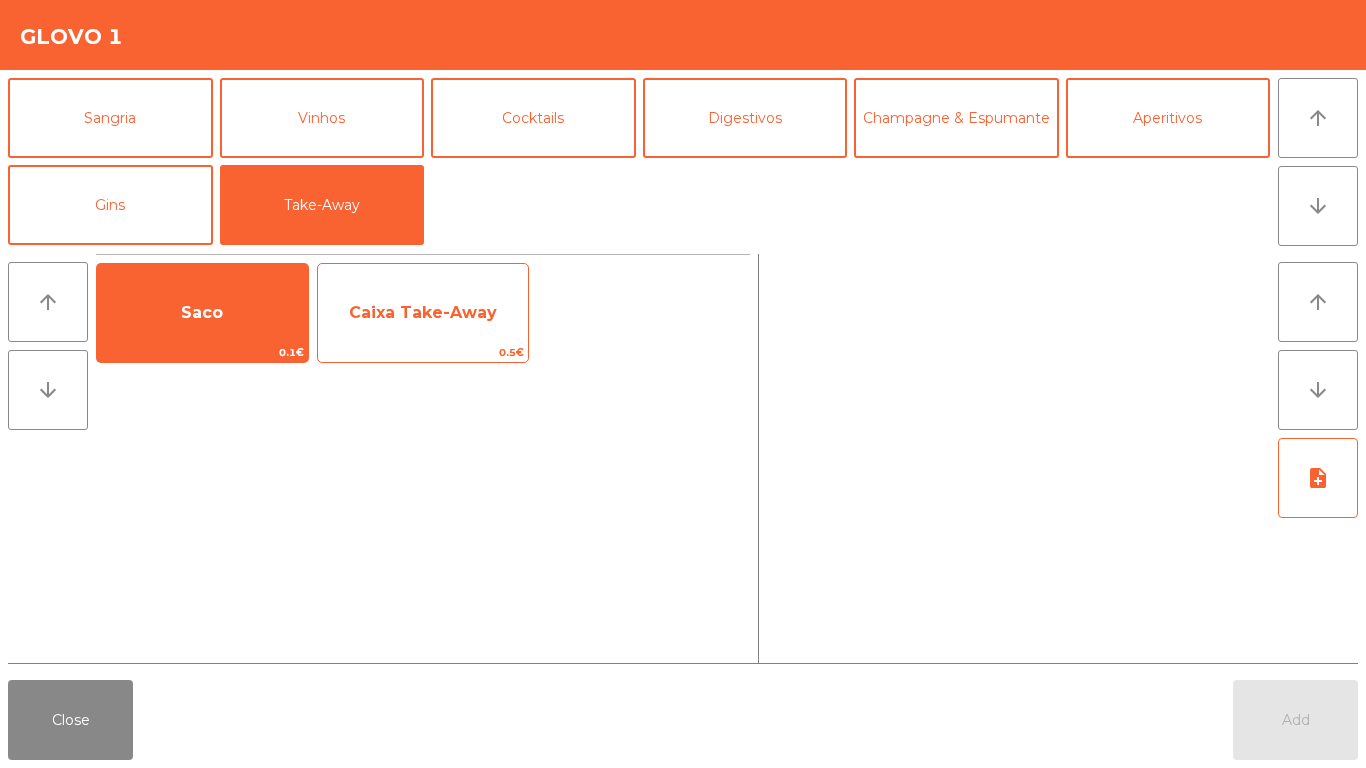 click on "Caixa Take-Away" 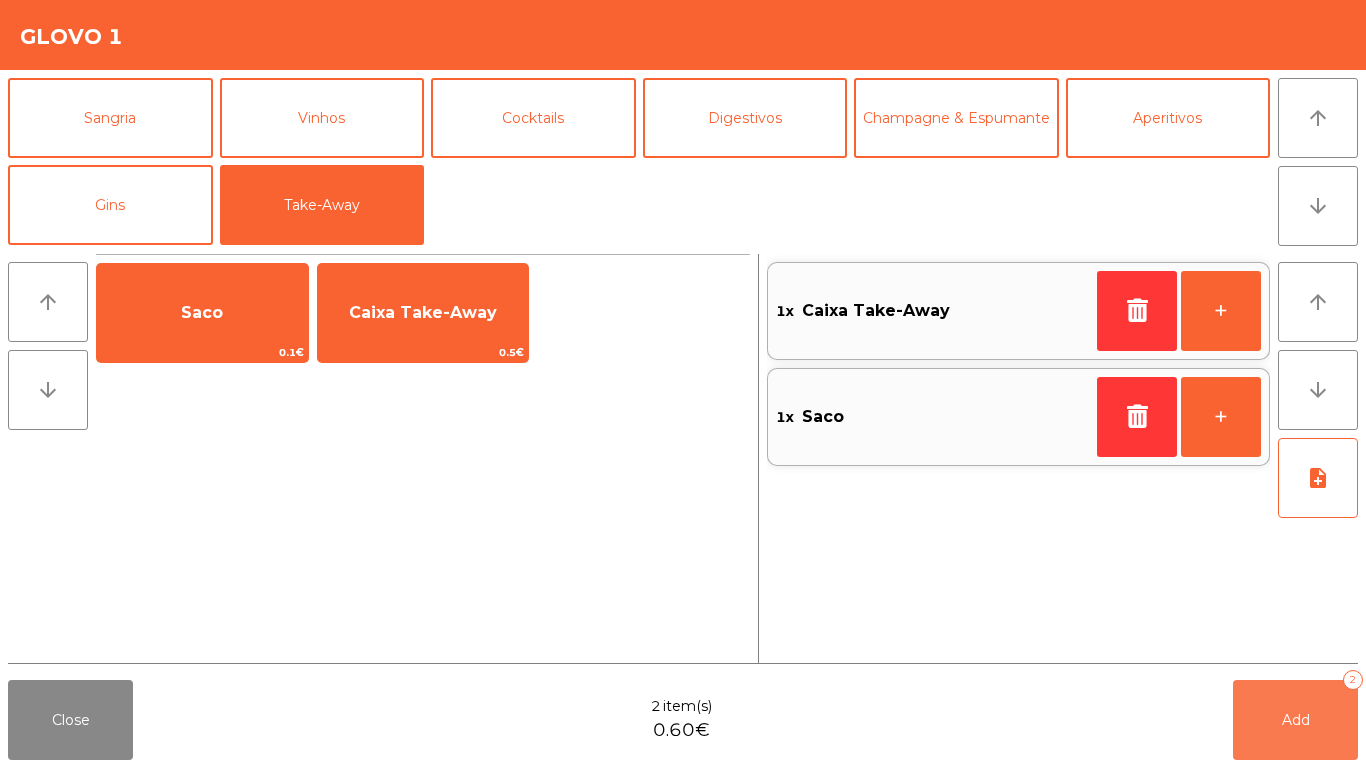 drag, startPoint x: 1307, startPoint y: 741, endPoint x: 1298, endPoint y: 736, distance: 10.29563 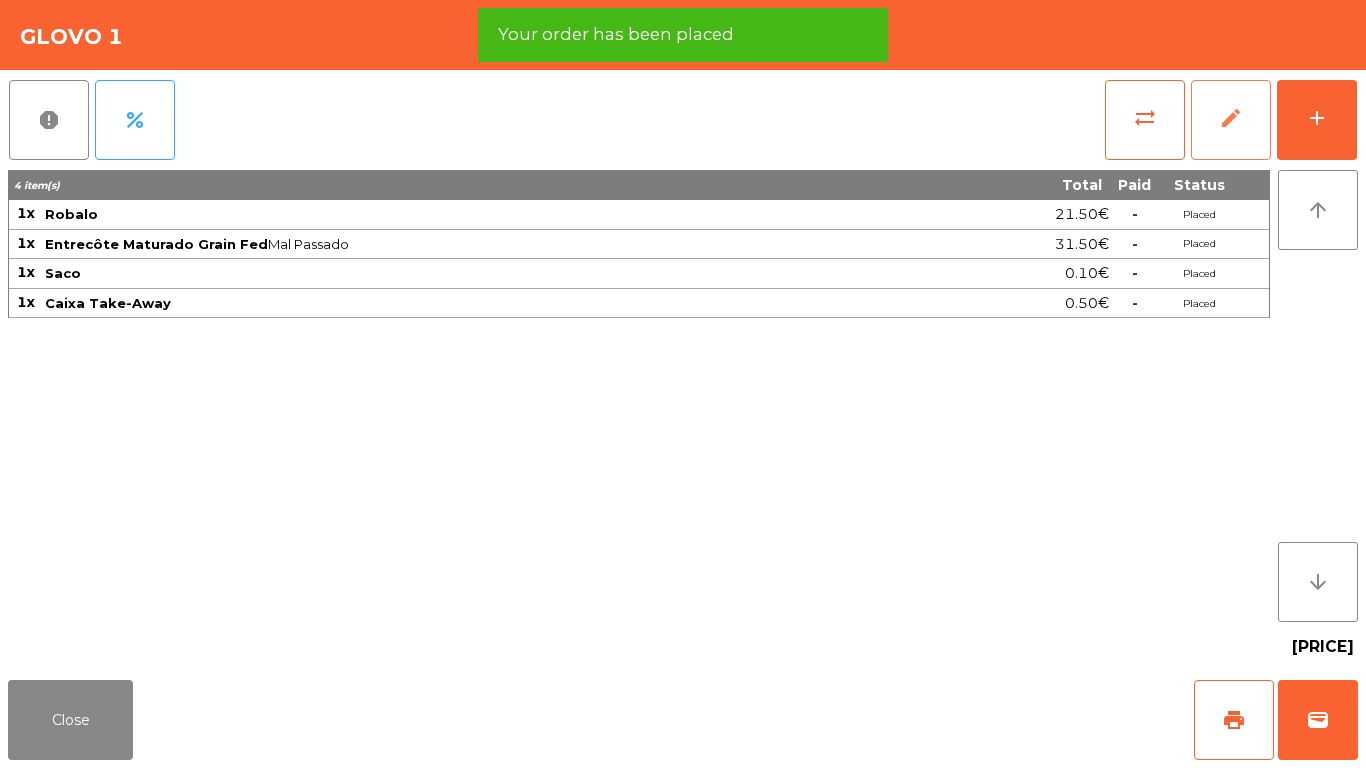 click on "edit" 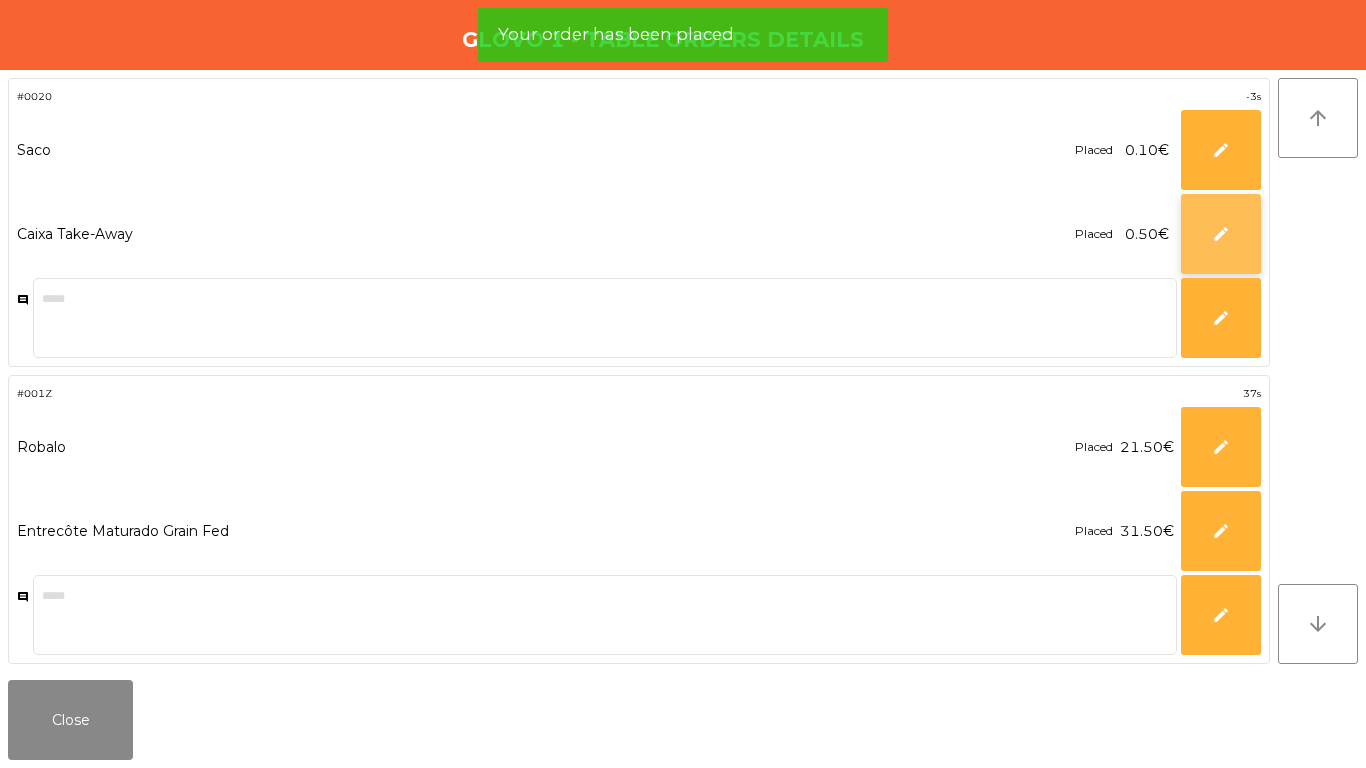 click on "edit" 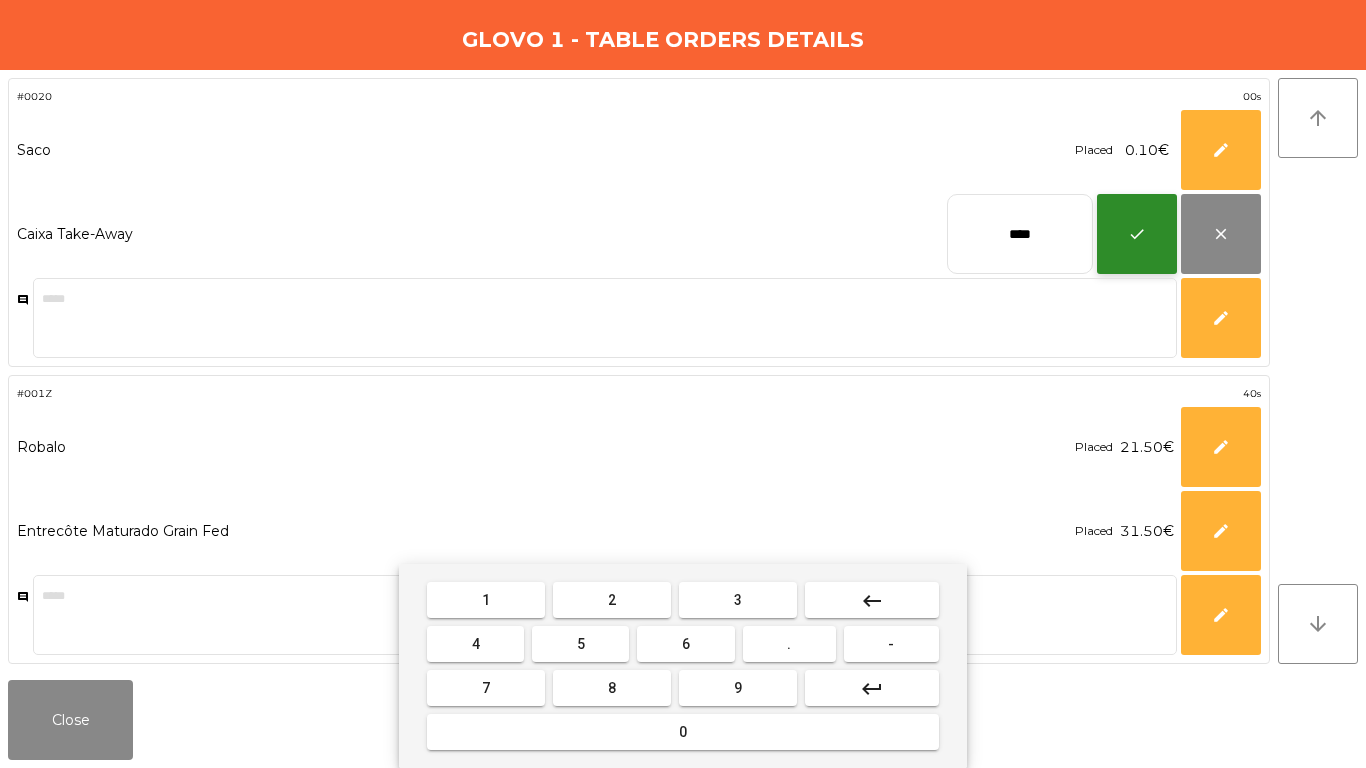 type on "****" 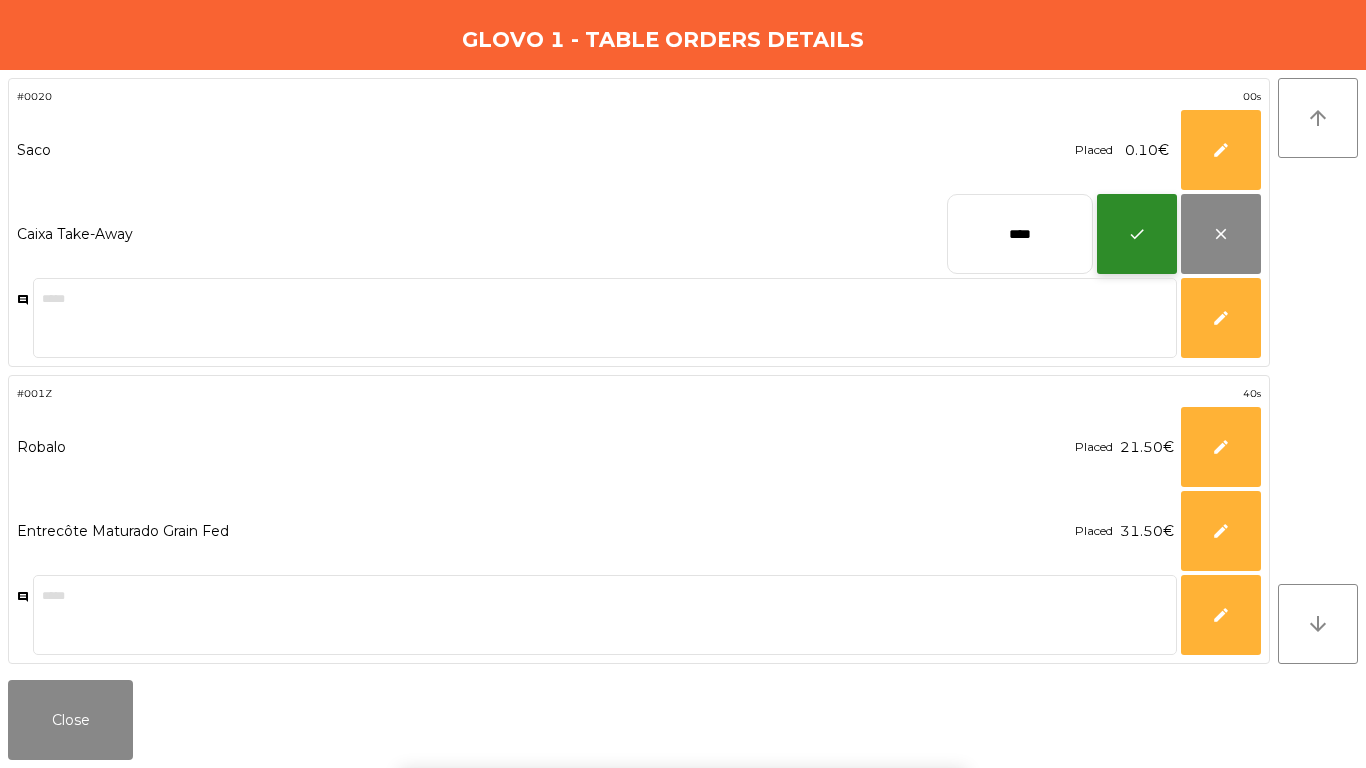 click on "check" 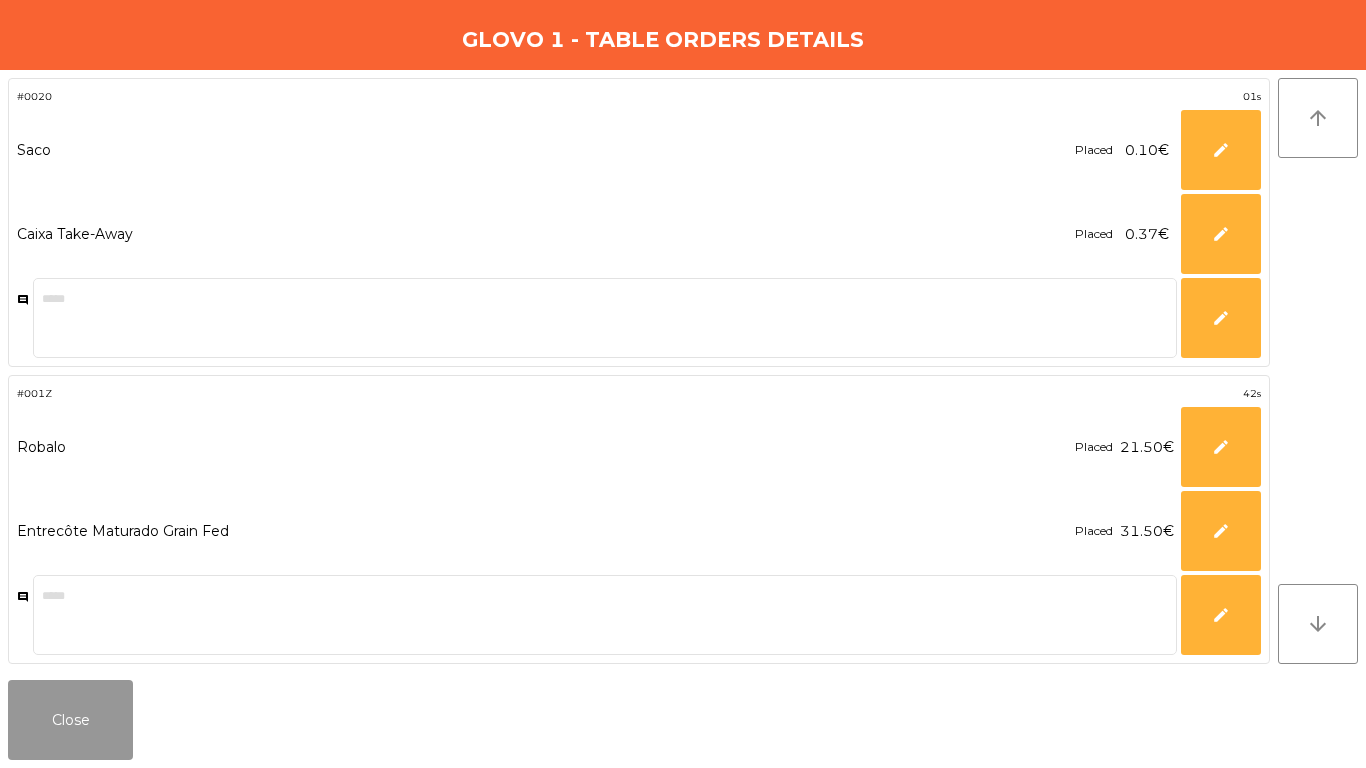 click on "Close" 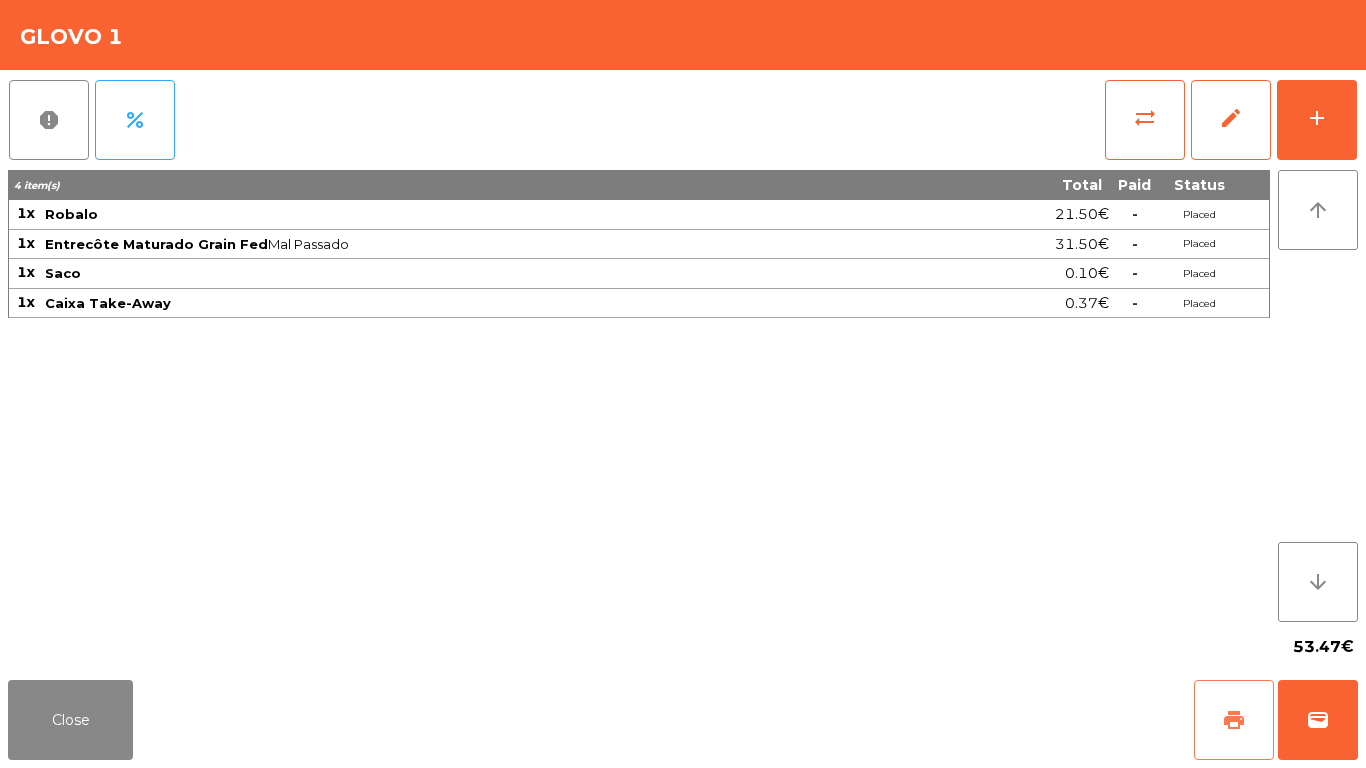 click on "print" 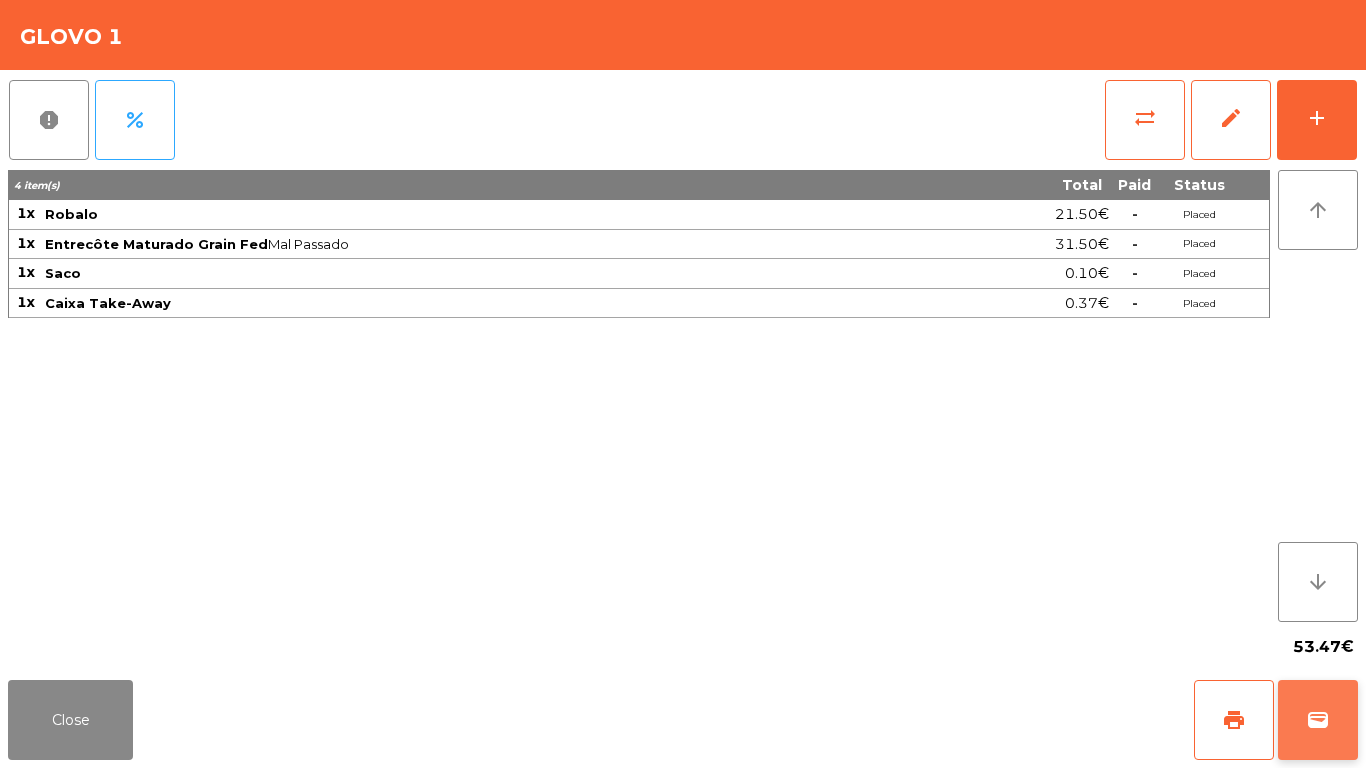 click on "wallet" 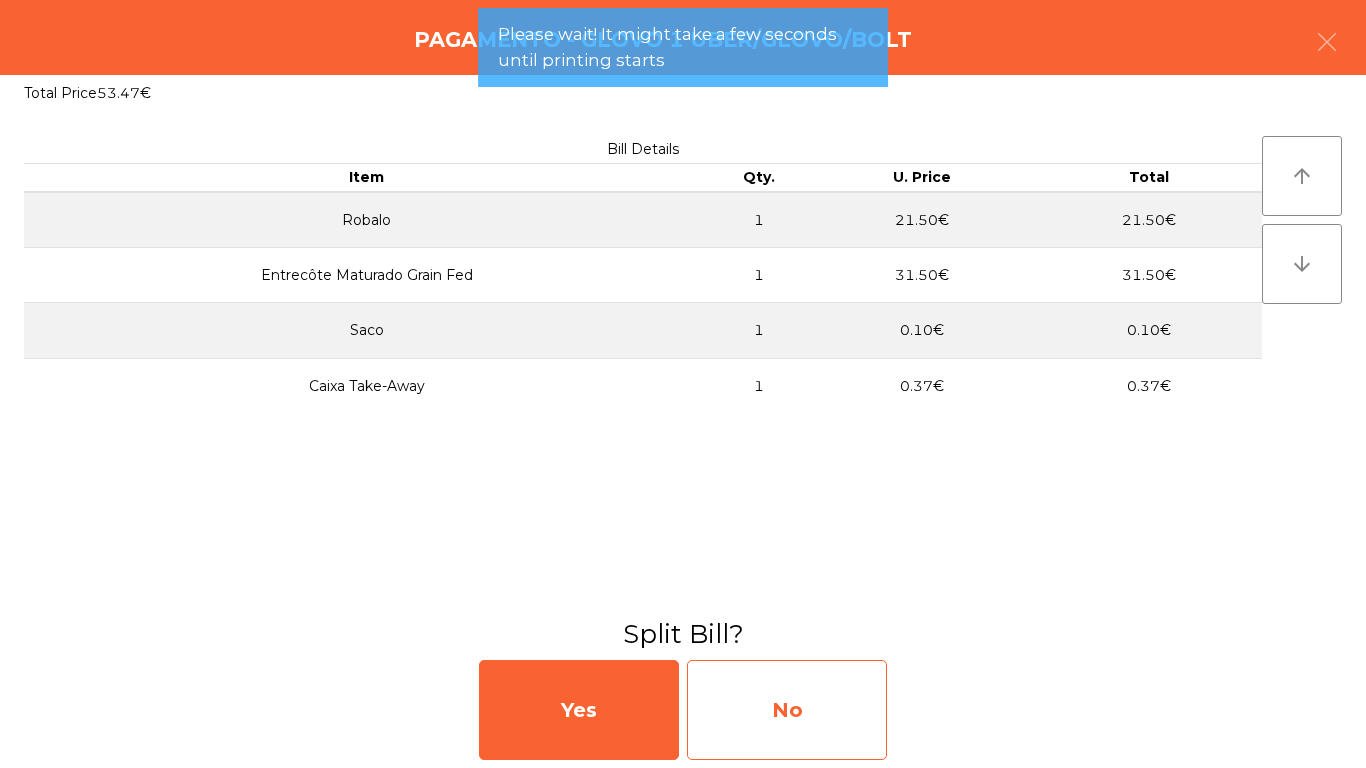 click on "No" 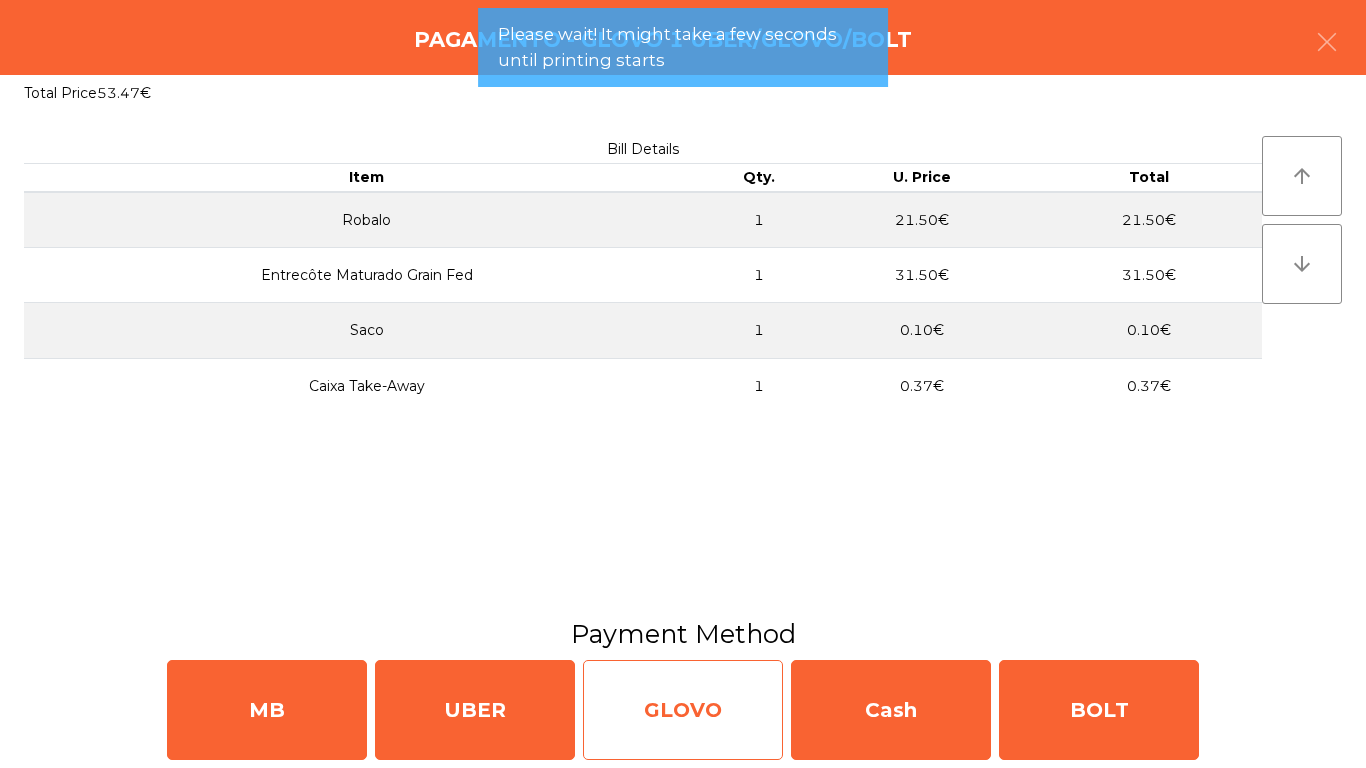 click on "GLOVO" 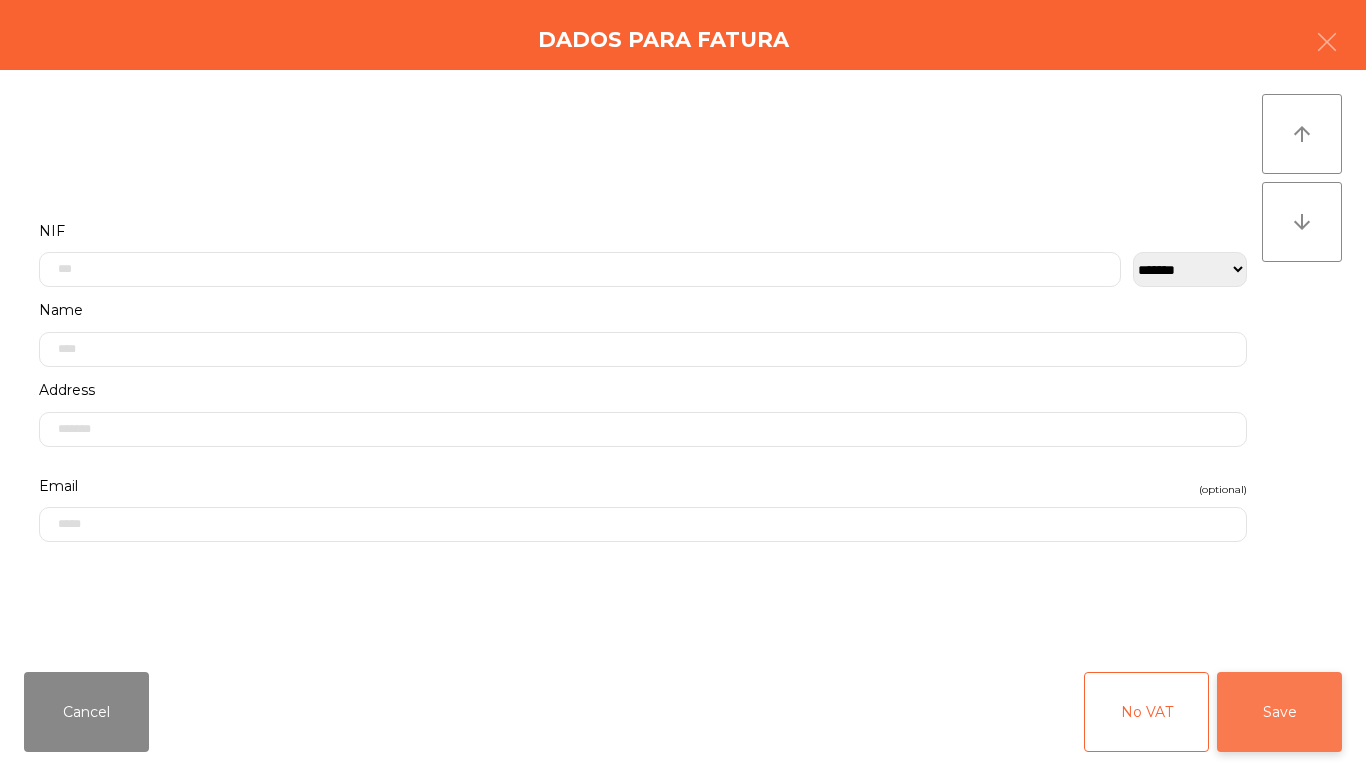 click on "Save" 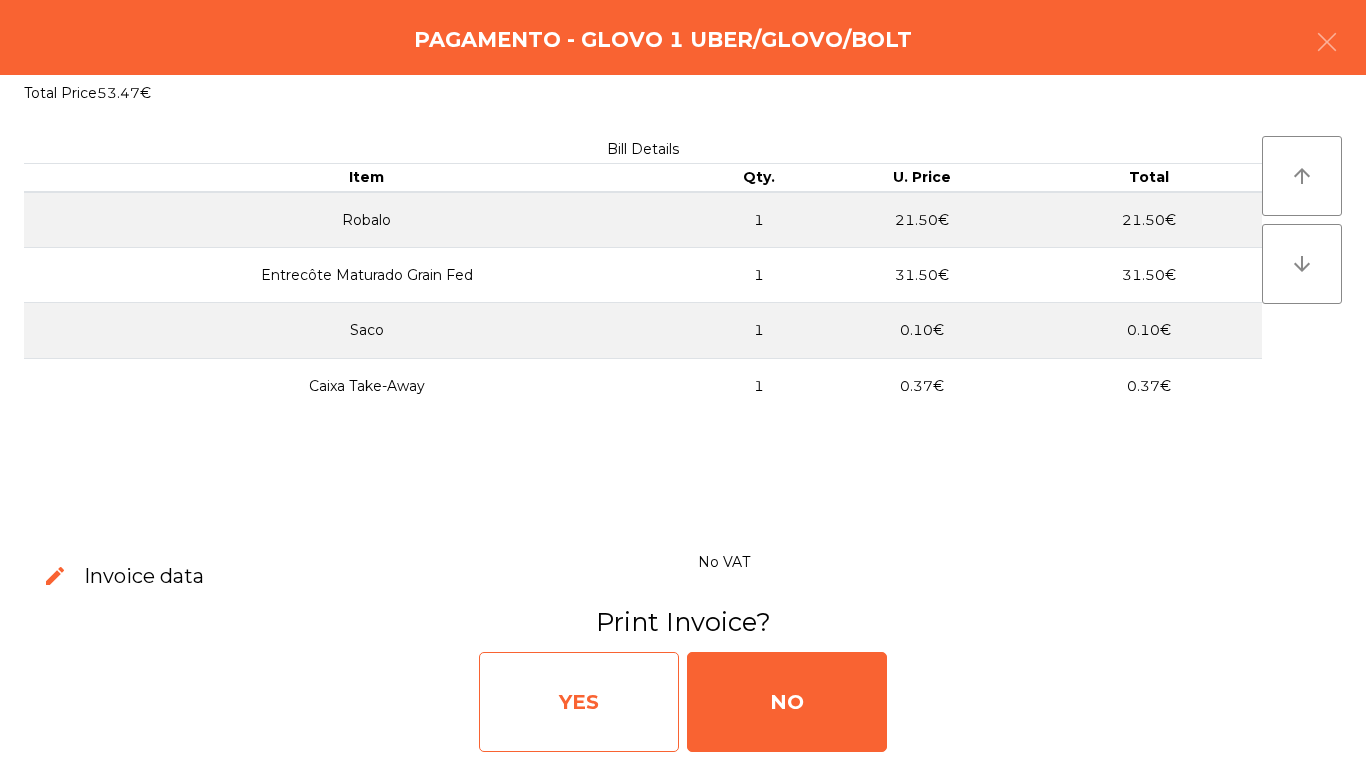 click on "YES" 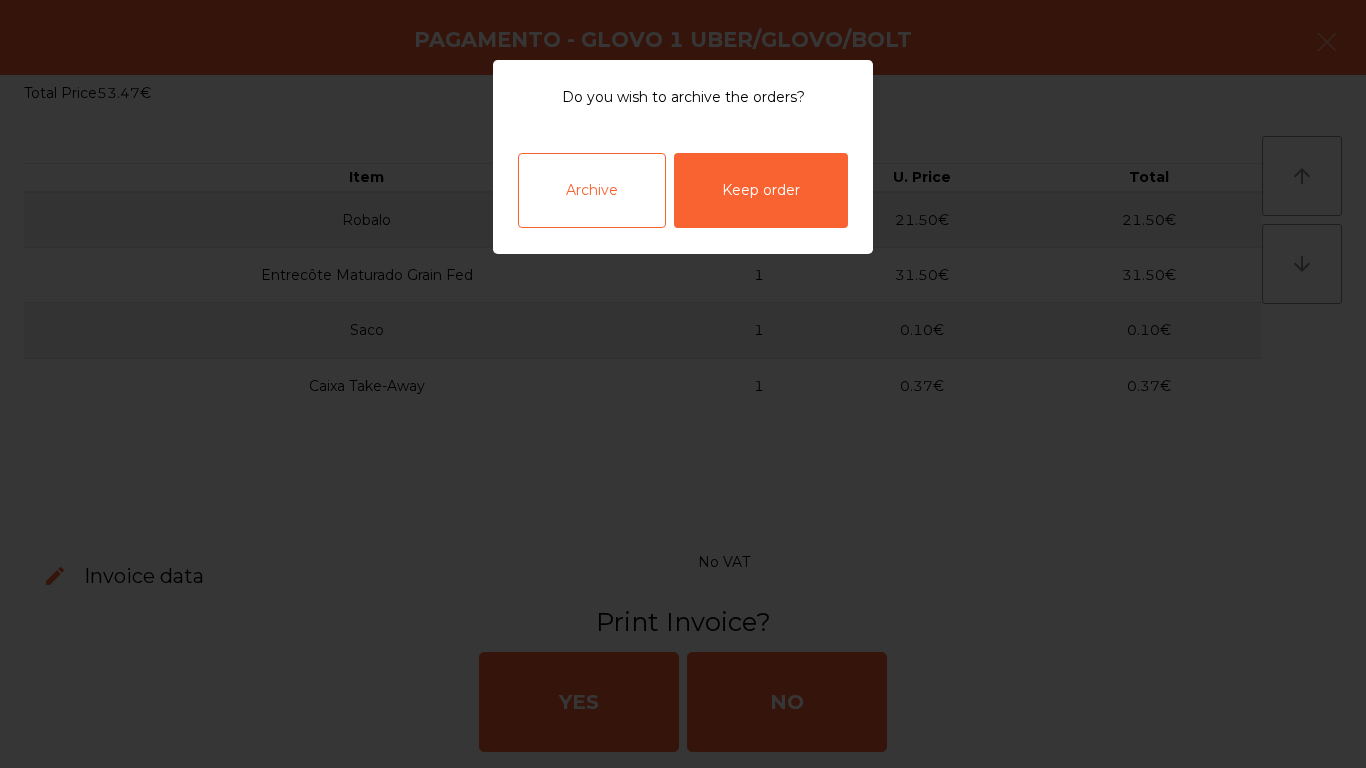 click on "Archive" 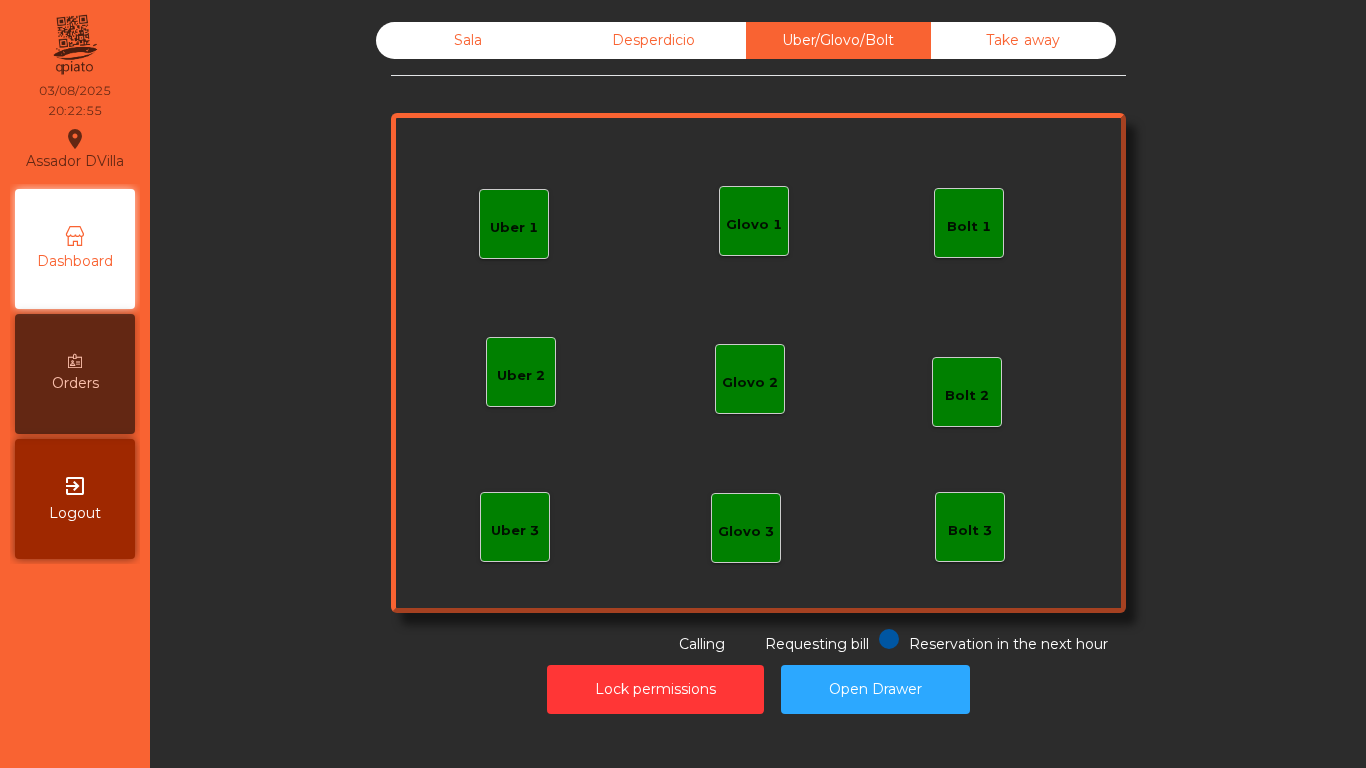 click on "Sala" 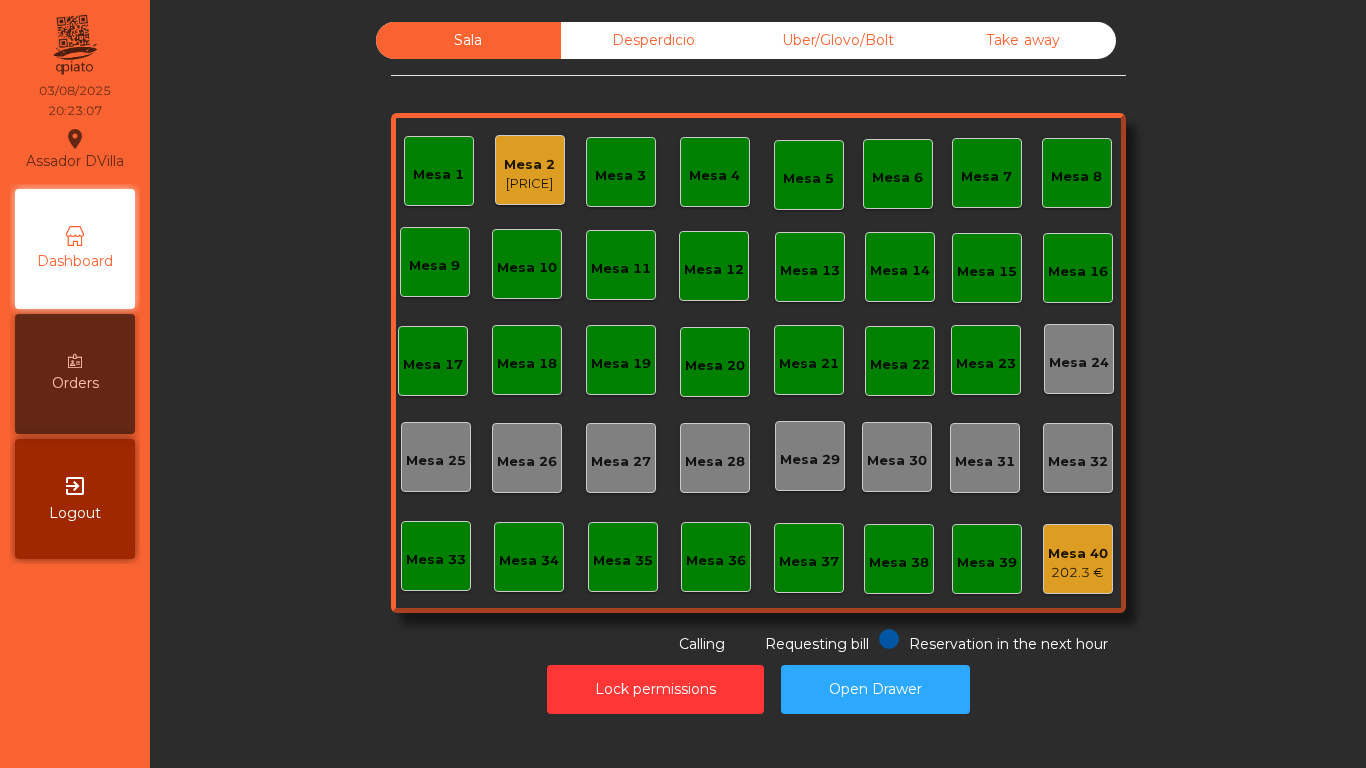 click on "Mesa 16" 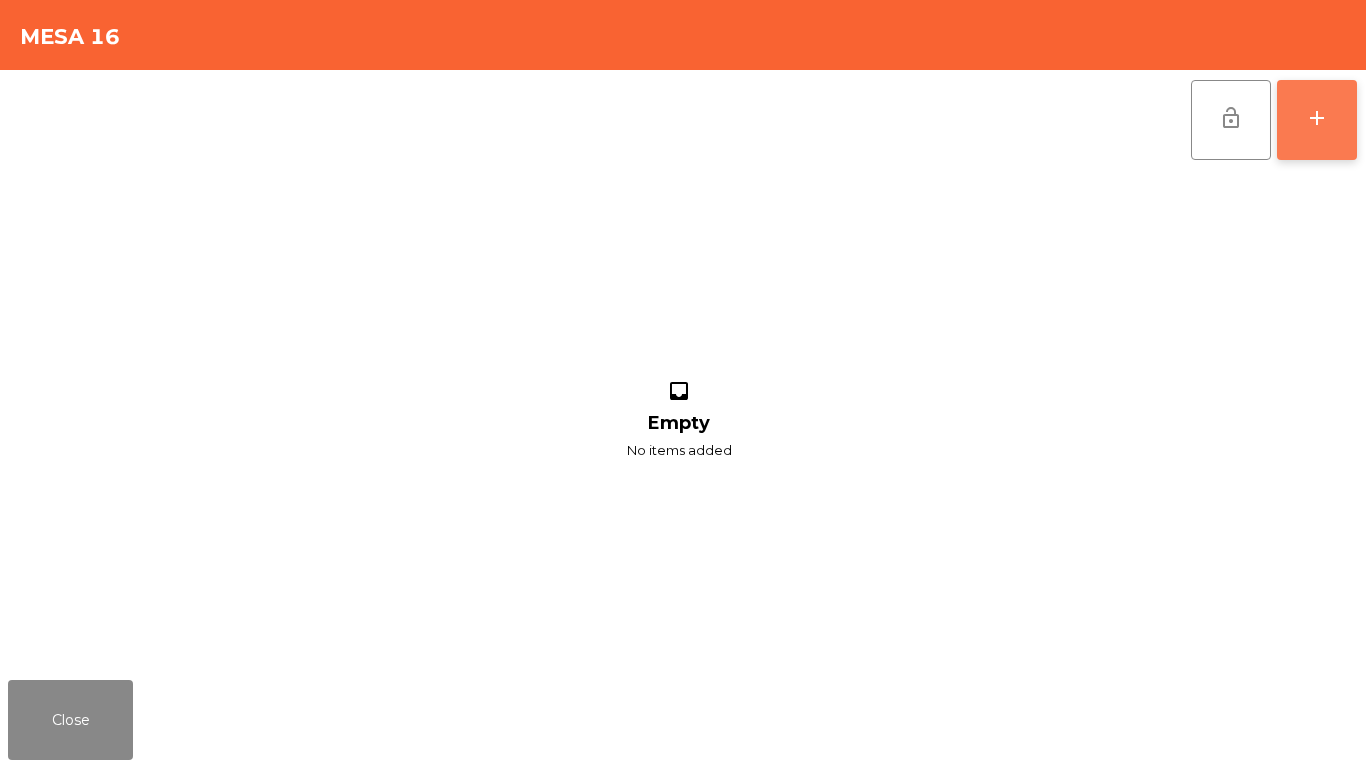 click on "add" 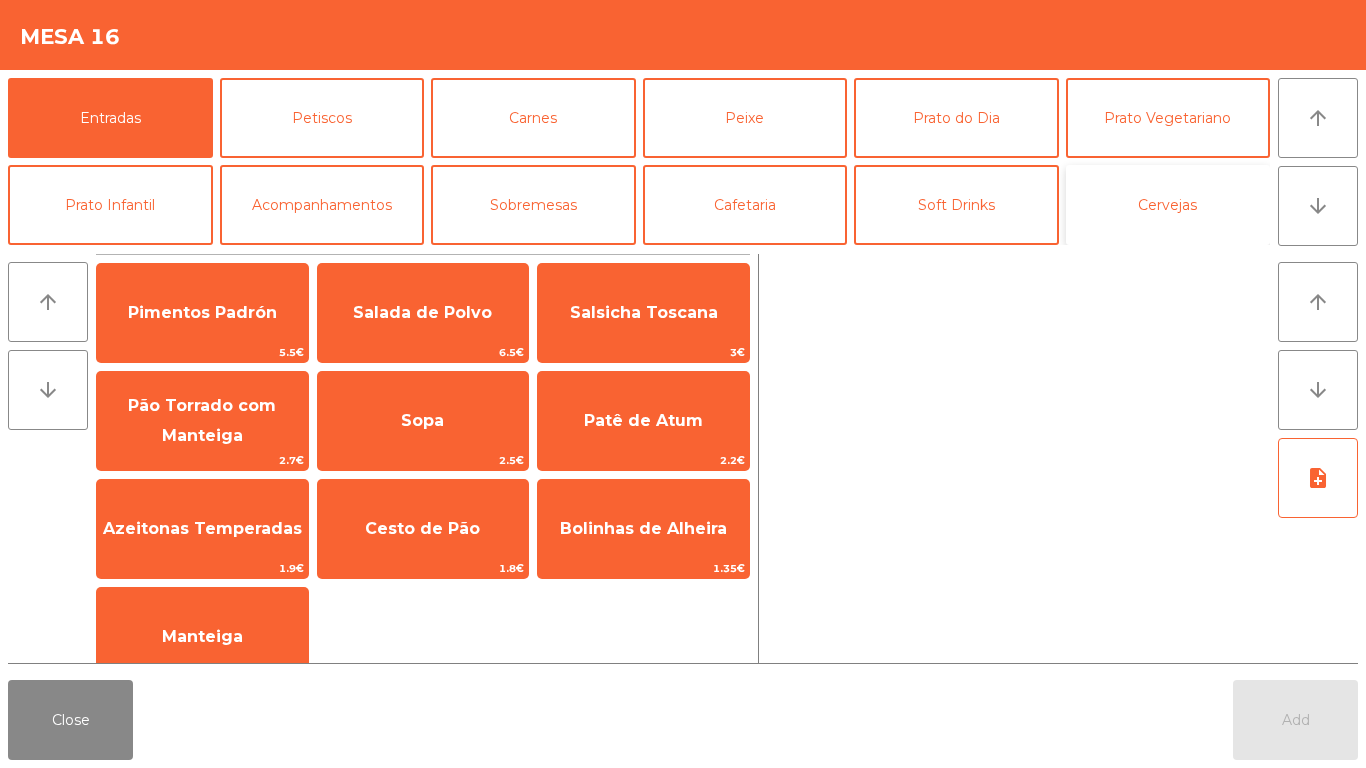 click on "Cervejas" 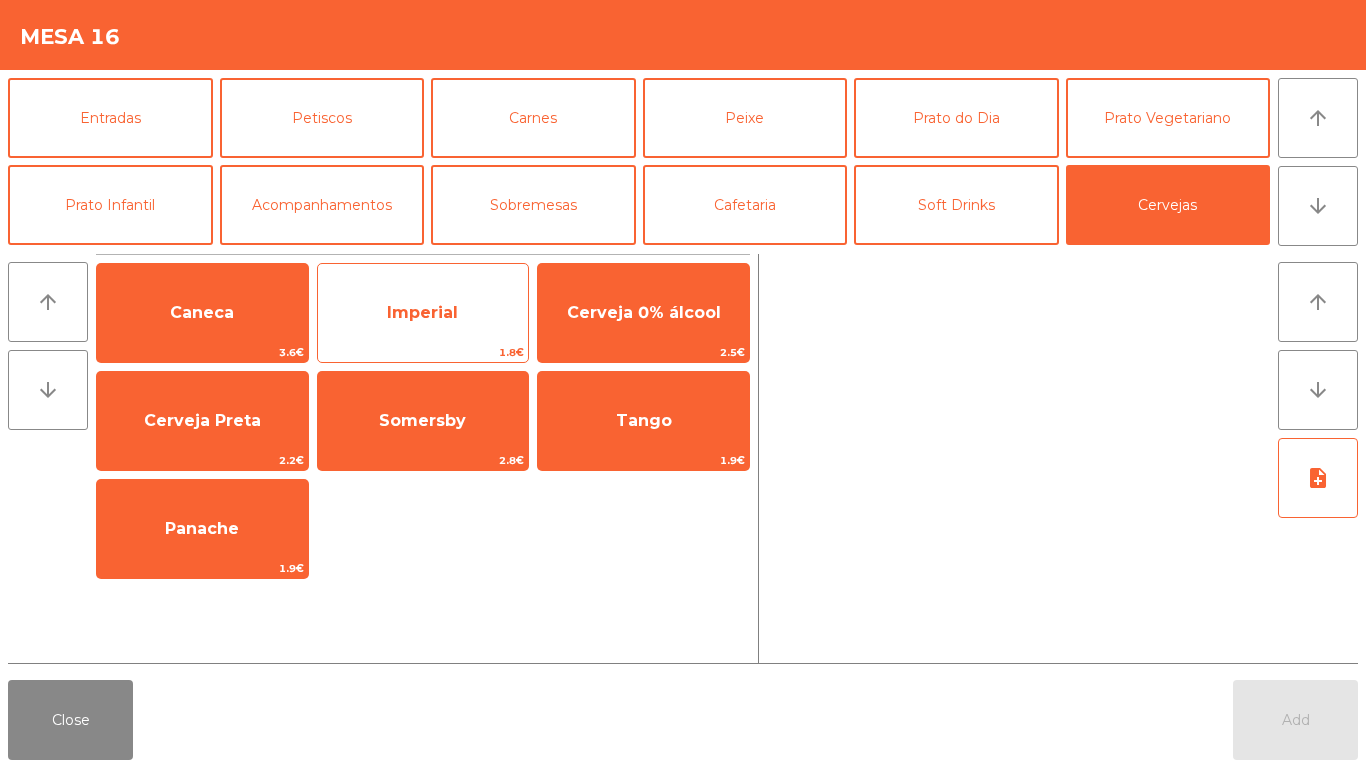 click on "Imperial" 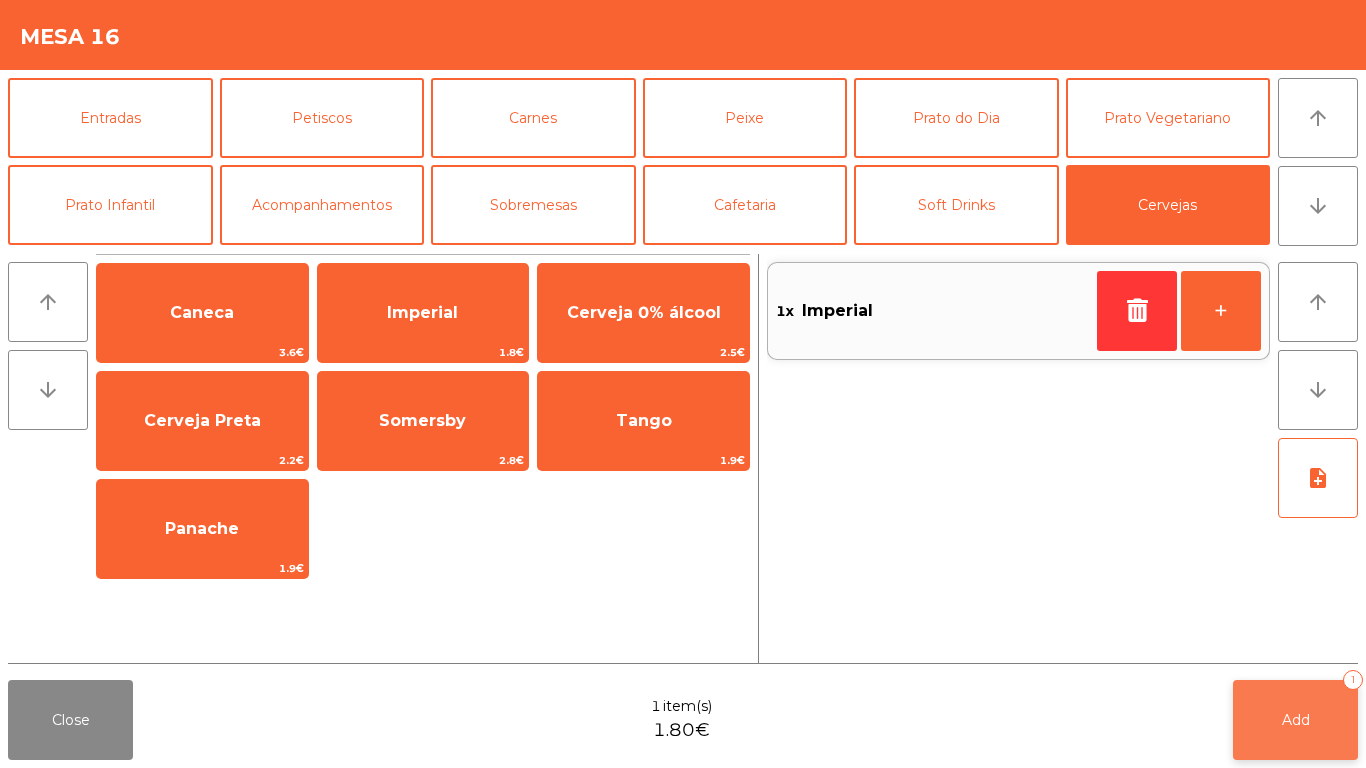click on "Add   1" 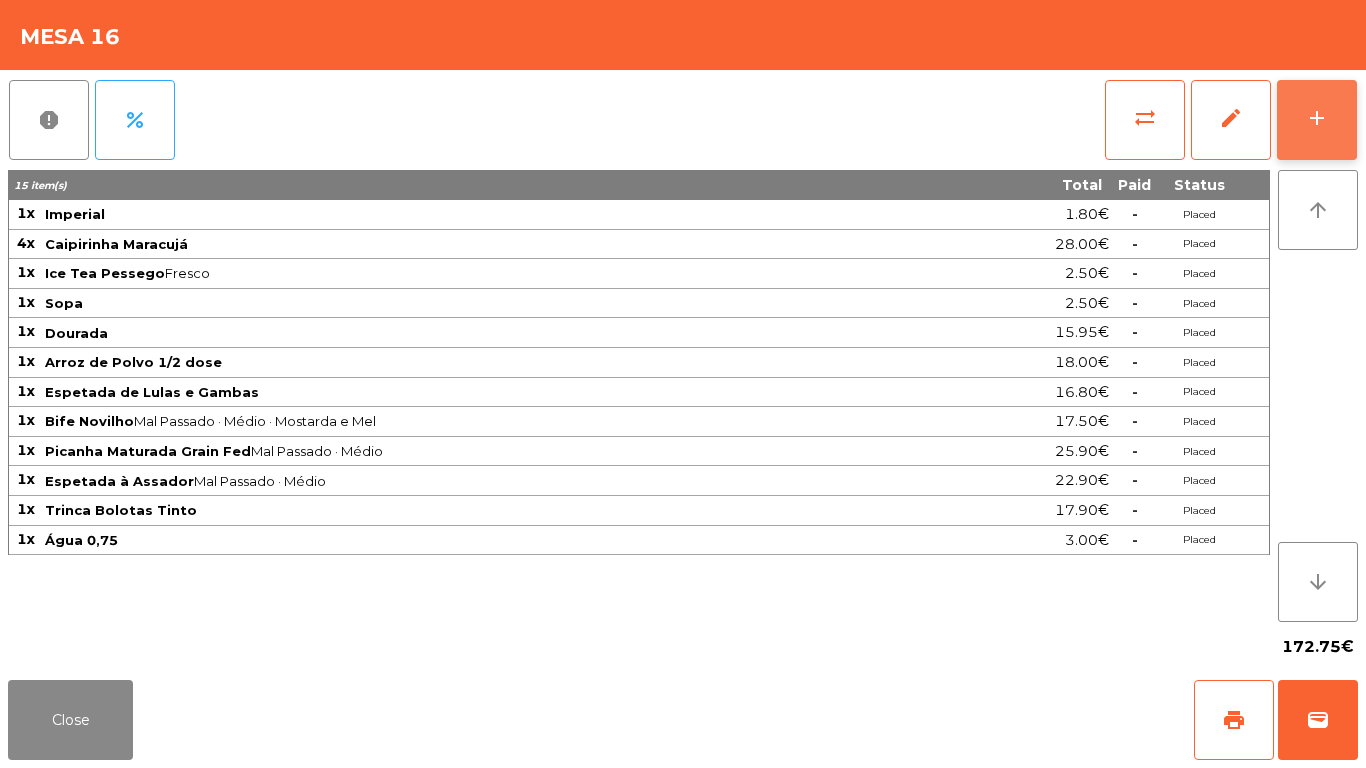 click on "add" 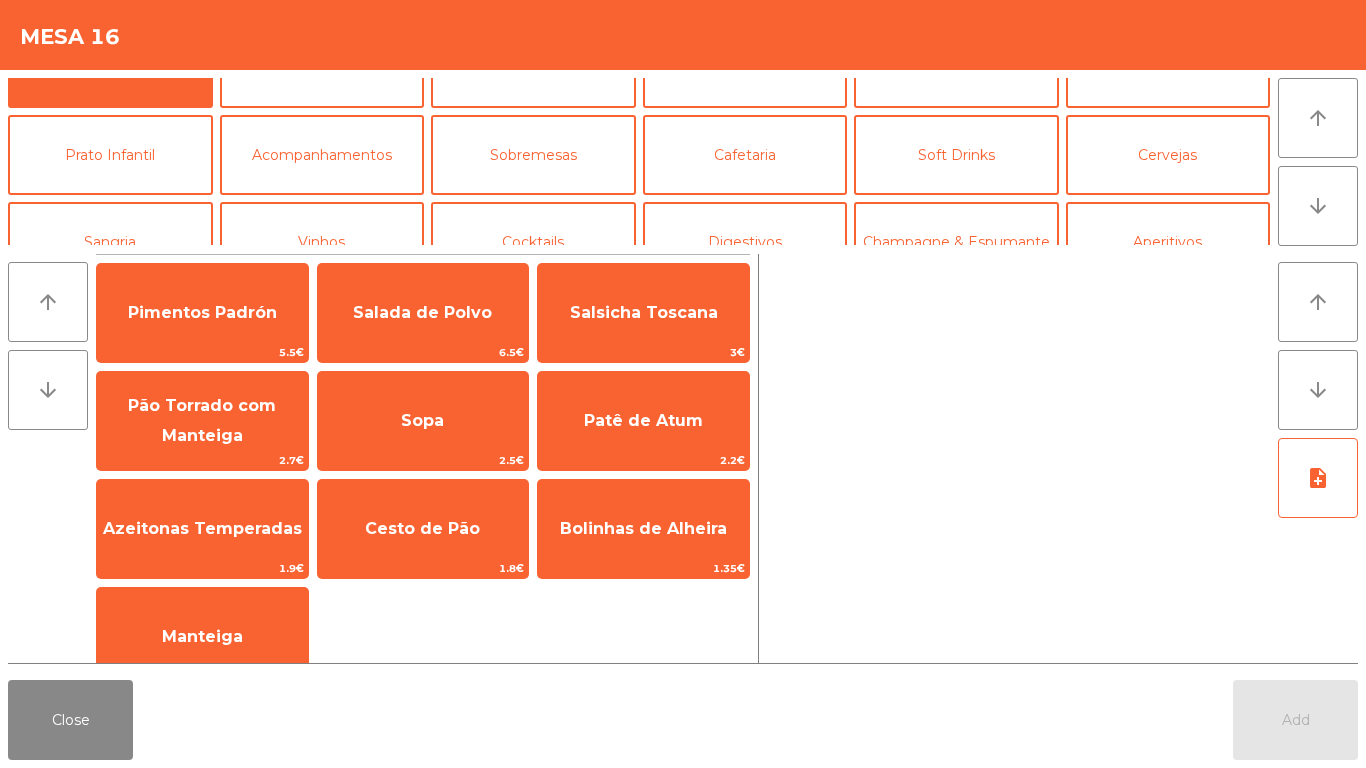 scroll, scrollTop: 76, scrollLeft: 0, axis: vertical 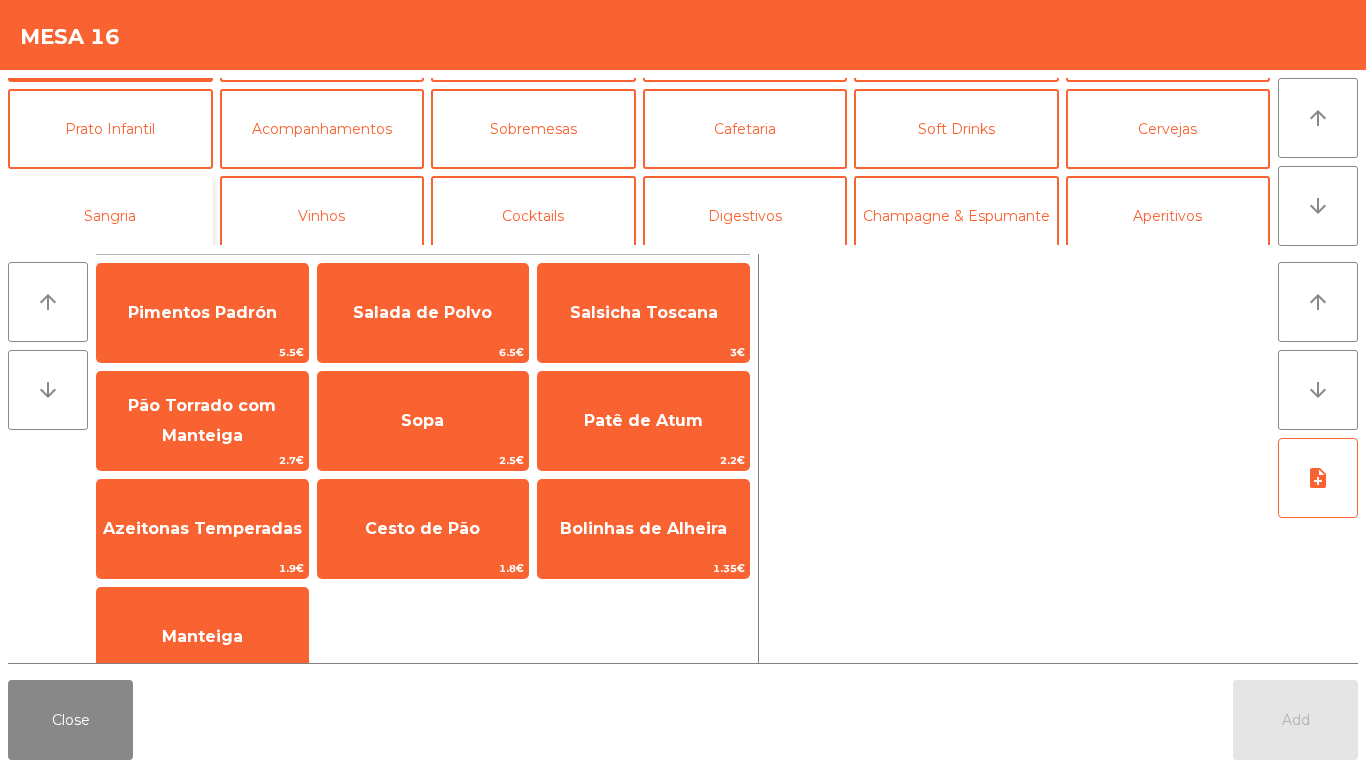 click on "Sangria" 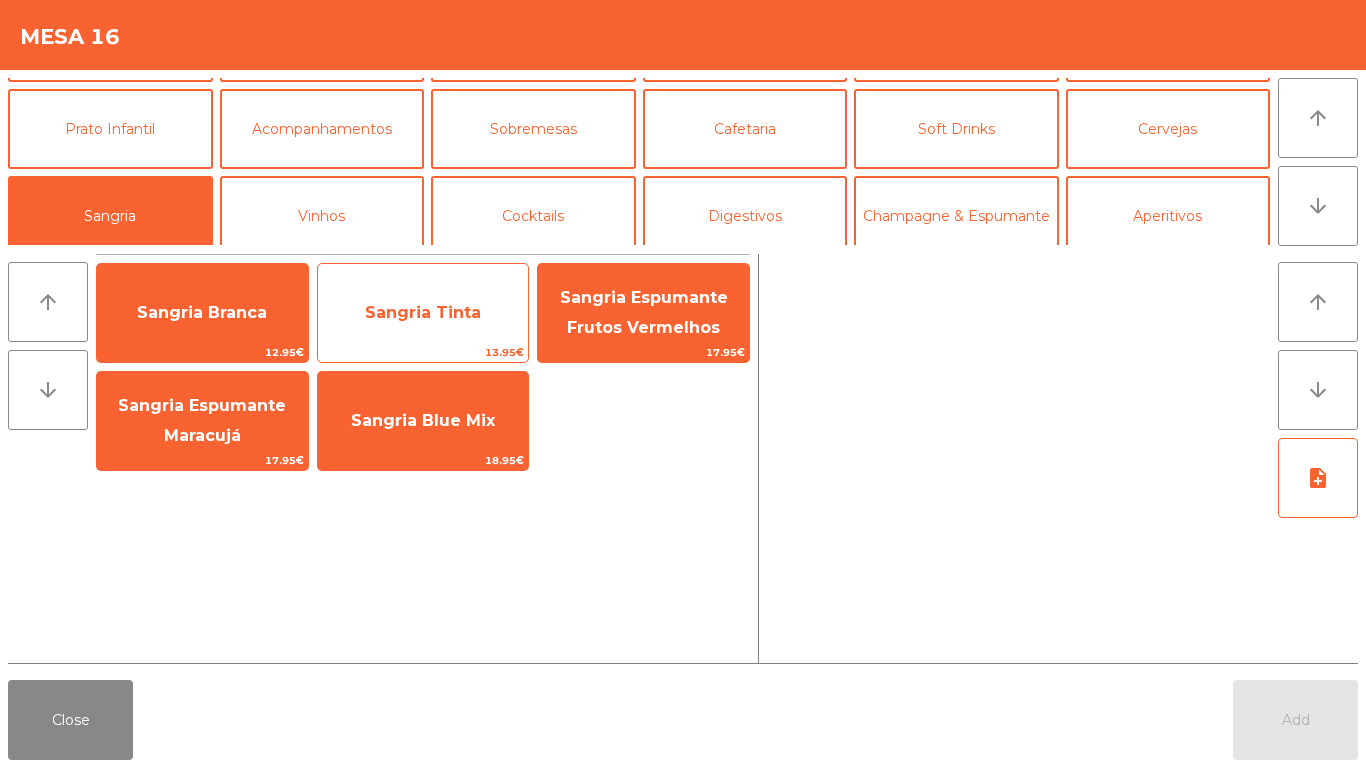 click on "Sangria Tinta" 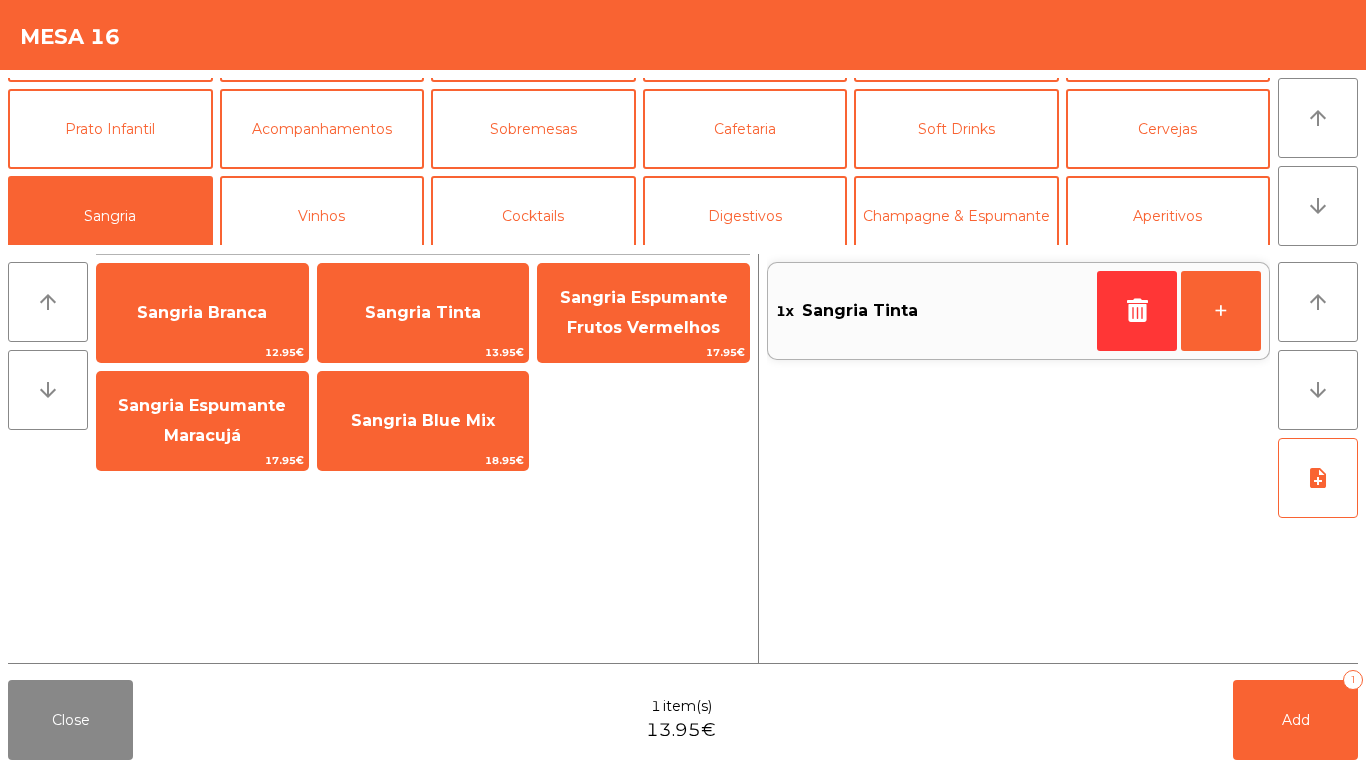 click on "1x    Sangria Tinta   +" 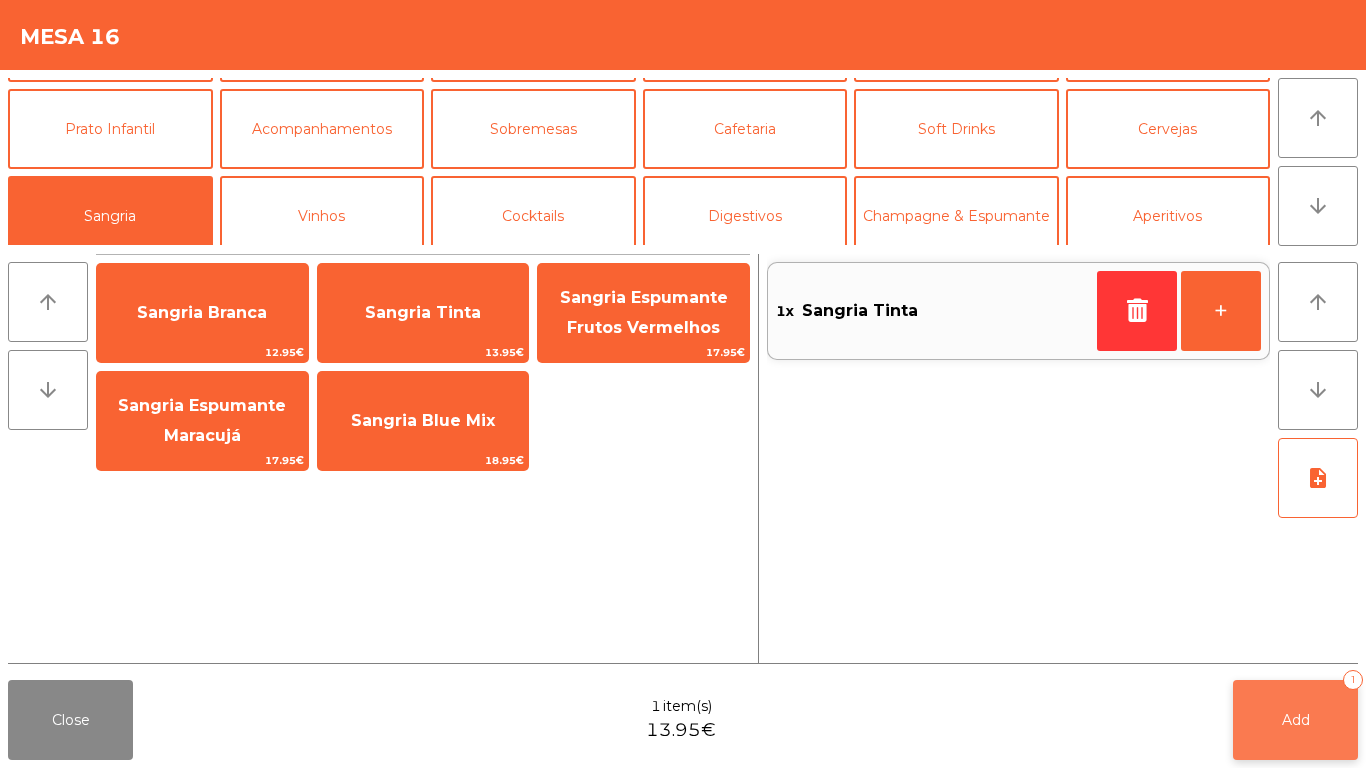 click on "1" 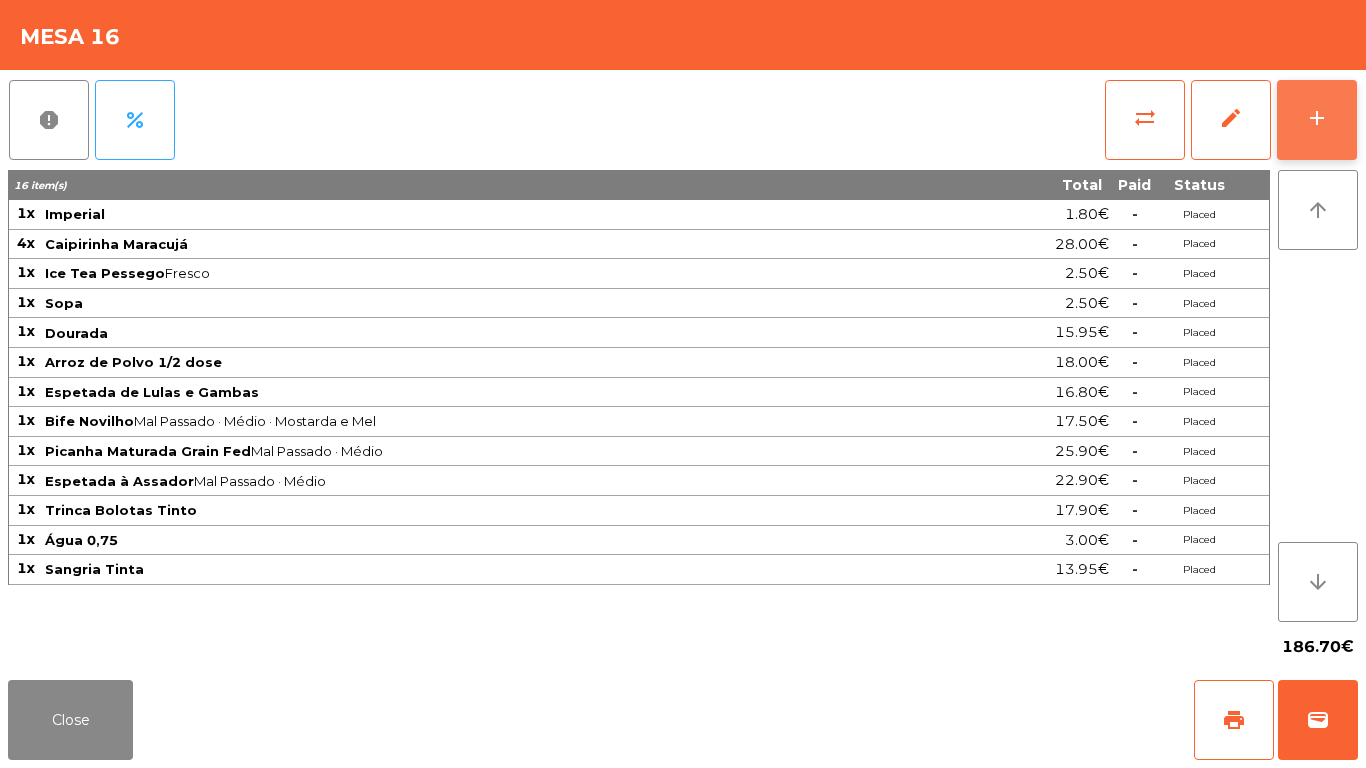 click on "add" 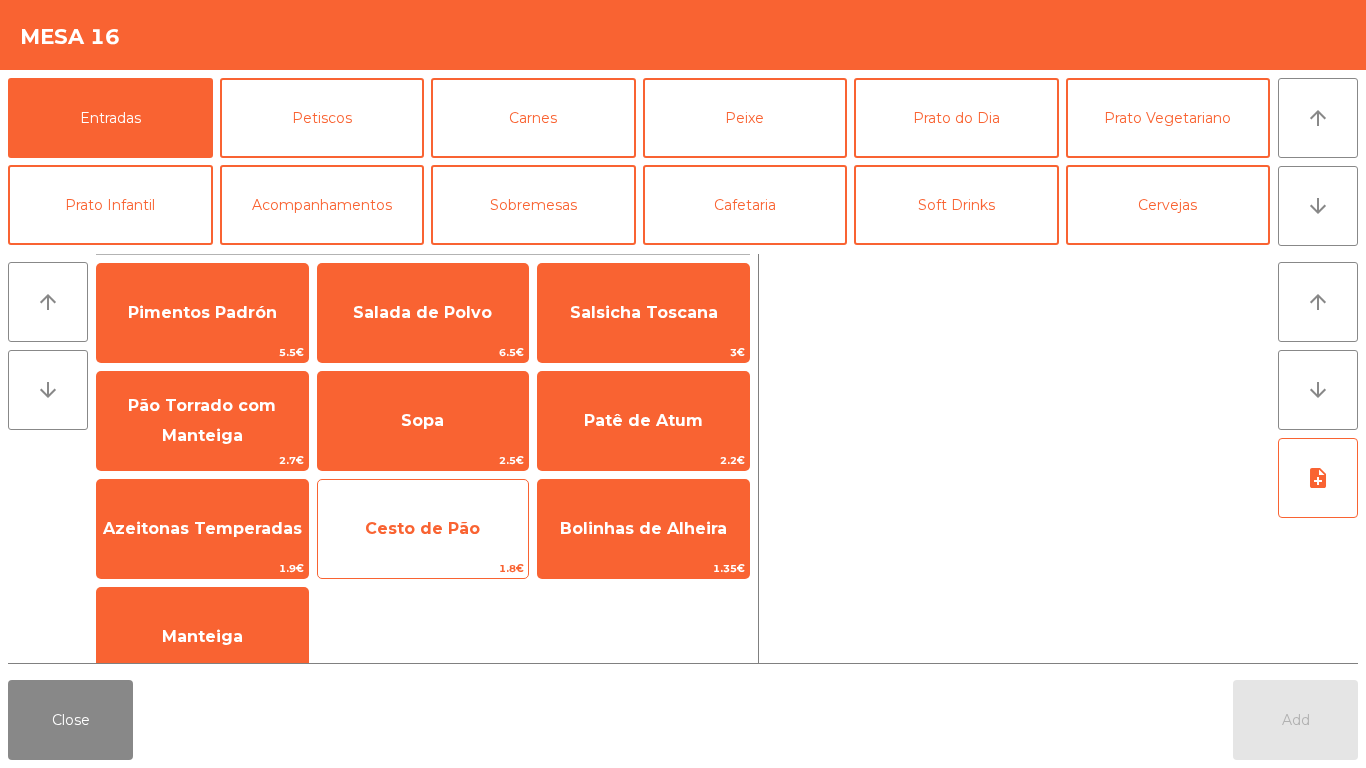 click on "Cesto de Pão" 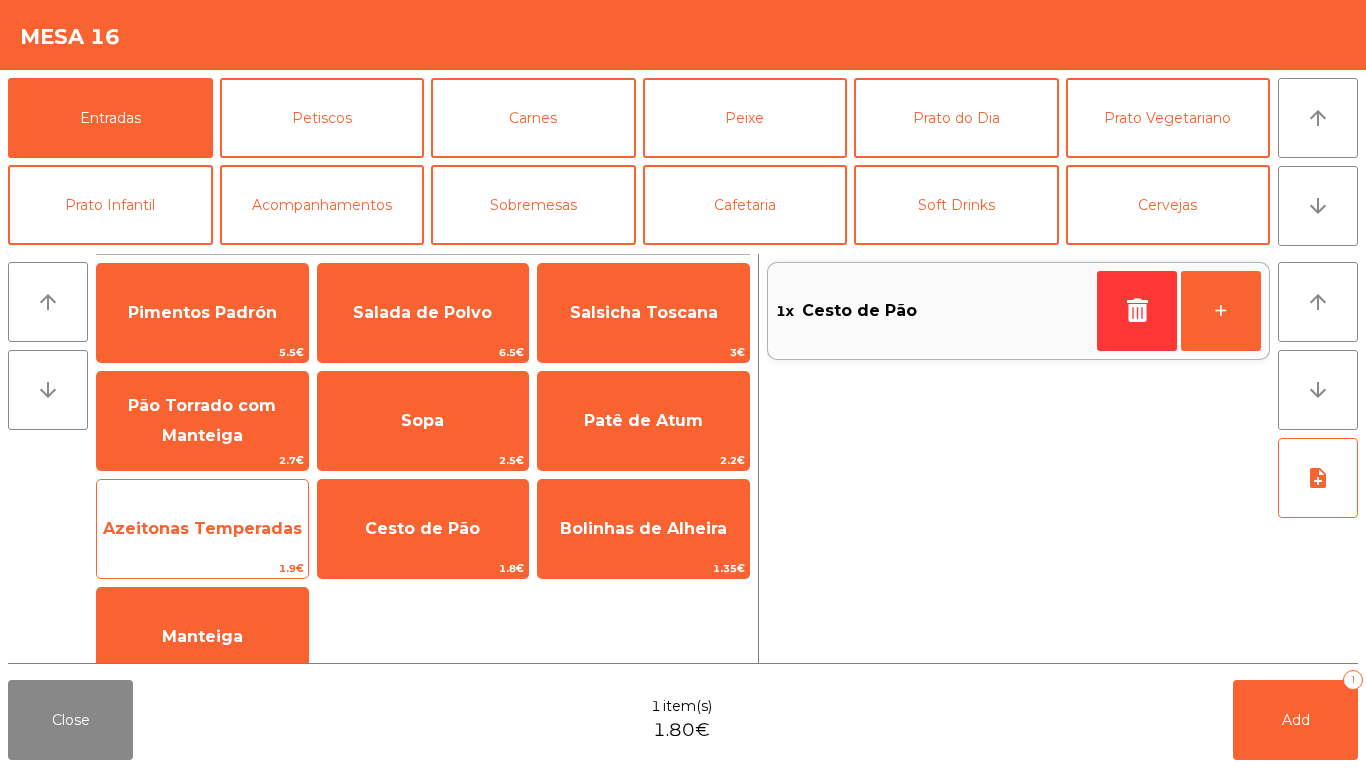 click on "Azeitonas Temperadas" 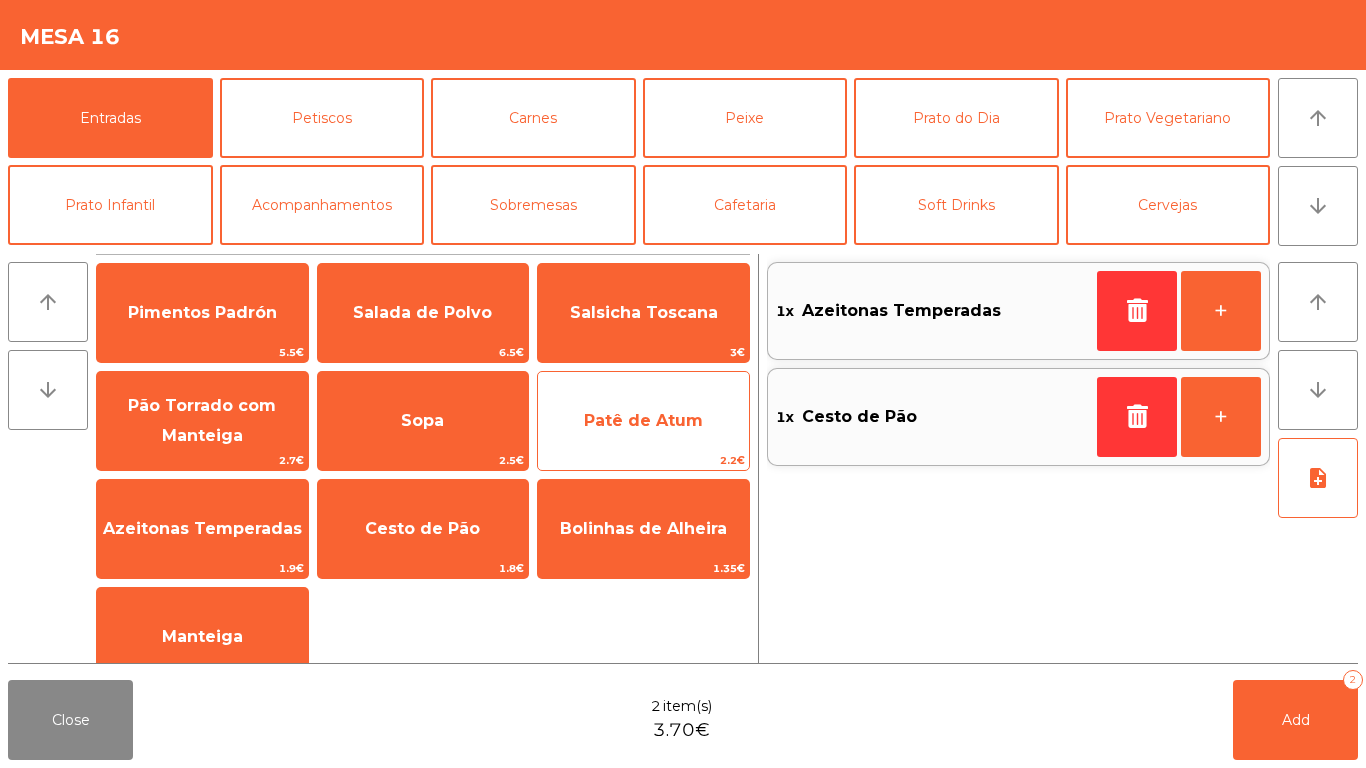 click on "Patê de Atum" 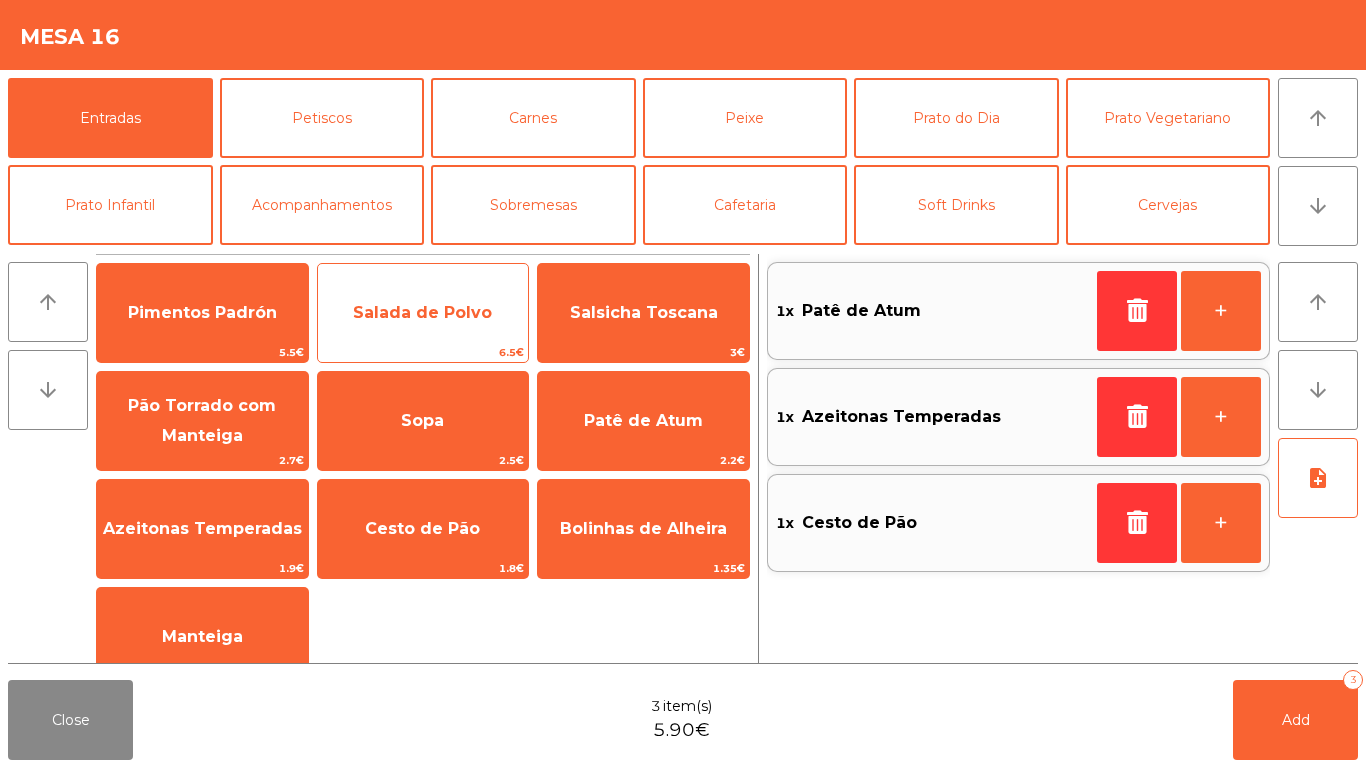 click on "Salada de Polvo" 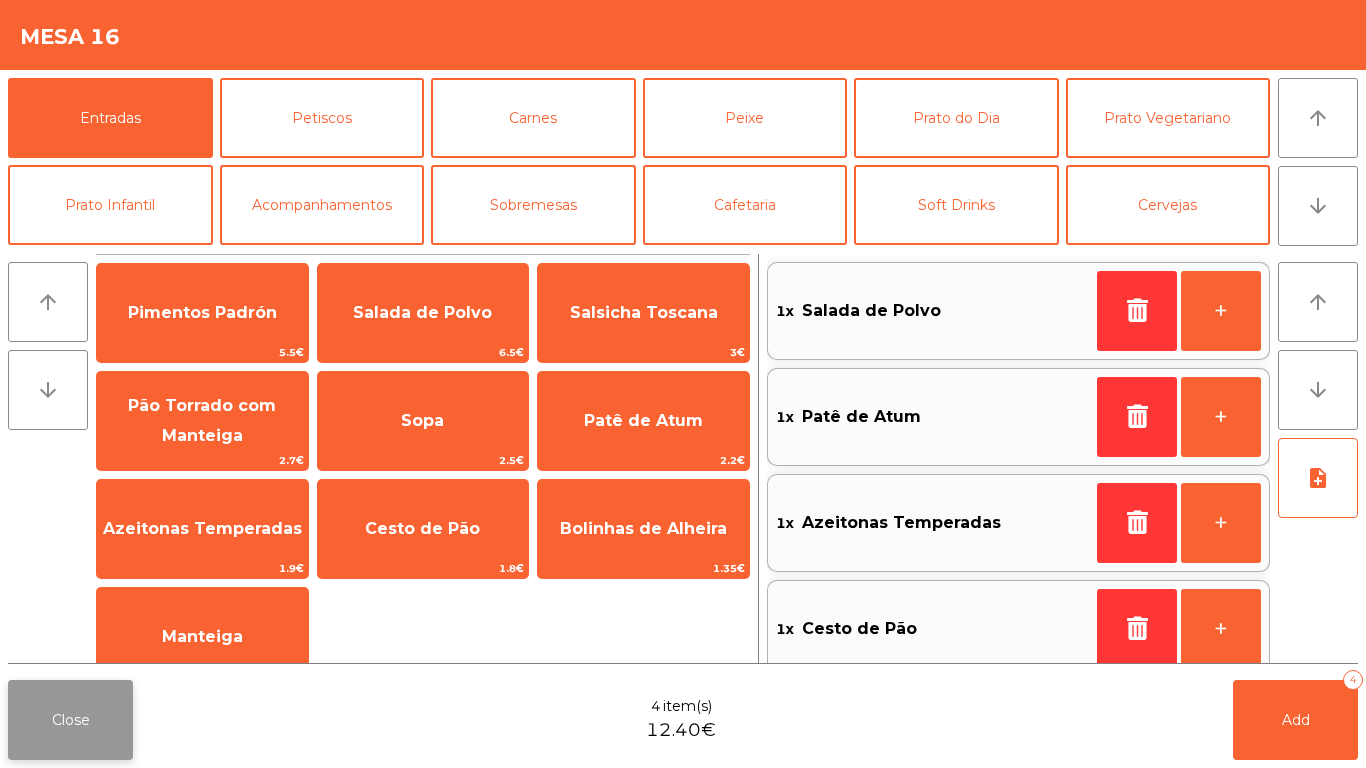 click on "Close" 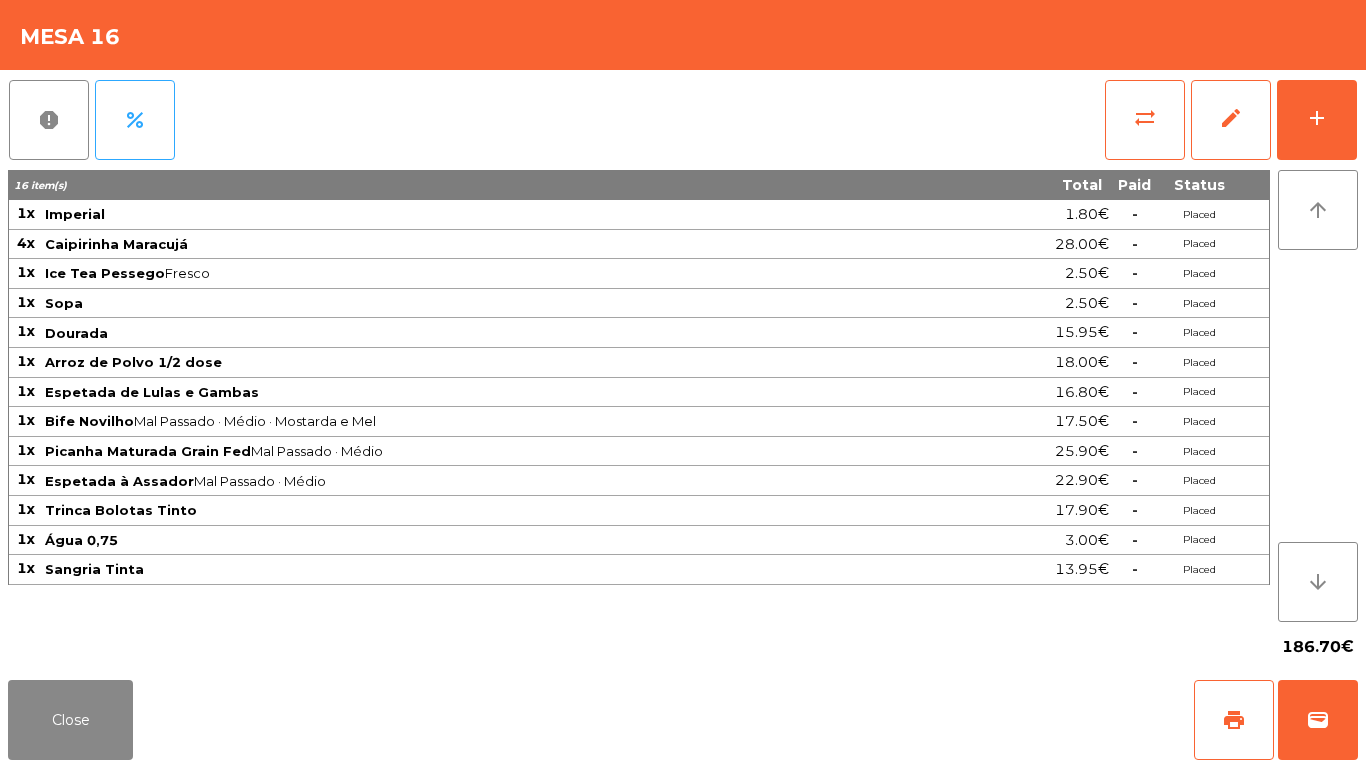 click on "report percent sync_alt edit add [ITEM_COUNT] item(s) Total Paid Status 1x Imperial [PRICE] - Placed 4x Caipirinha Maracujá [PRICE] - Placed 1x Ice Tea Pessego Fresco [PRICE] - Placed 1x Sopa [PRICE] - Placed 1x Dourada [PRICE] - Placed 1x Arroz de Polvo 1/2 dose [PRICE] - Placed 1x Espetada de Lulas e Gambas [PRICE] - Placed 1x Bife Novilho Mal Passado · Médio · Mostarda e Mel [PRICE] - Placed 1x Picanha Maturada Grain Fed Mal Passado · Médio [PRICE] - Placed 1x Espetada à Assador Mal Passado · Médio [PRICE] - Placed 1x Trinca Bolotas Tinto [PRICE] - Placed 1x Água 0,75 [PRICE] - Placed 1x Sangria Tinta [PRICE] - Placed arrow_upward arrow_downward [PRICE]" 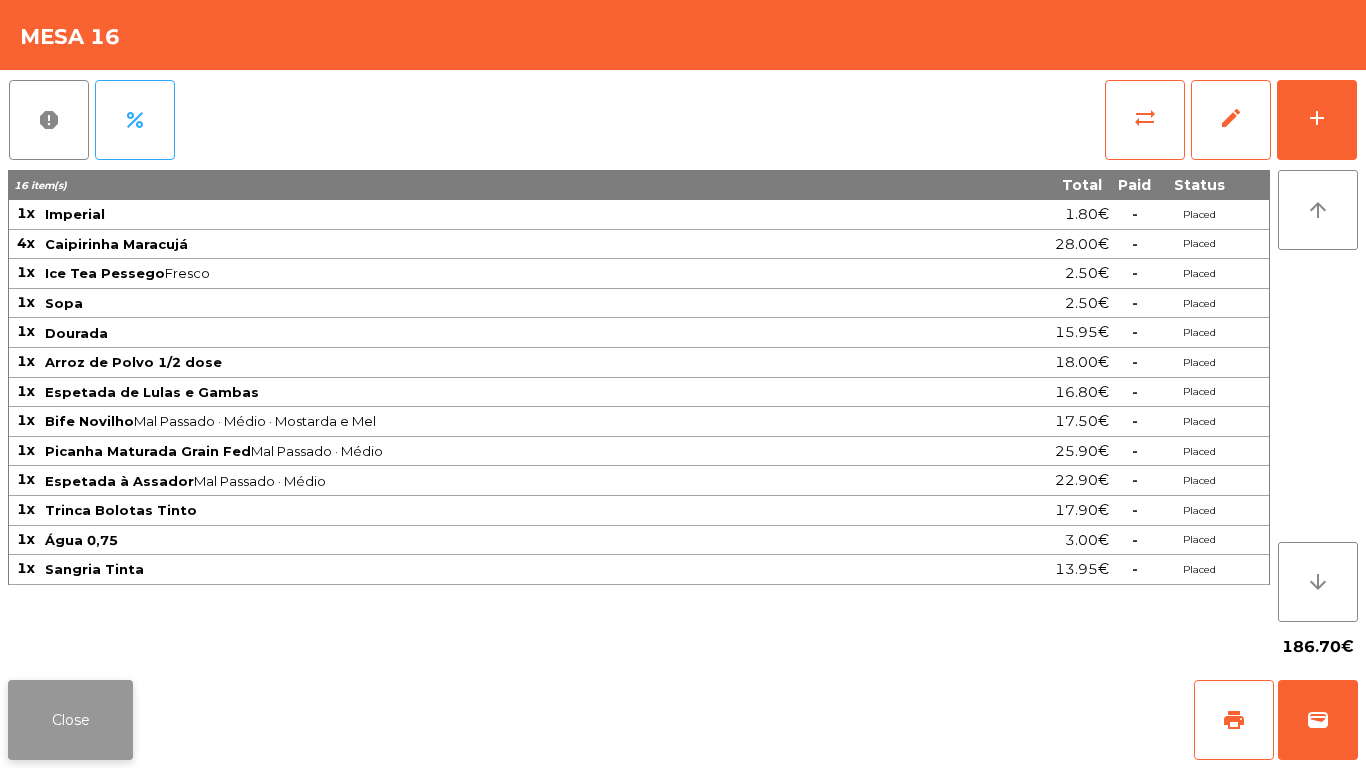 drag, startPoint x: 54, startPoint y: 760, endPoint x: 113, endPoint y: 690, distance: 91.5478 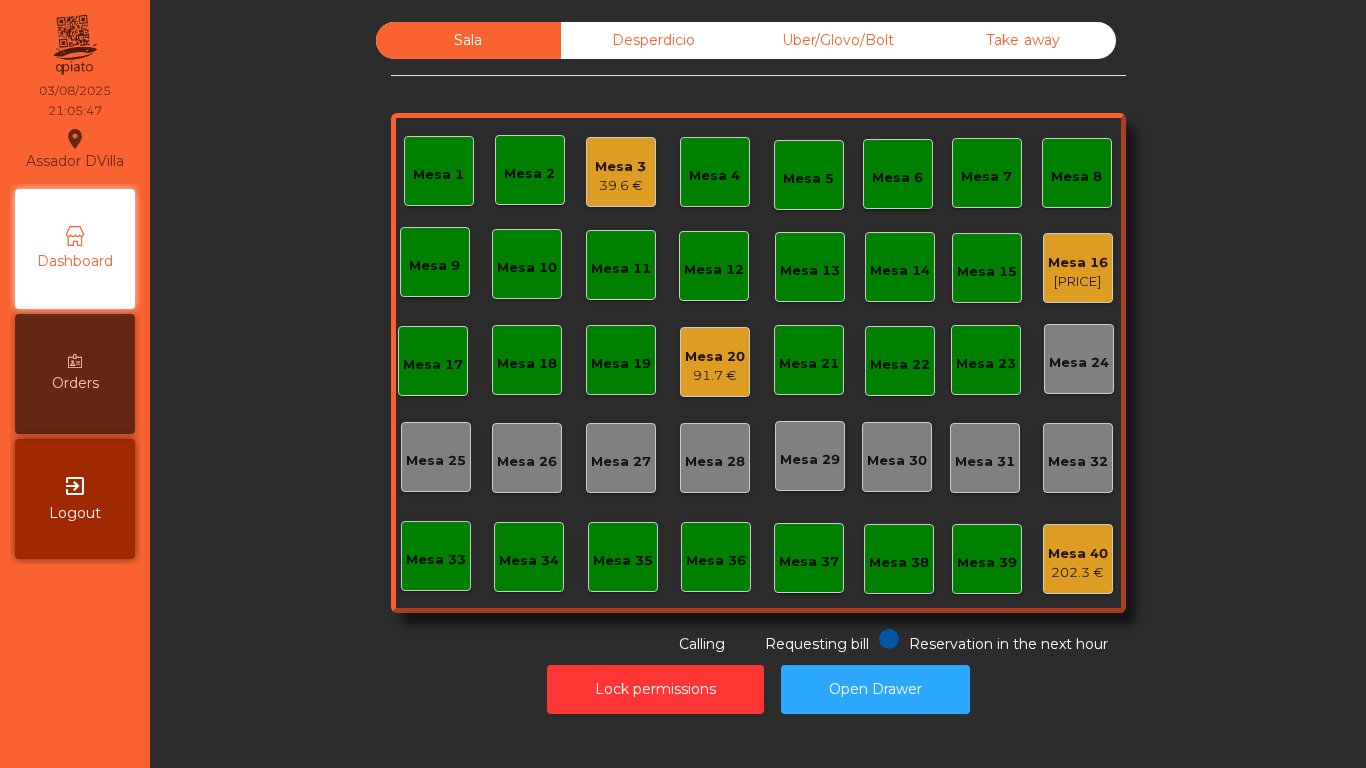 click on "[PRICE]" 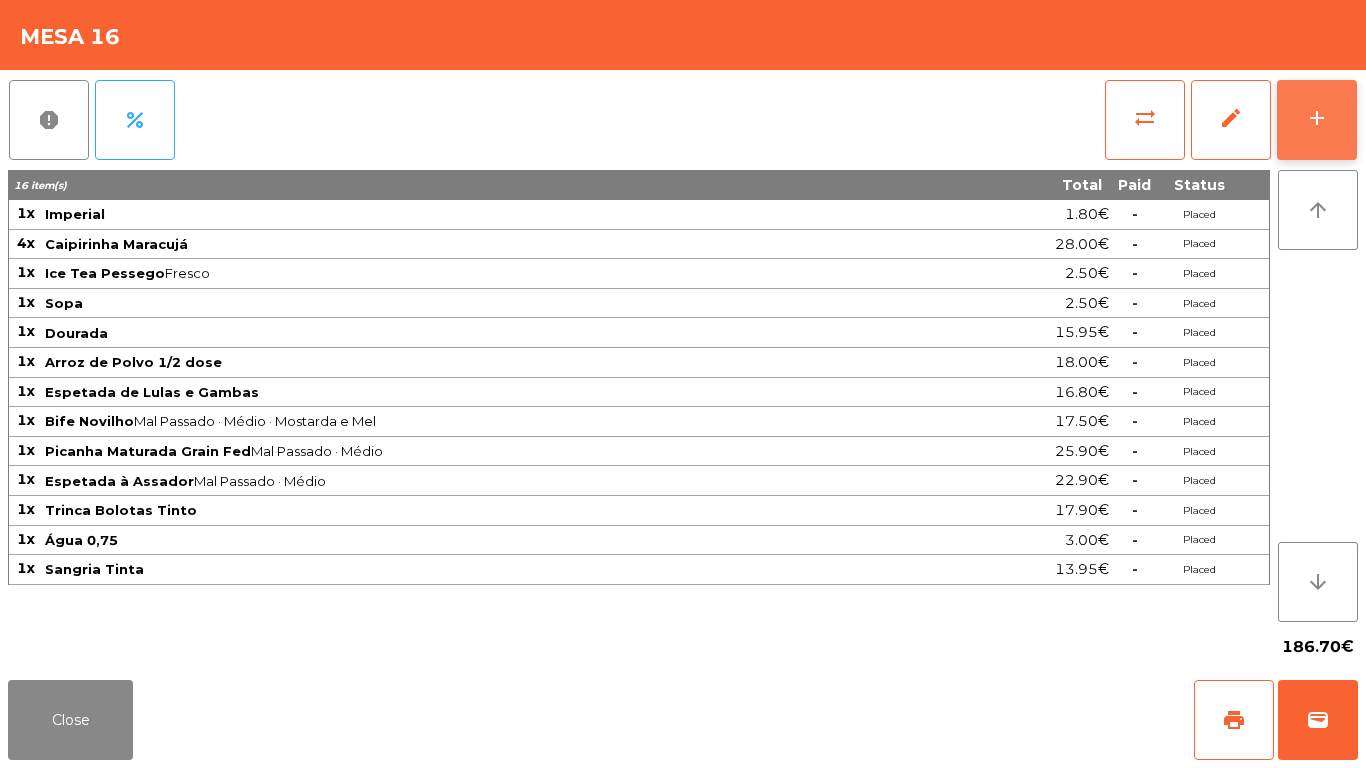 click on "add" 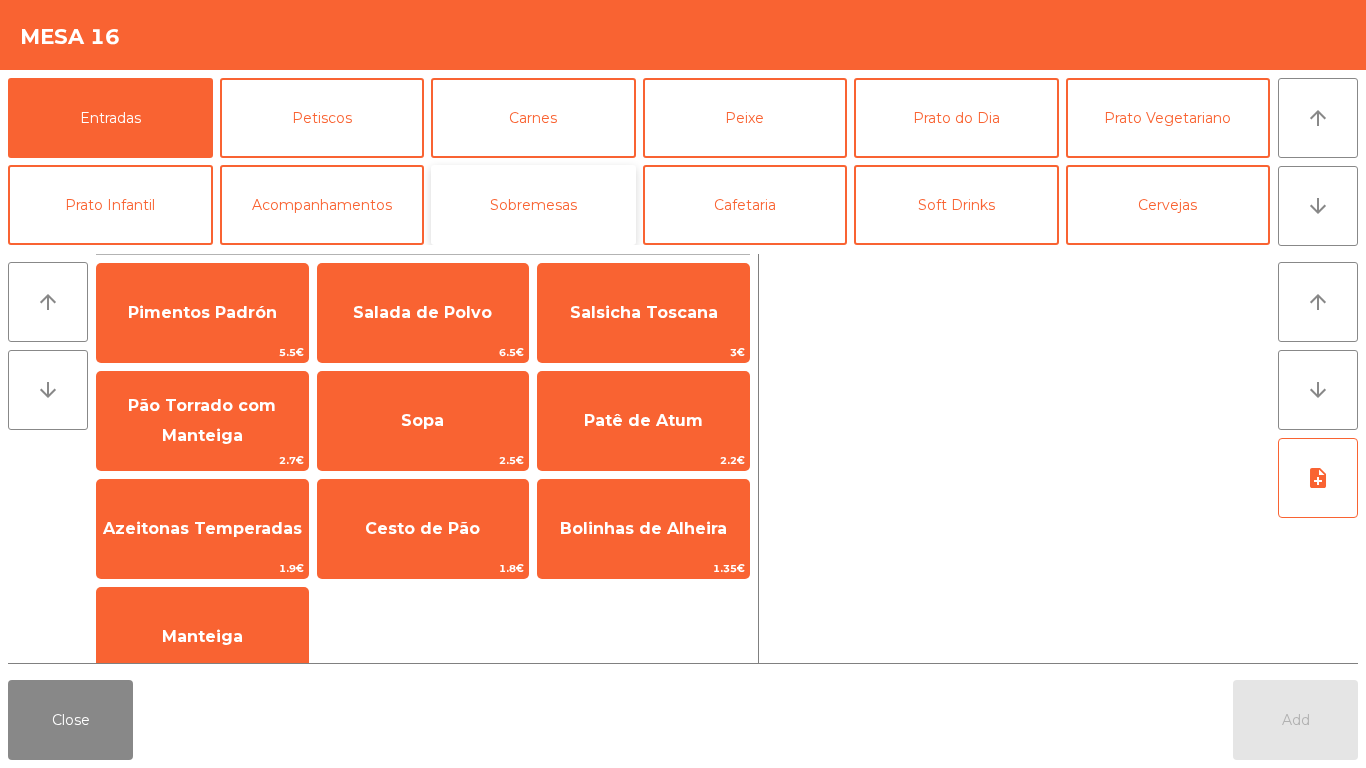 click on "Sobremesas" 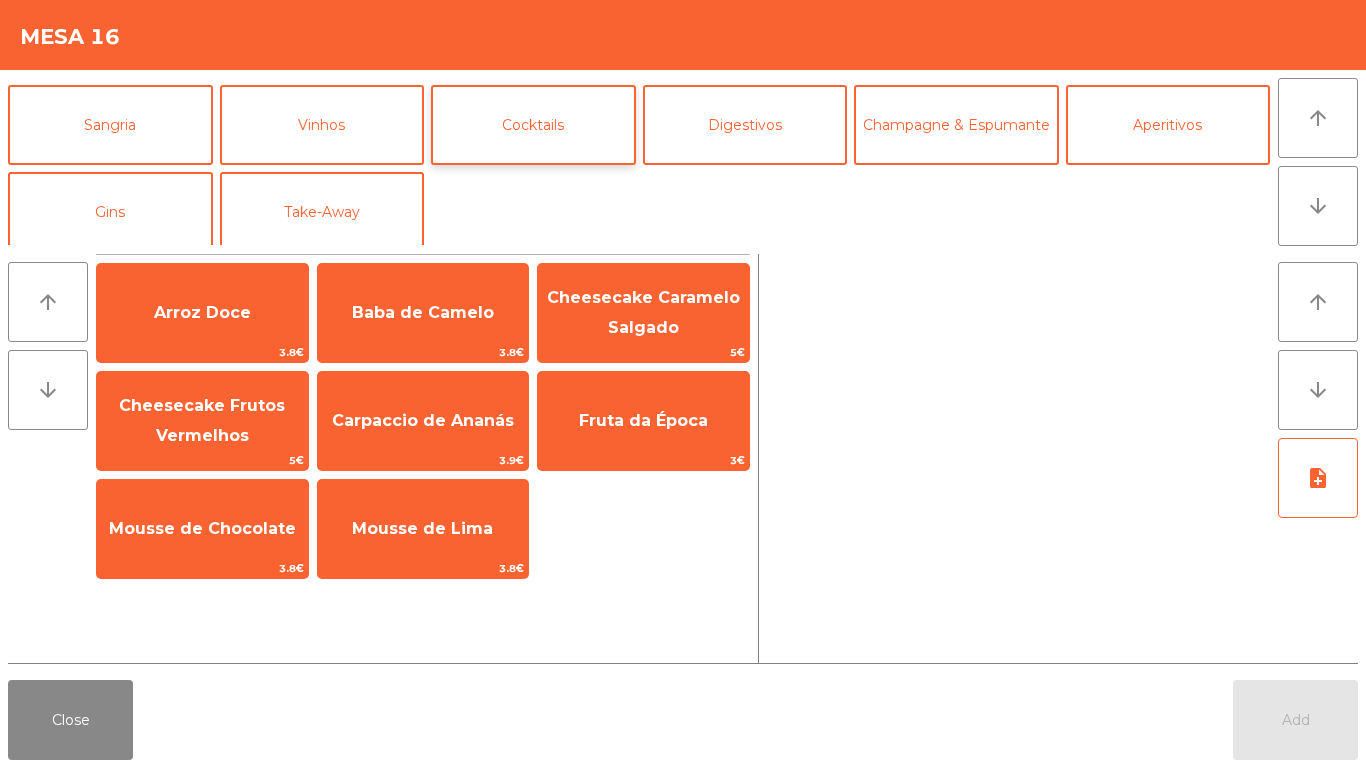 scroll, scrollTop: 174, scrollLeft: 0, axis: vertical 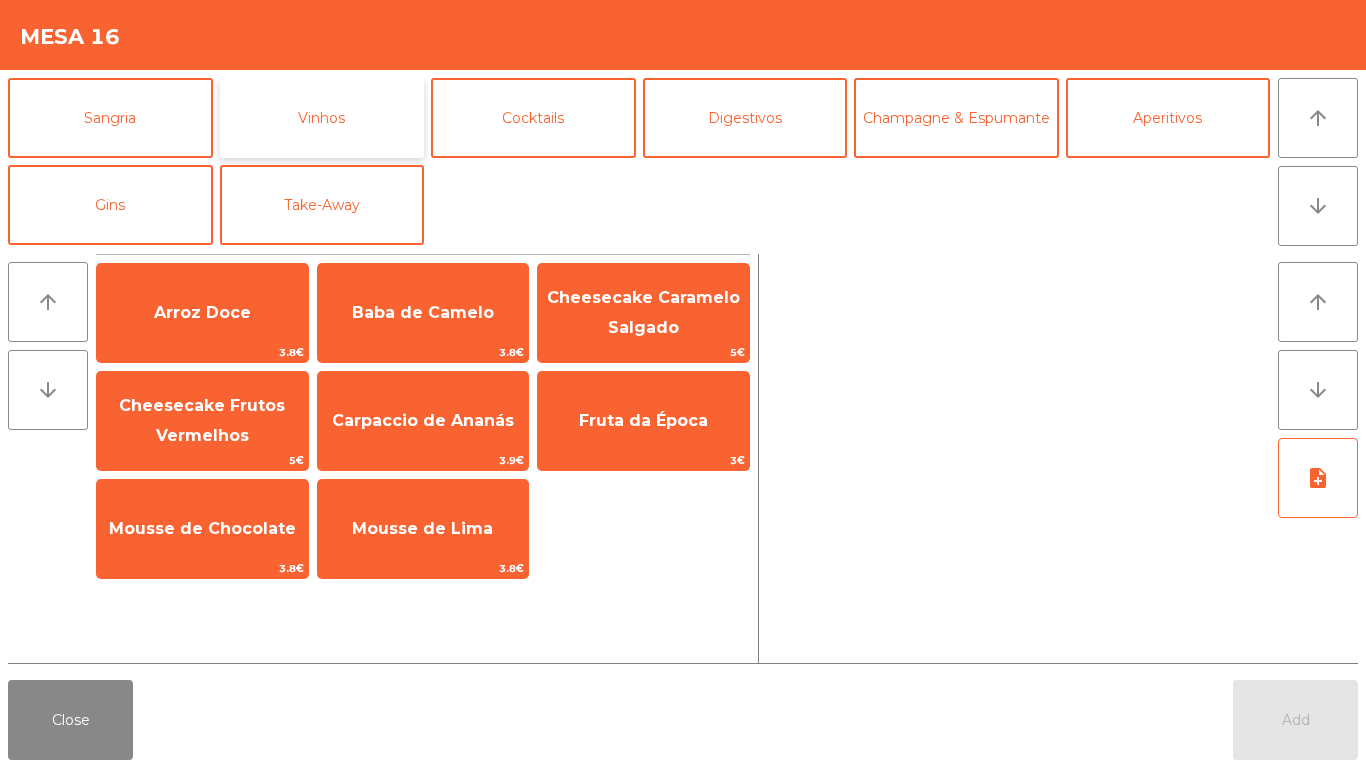 click on "Vinhos" 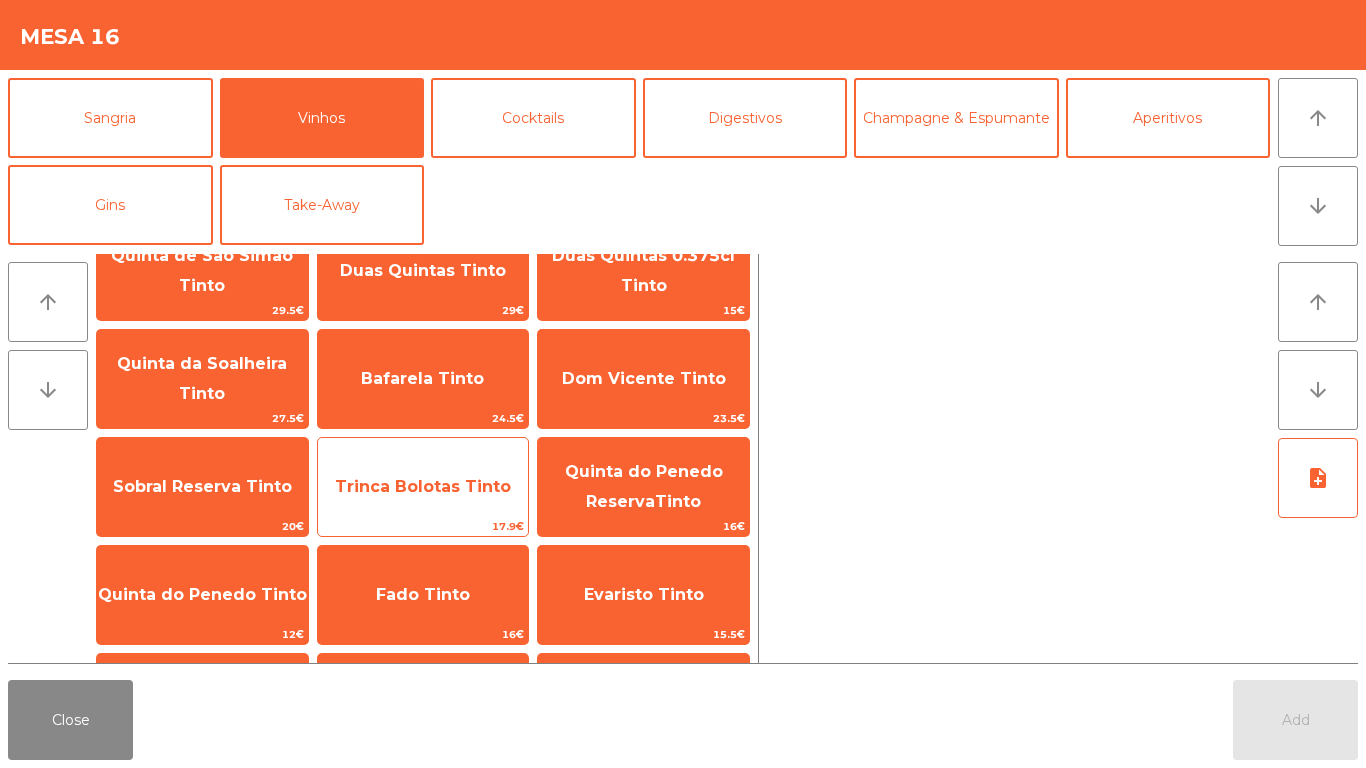scroll, scrollTop: 100, scrollLeft: 0, axis: vertical 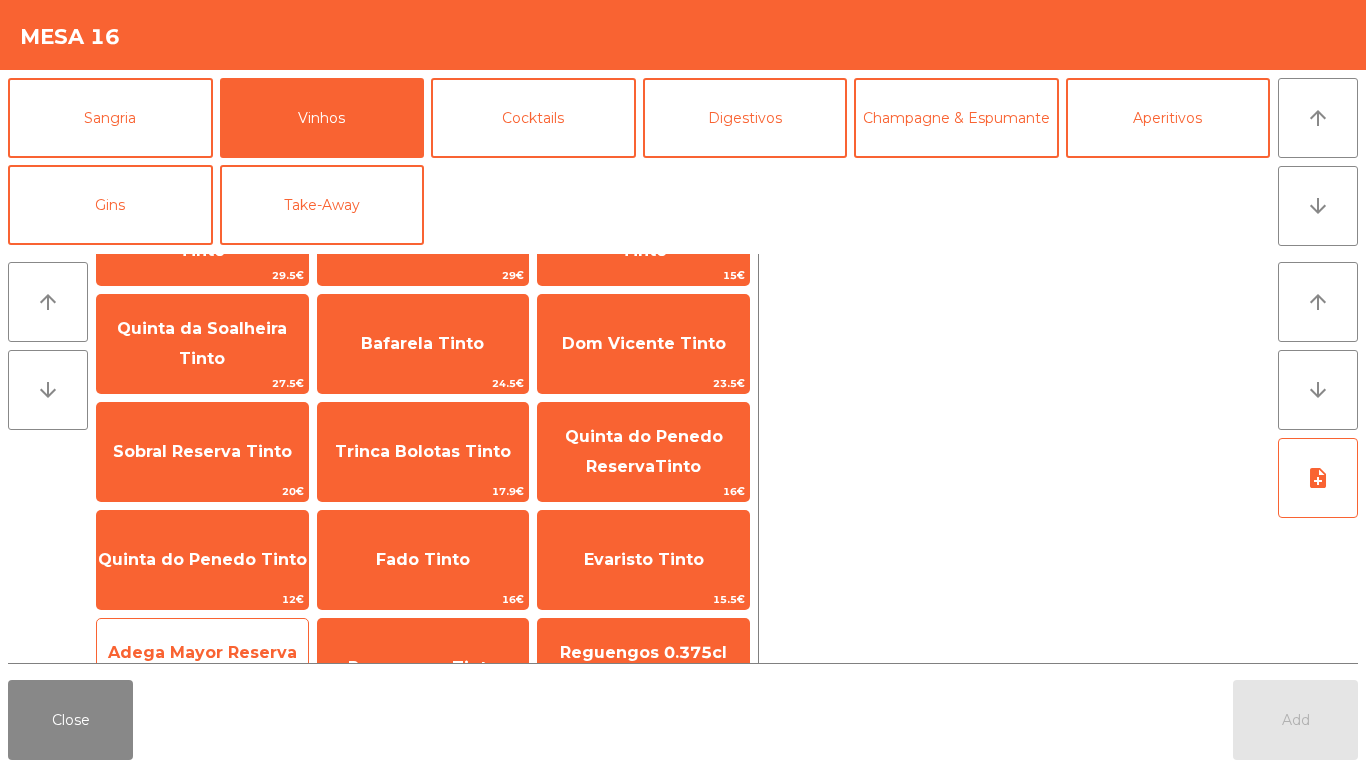click on "Adega Mayor Reserva Tinto" 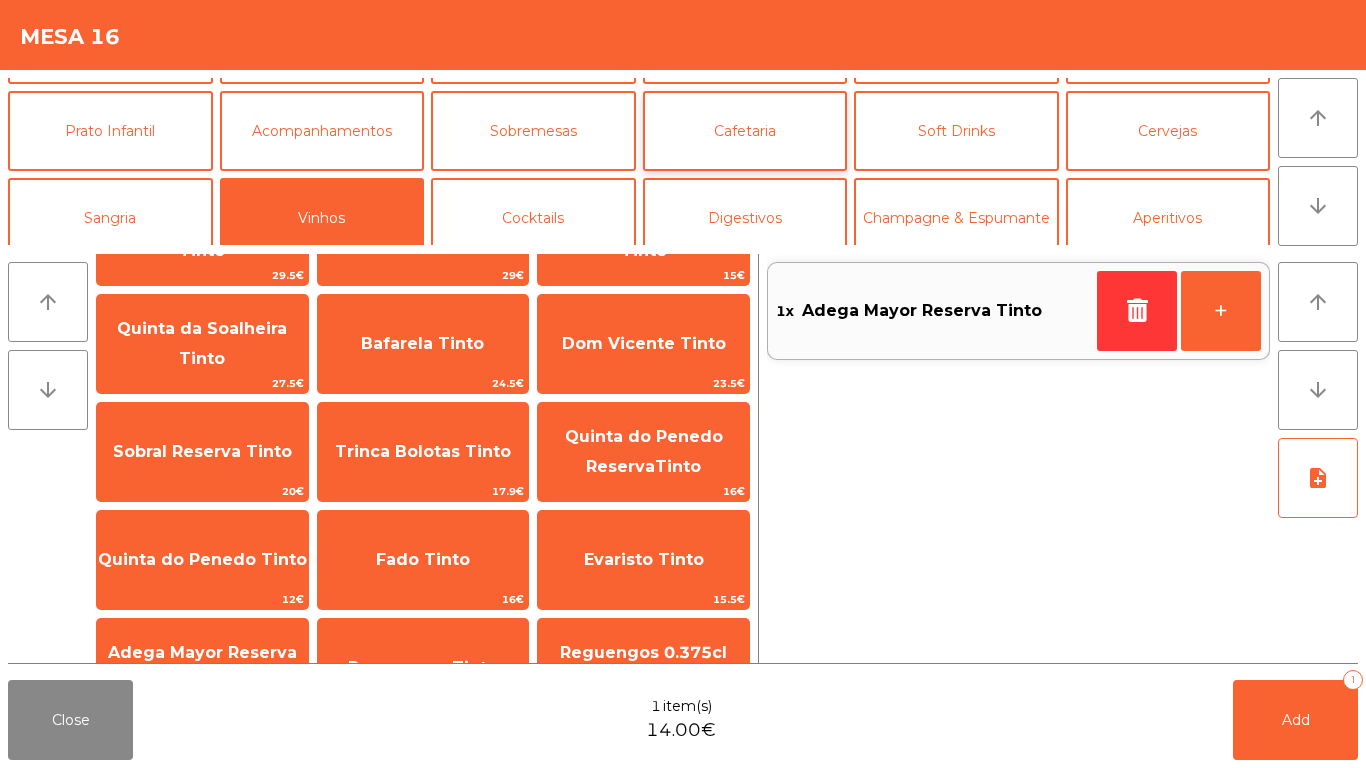 scroll, scrollTop: 0, scrollLeft: 0, axis: both 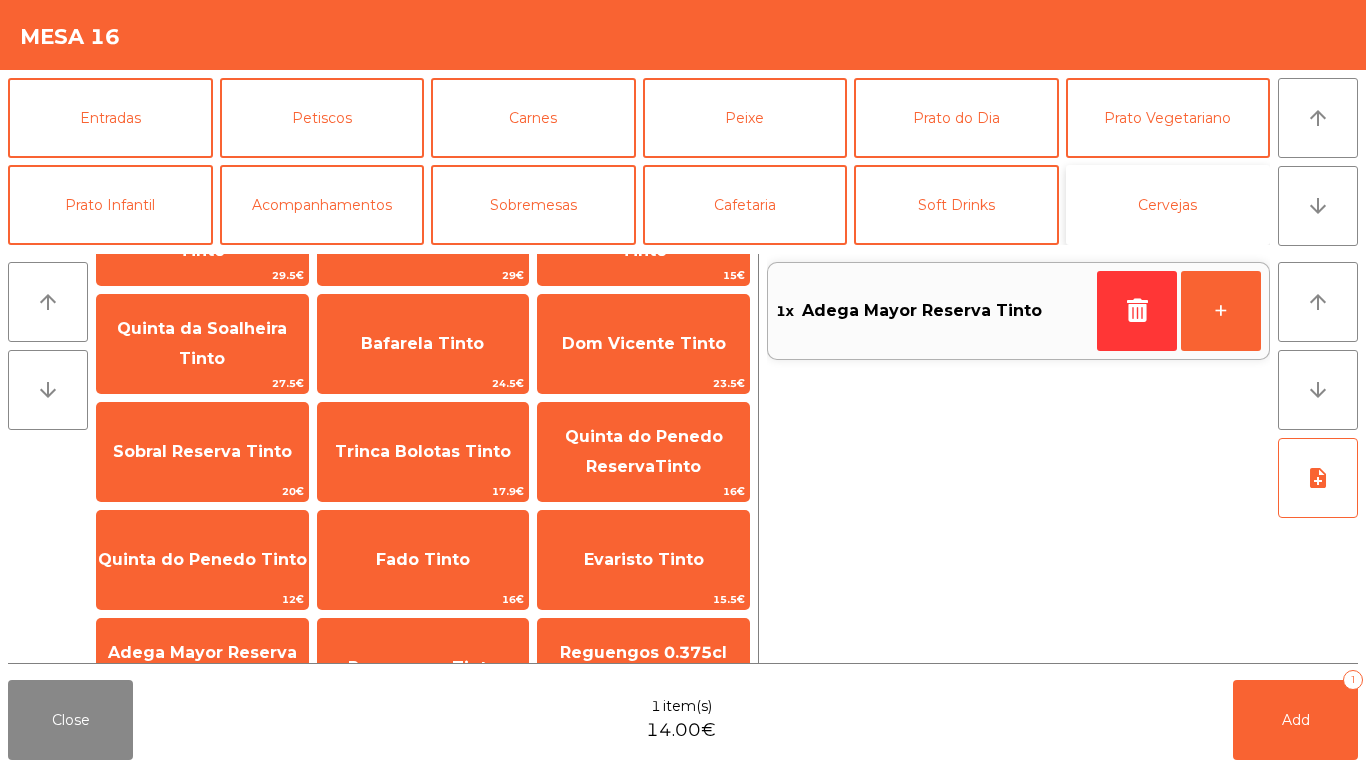 click on "Cervejas" 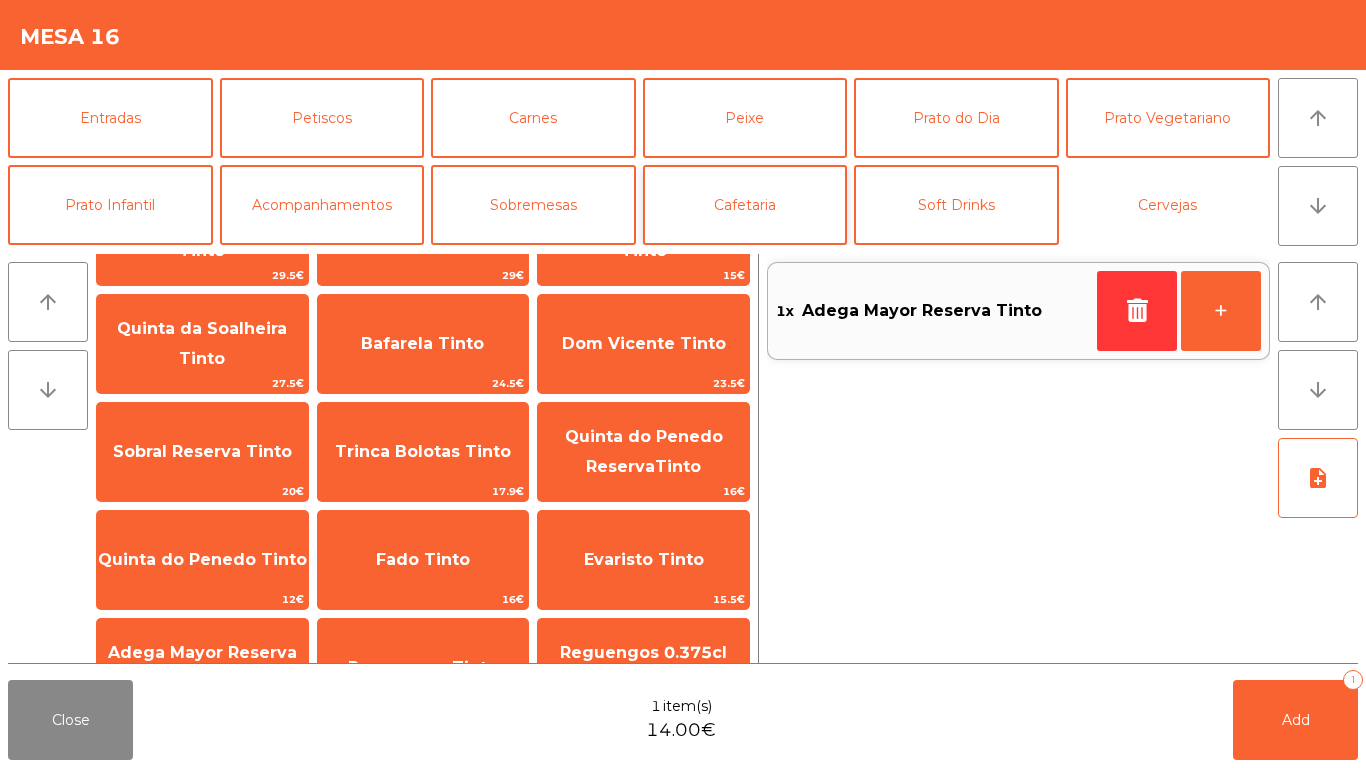 scroll, scrollTop: 0, scrollLeft: 0, axis: both 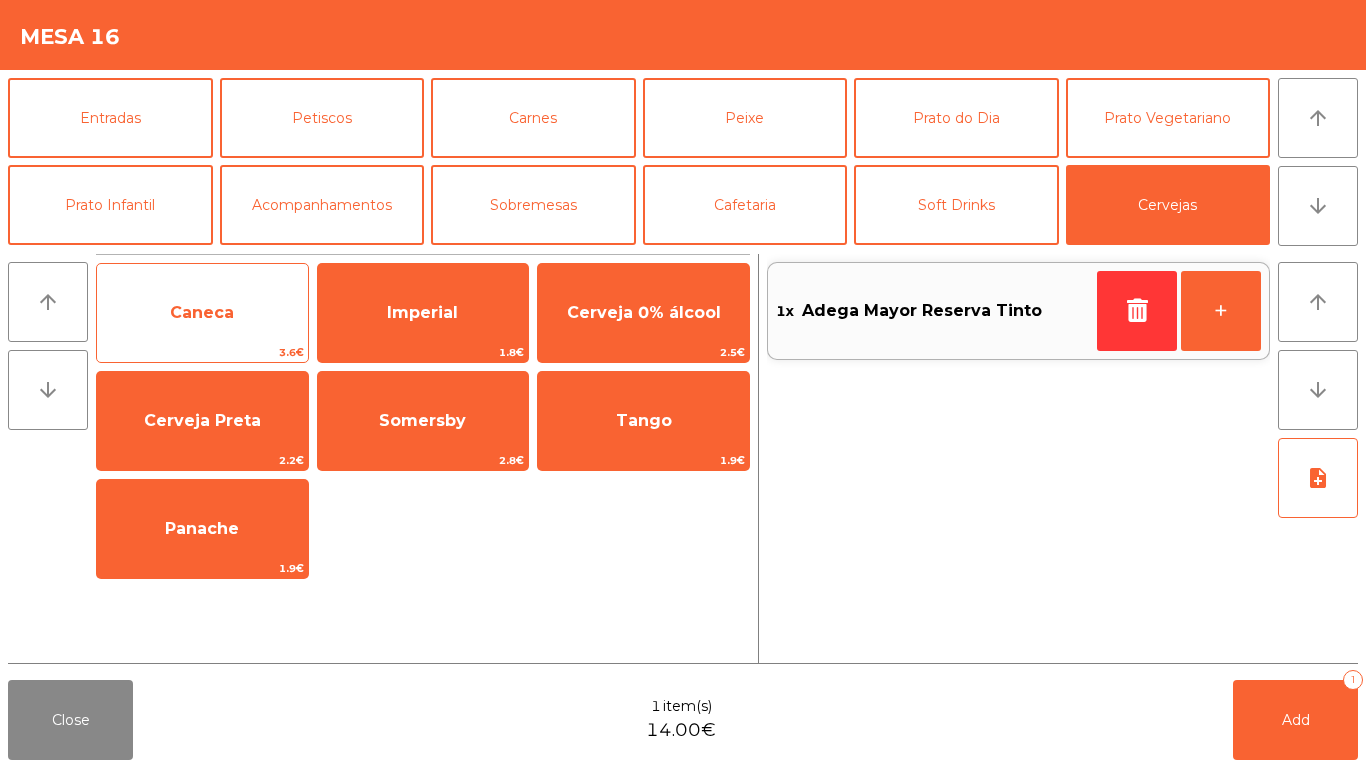 click on "Caneca" 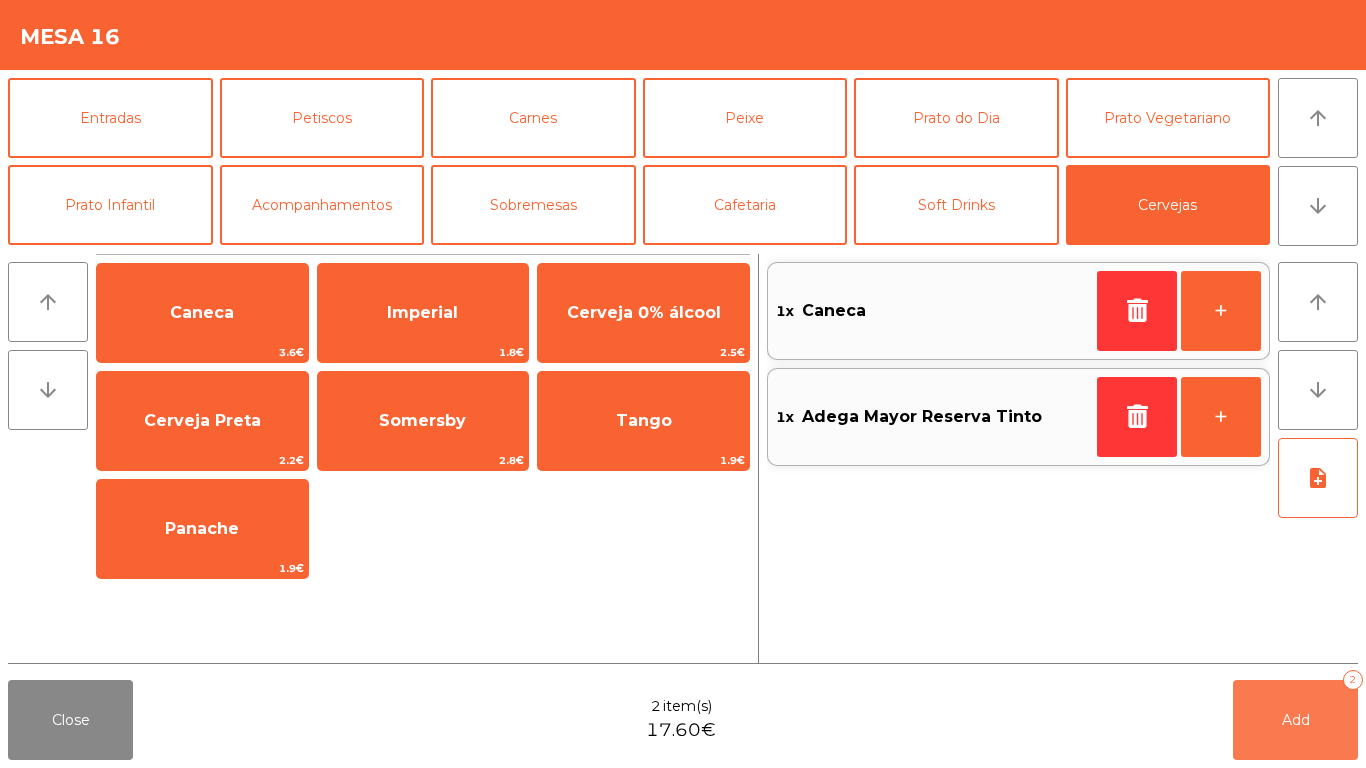 click on "Add   2" 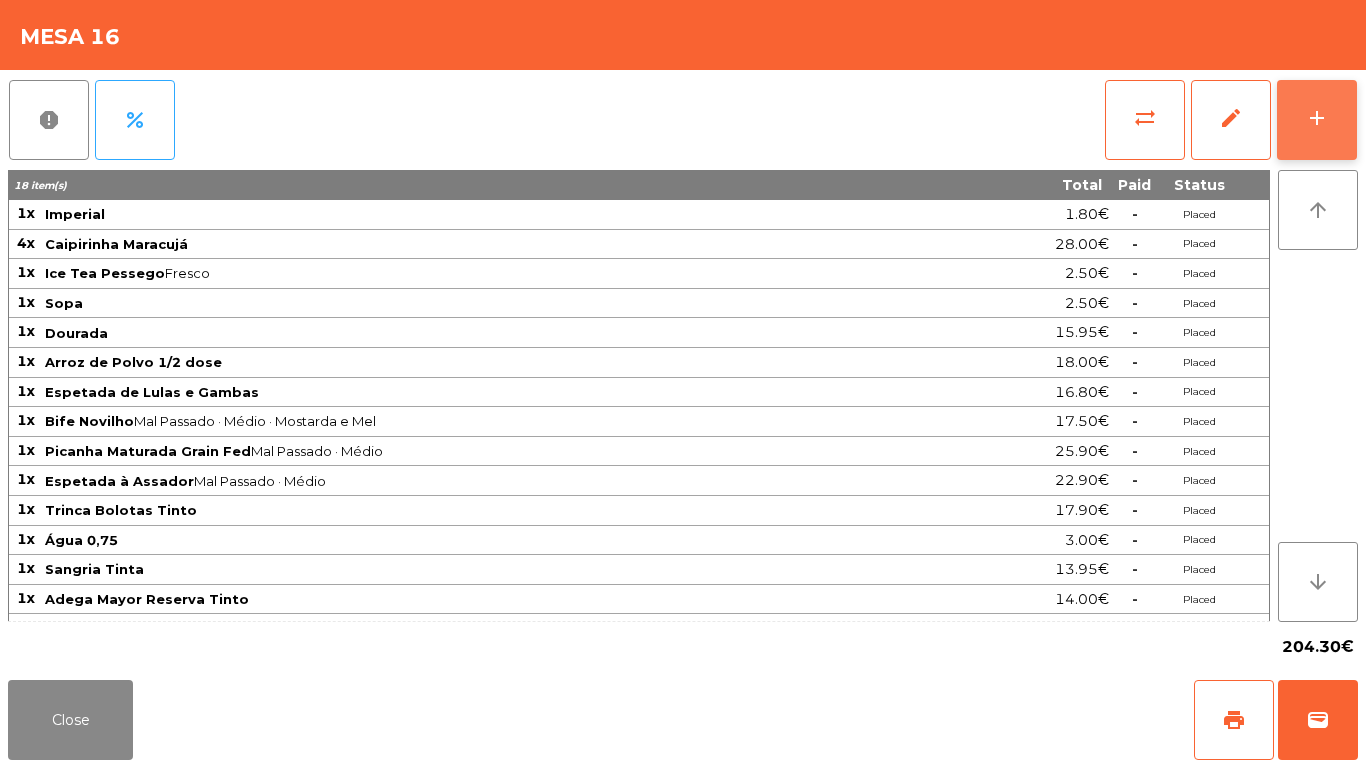 click on "add" 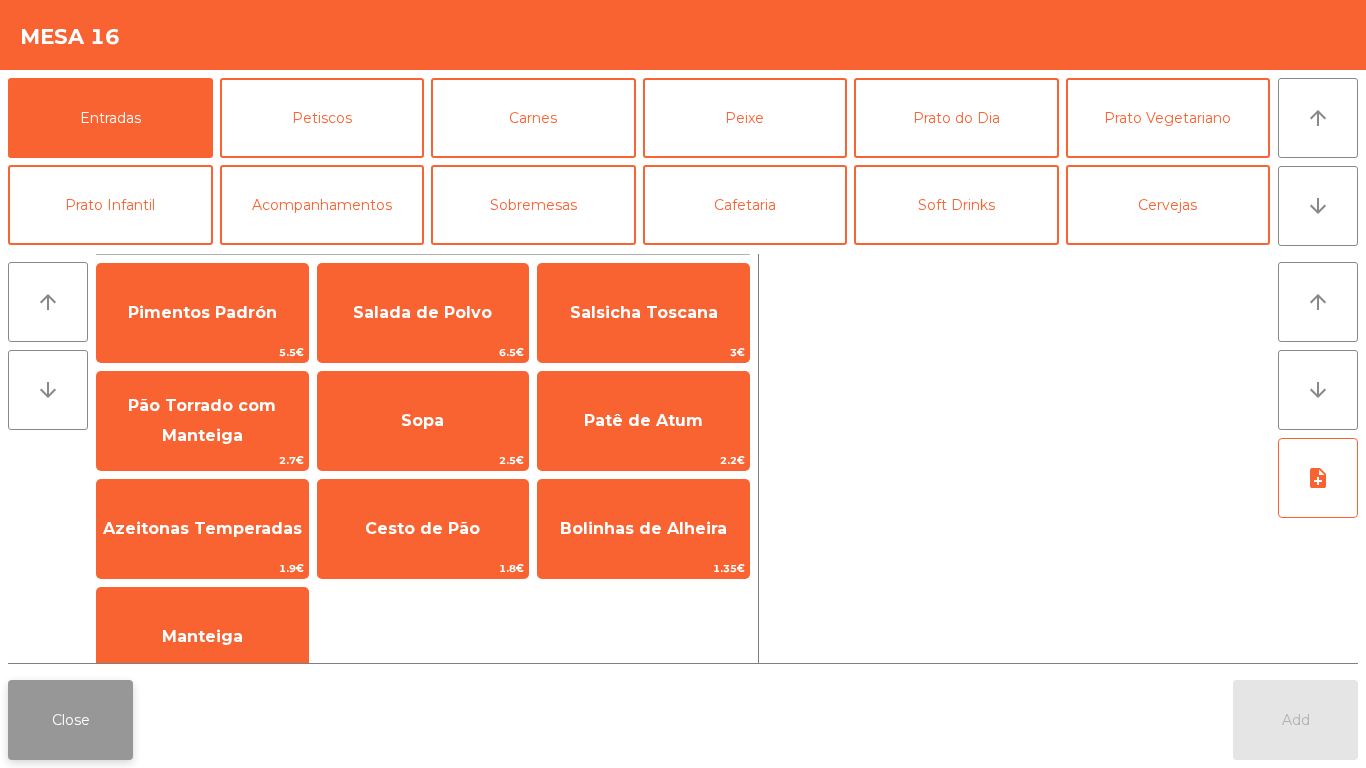 click on "Close" 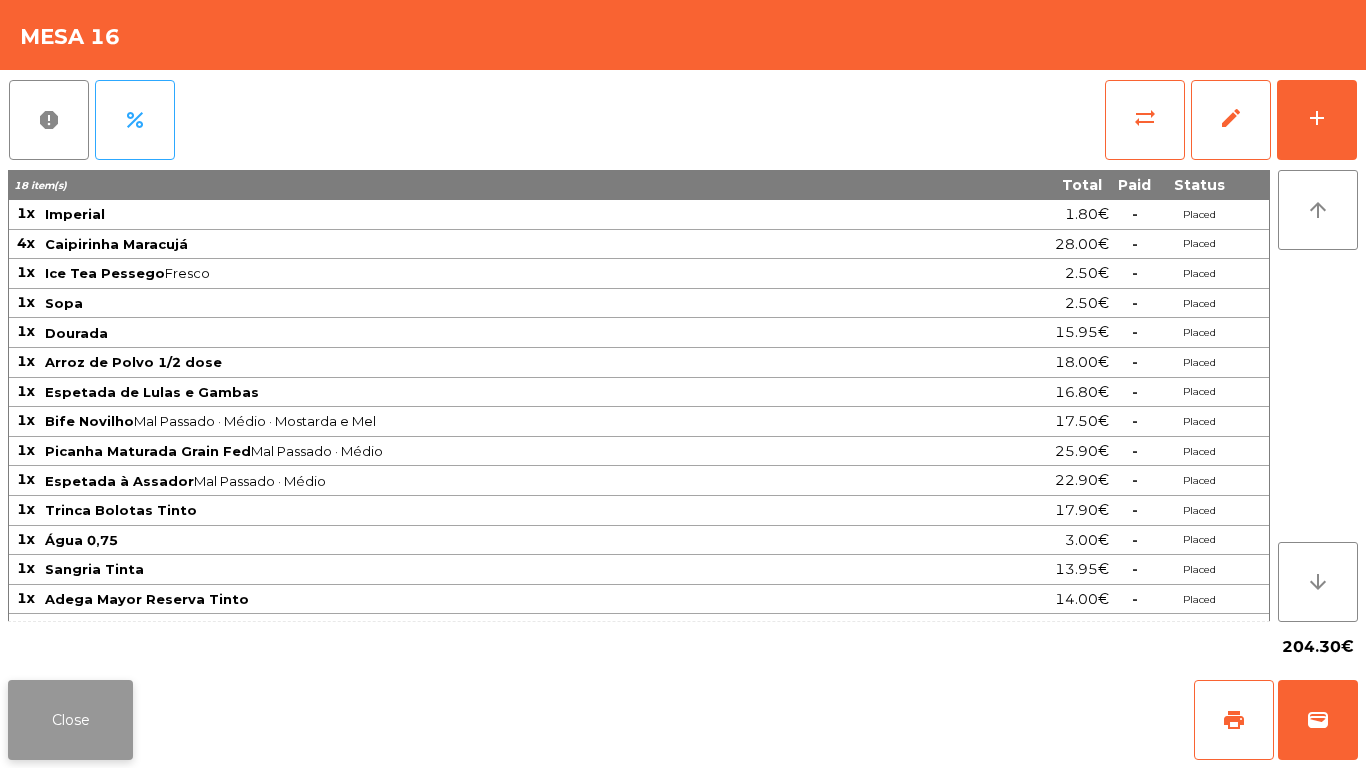 click on "Close" 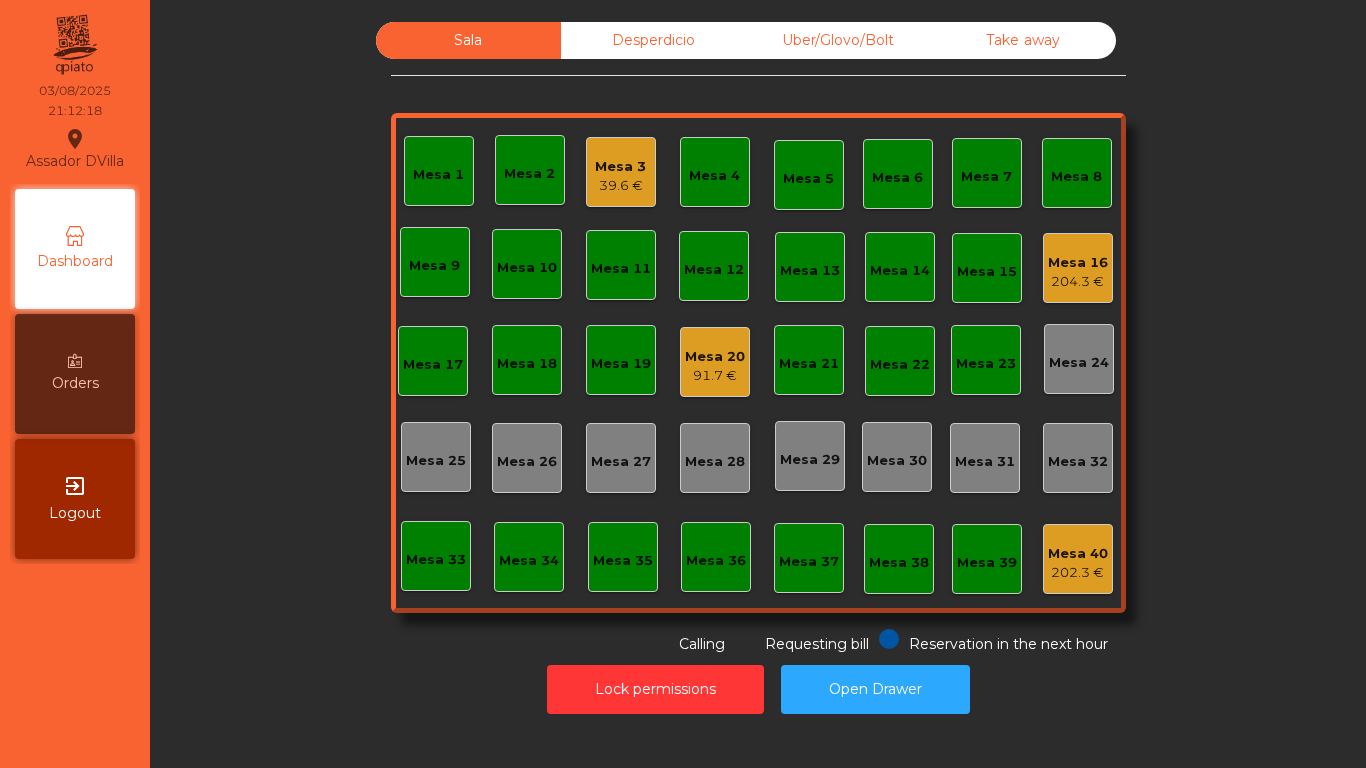 click on "Mesa 3" 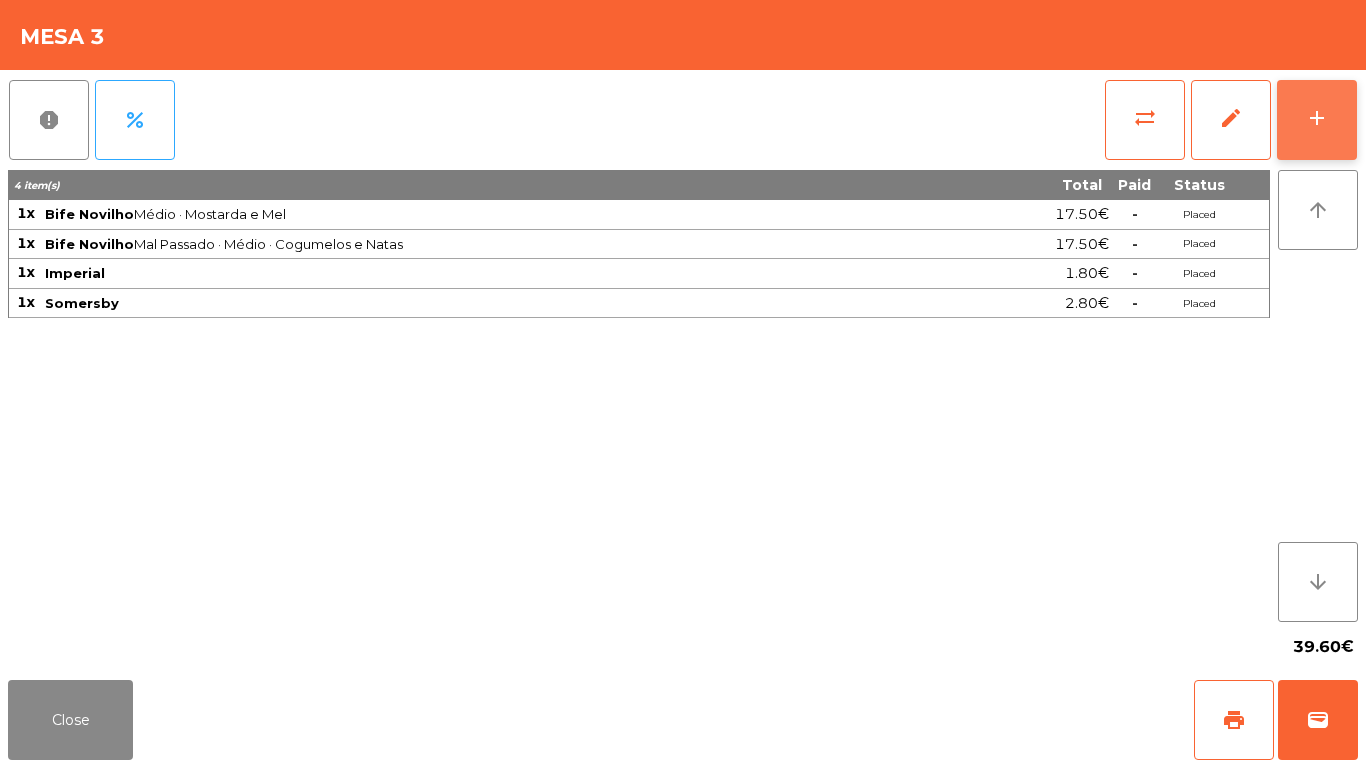 click on "add" 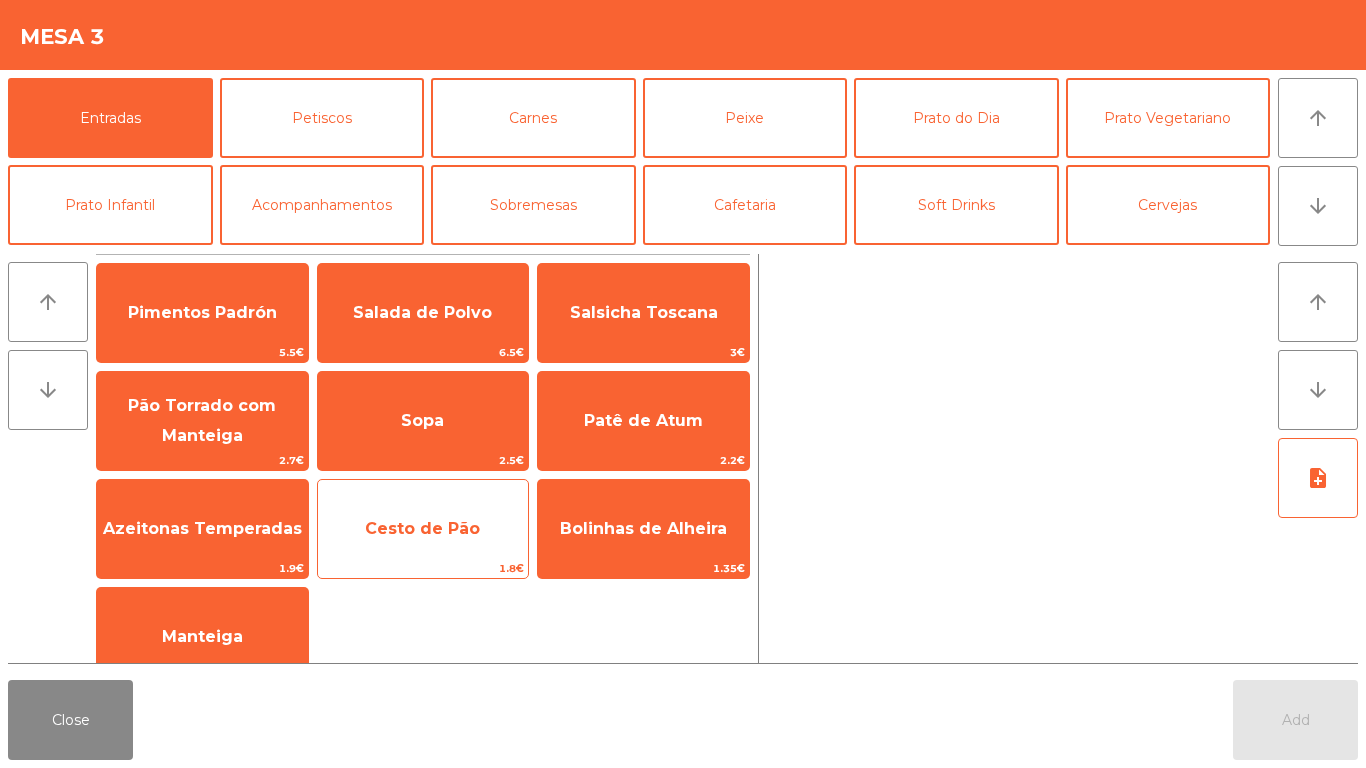 click on "Cesto de Pão" 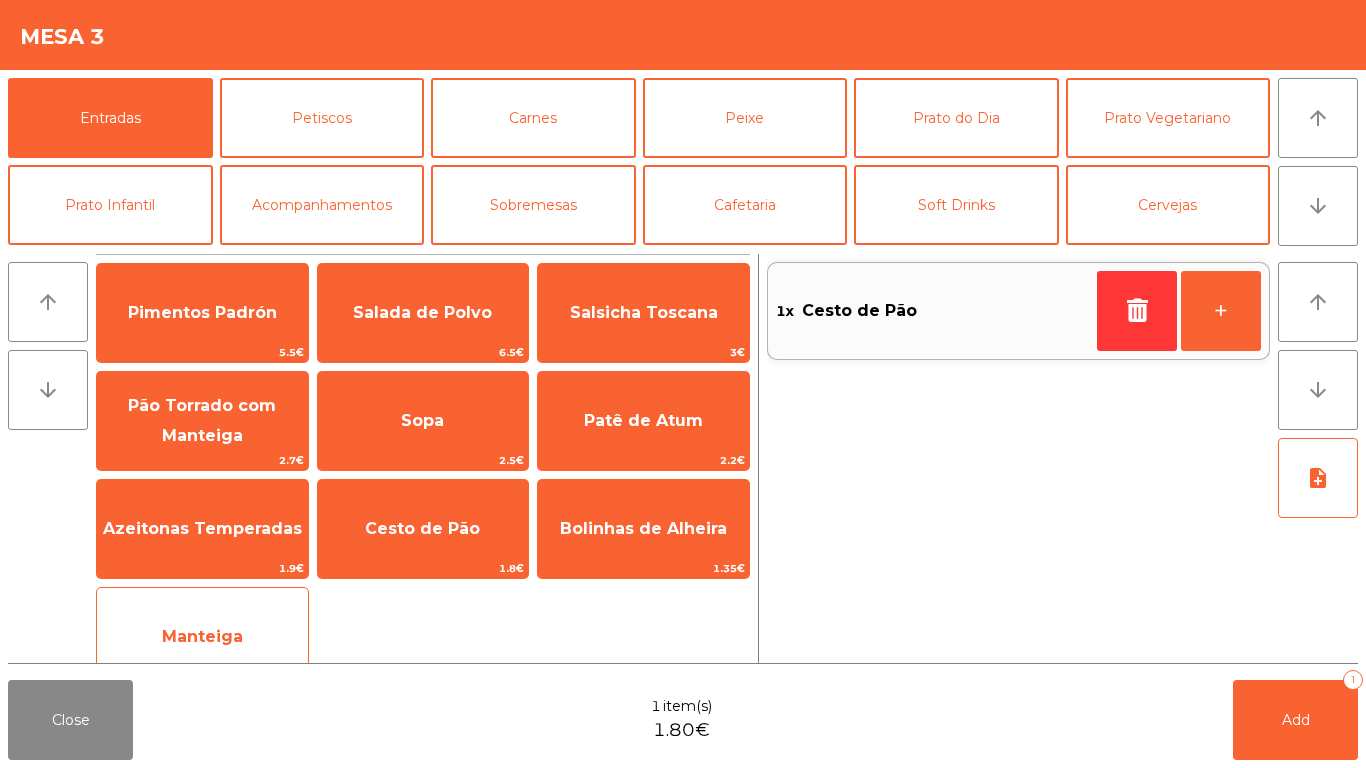 click on "Manteiga" 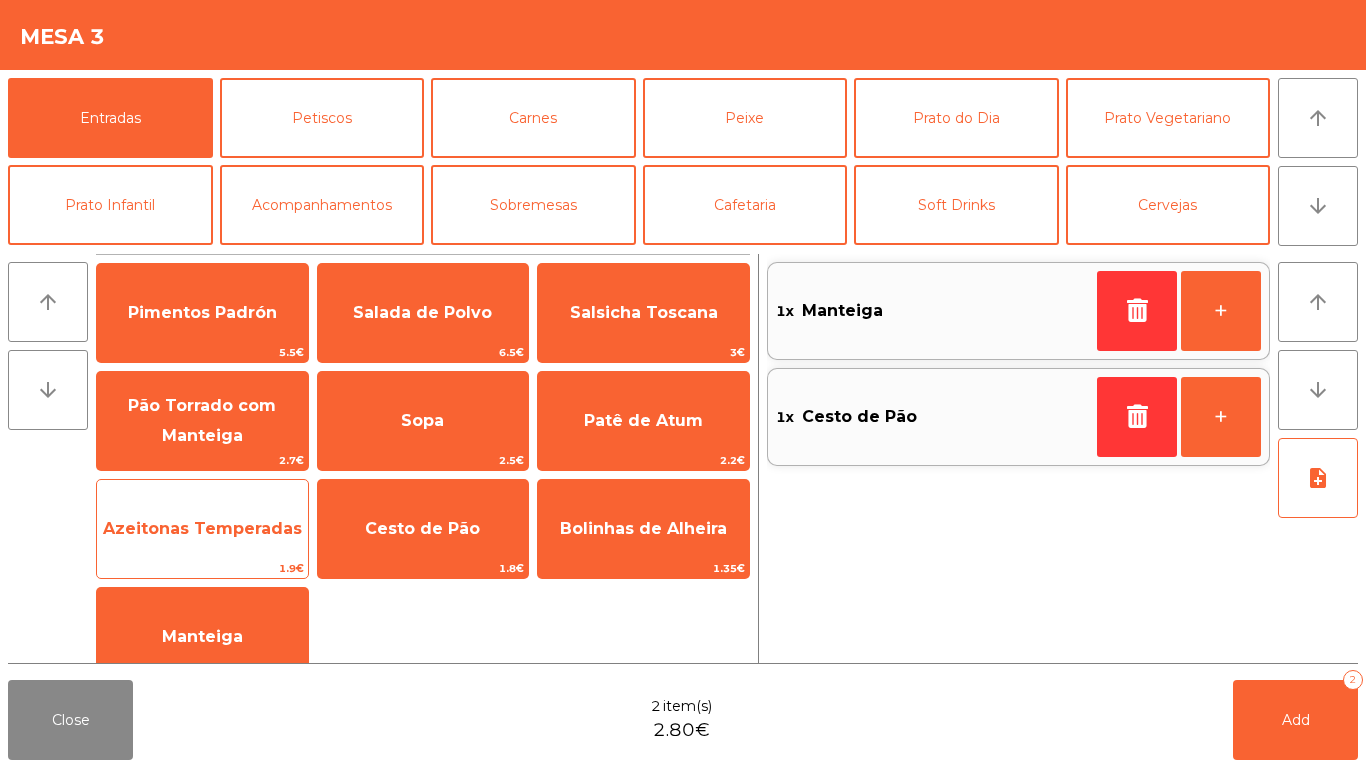 click on "Azeitonas Temperadas" 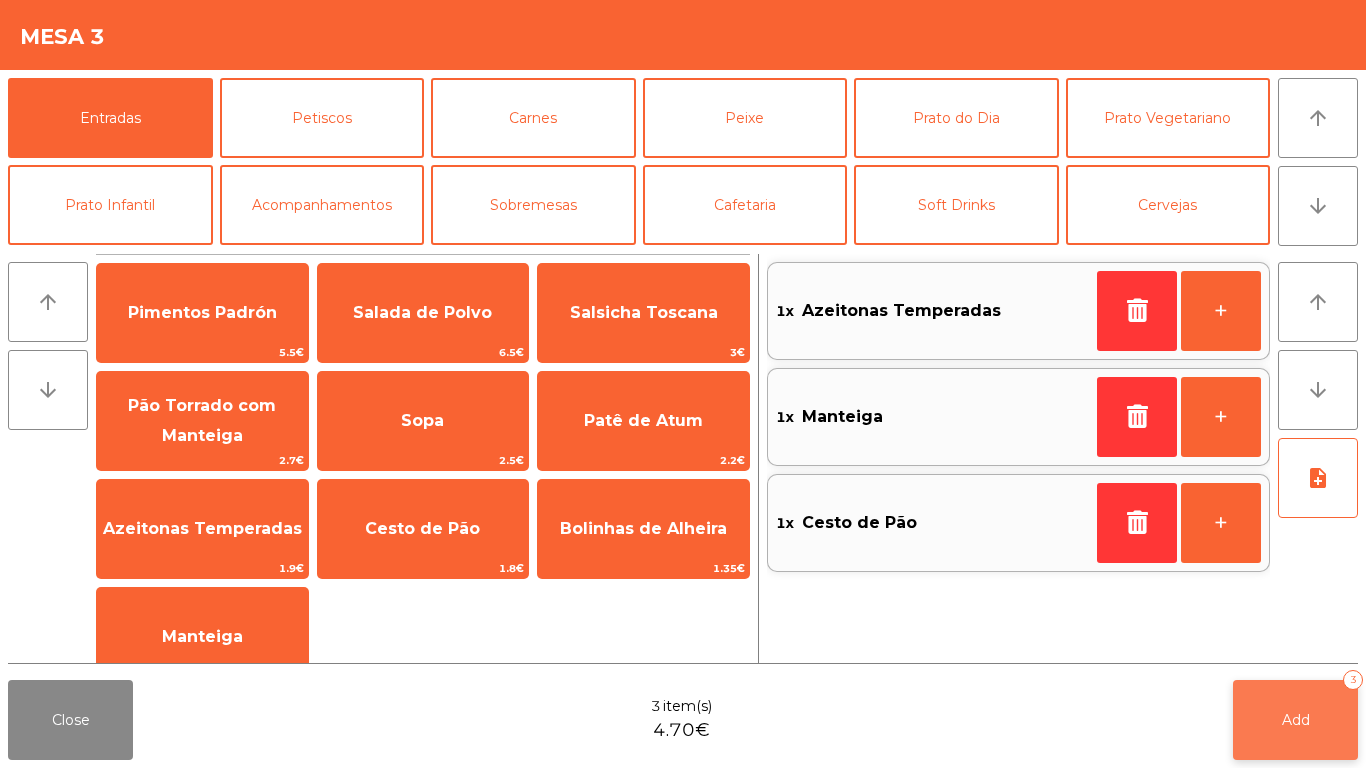 click on "Add   3" 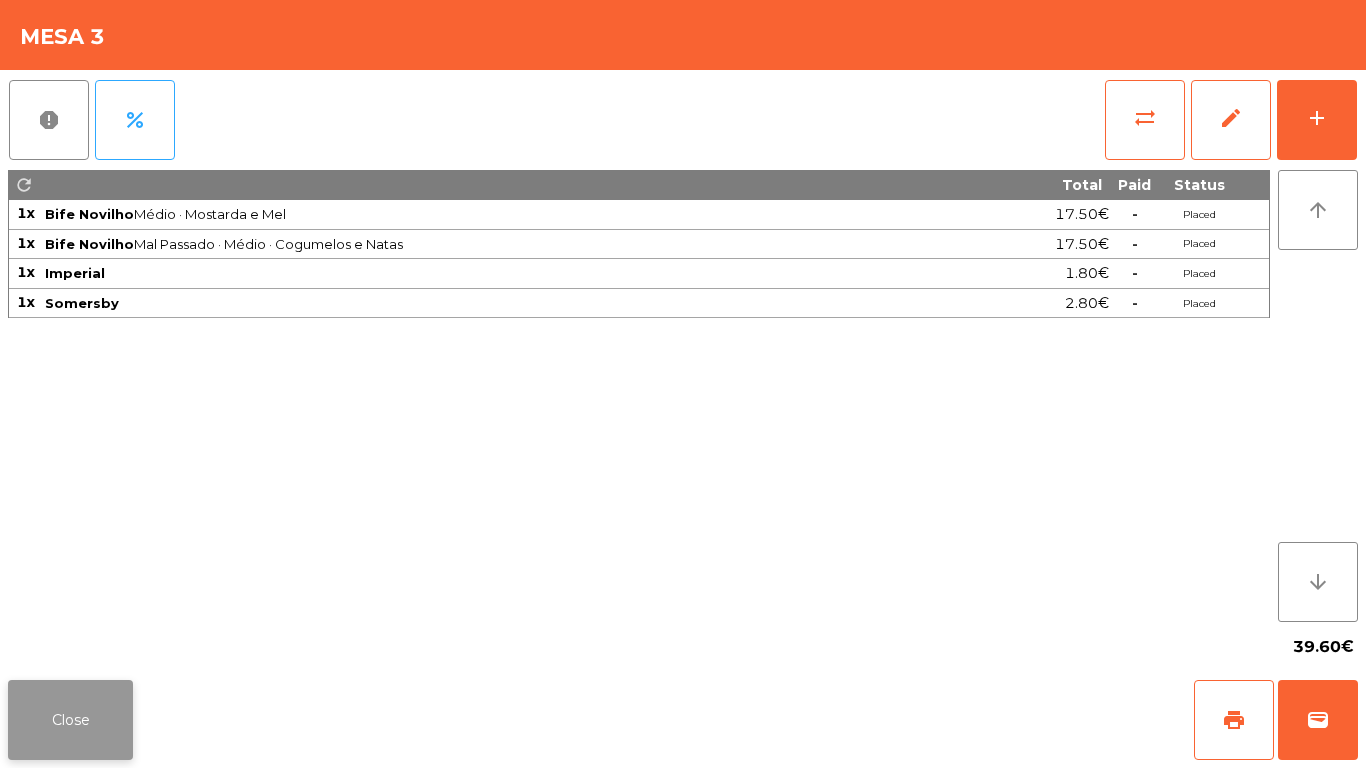 click on "Close" 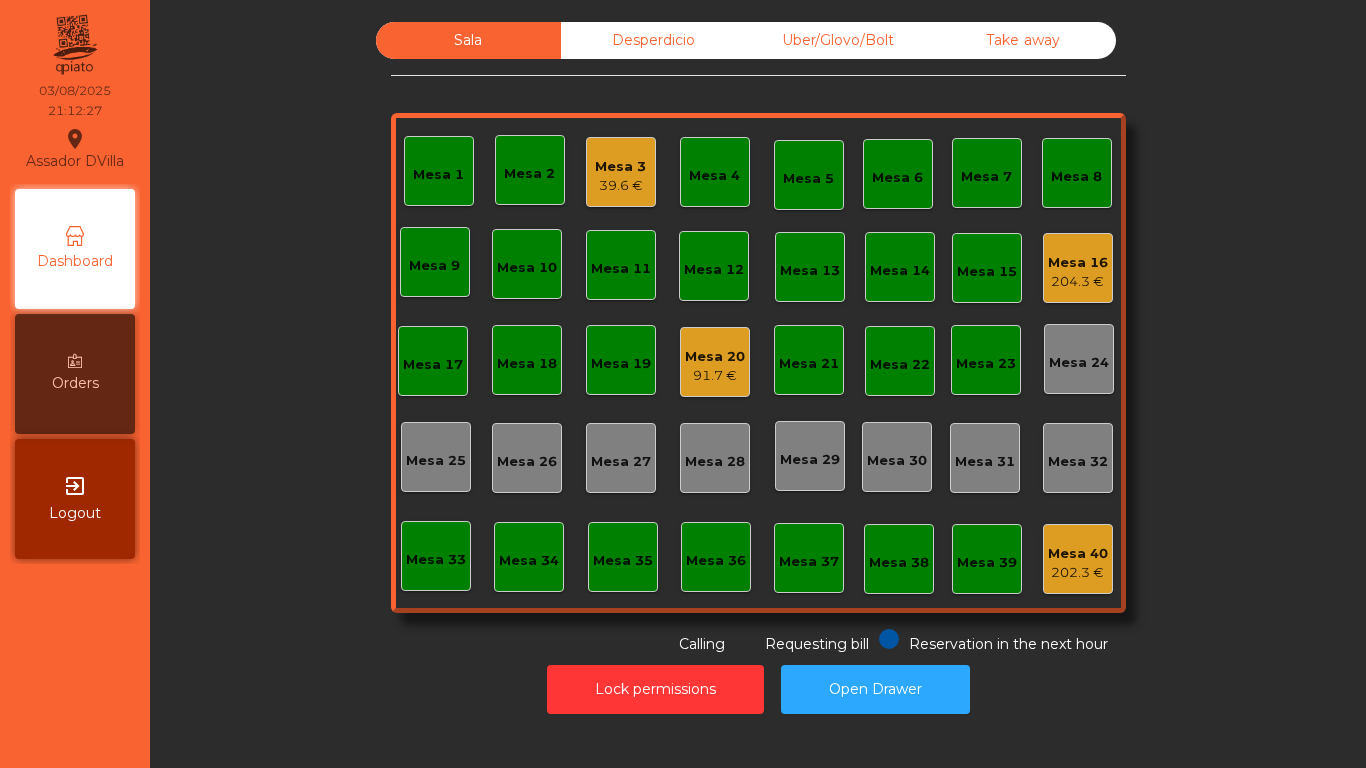 click on "Mesa 16 [PRICE]" 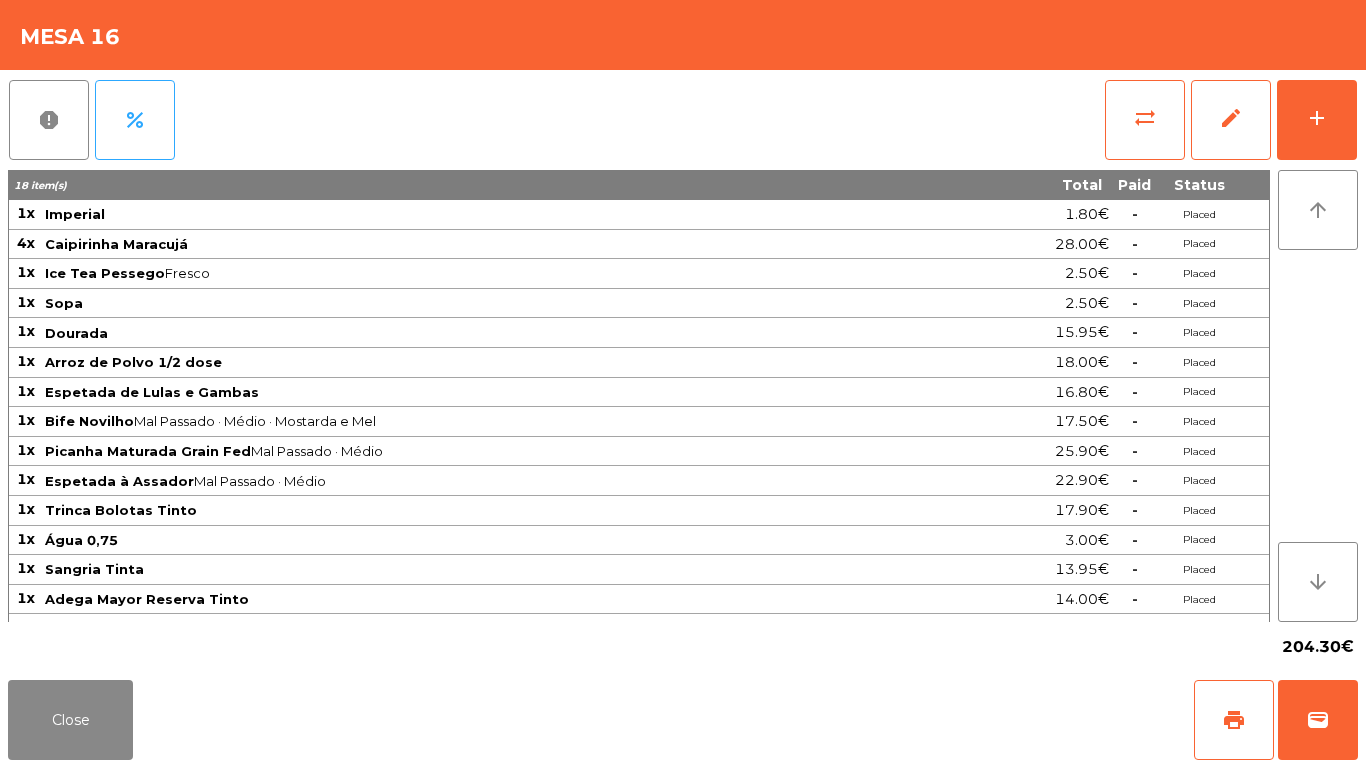 click on "report percent sync_alt edit add [ITEM_COUNT] item(s) Total Paid Status 1x Imperial [PRICE] - Placed 4x Caipirinha Maracujá [PRICE] - Placed 1x Ice Tea Pessego Fresco [PRICE] - Placed 1x Sopa [PRICE] - Placed 1x Dourada [PRICE] - Placed 1x Arroz de Polvo 1/2 dose [PRICE] - Placed 1x Espetada de Lulas e Gambas [PRICE] - Placed 1x Bife Novilho Mal Passado · Médio · Mostarda e Mel [PRICE] - Placed 1x Picanha Maturada Grain Fed Mal Passado · Médio [PRICE] - Placed 1x Espetada à Assador Mal Passado · Médio [PRICE] - Placed 1x Trinca Bolotas Tinto [PRICE] - Placed 1x Água 0,75 [PRICE] - Placed 1x Sangria Tinta [PRICE] - Placed 1x Adega Mayor Reserva Tinto [PRICE] - Placed 1x Caneca [PRICE] - Placed arrow_upward arrow_downward [PRICE]" 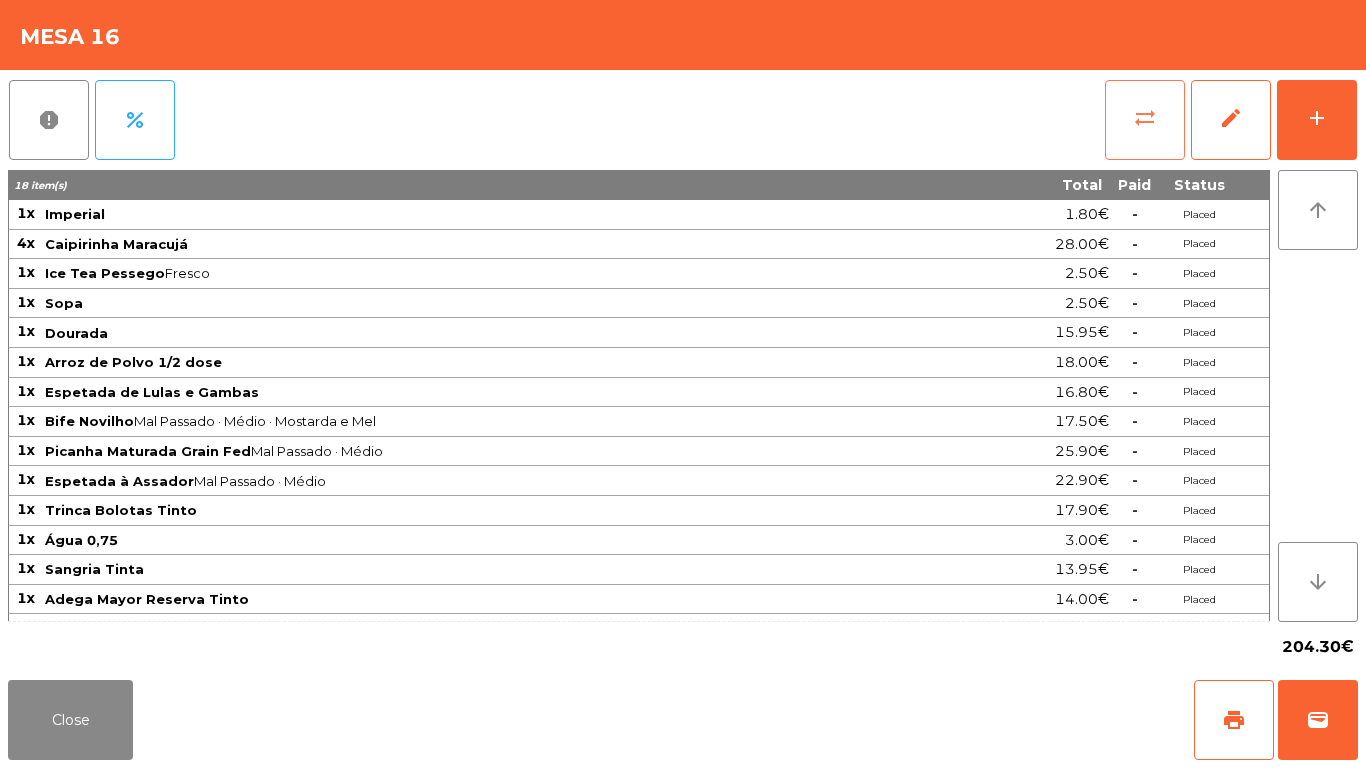 click on "sync_alt" 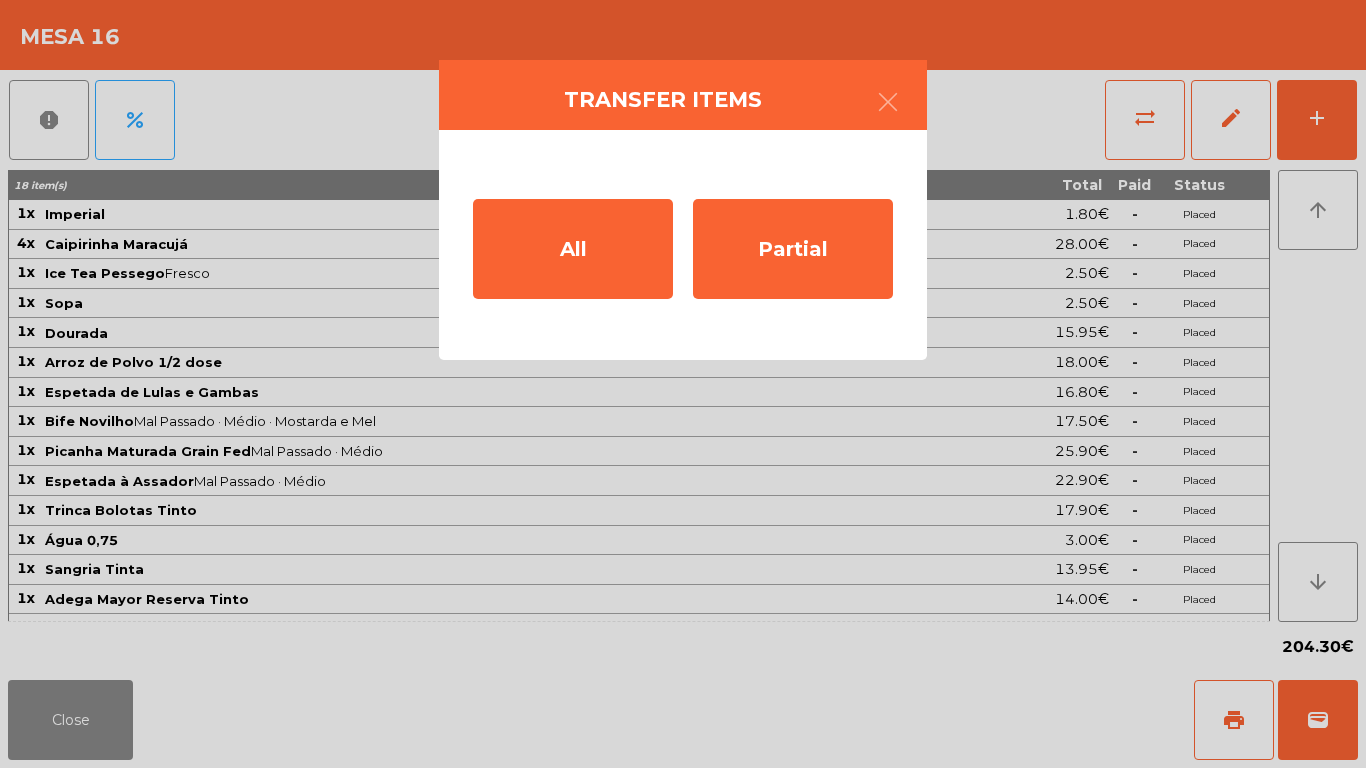 click on "Transfer items  All   Partial" 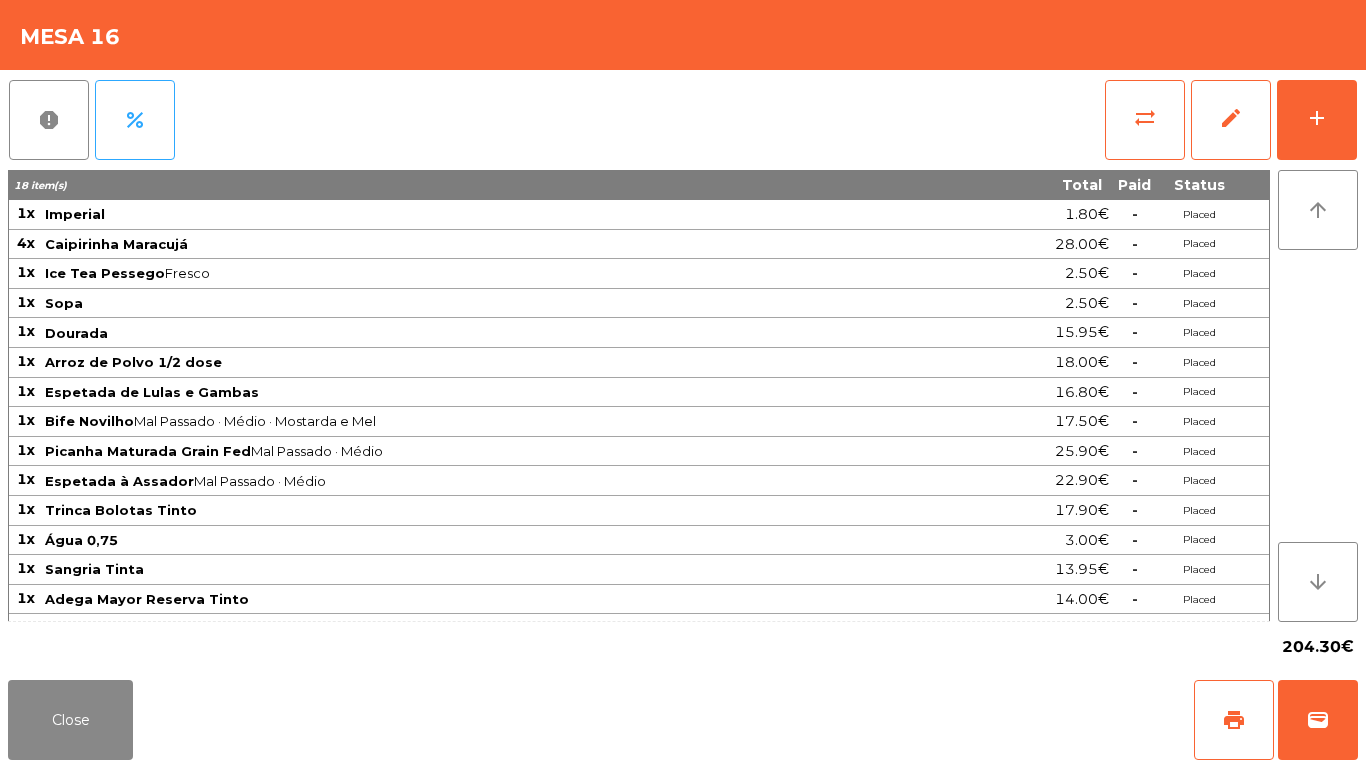 click on "report percent sync_alt edit add [ITEM_COUNT] item(s) Total Paid Status 1x Imperial [PRICE] - Placed 4x Caipirinha Maracujá [PRICE] - Placed 1x Ice Tea Pessego Fresco [PRICE] - Placed 1x Sopa [PRICE] - Placed 1x Dourada [PRICE] - Placed 1x Arroz de Polvo 1/2 dose [PRICE] - Placed 1x Espetada de Lulas e Gambas [PRICE] - Placed 1x Bife Novilho Mal Passado · Médio · Mostarda e Mel [PRICE] - Placed 1x Picanha Maturada Grain Fed Mal Passado · Médio [PRICE] - Placed 1x Espetada à Assador Mal Passado · Médio [PRICE] - Placed 1x Trinca Bolotas Tinto [PRICE] - Placed 1x Água 0,75 [PRICE] - Placed 1x Sangria Tinta [PRICE] - Placed 1x Adega Mayor Reserva Tinto [PRICE] - Placed 1x Caneca [PRICE] - Placed arrow_upward arrow_downward [PRICE]" 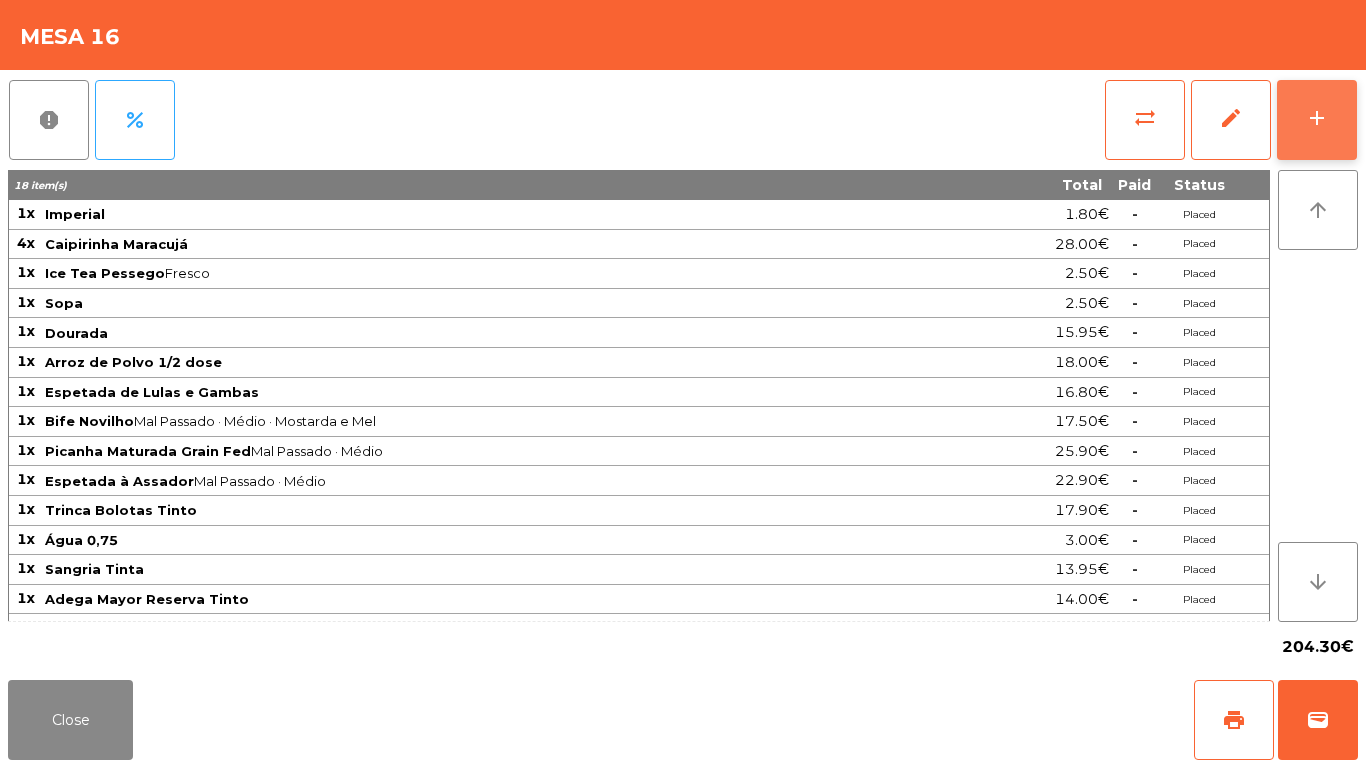 click on "add" 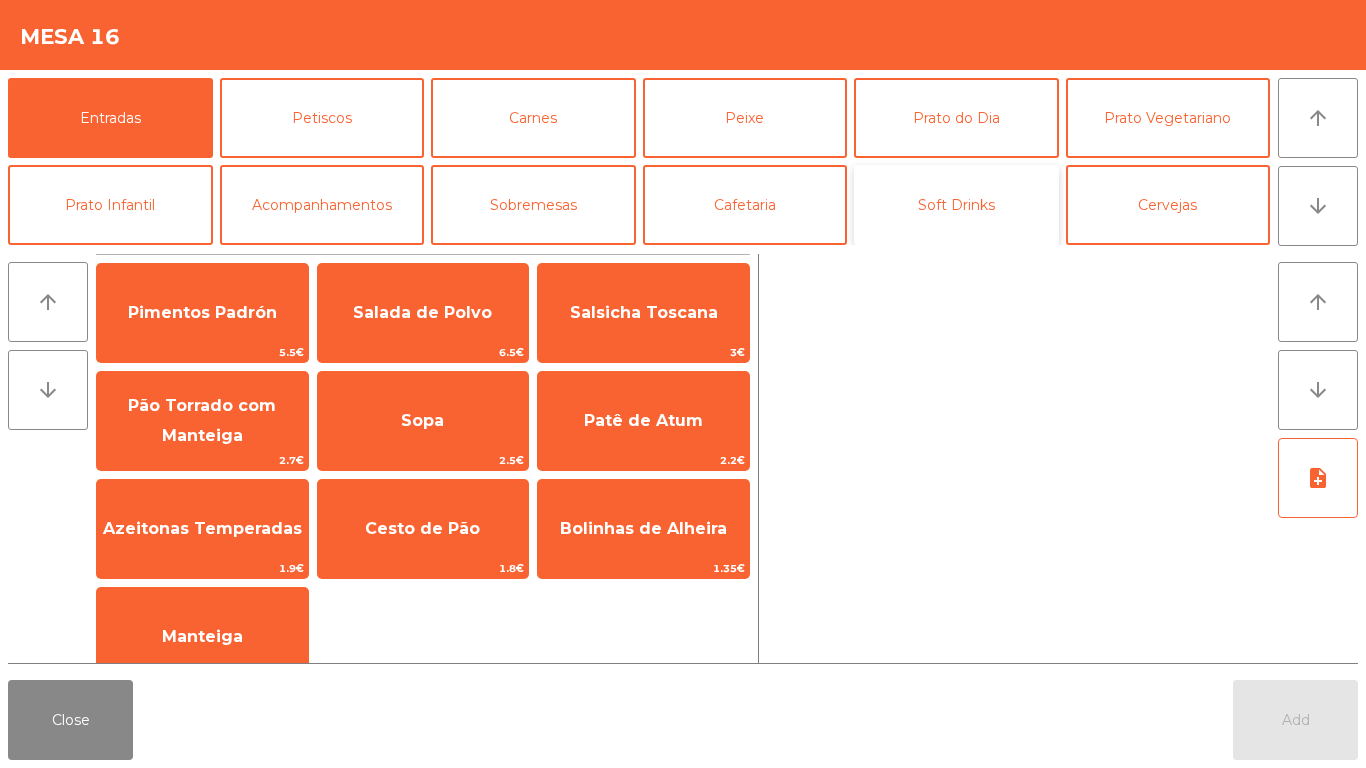 click on "Soft Drinks" 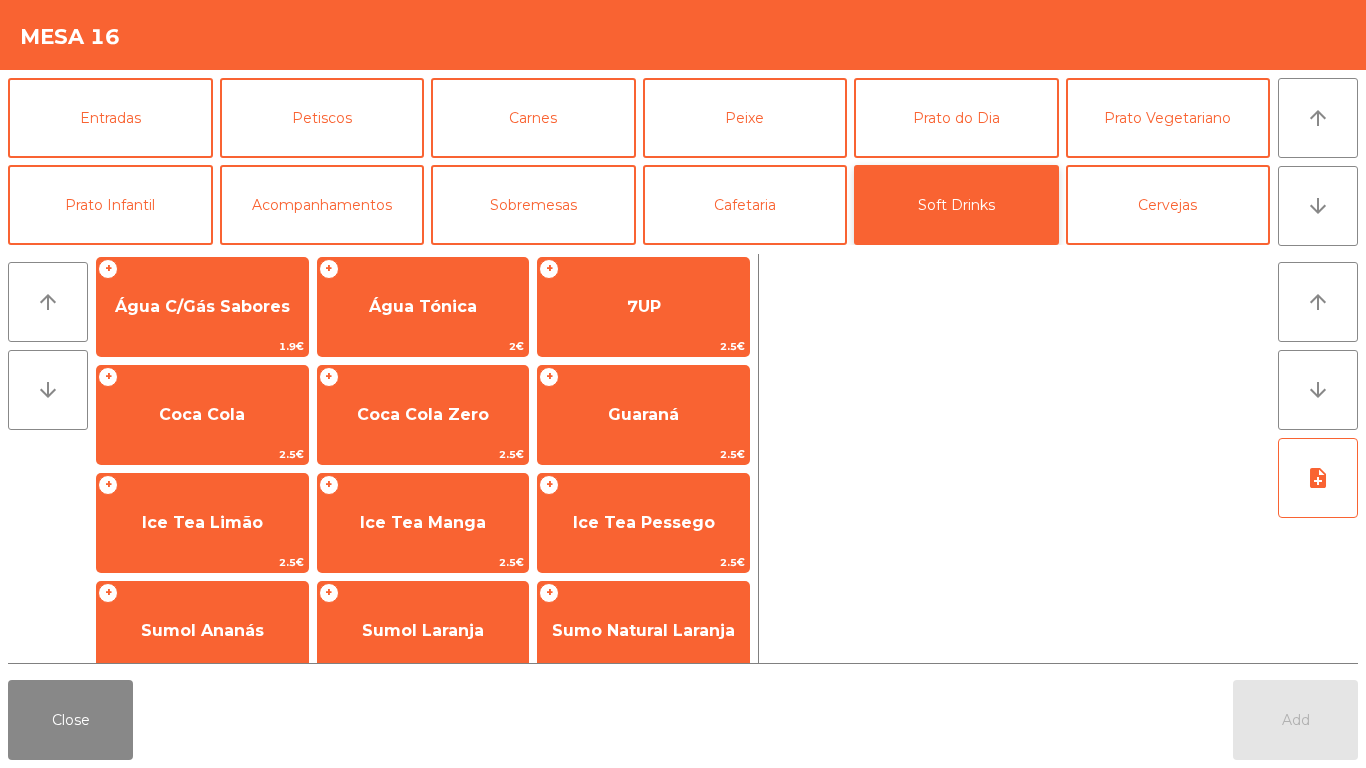 scroll, scrollTop: 166, scrollLeft: 0, axis: vertical 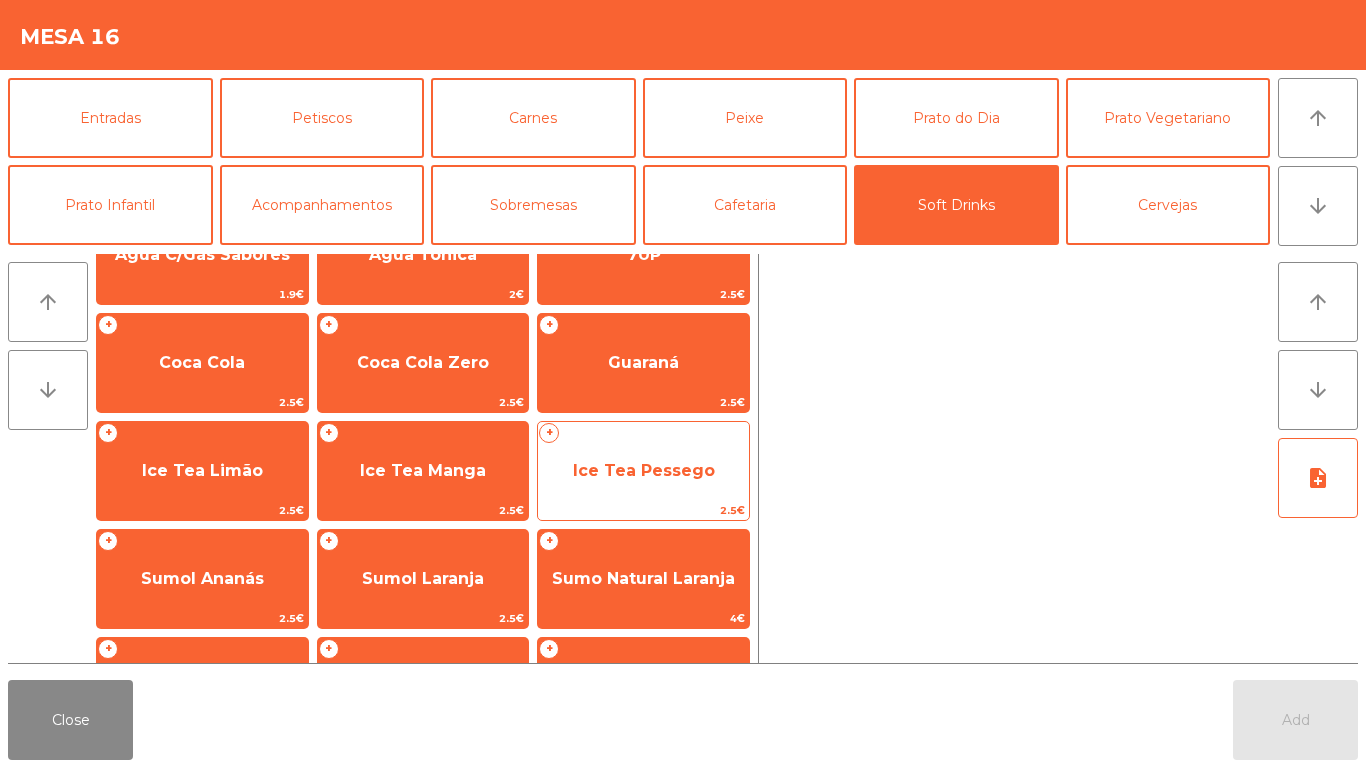 click on "Ice Tea Pessego" 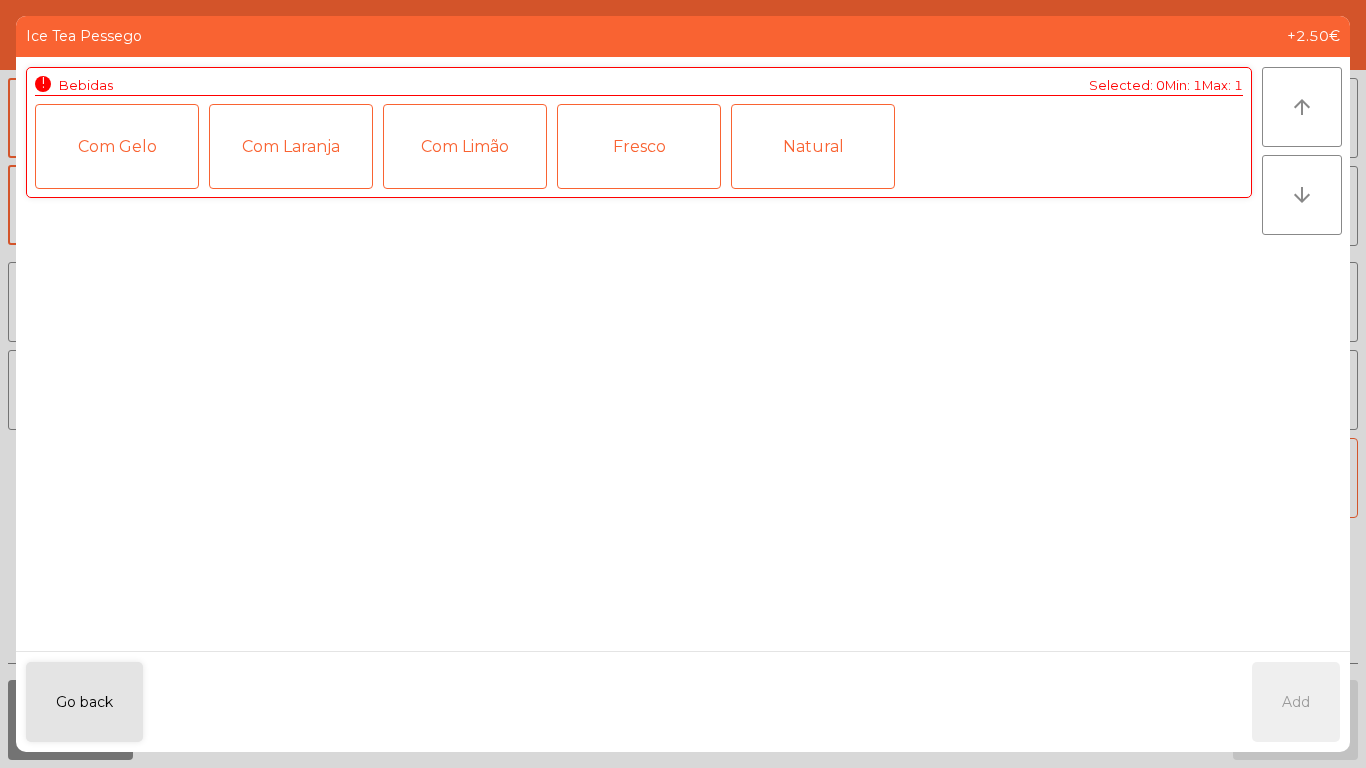 click on "Go back   Add" 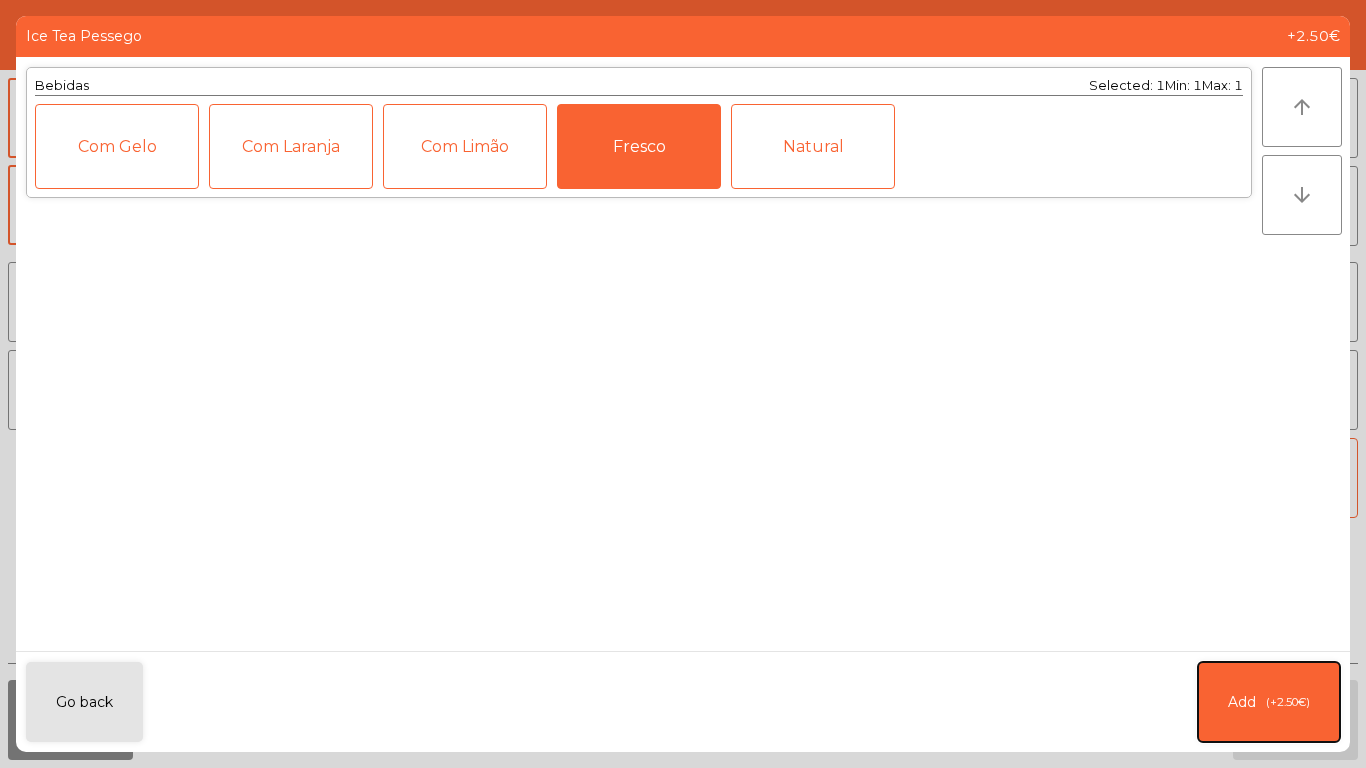 click on "(+2.50€)" 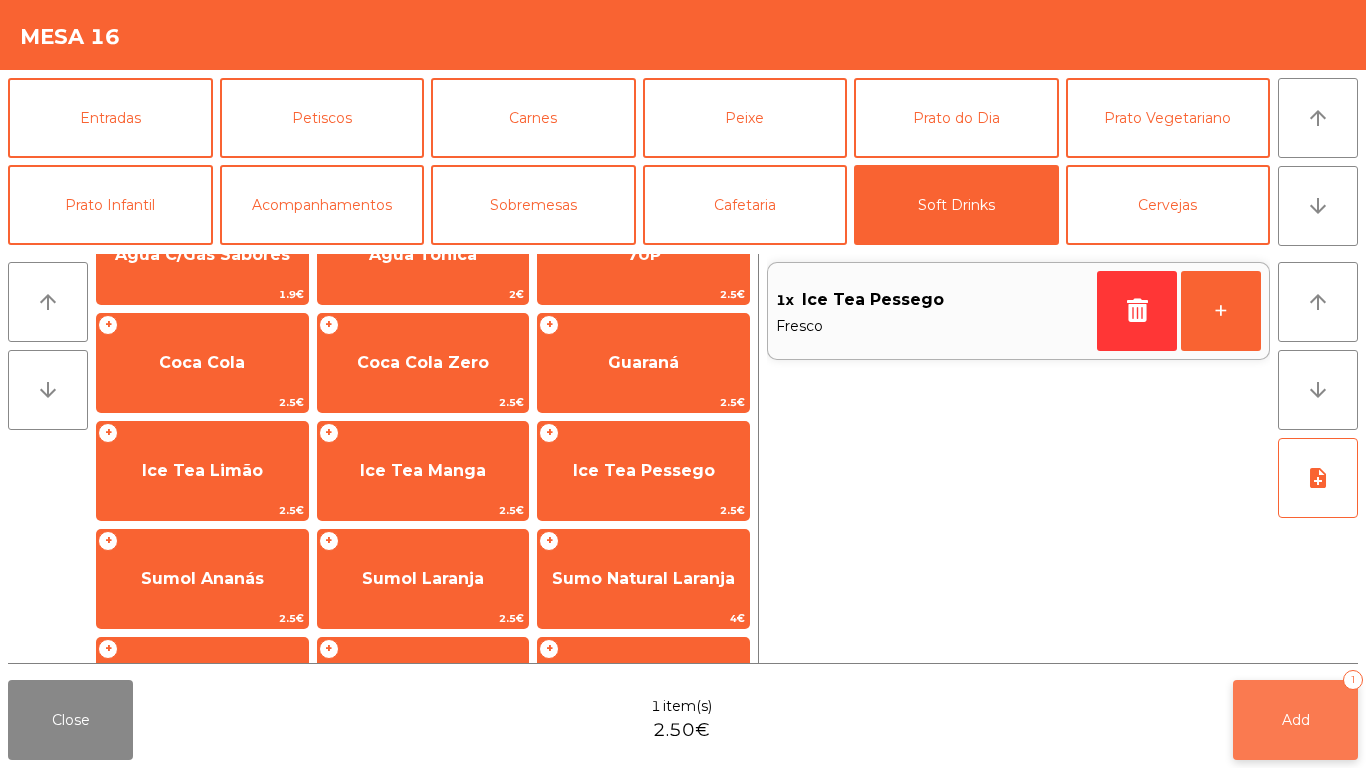 click on "Add   1" 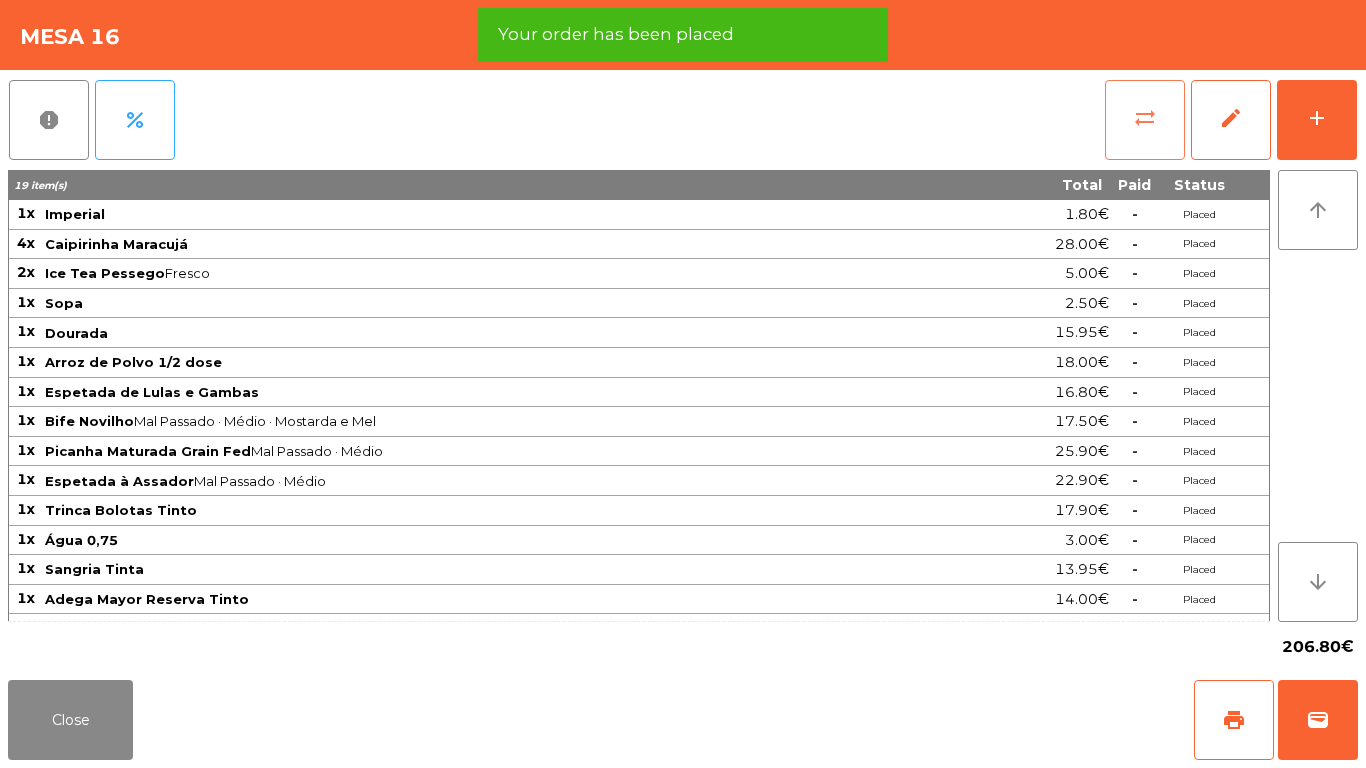 click on "sync_alt" 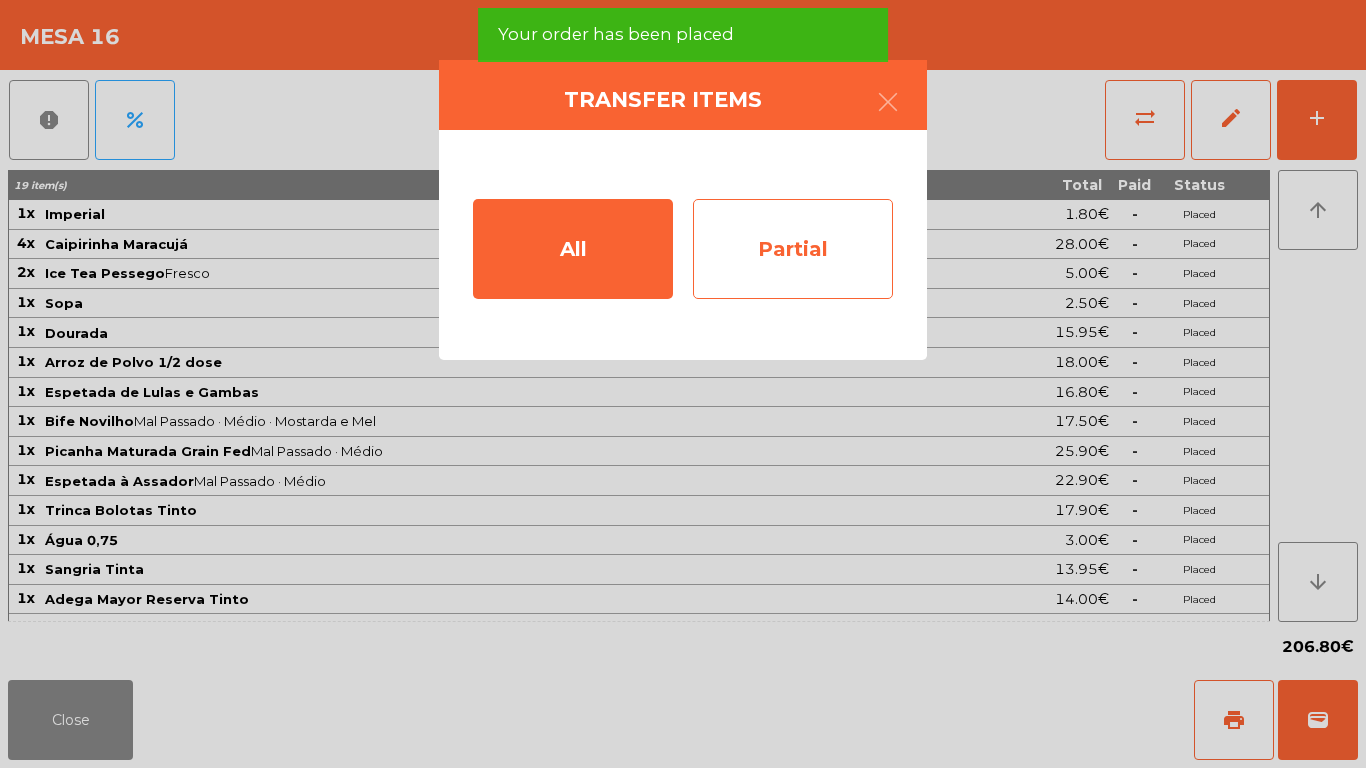 click on "Partial" 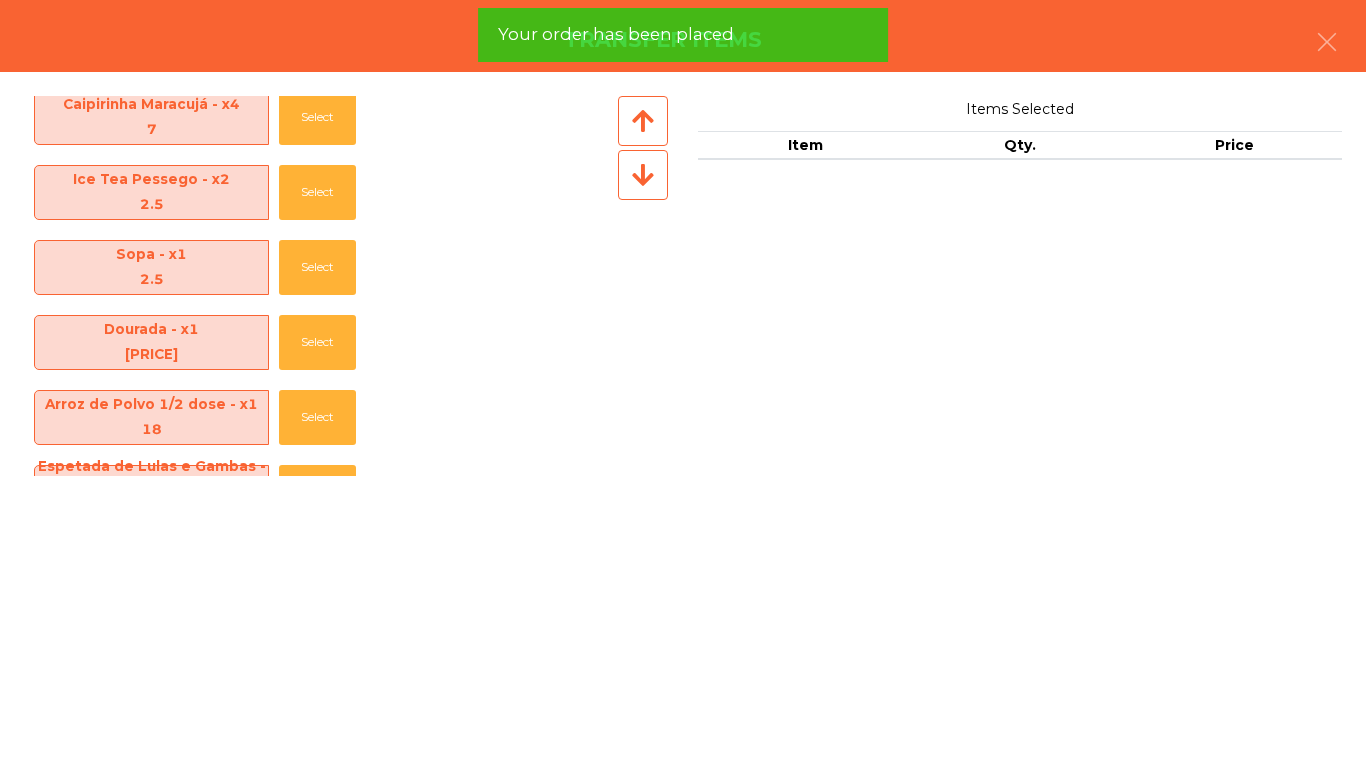 scroll, scrollTop: 745, scrollLeft: 0, axis: vertical 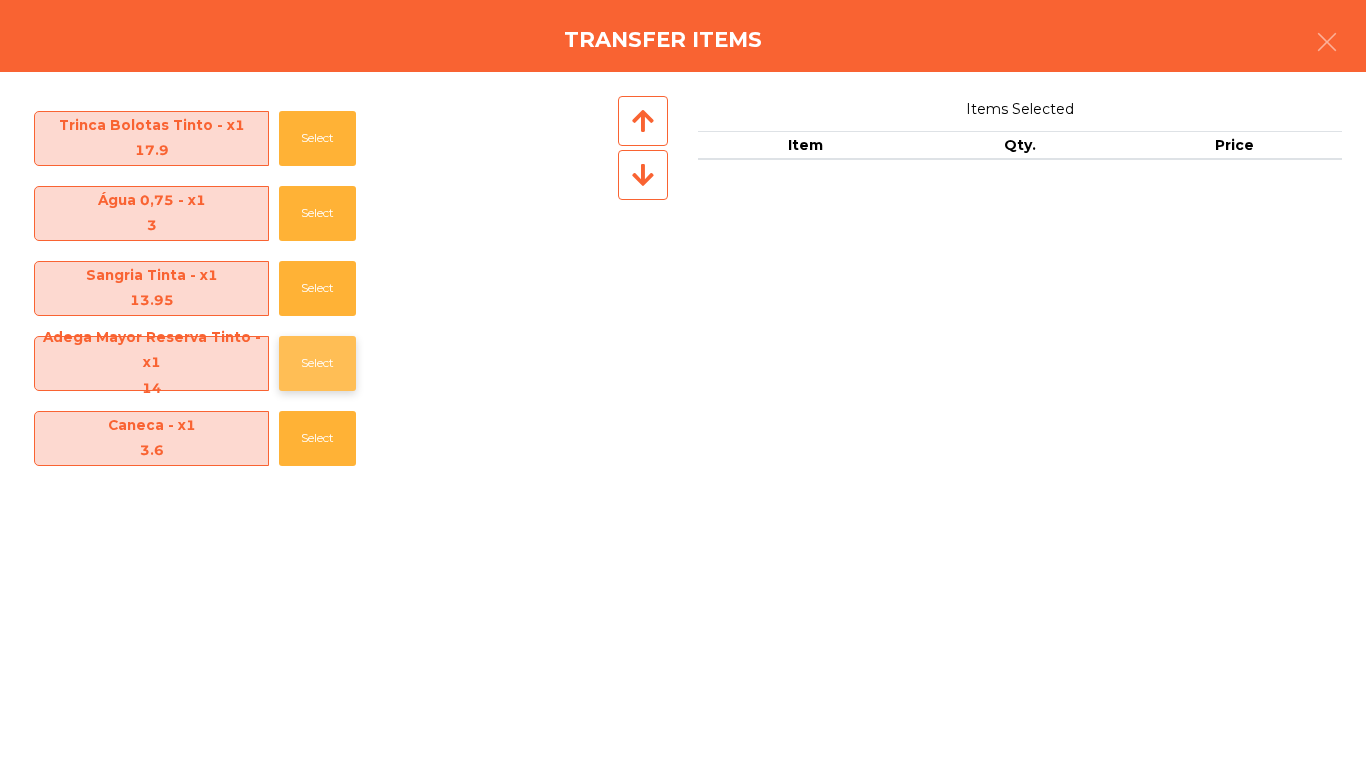 click on "Select" 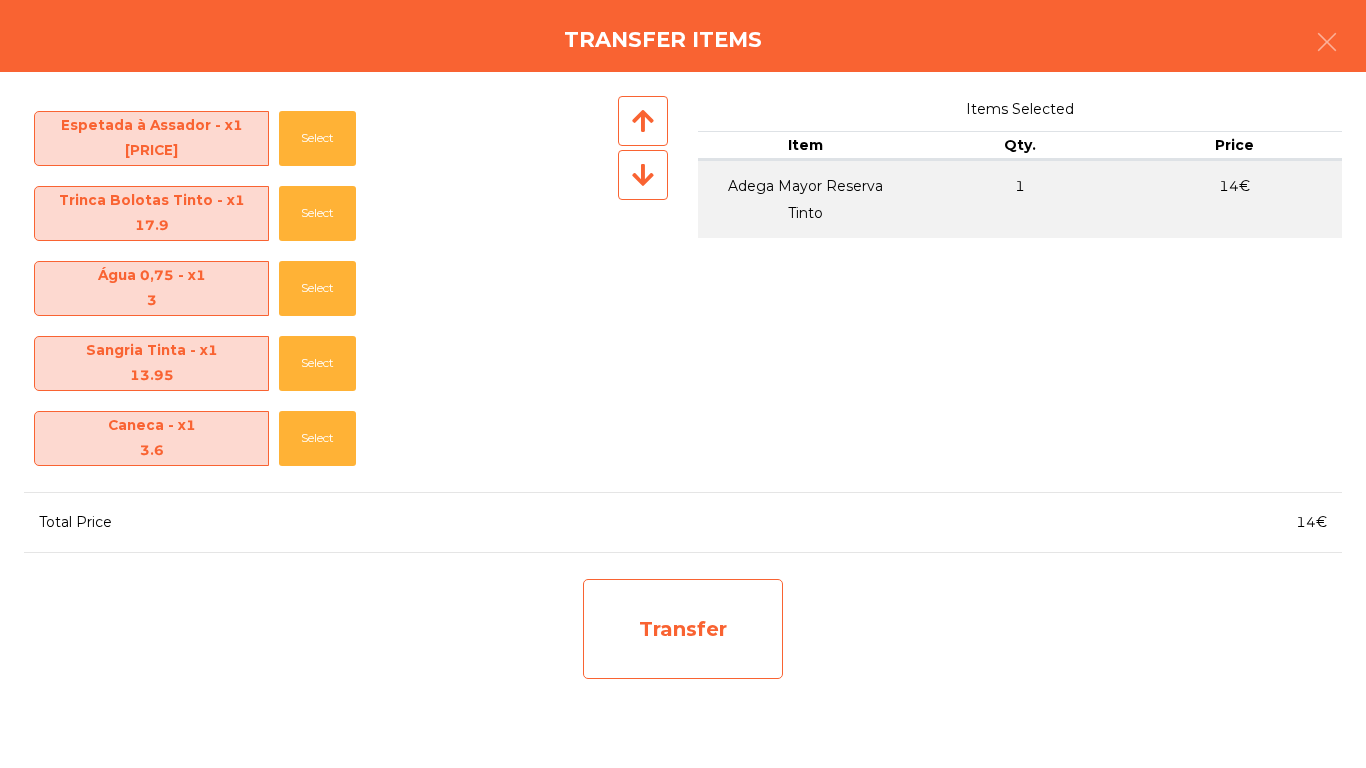 click on "Transfer" 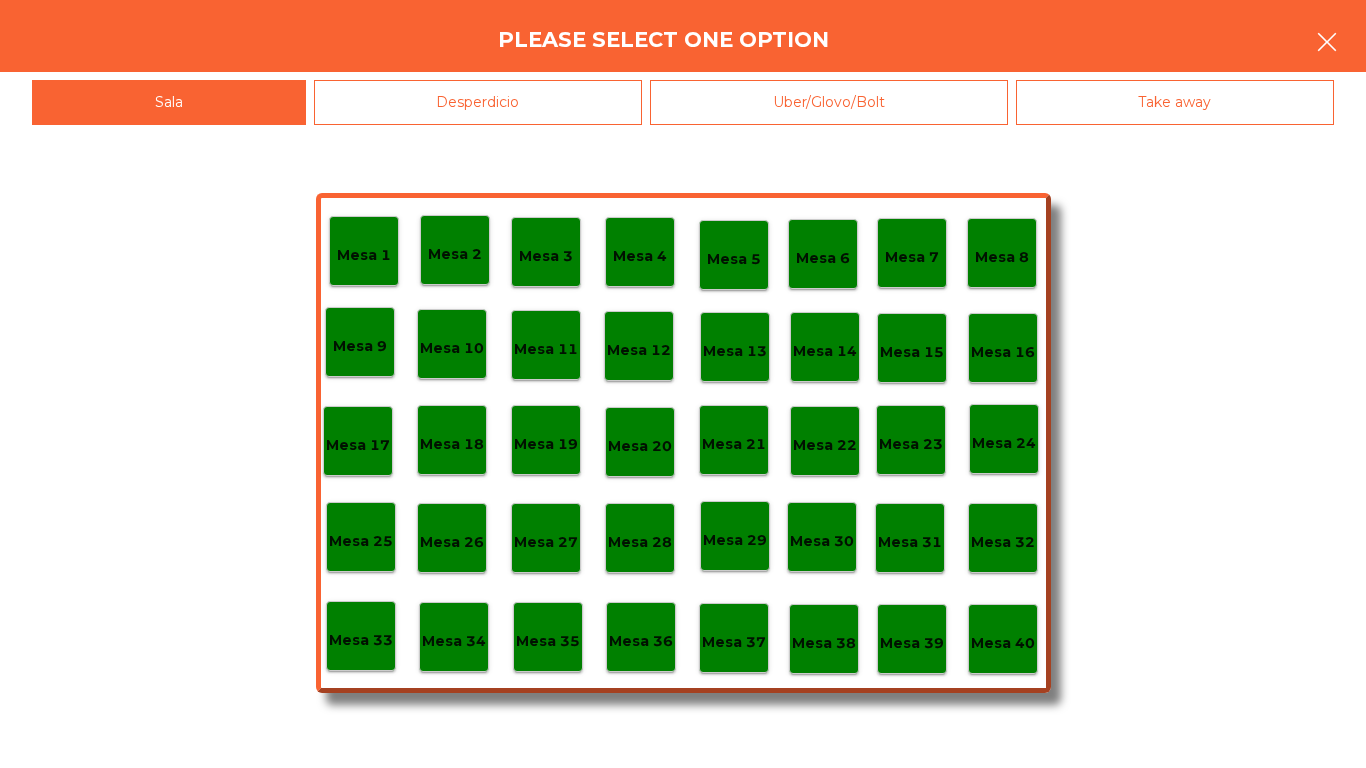 click 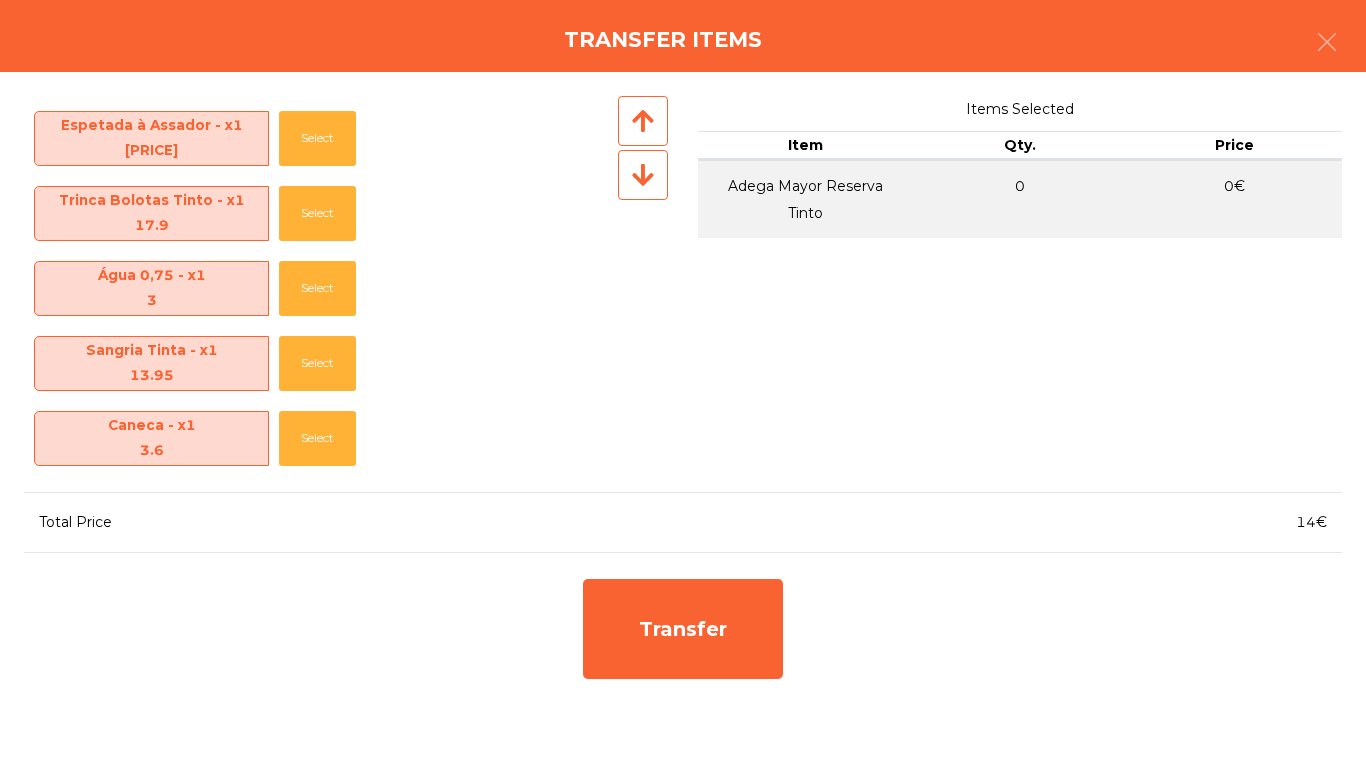 click on "Caneca - x1   3.6" 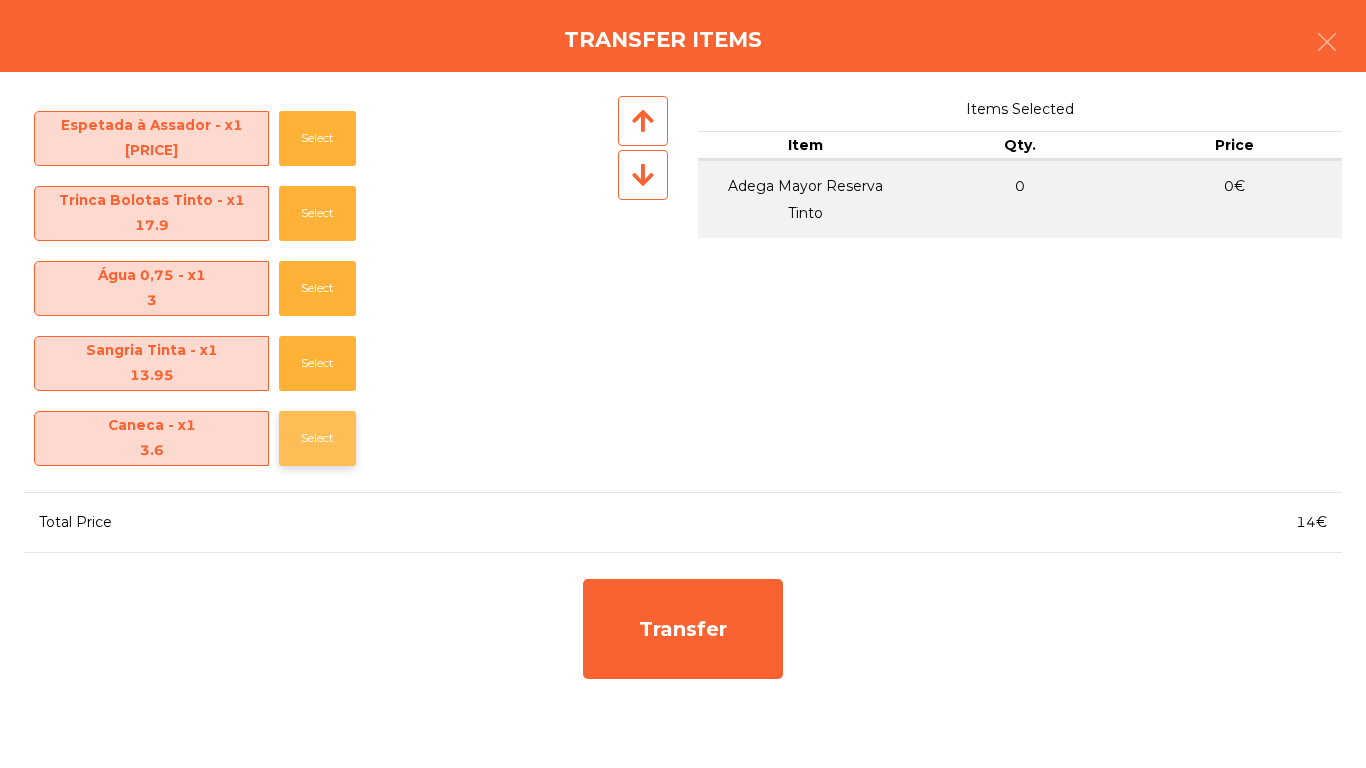click on "Select" 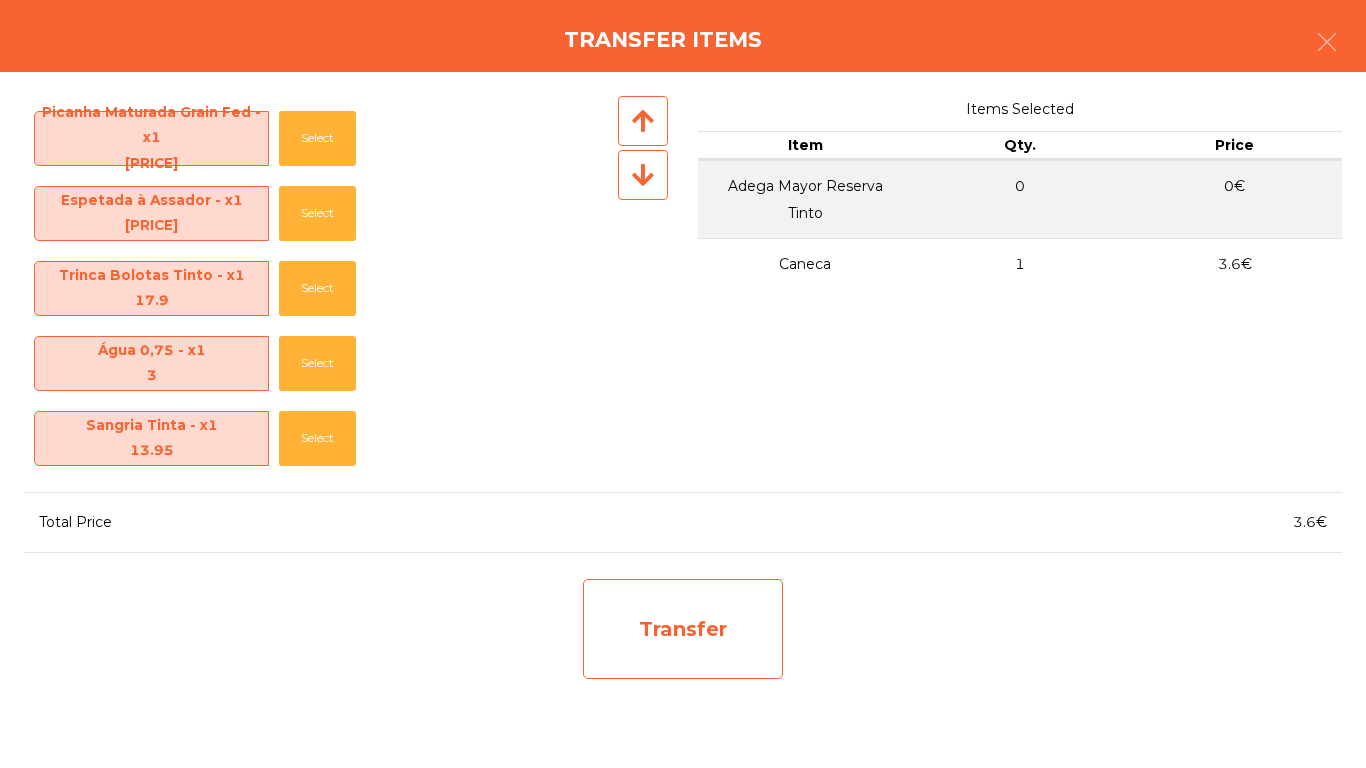 click on "Transfer" 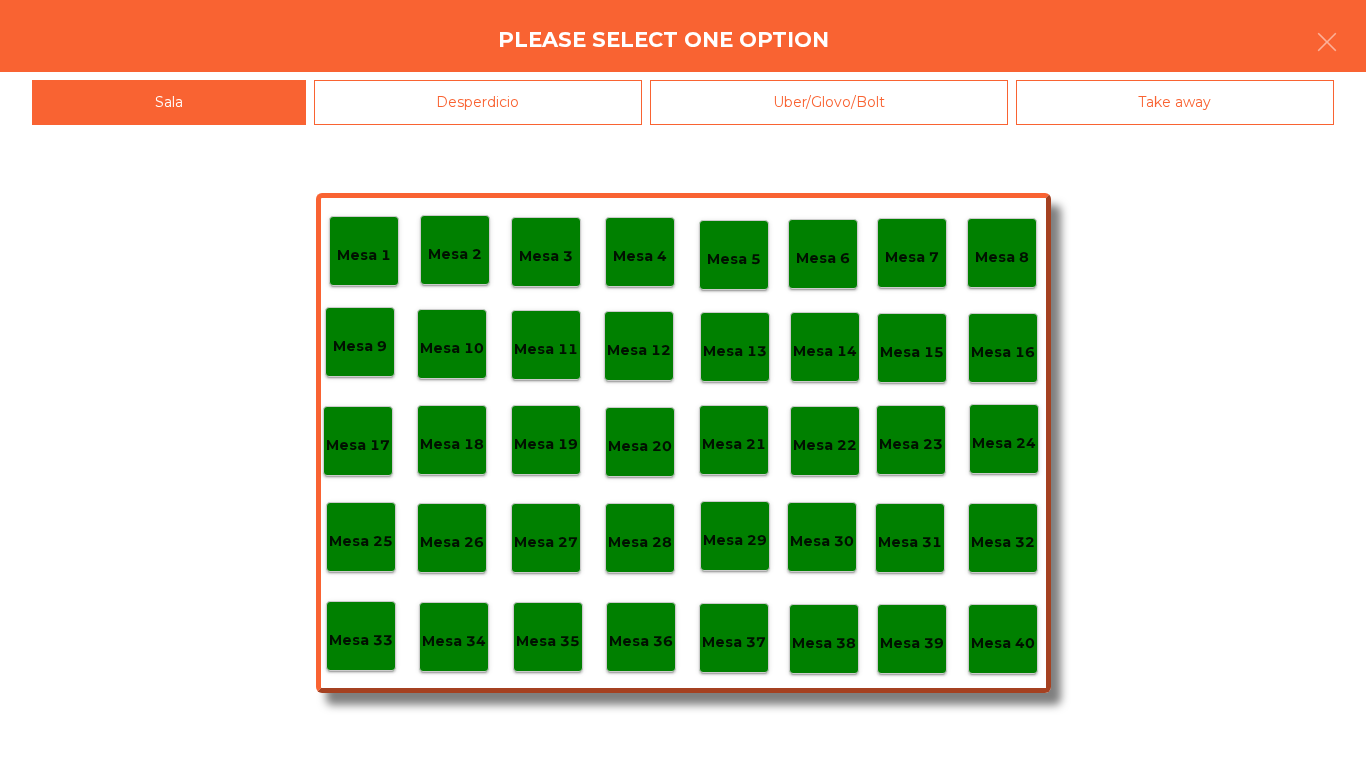 click on "Mesa 20" 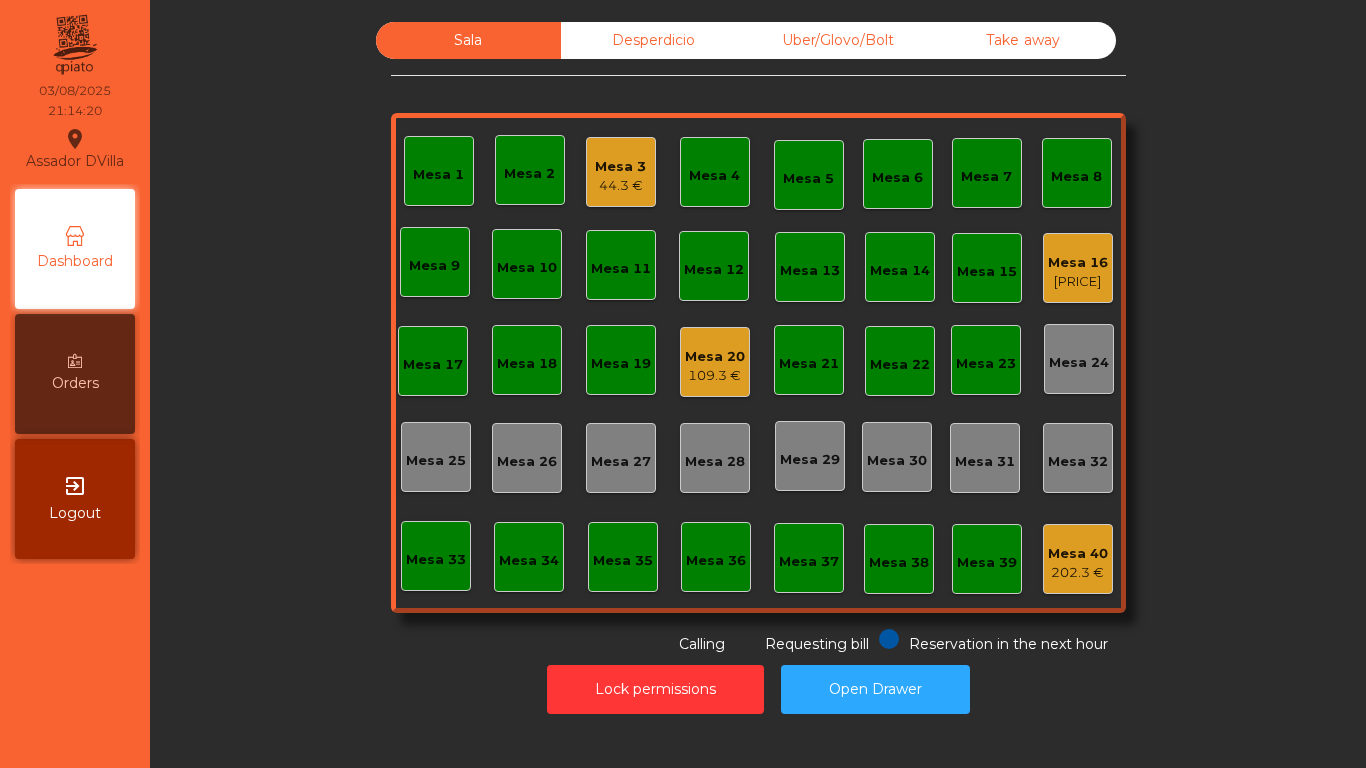 click on "109.3 €" 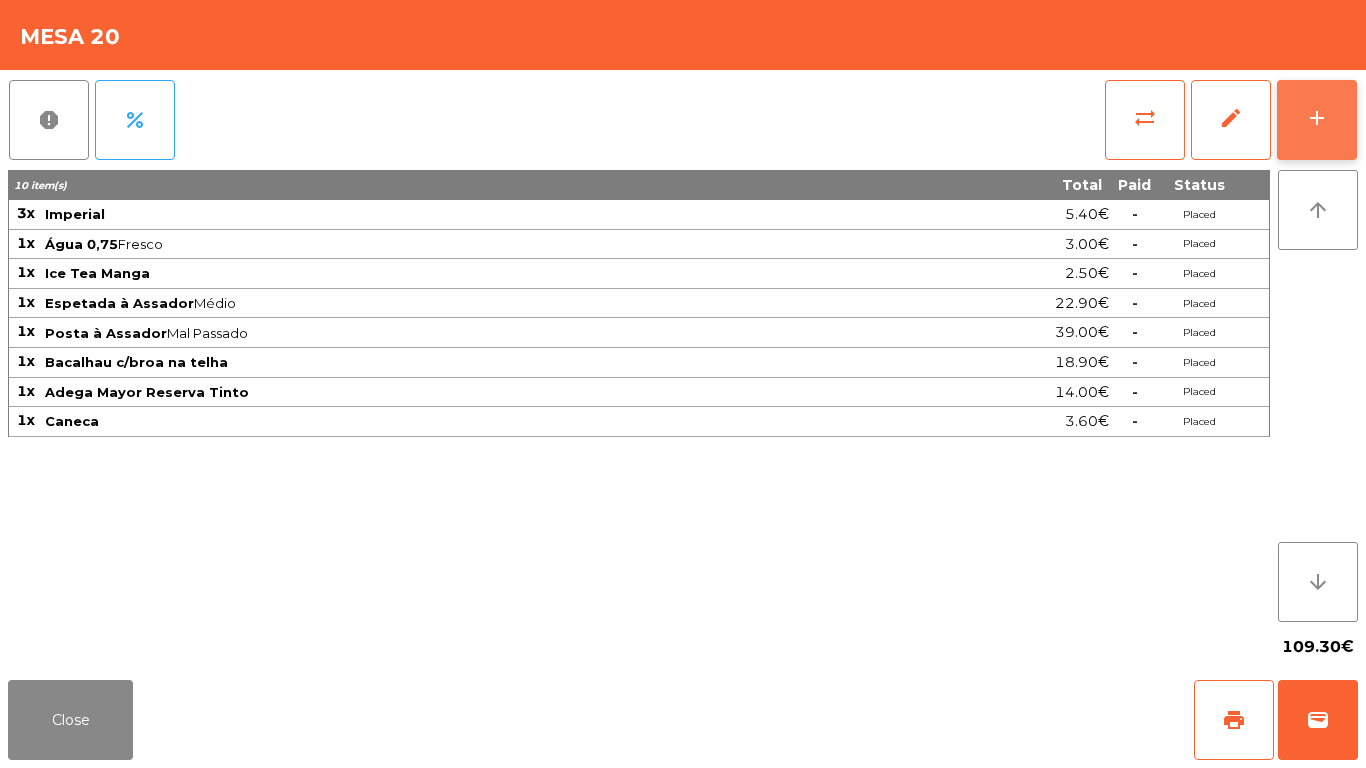 click on "add" 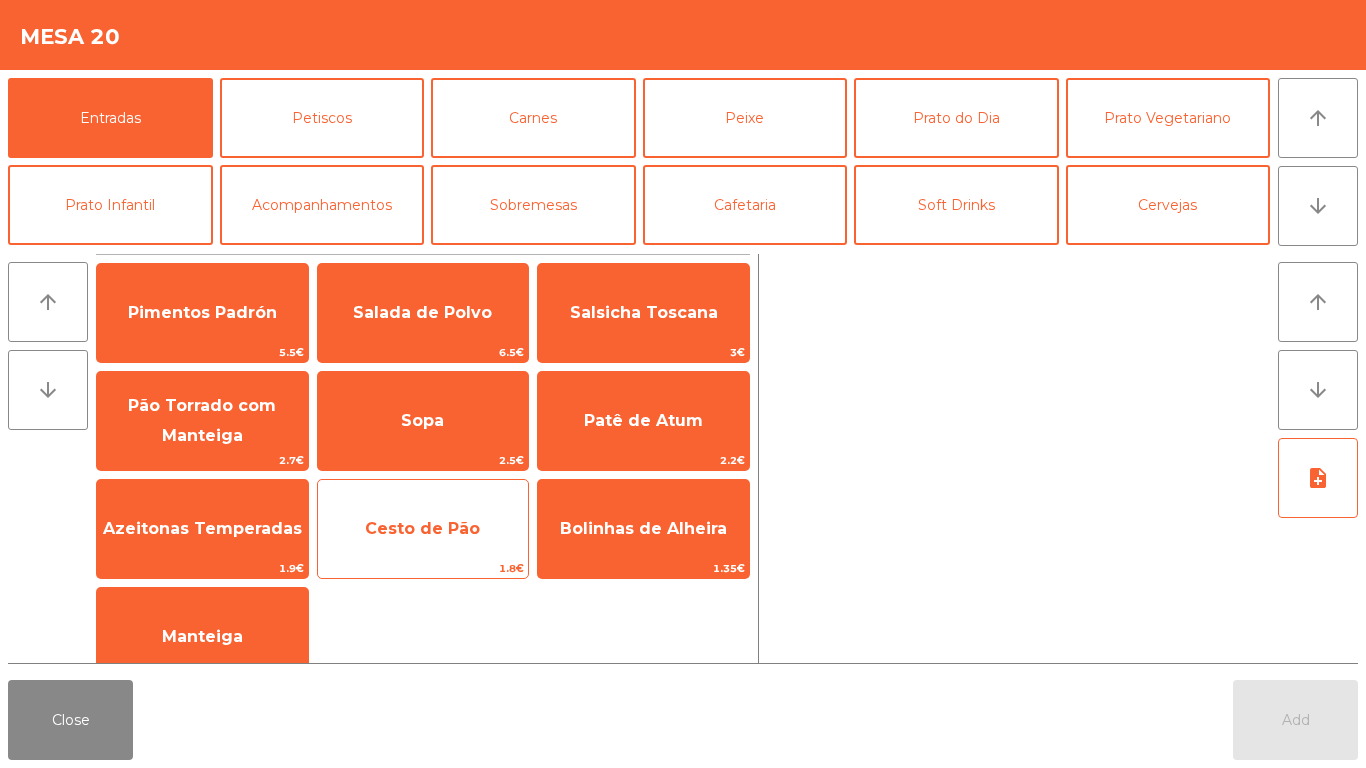 click on "Cesto de Pão" 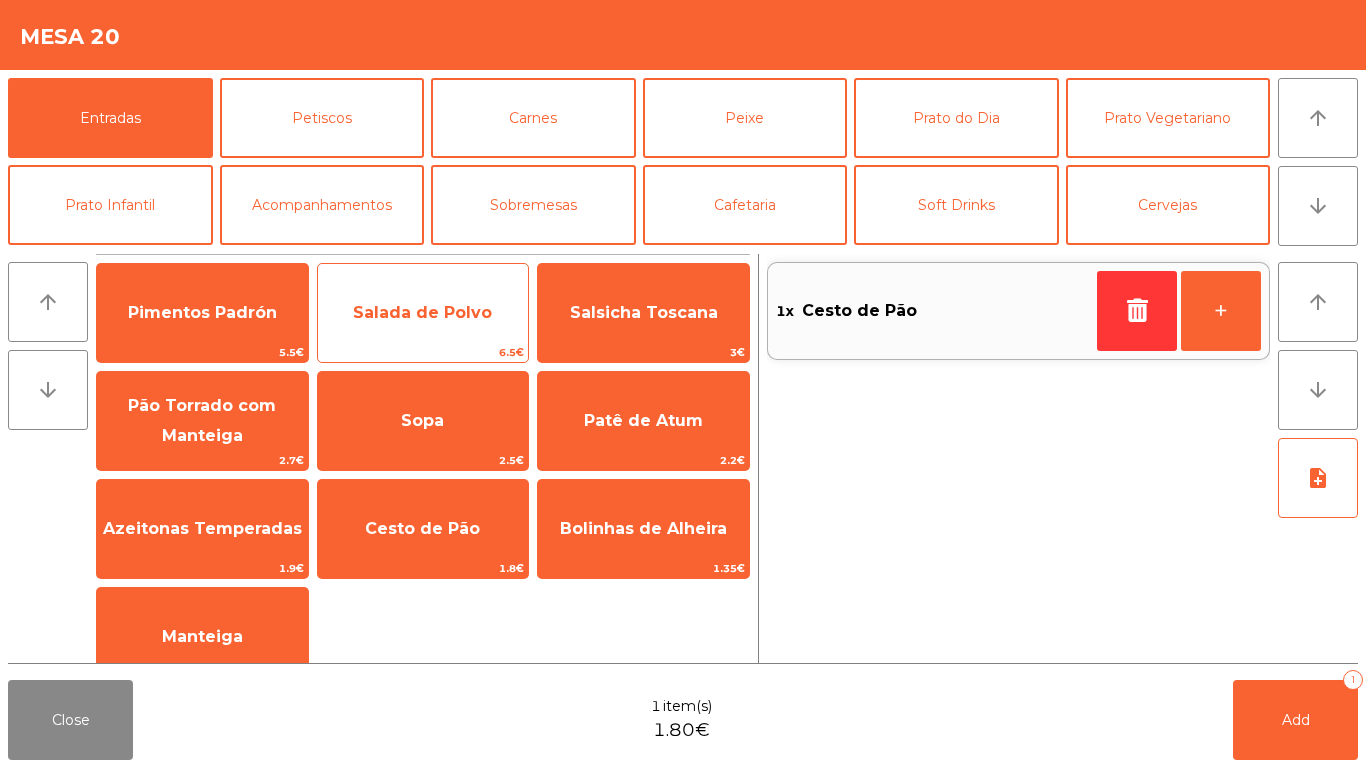 click on "Salada de Polvo [PRICE]" 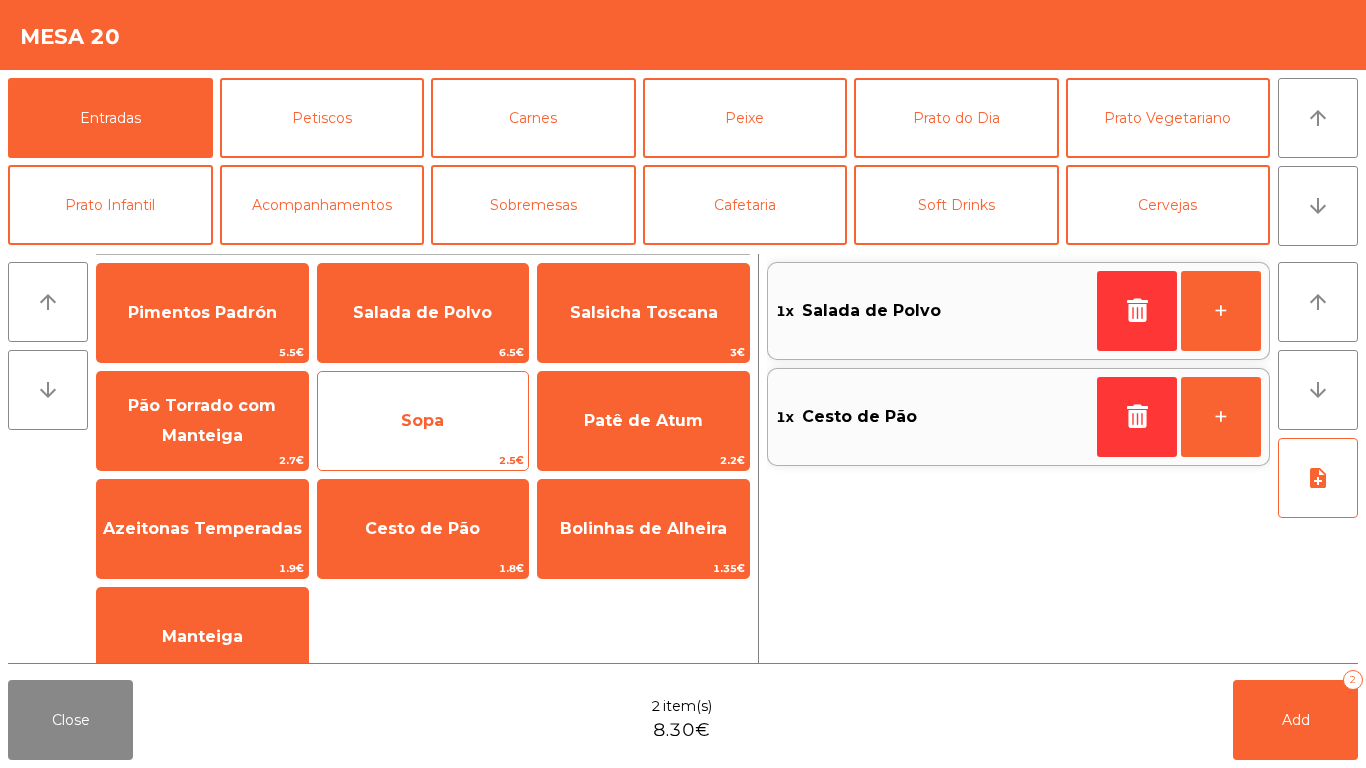 drag, startPoint x: 224, startPoint y: 525, endPoint x: 457, endPoint y: 468, distance: 239.8708 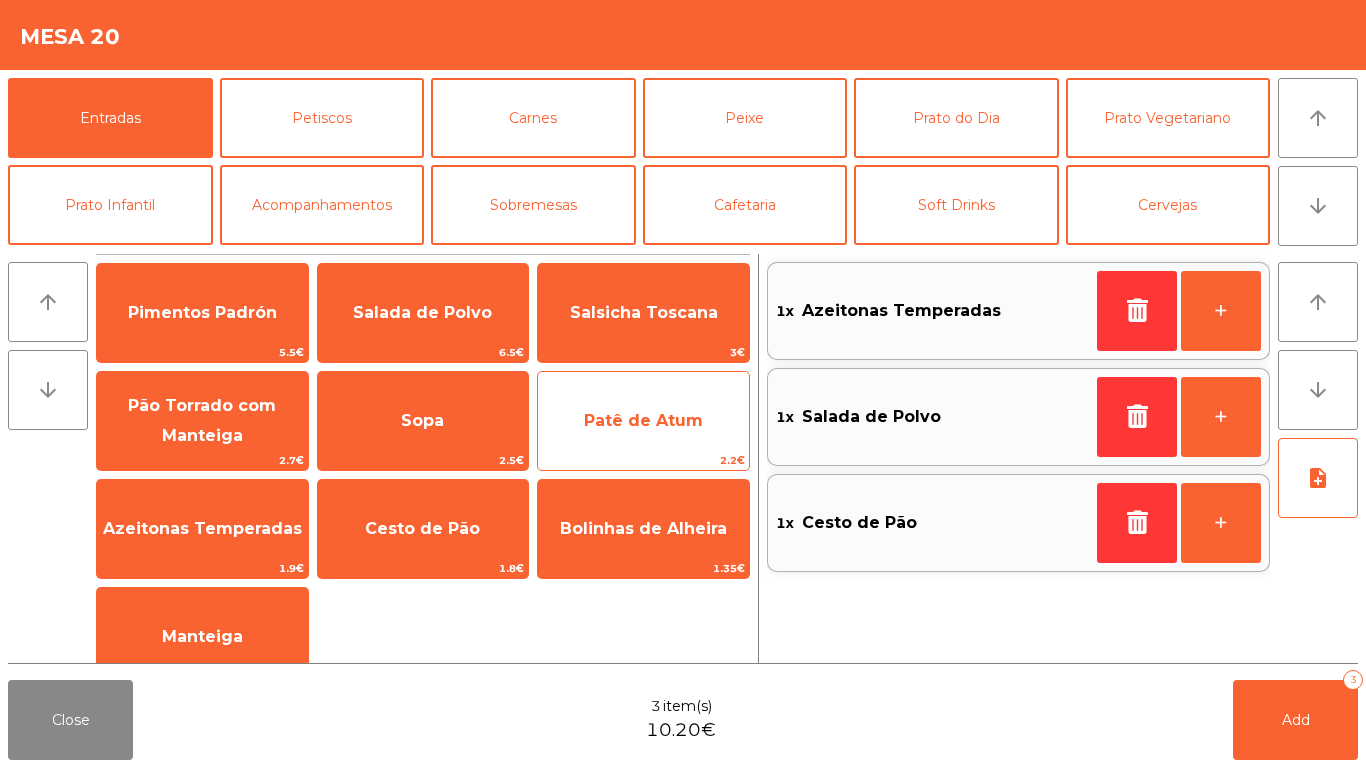 click on "Patê de Atum" 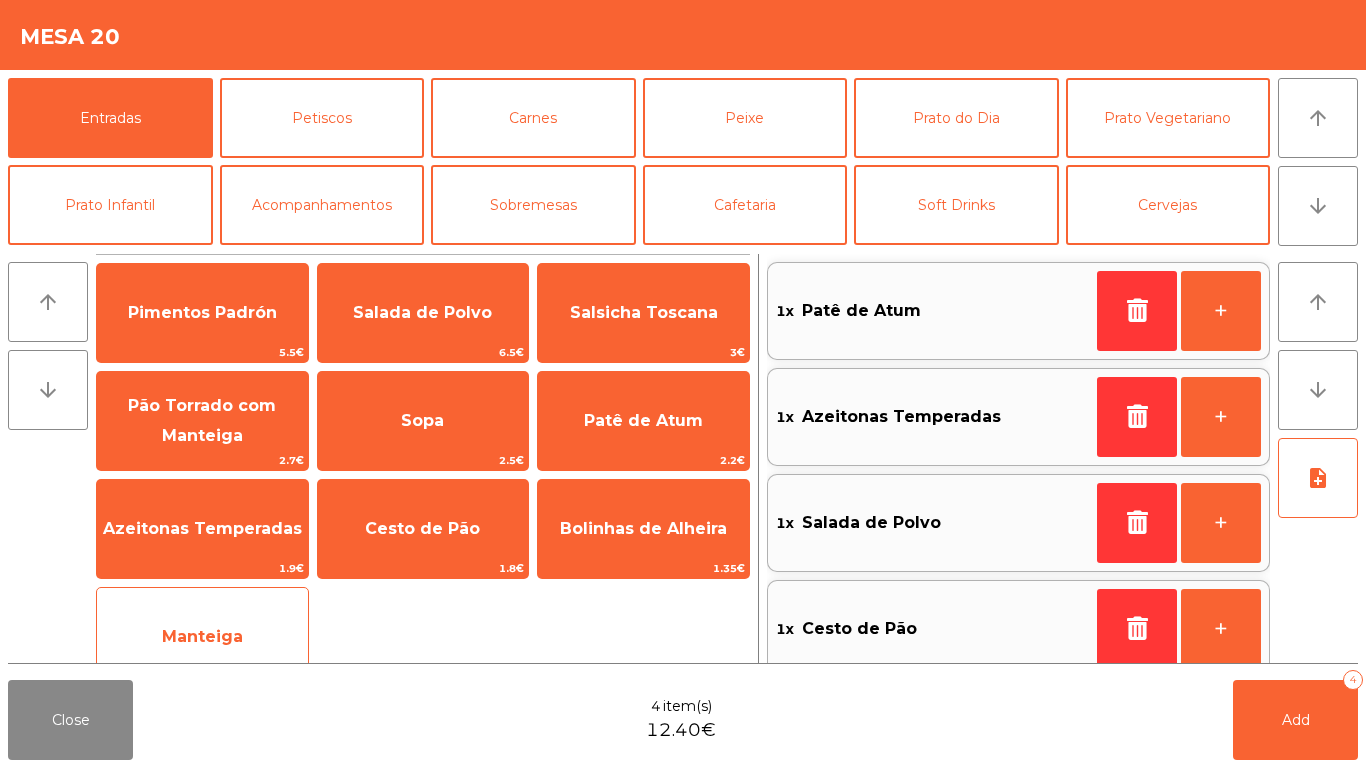 click on "Manteiga" 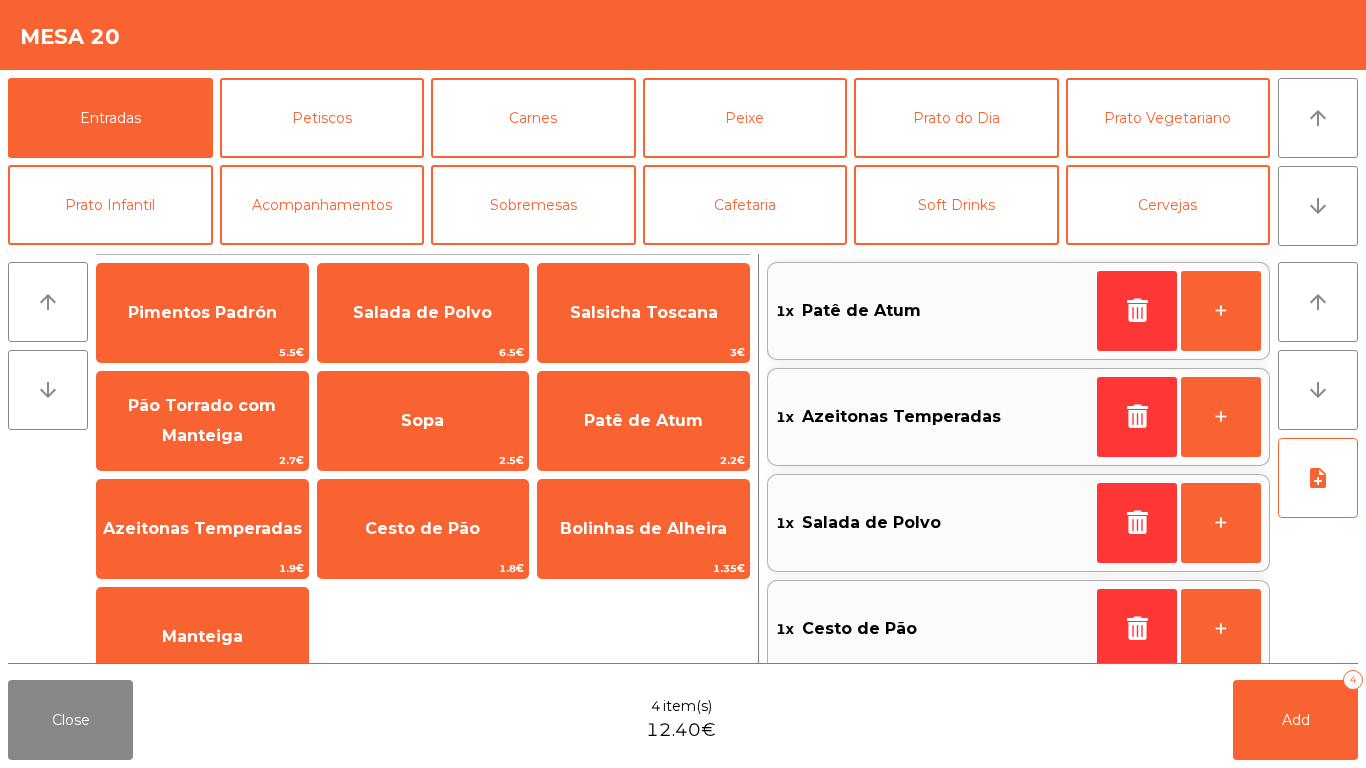 scroll, scrollTop: 8, scrollLeft: 0, axis: vertical 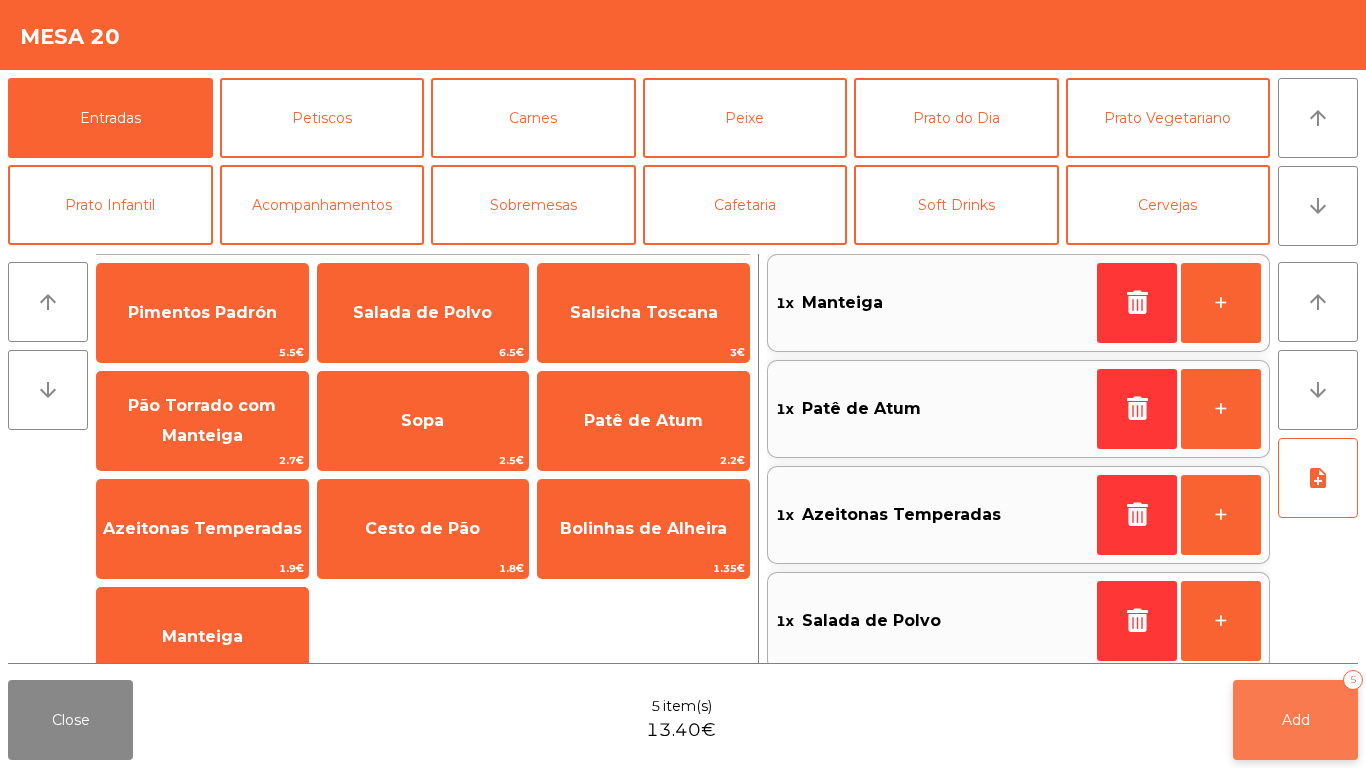 click on "Add   5" 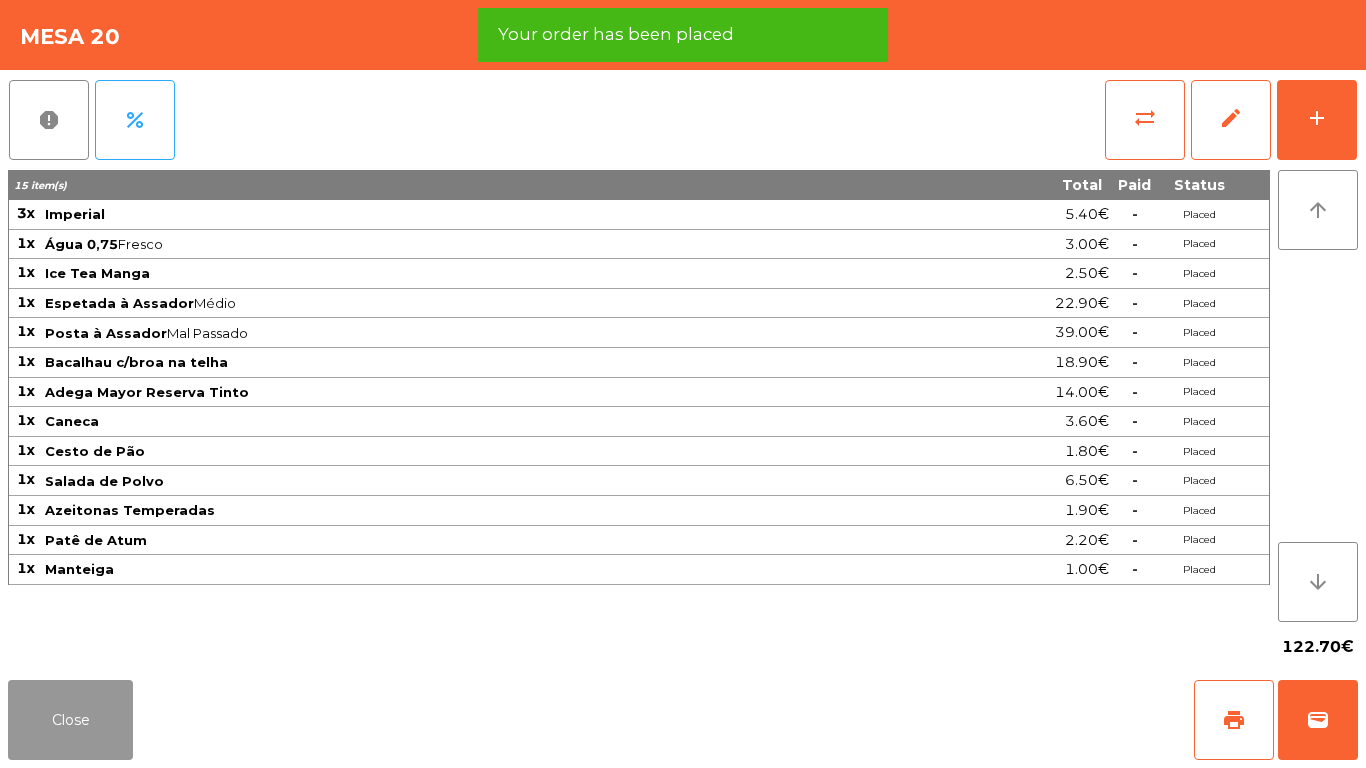 drag, startPoint x: 103, startPoint y: 706, endPoint x: 241, endPoint y: 767, distance: 150.88075 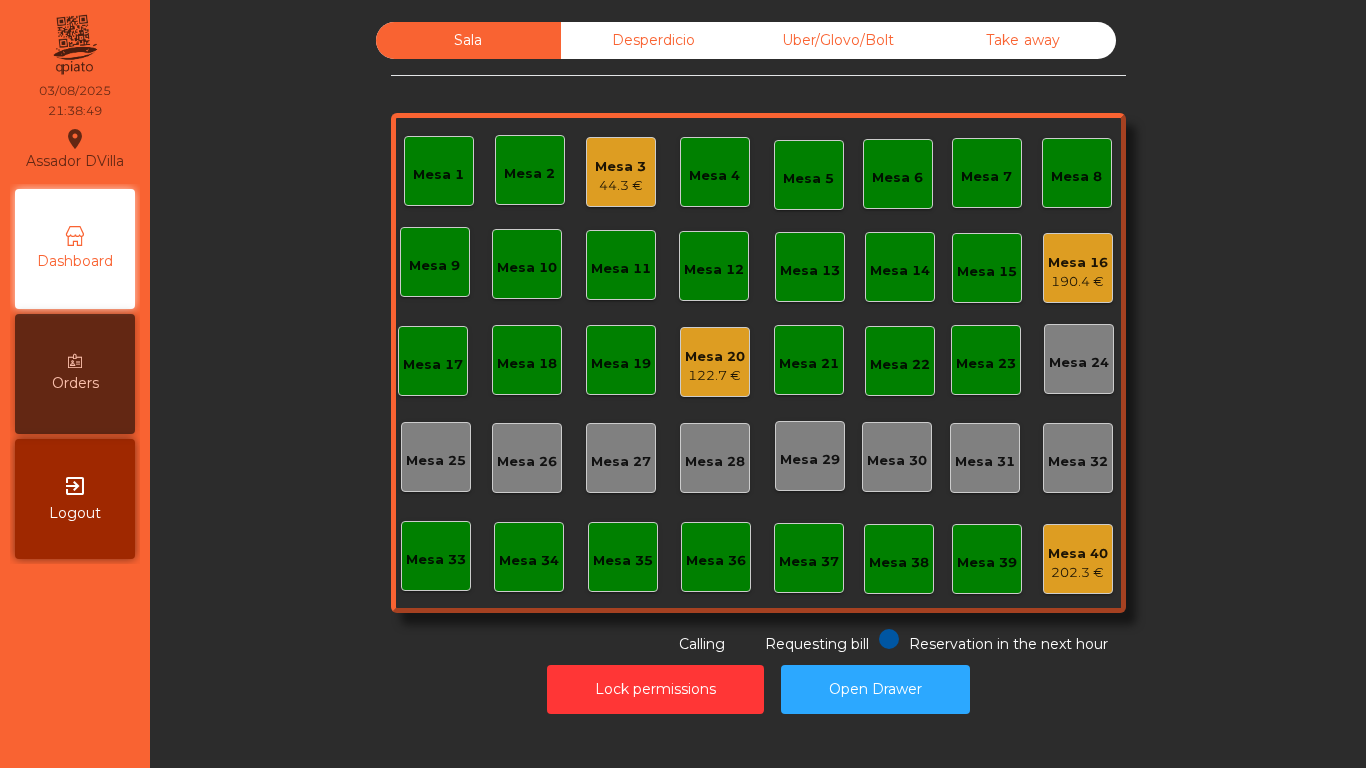 click on "Sala Desperdicio Uber/Glovo/Bolt Take away Mesa 1 Mesa 2 Mesa 3 [PRICE] Mesa 4 Mesa 5 Mesa 6 Mesa 7 Mesa 8 Mesa 9 Mesa 10 Mesa 11 Mesa 12 Mesa 13 Mesa 14 Mesa 15 Mesa 16 [PRICE] Mesa 17 Mesa 18 Mesa 19 Mesa 20 [PRICE] Mesa 21 Mesa 22 Mesa 23 Mesa 24 Mesa 25 Mesa 26 Mesa 27 Mesa 28 Mesa 29 Mesa 30 Mesa 31 Mesa 32 Mesa 33 Mesa 34 Mesa 35 Mesa 36 Mesa 37 Mesa 38 Mesa 39 Mesa 40 [PRICE] Reservation in the next hour Requesting bill Calling" 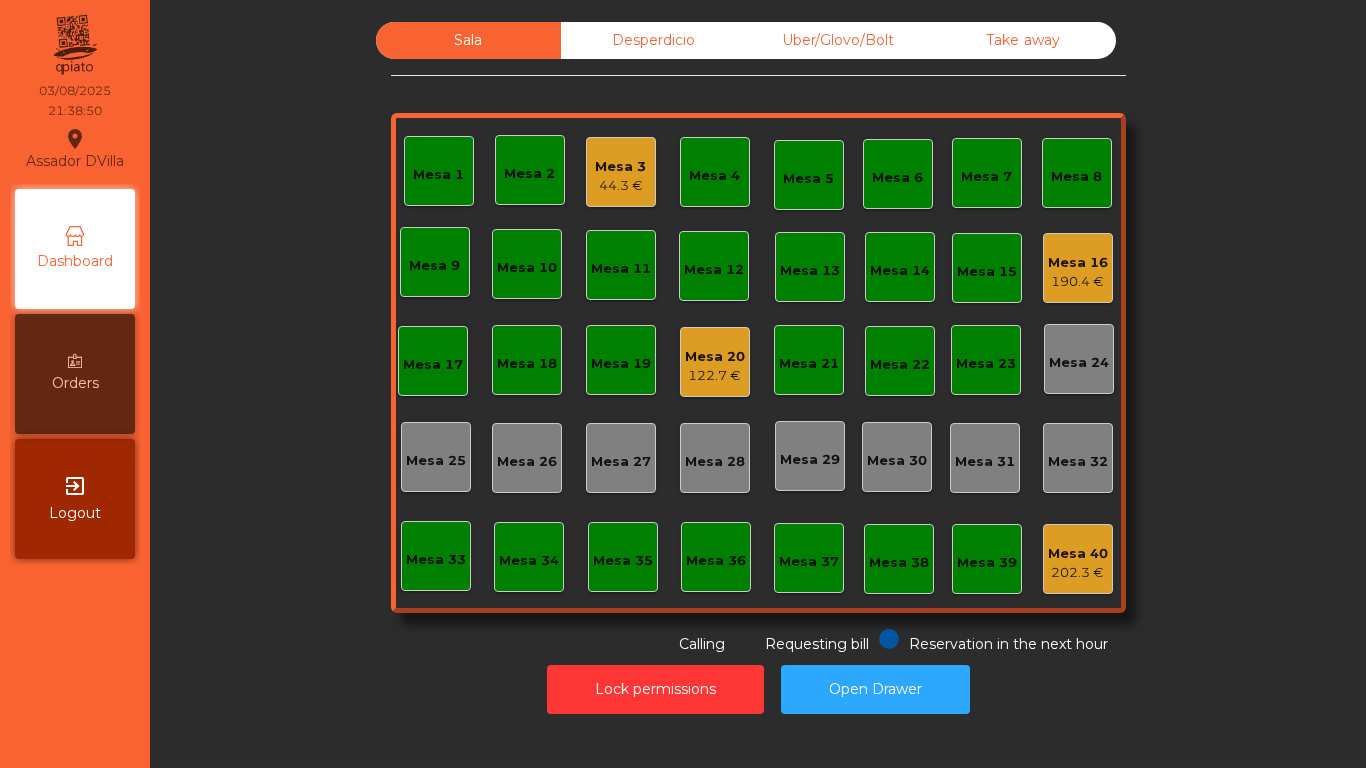 click on "Mesa 16" 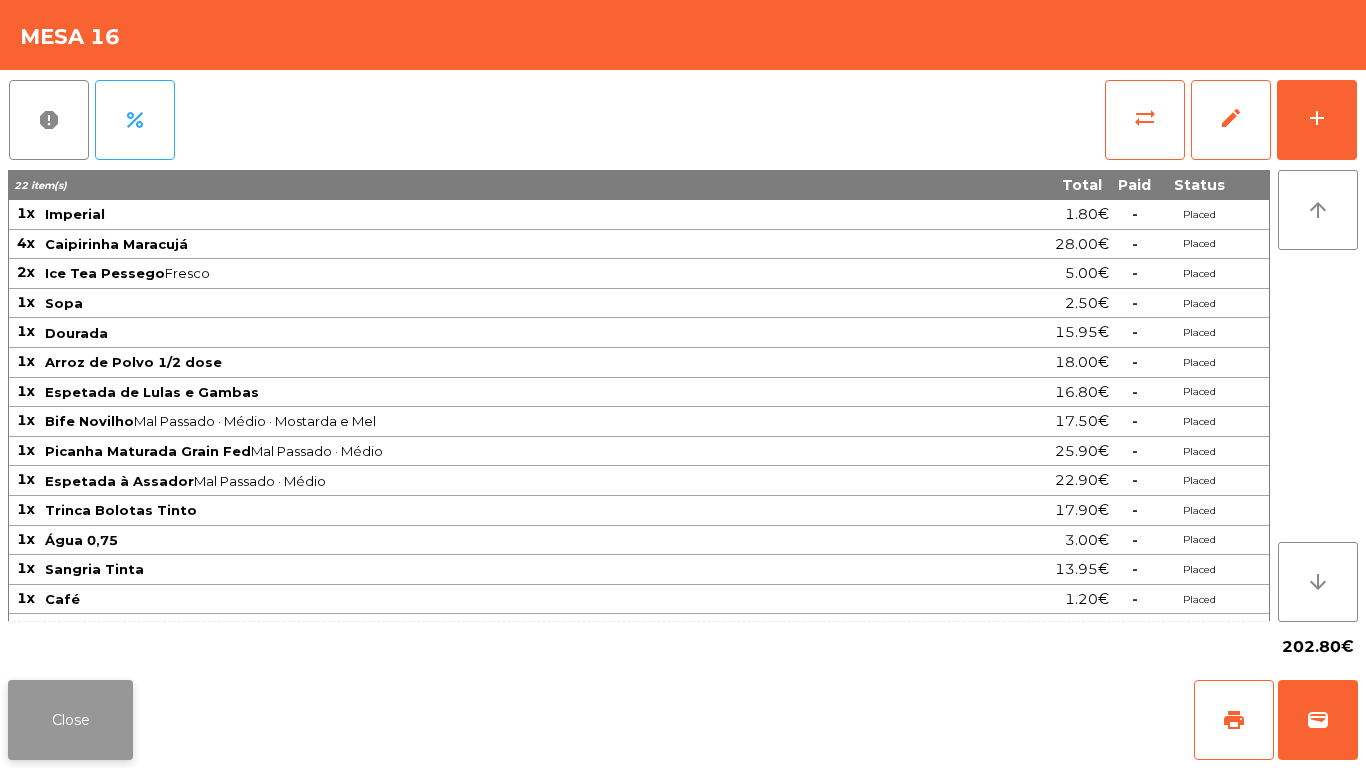click on "Close" 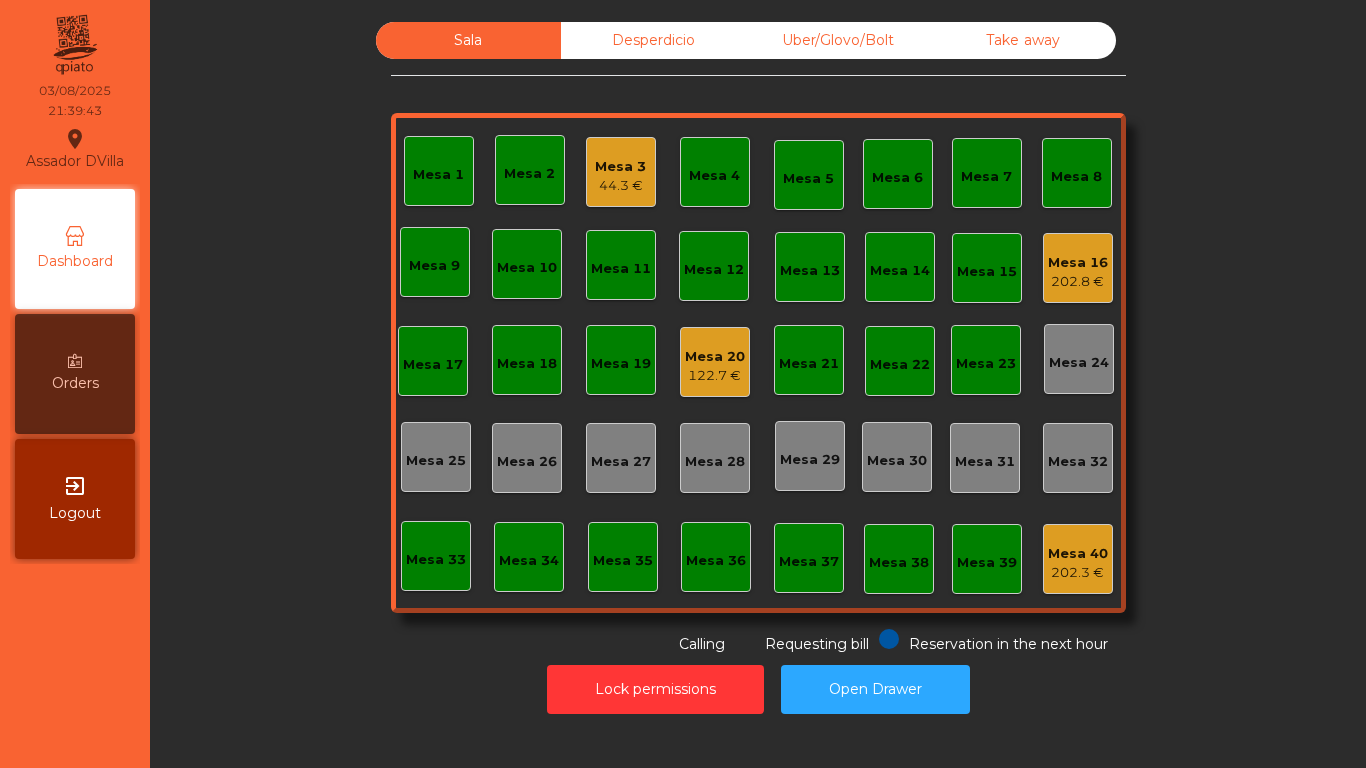 scroll, scrollTop: 0, scrollLeft: 0, axis: both 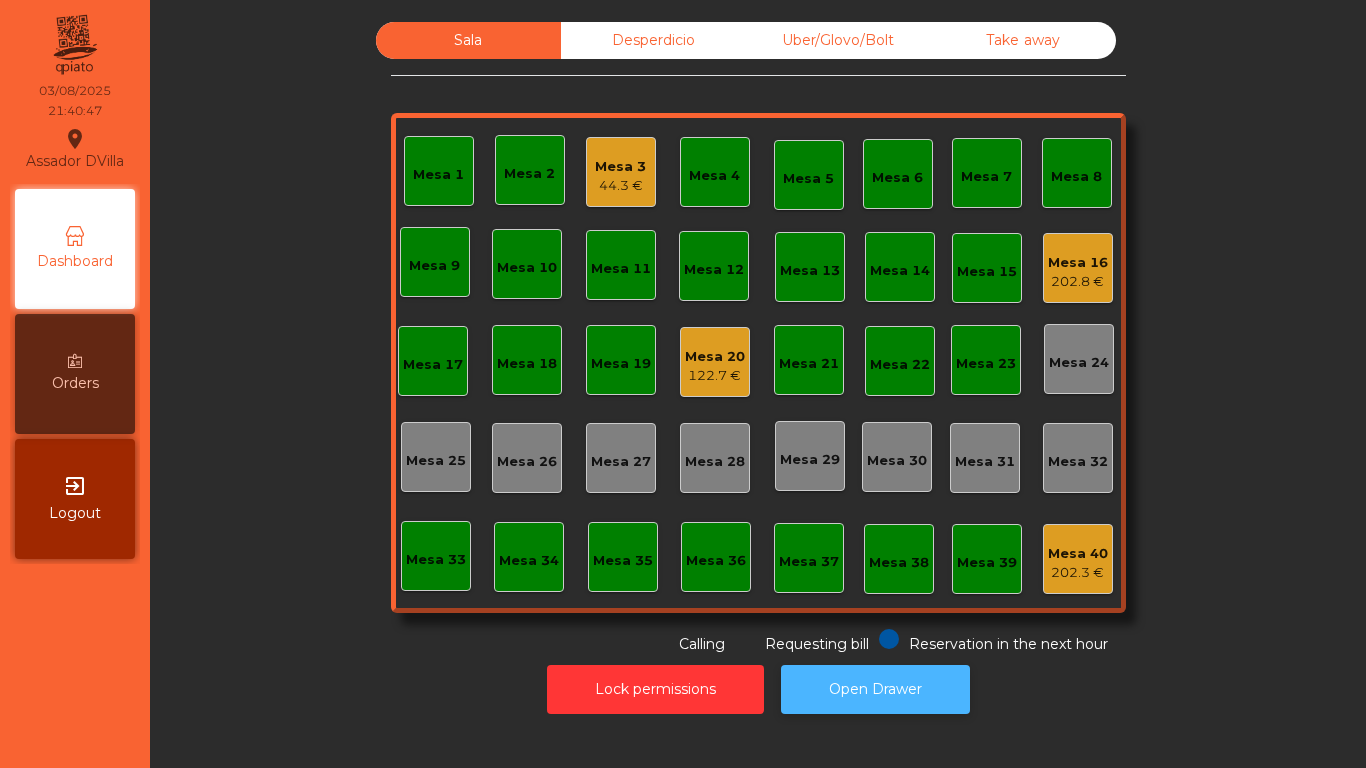 click on "Open Drawer" 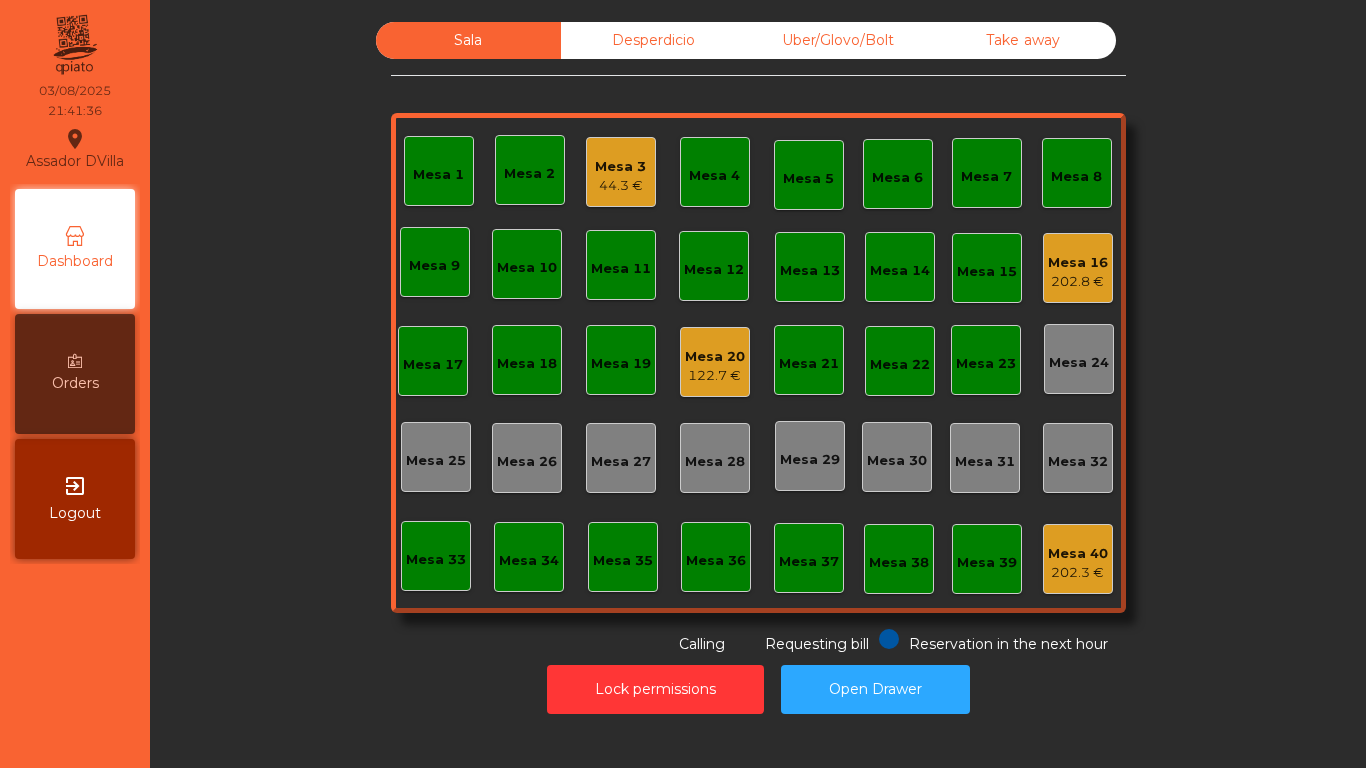 click on "122.7 €" 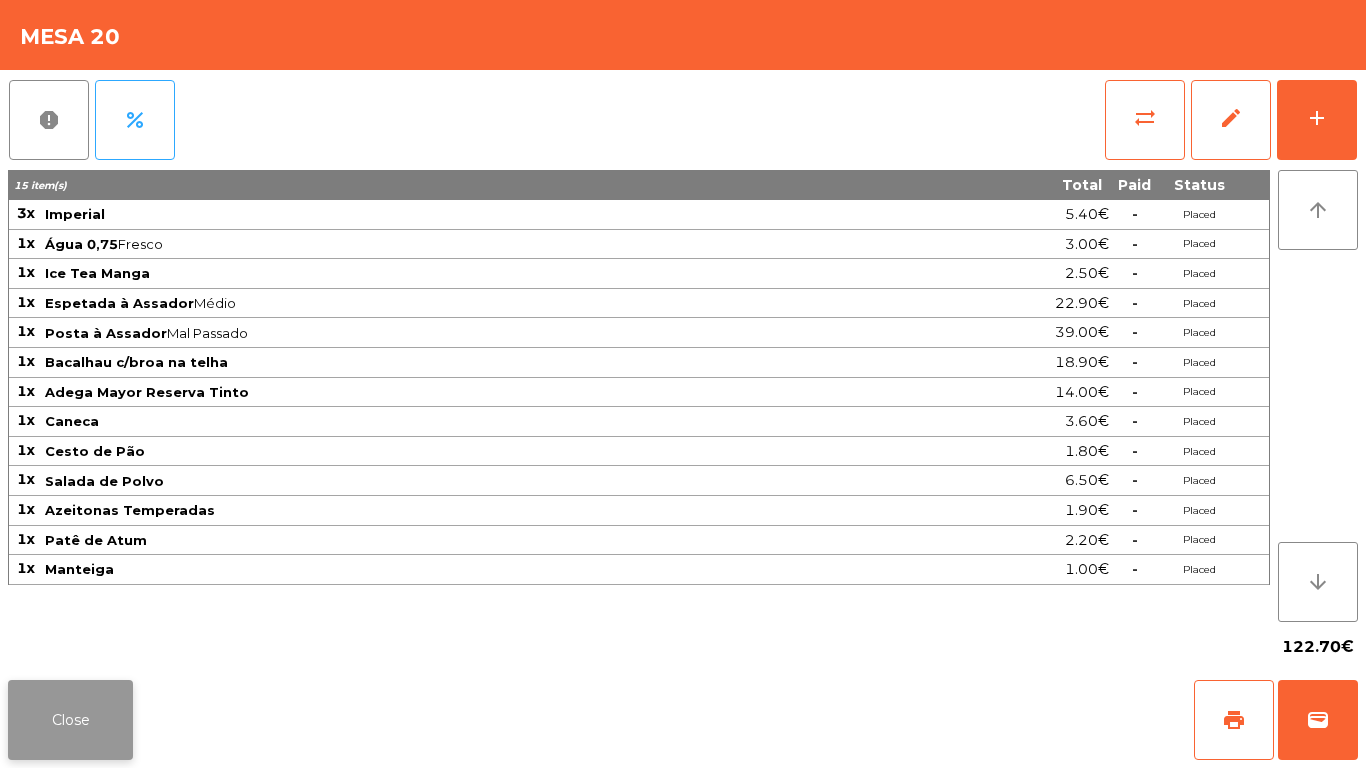 click on "Close" 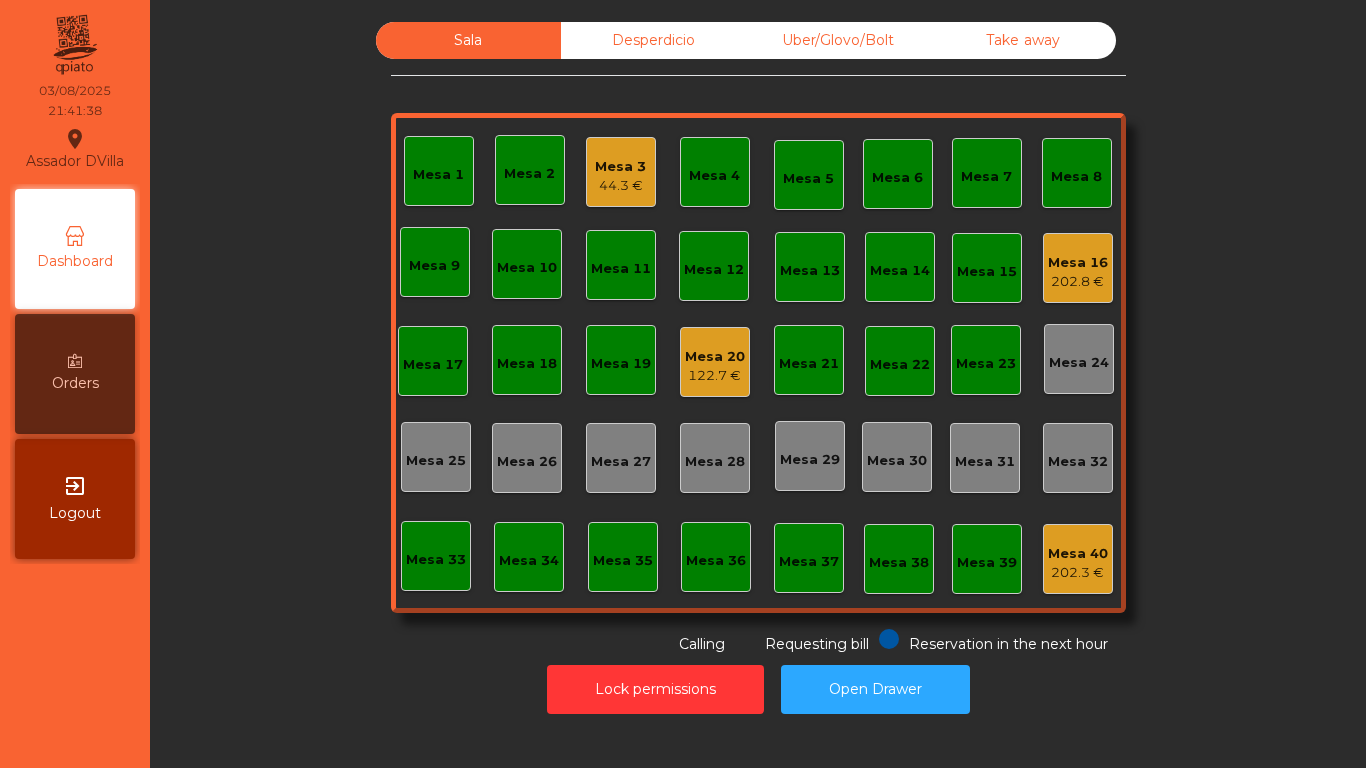 click on "202.8 €" 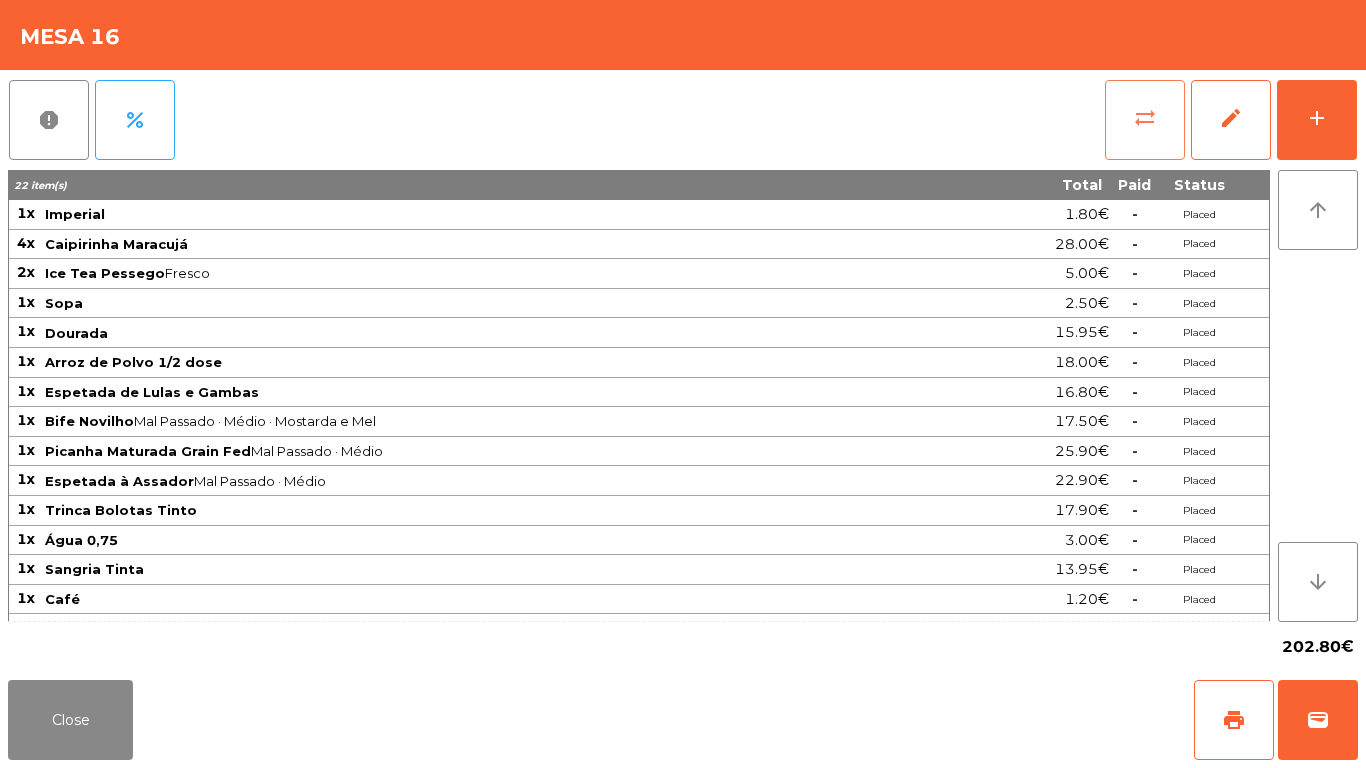 click on "sync_alt" 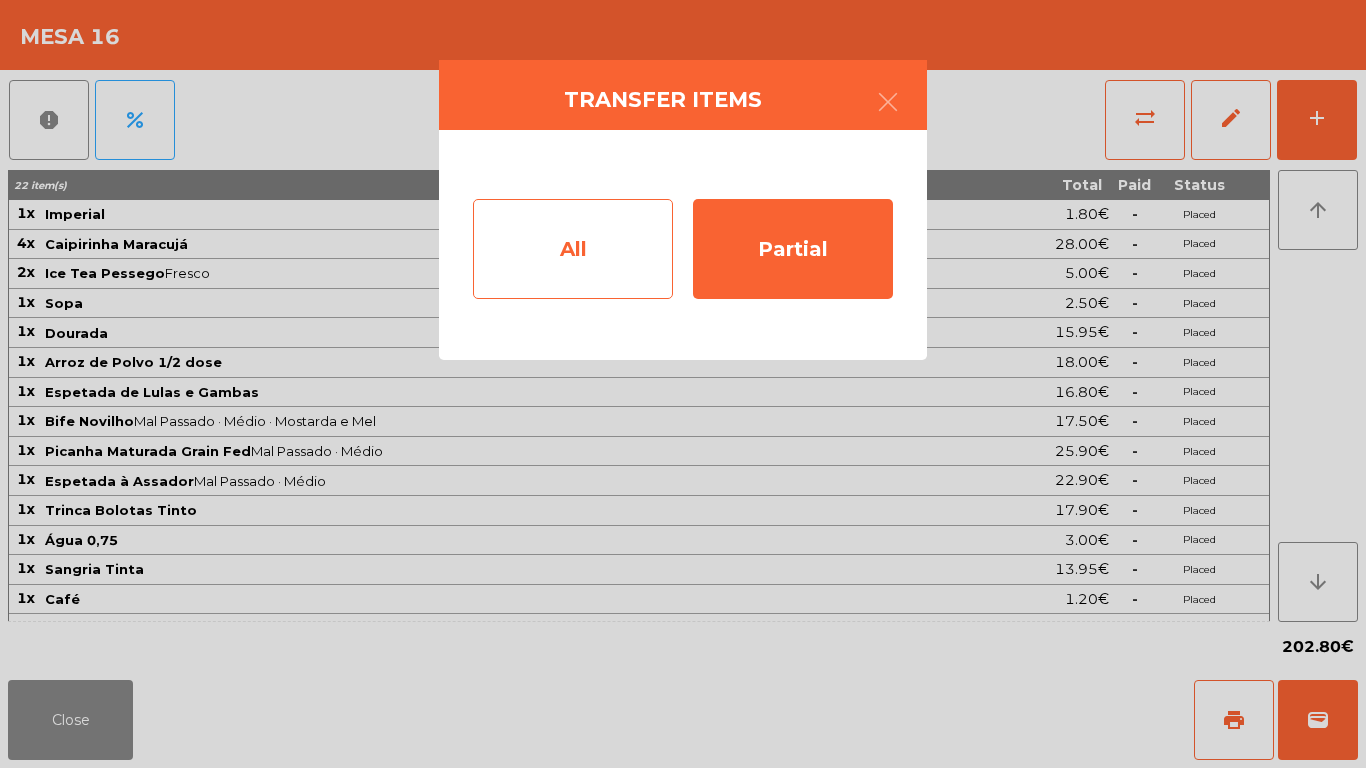 click on "All" 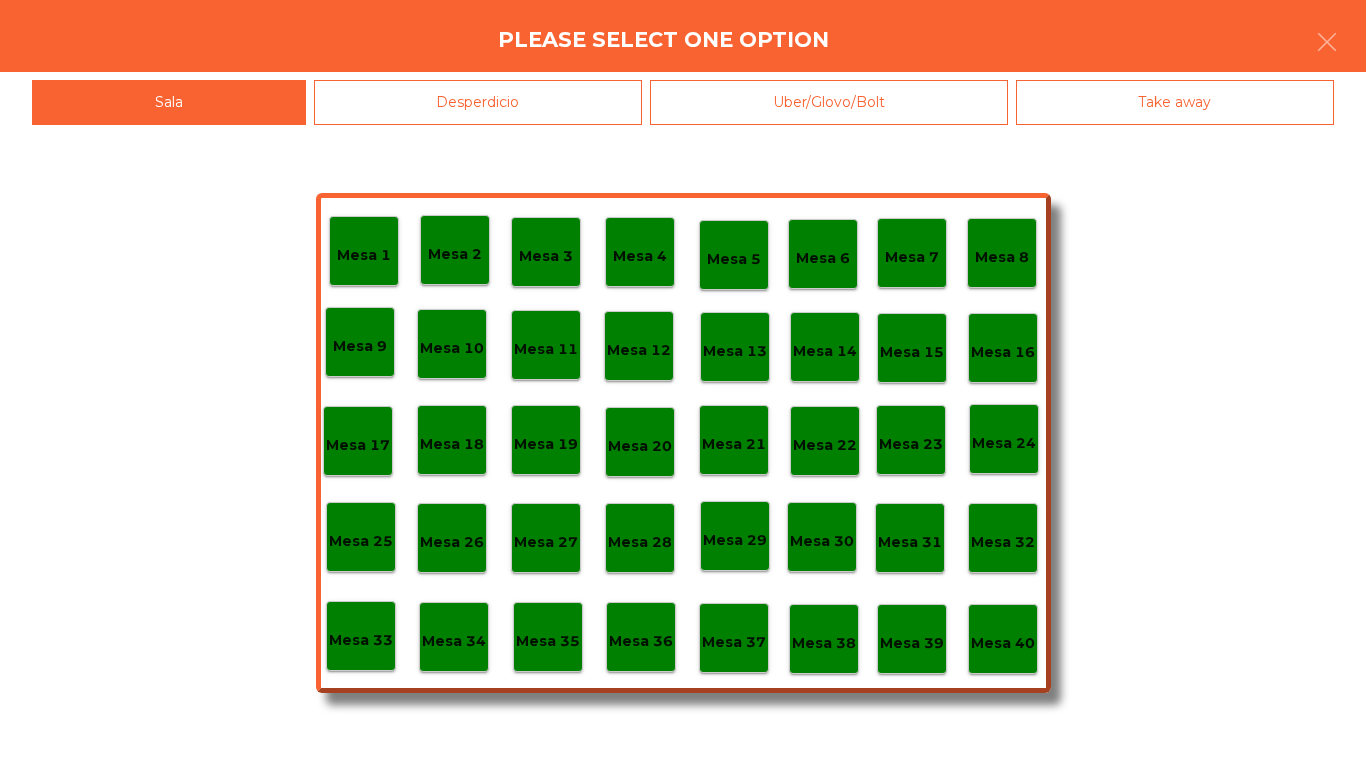click on "Mesa 39" 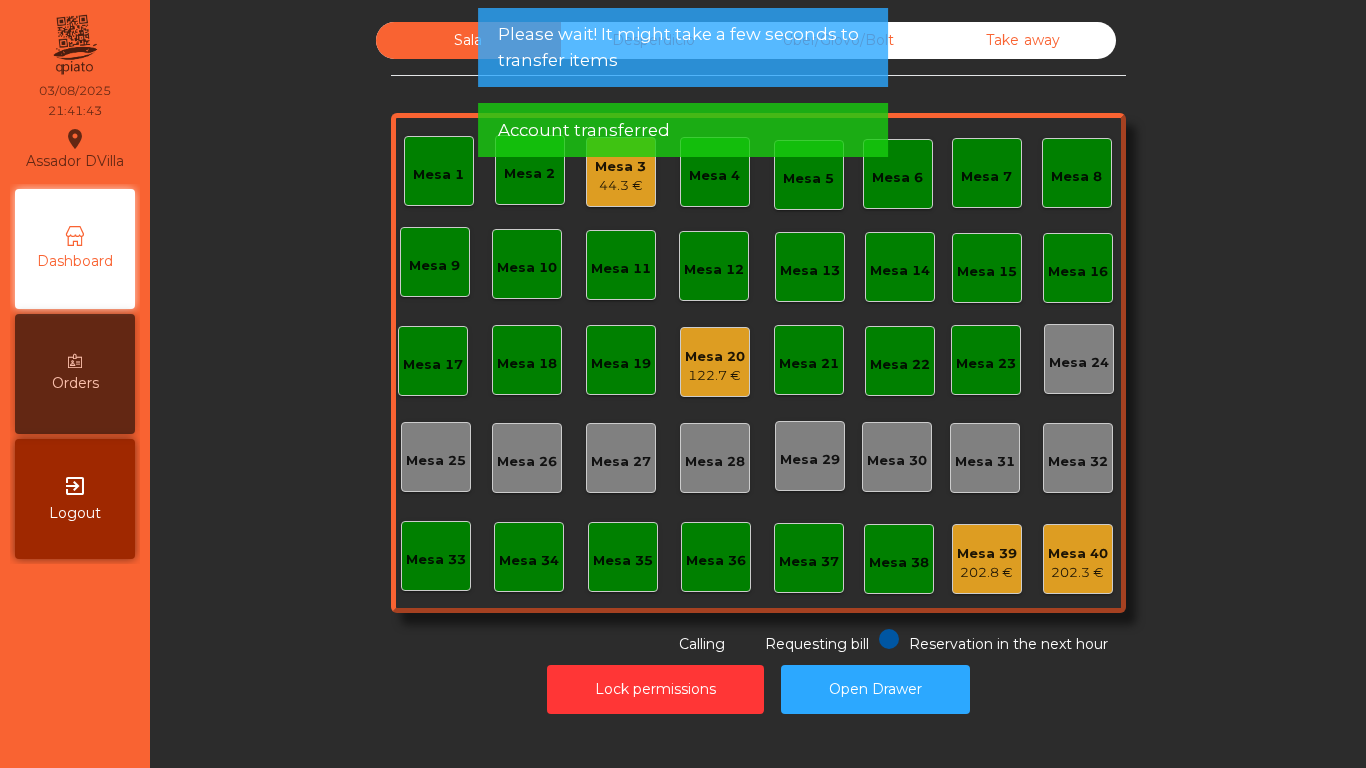 click on "Mesa 20" 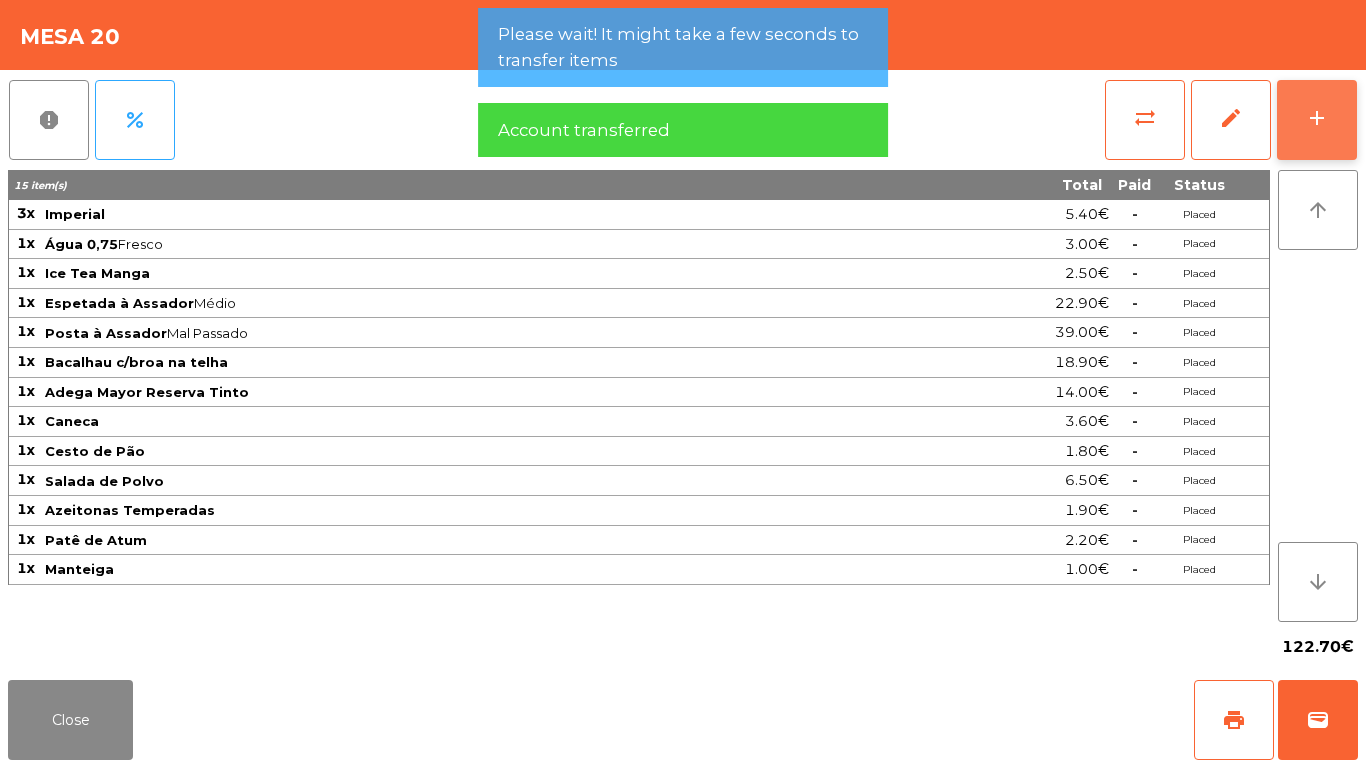 click on "add" 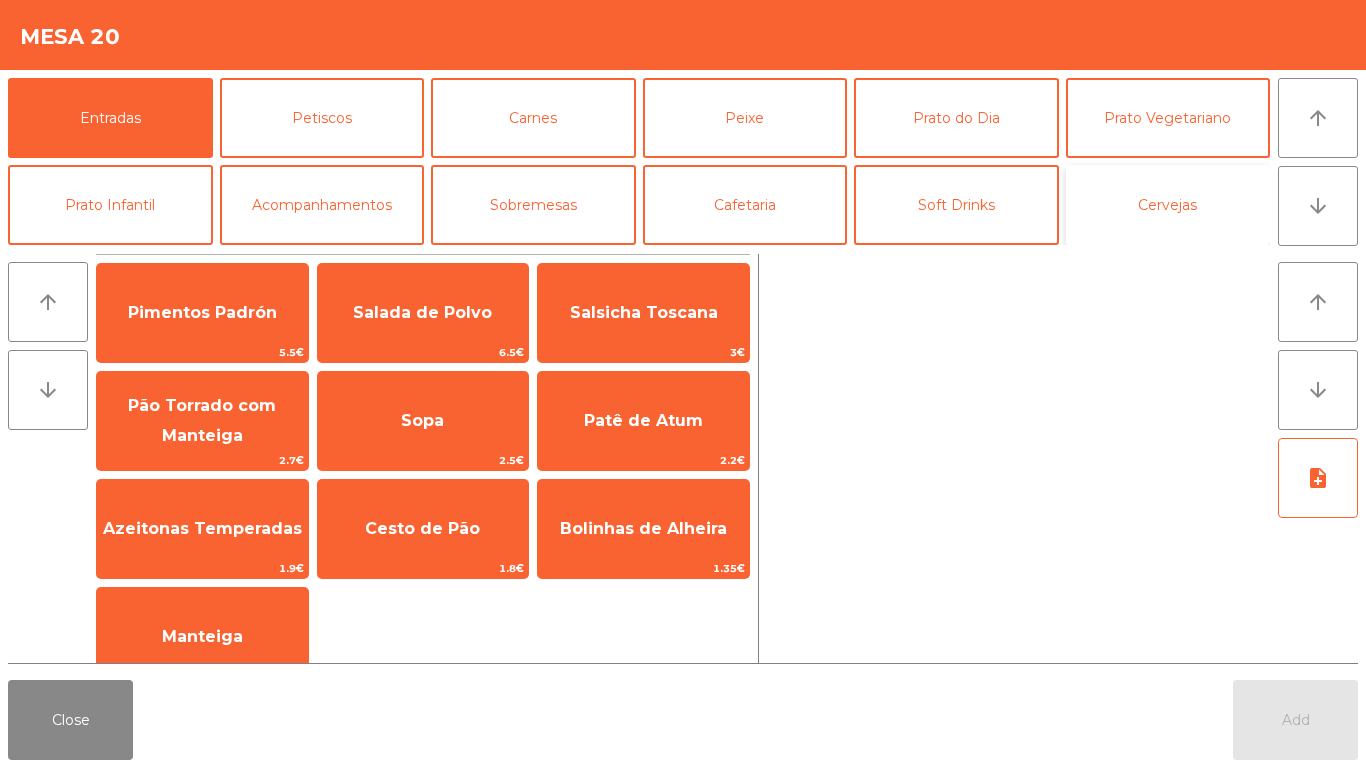click on "Cervejas" 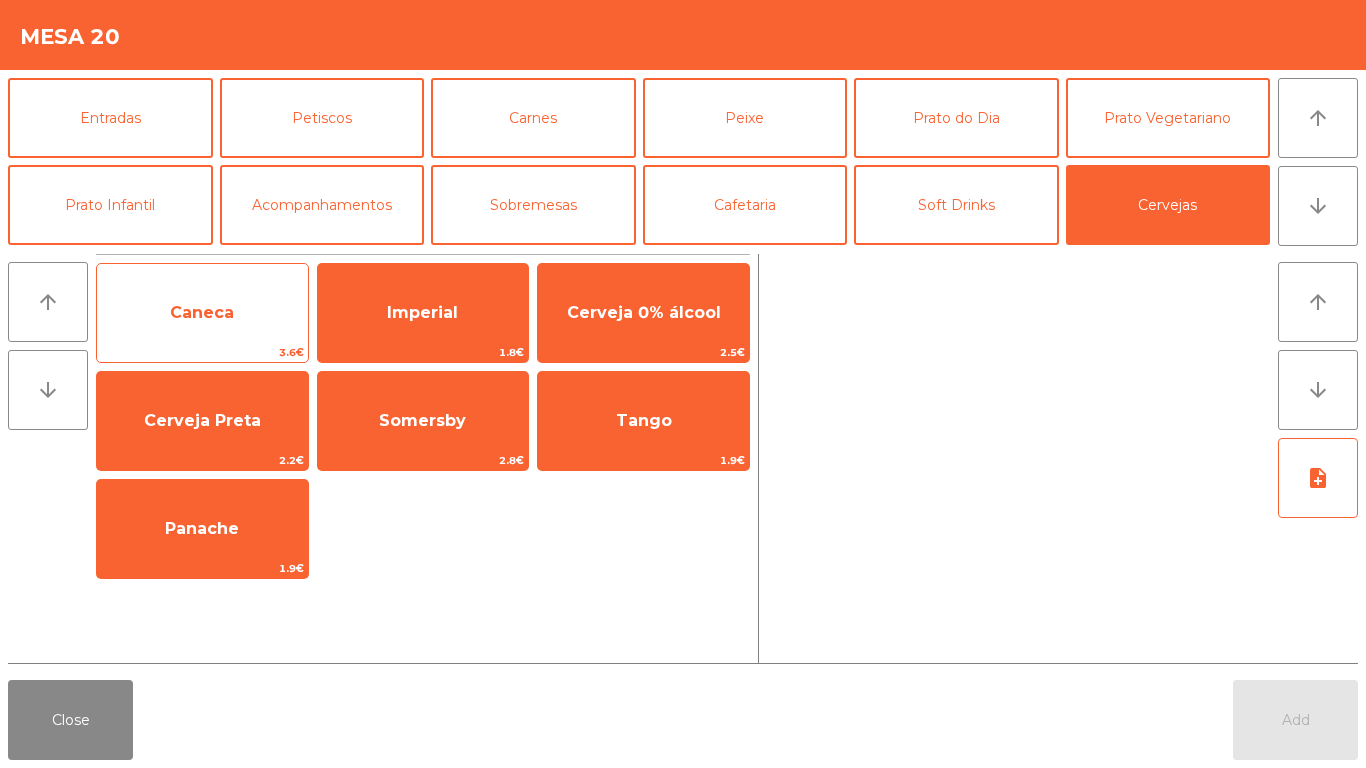 click on "Caneca" 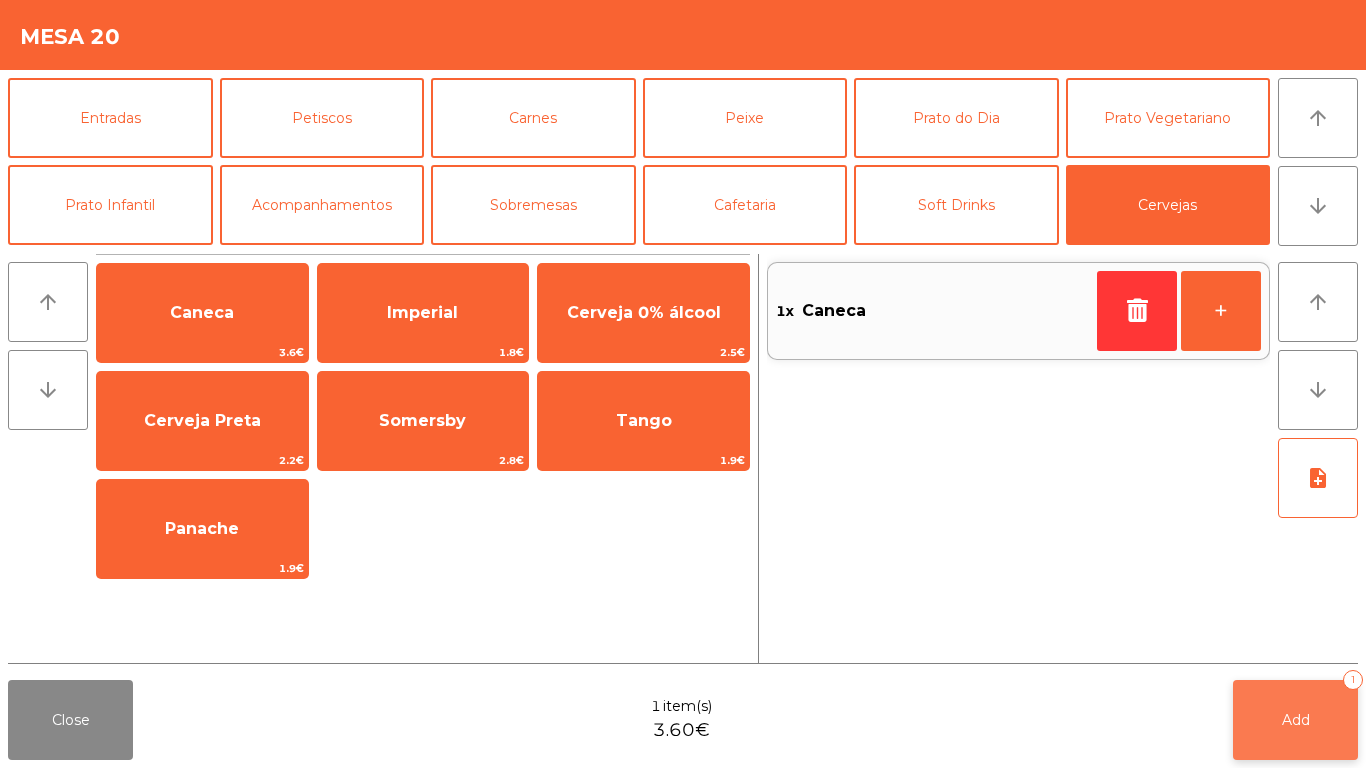 click on "Add" 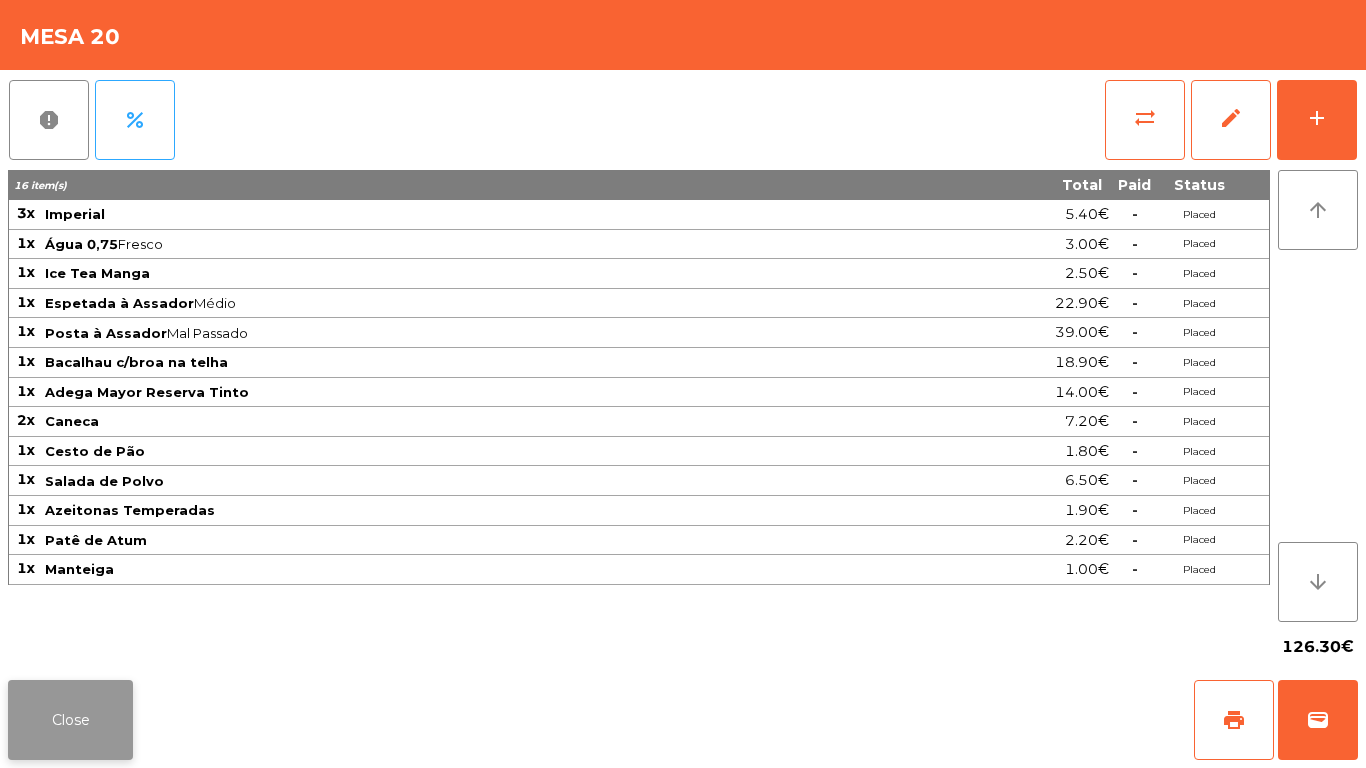 click on "Close" 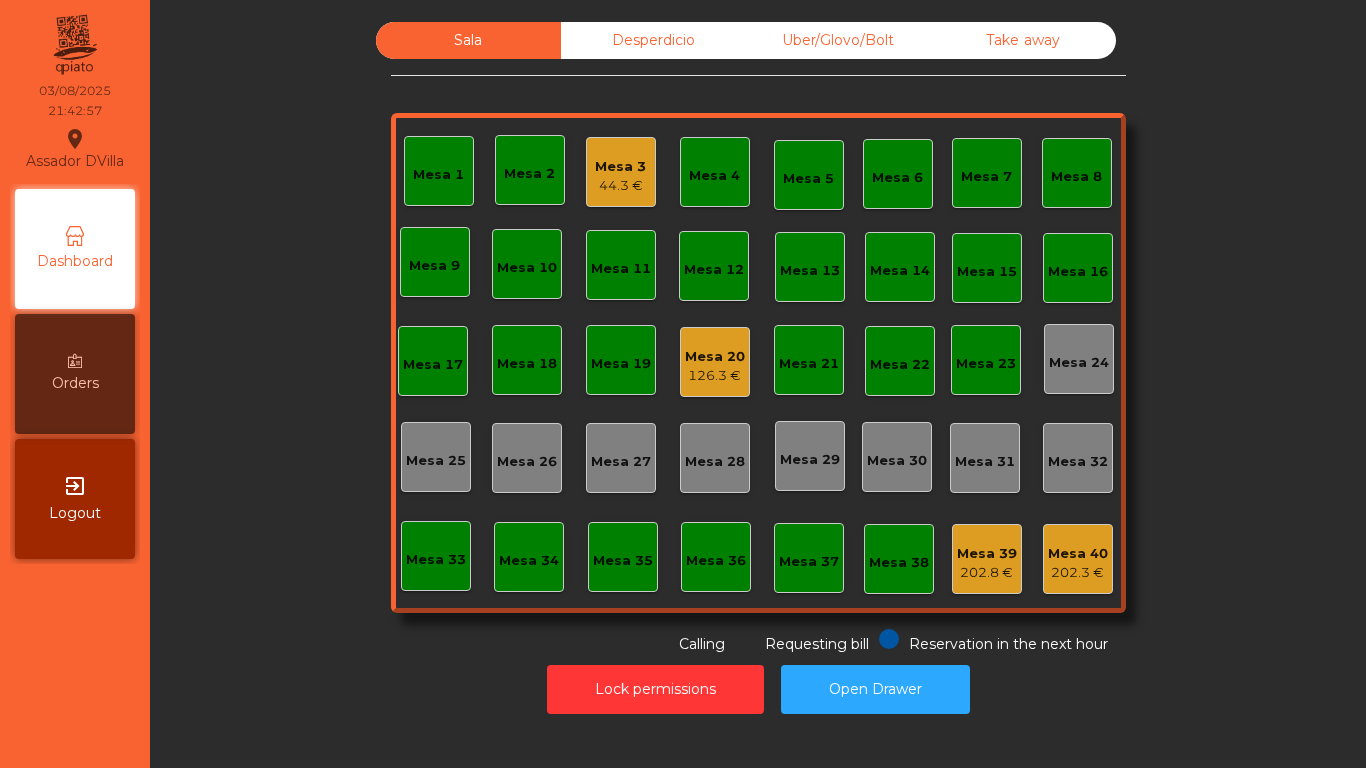 click on "Mesa 3" 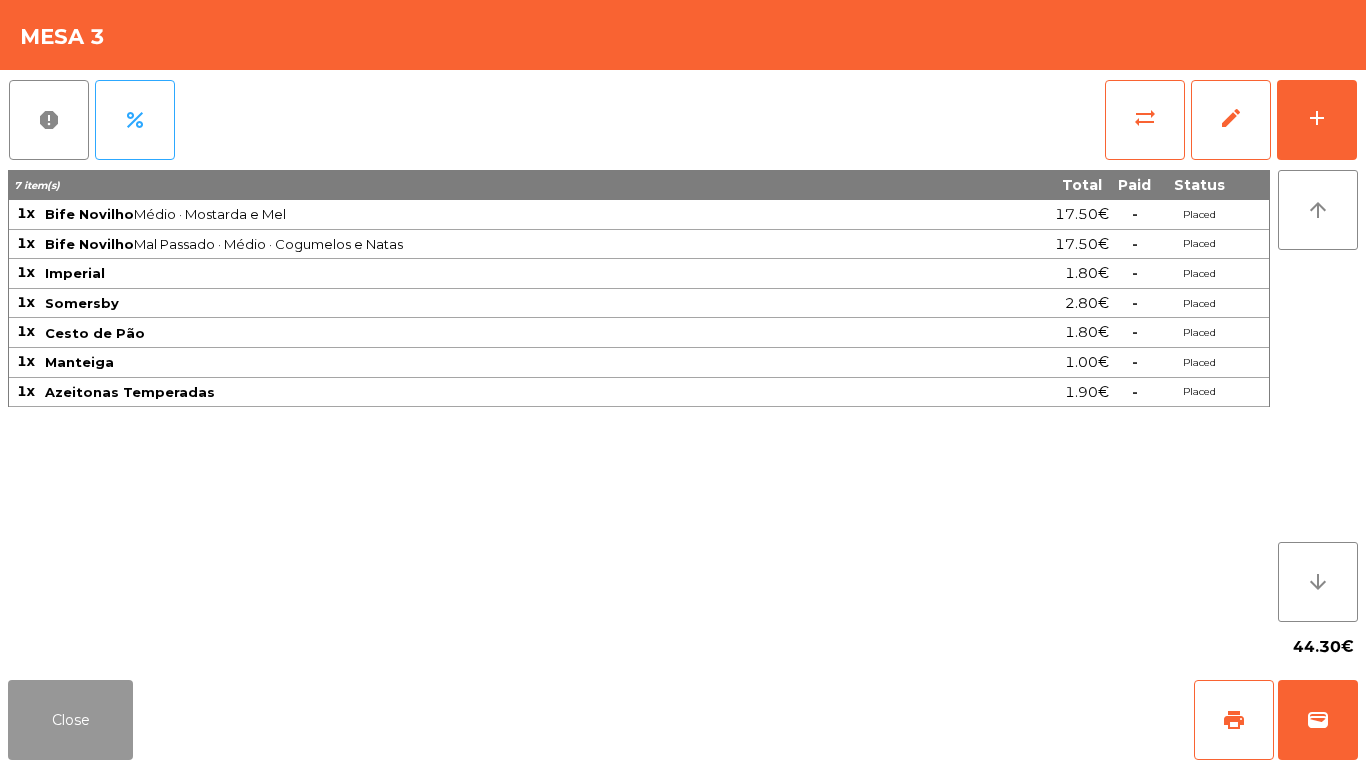 click on "Close" 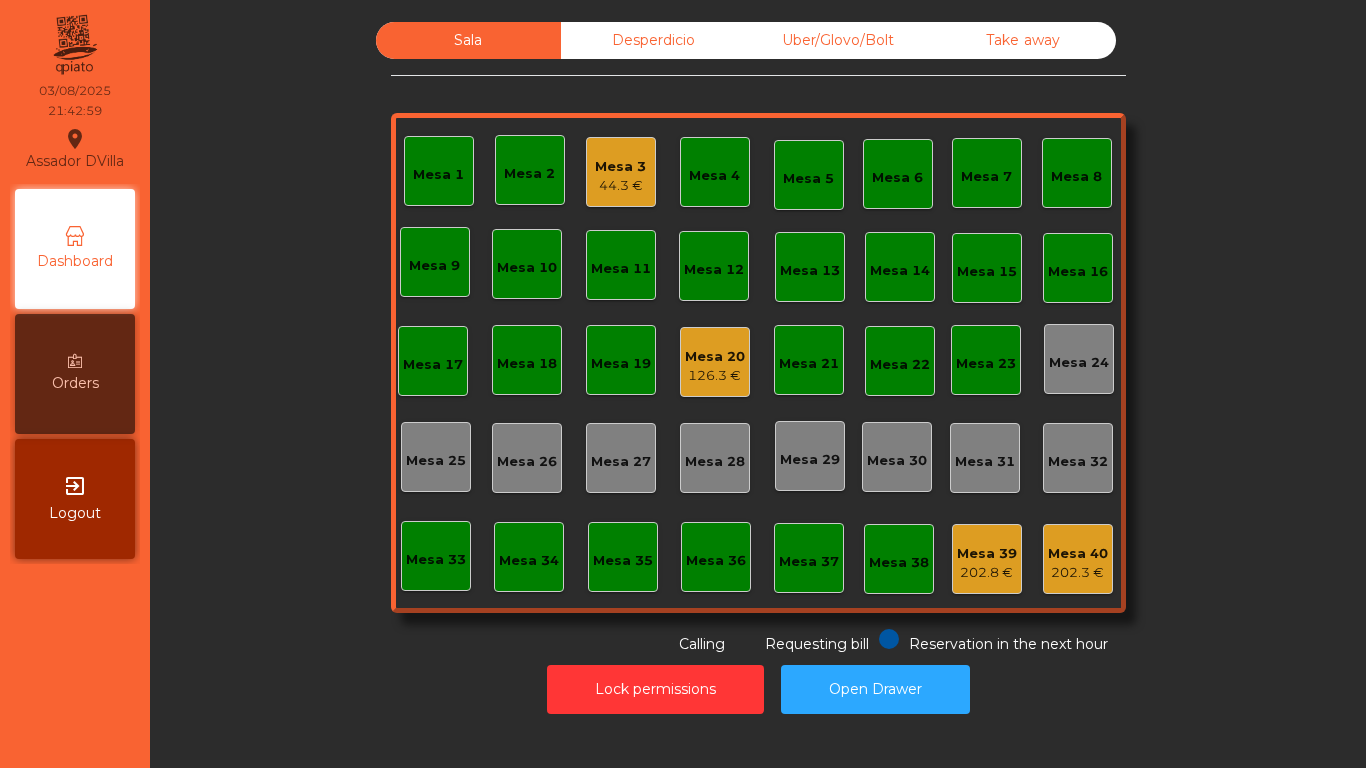 drag, startPoint x: 515, startPoint y: 173, endPoint x: 543, endPoint y: 173, distance: 28 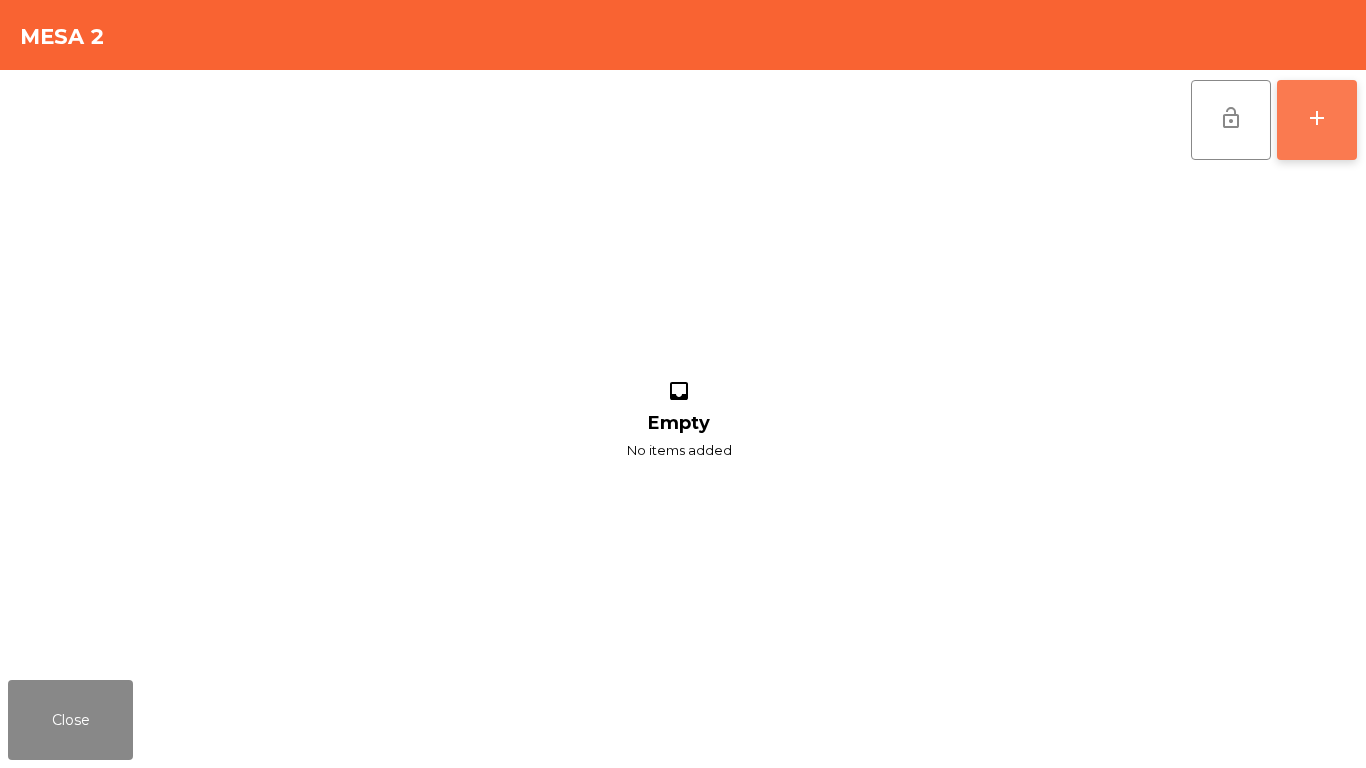 click on "add" 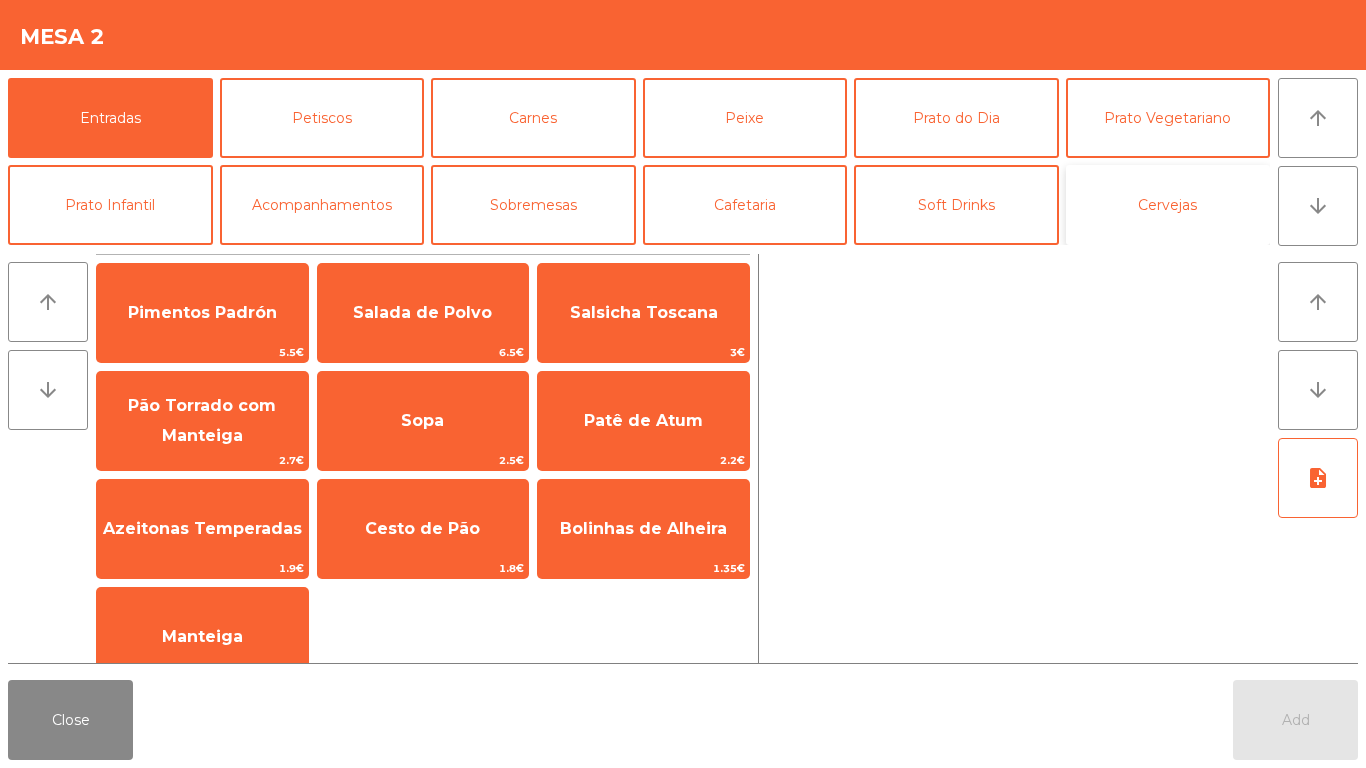click on "Cervejas" 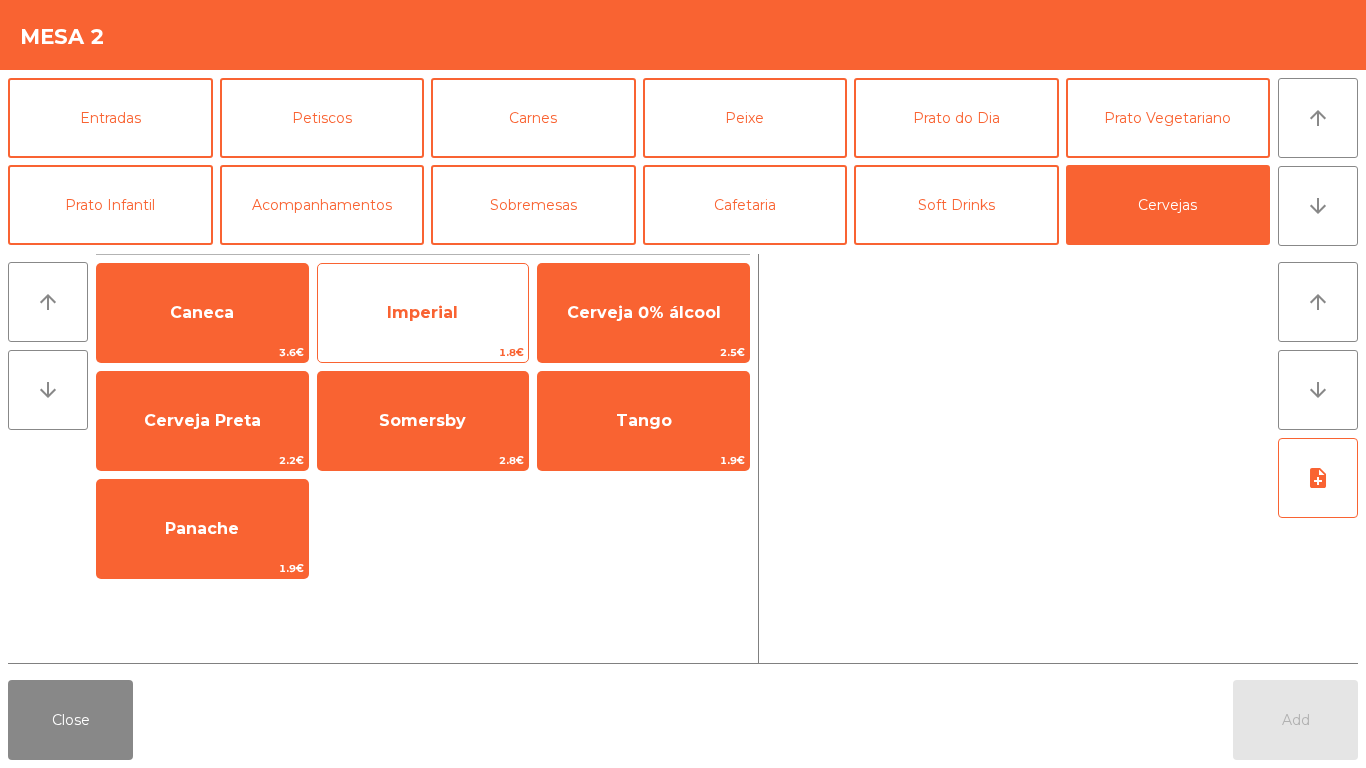 click on "Imperial   1.8€" 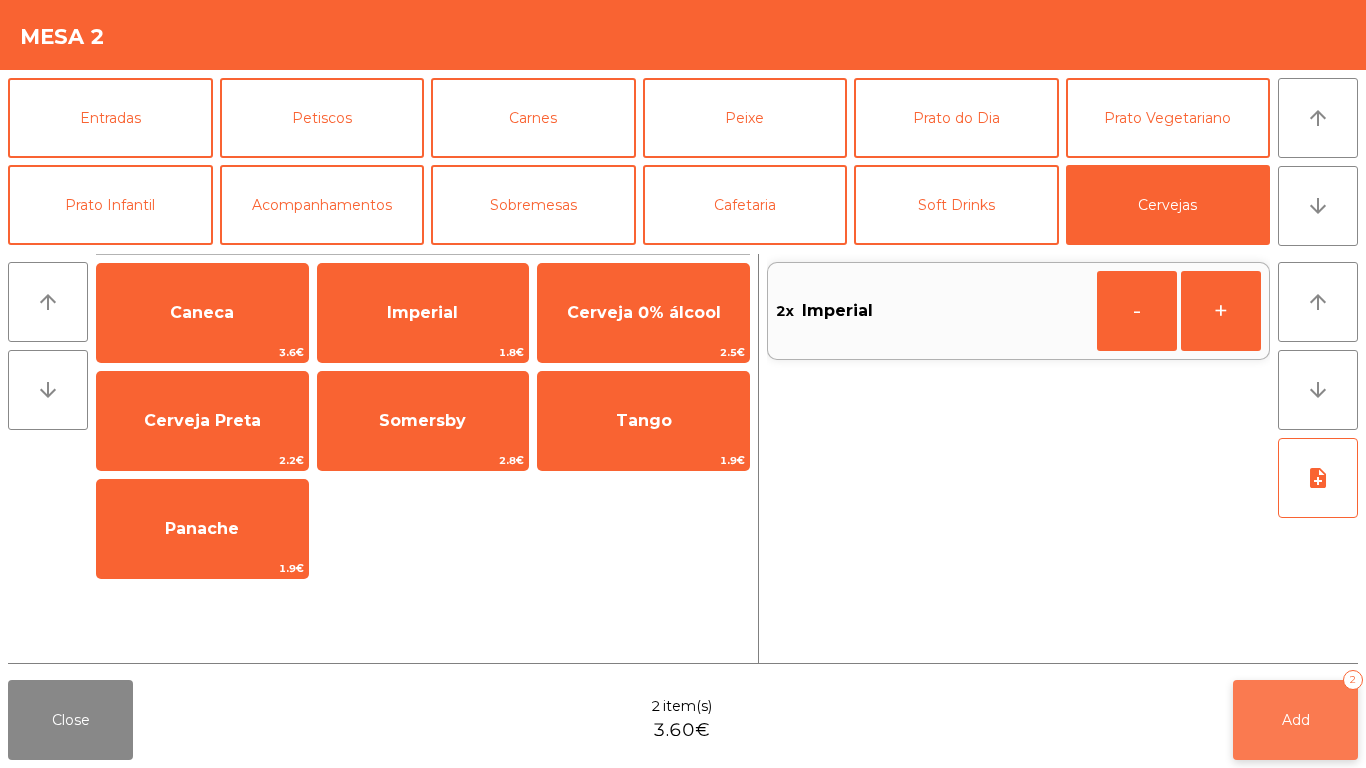 click on "Add   2" 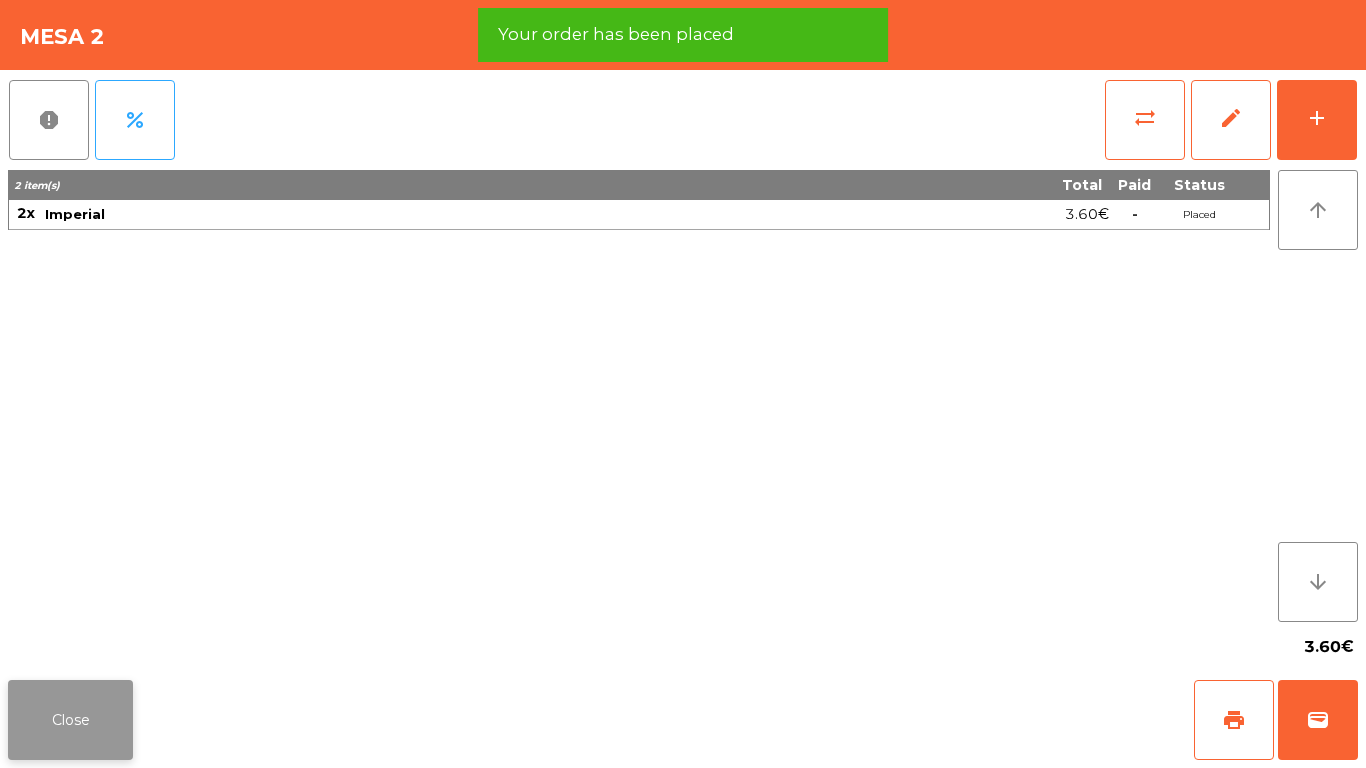 click on "Close" 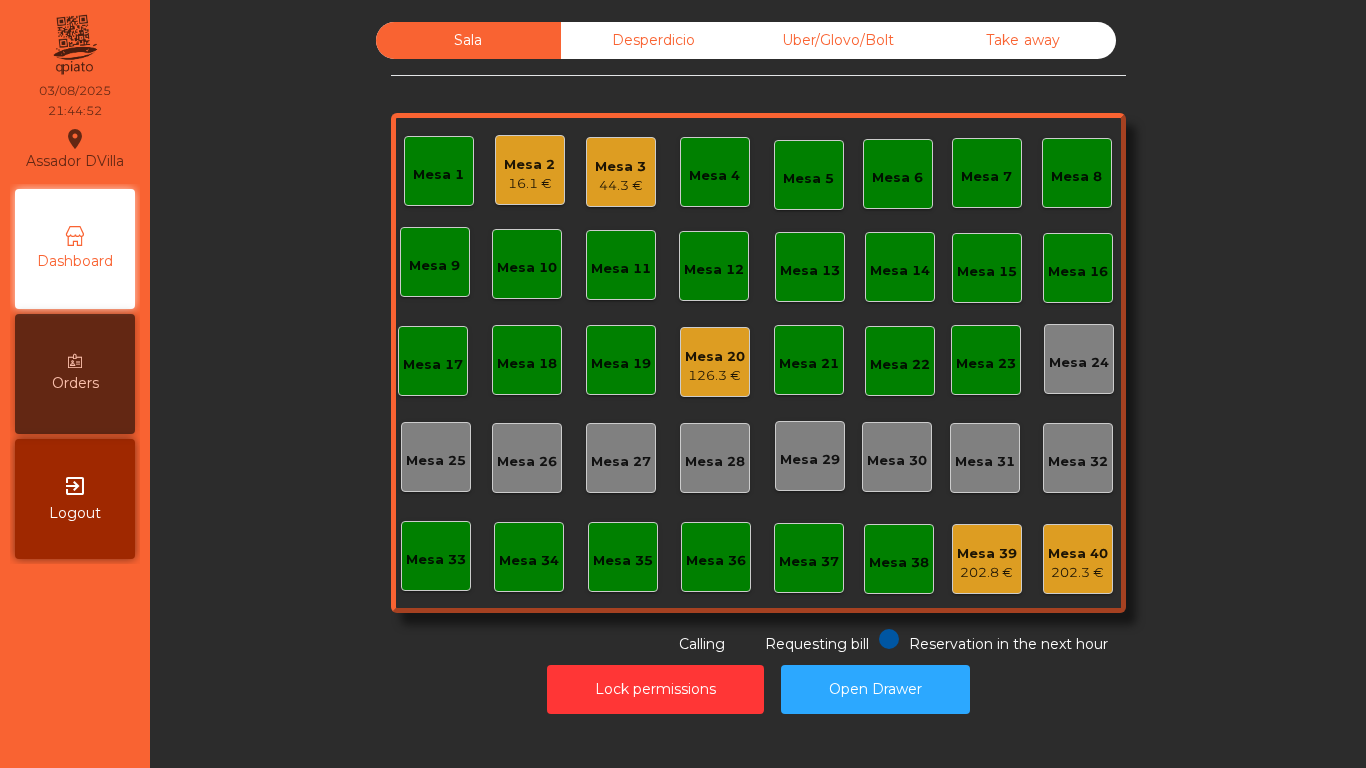 click on "Mesa 20" 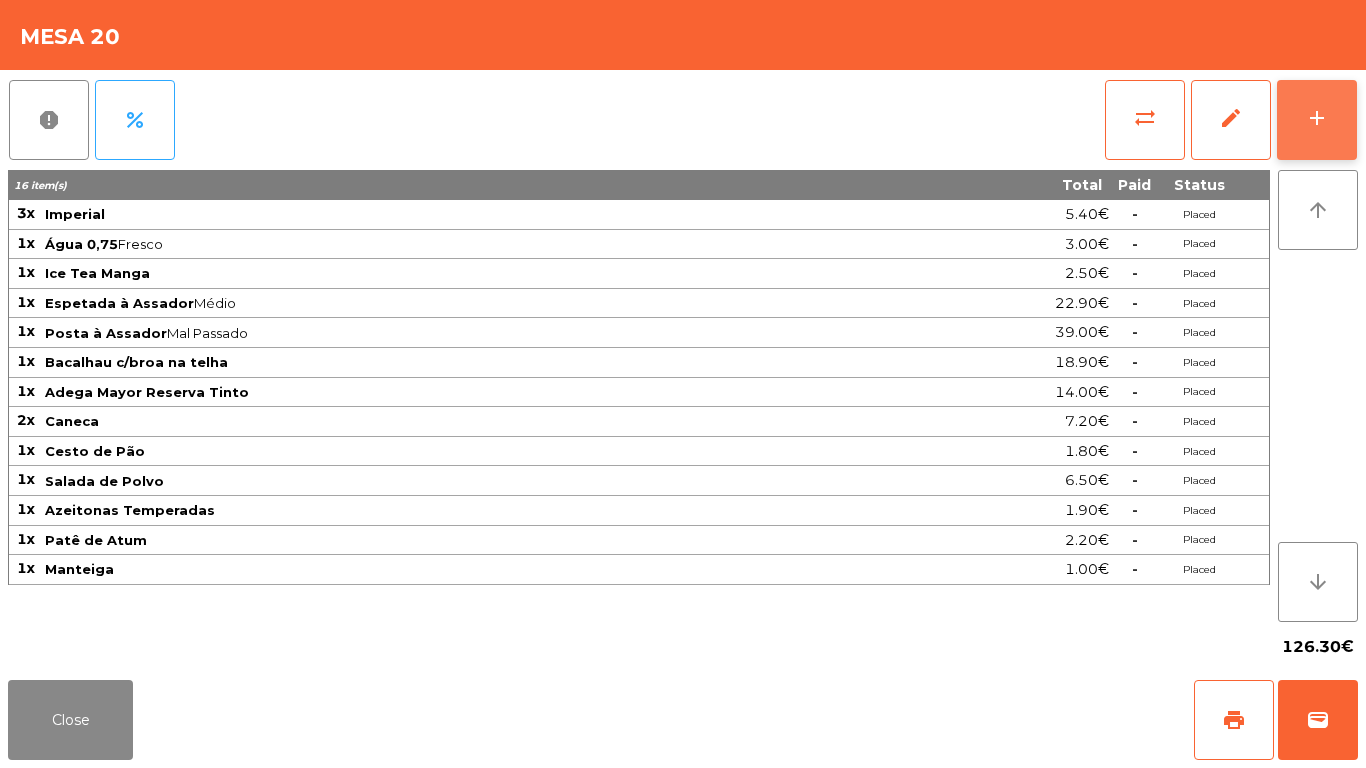 click on "add" 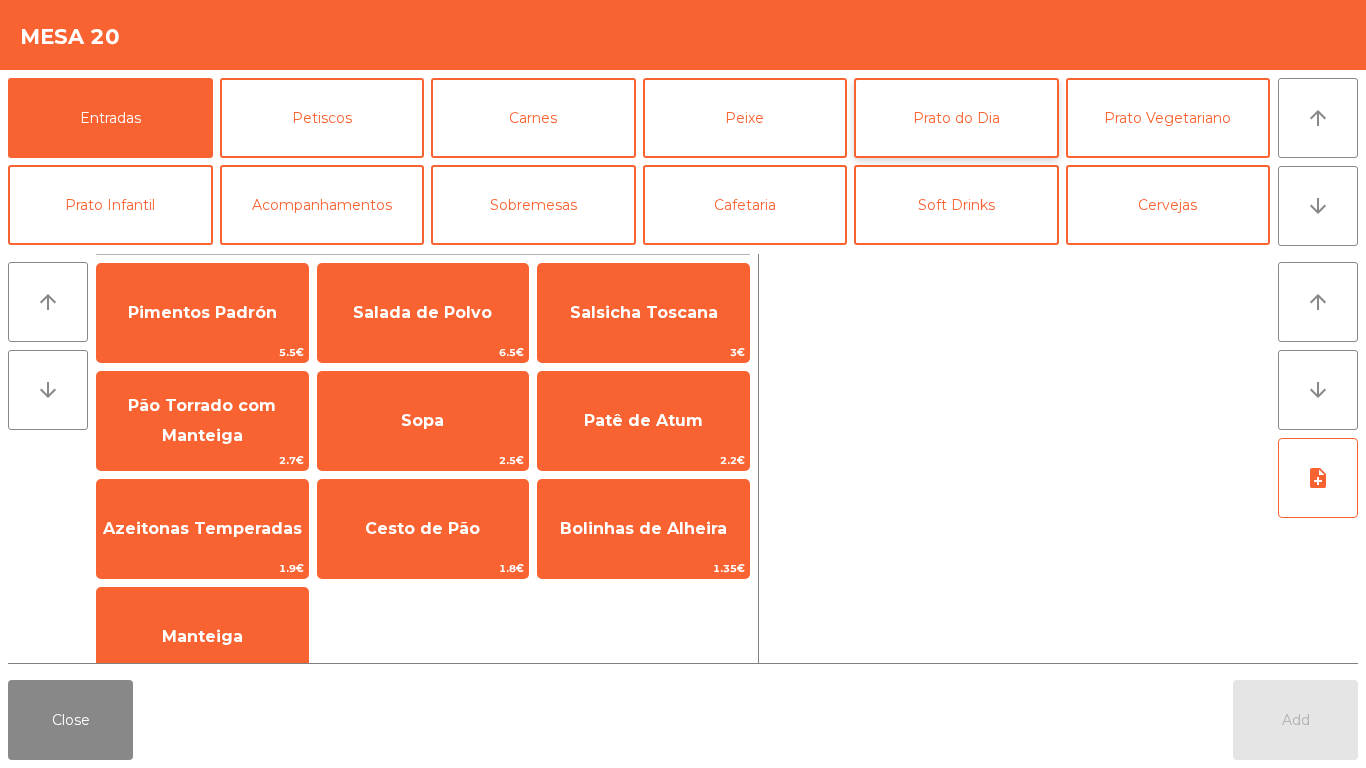 scroll, scrollTop: 100, scrollLeft: 0, axis: vertical 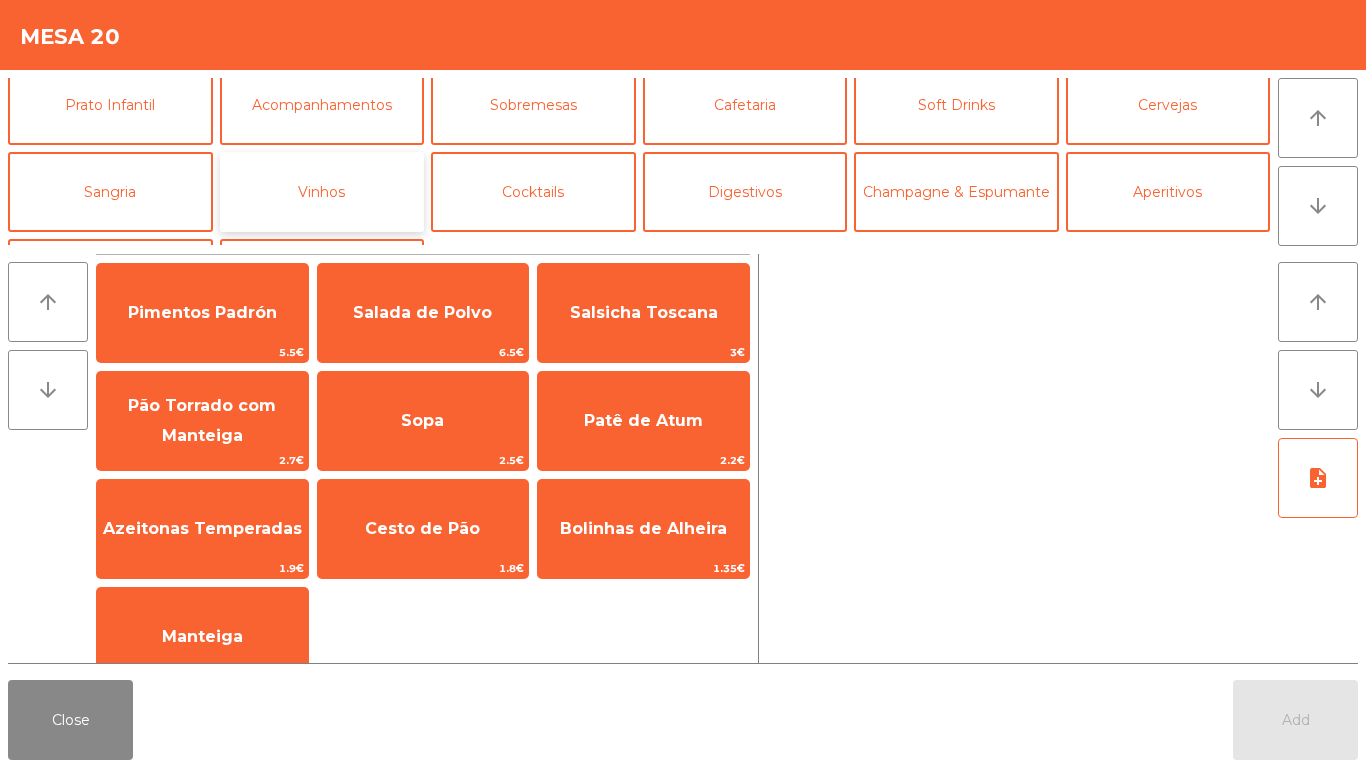drag, startPoint x: 357, startPoint y: 201, endPoint x: 406, endPoint y: 209, distance: 49.648766 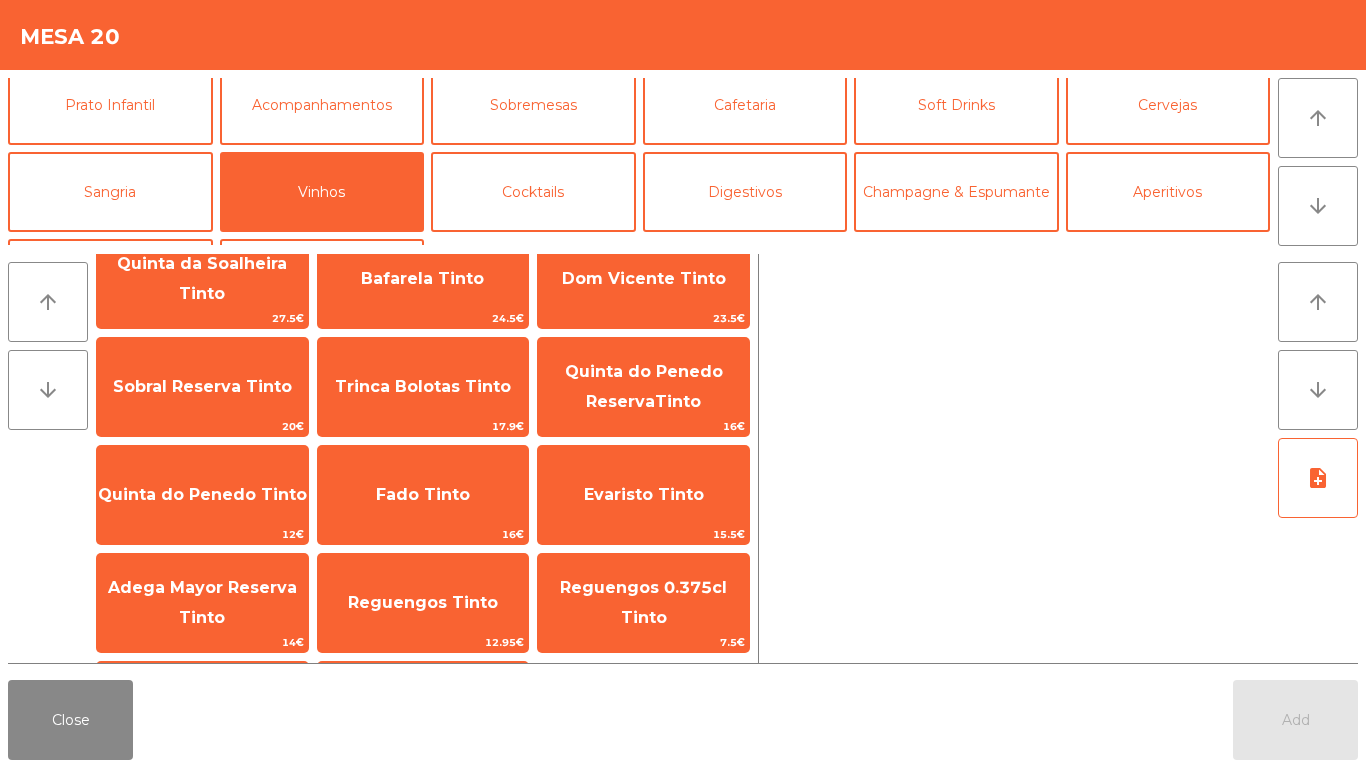 scroll, scrollTop: 200, scrollLeft: 0, axis: vertical 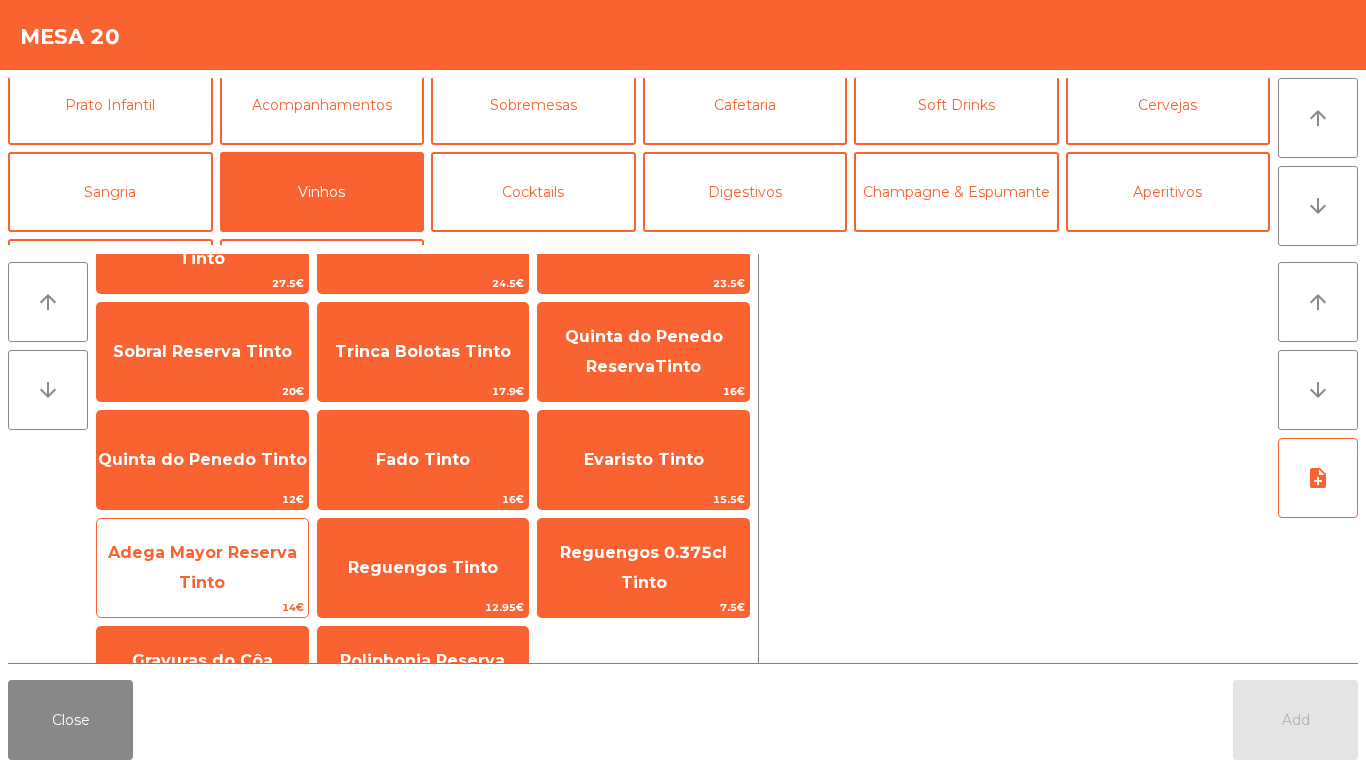 drag, startPoint x: 239, startPoint y: 561, endPoint x: 270, endPoint y: 552, distance: 32.280025 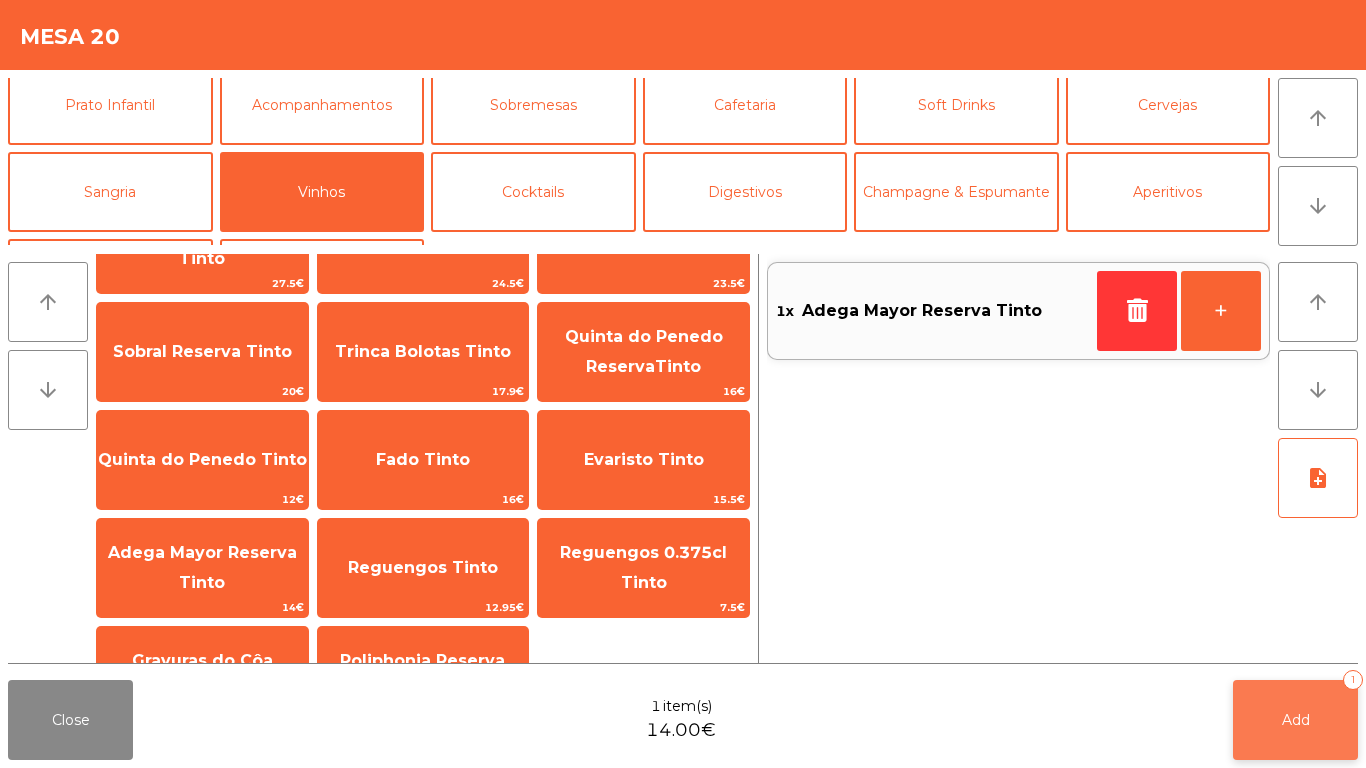 click on "Add   1" 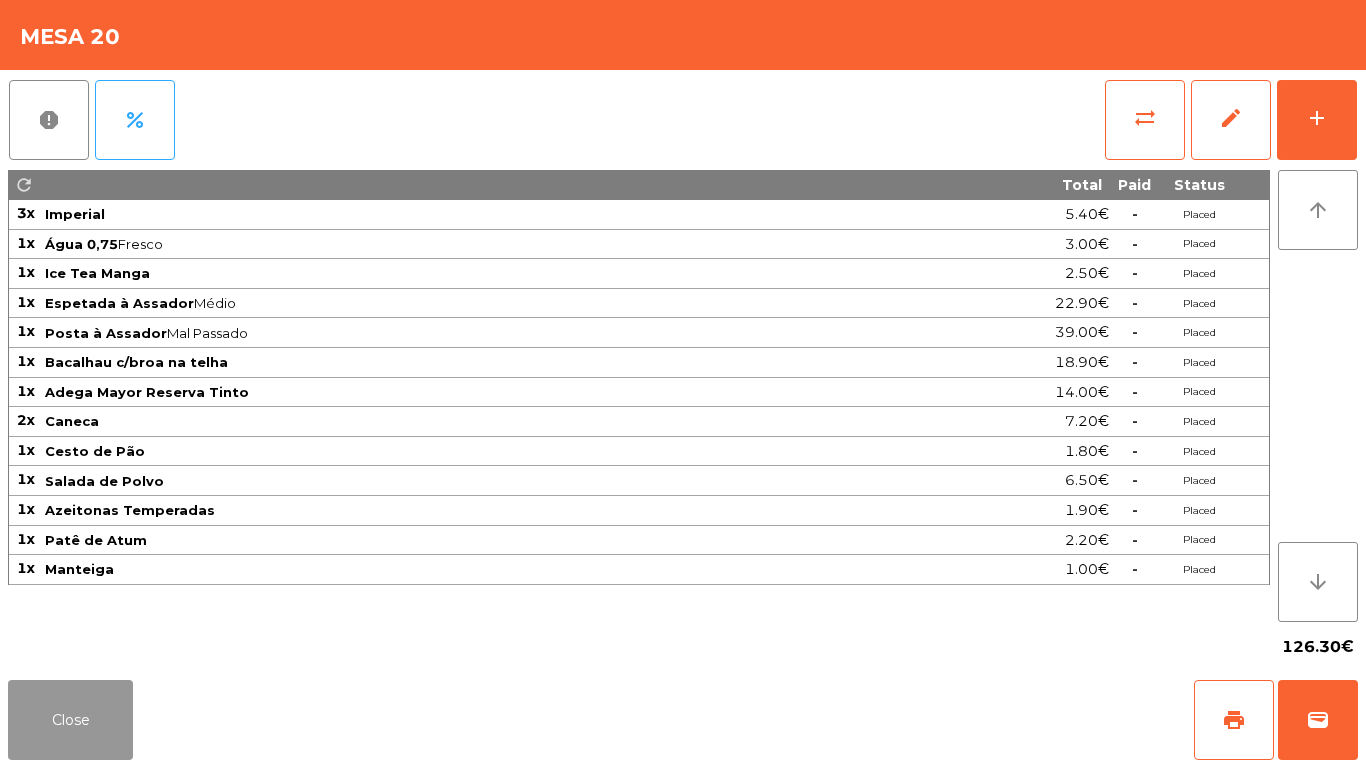 click on "Close" 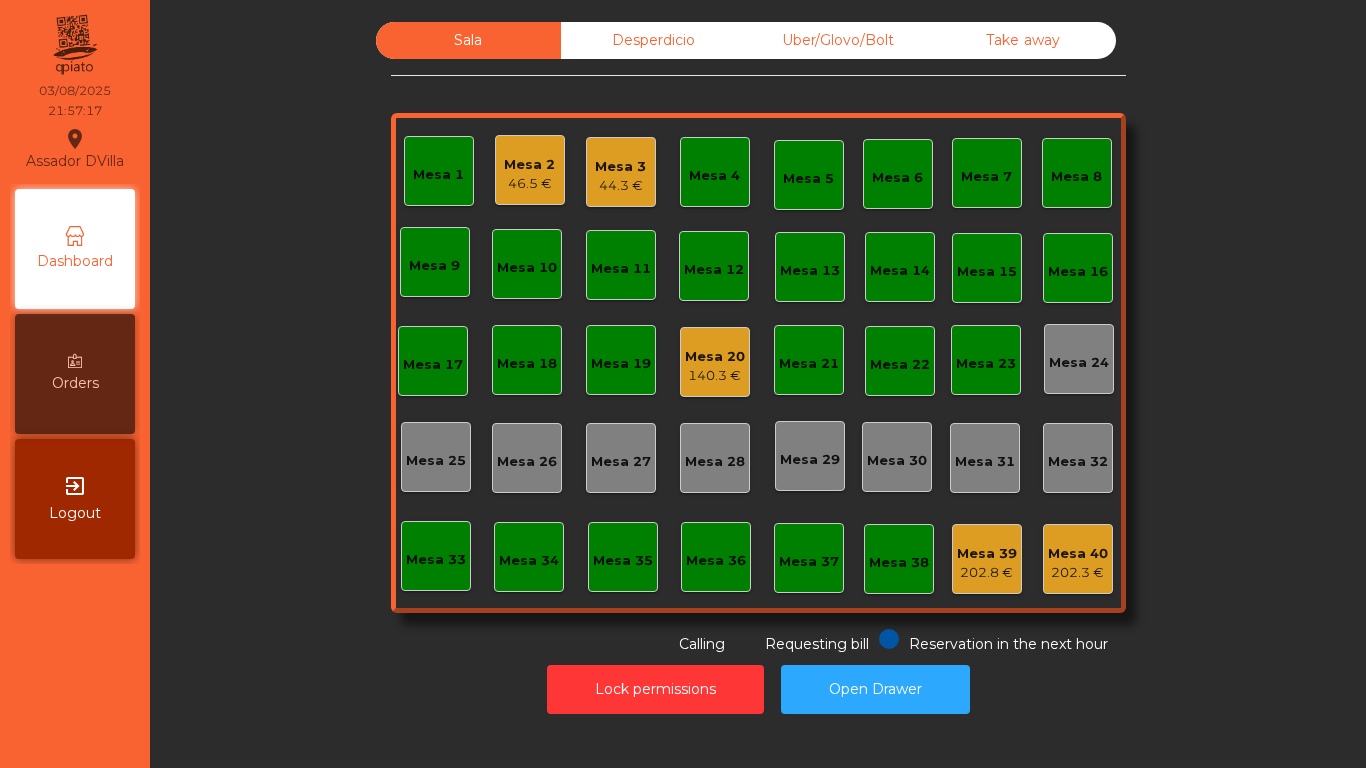 click on "Mesa 3" 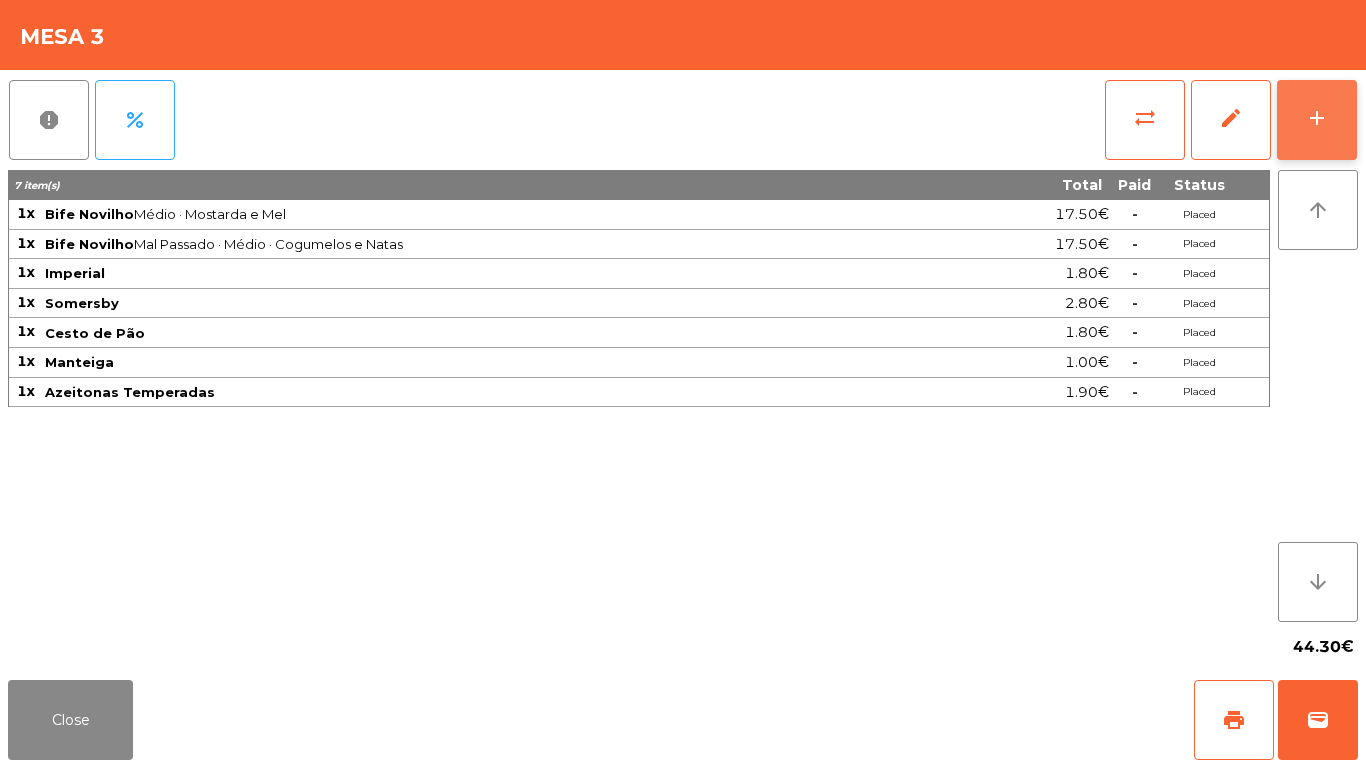 click on "add" 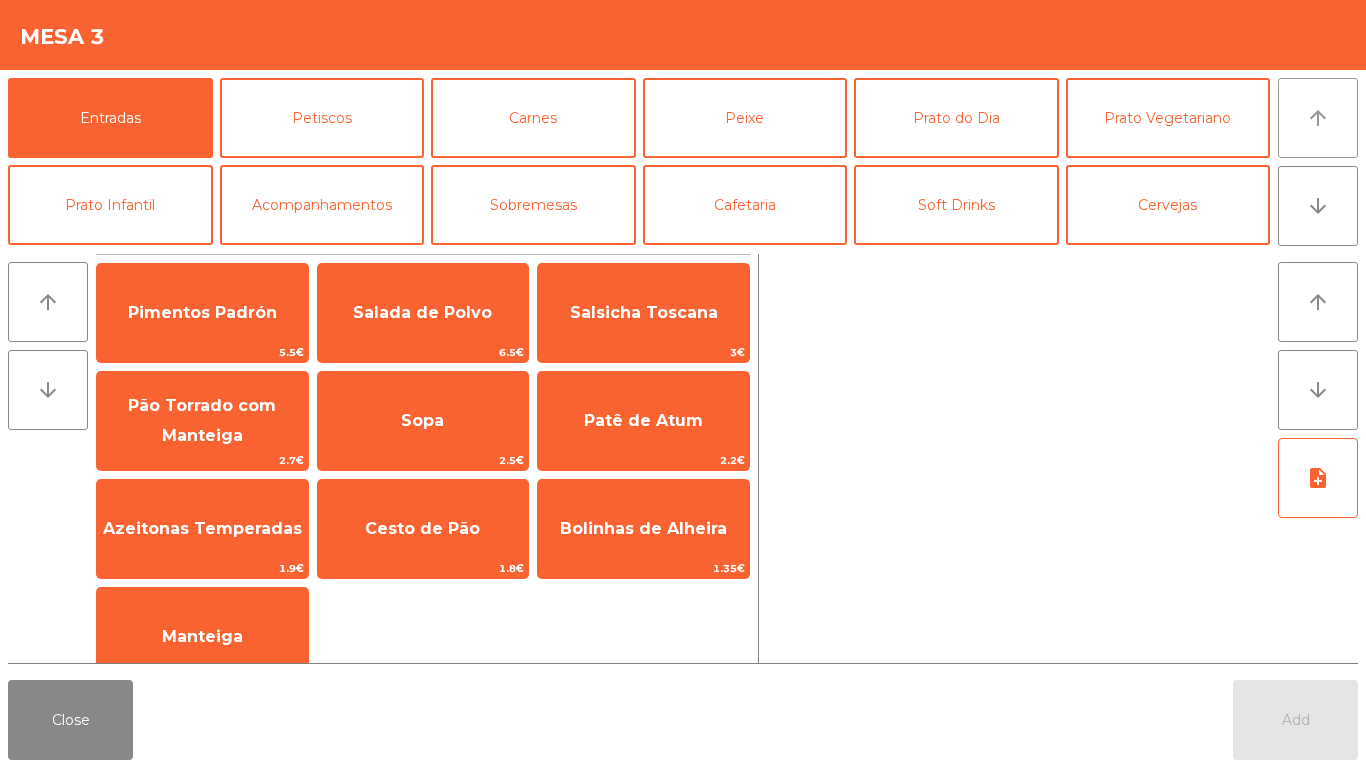 click on "arrow_upward" 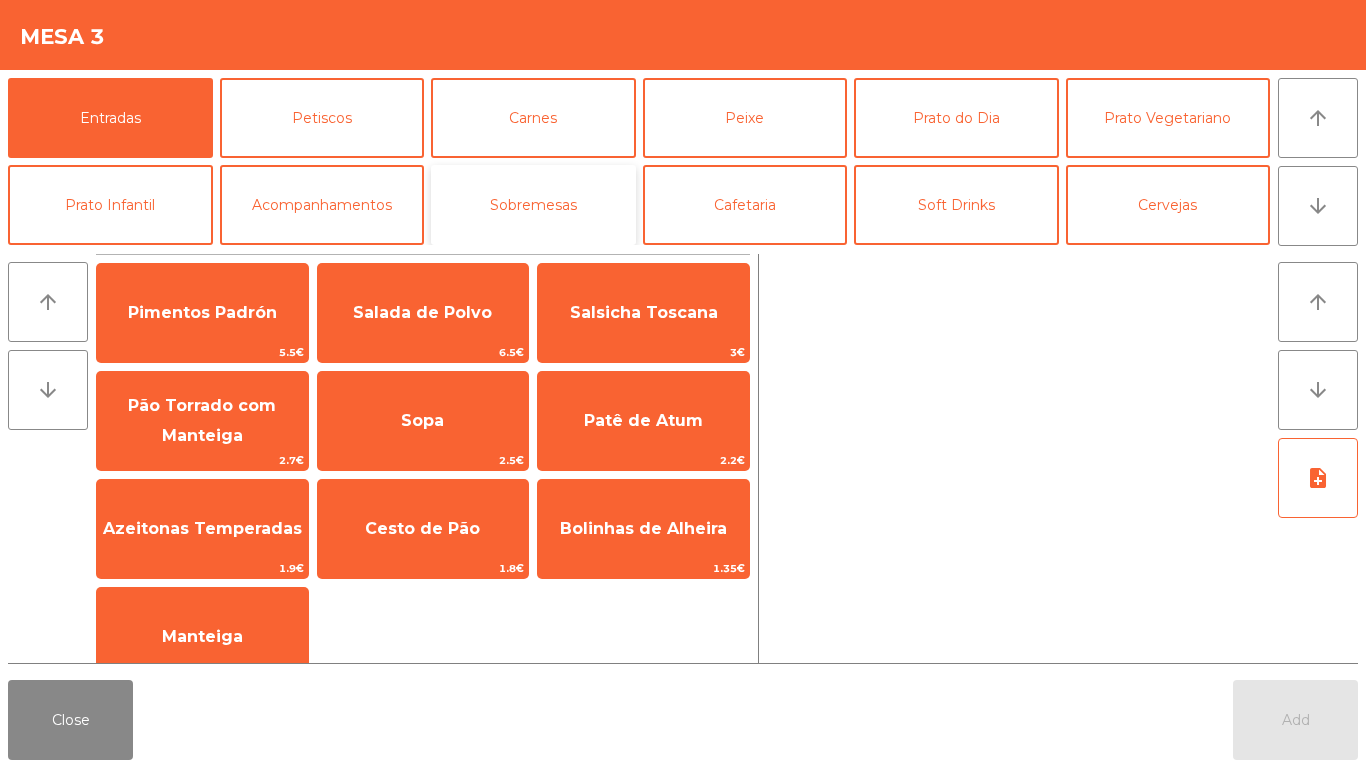 click on "Sobremesas" 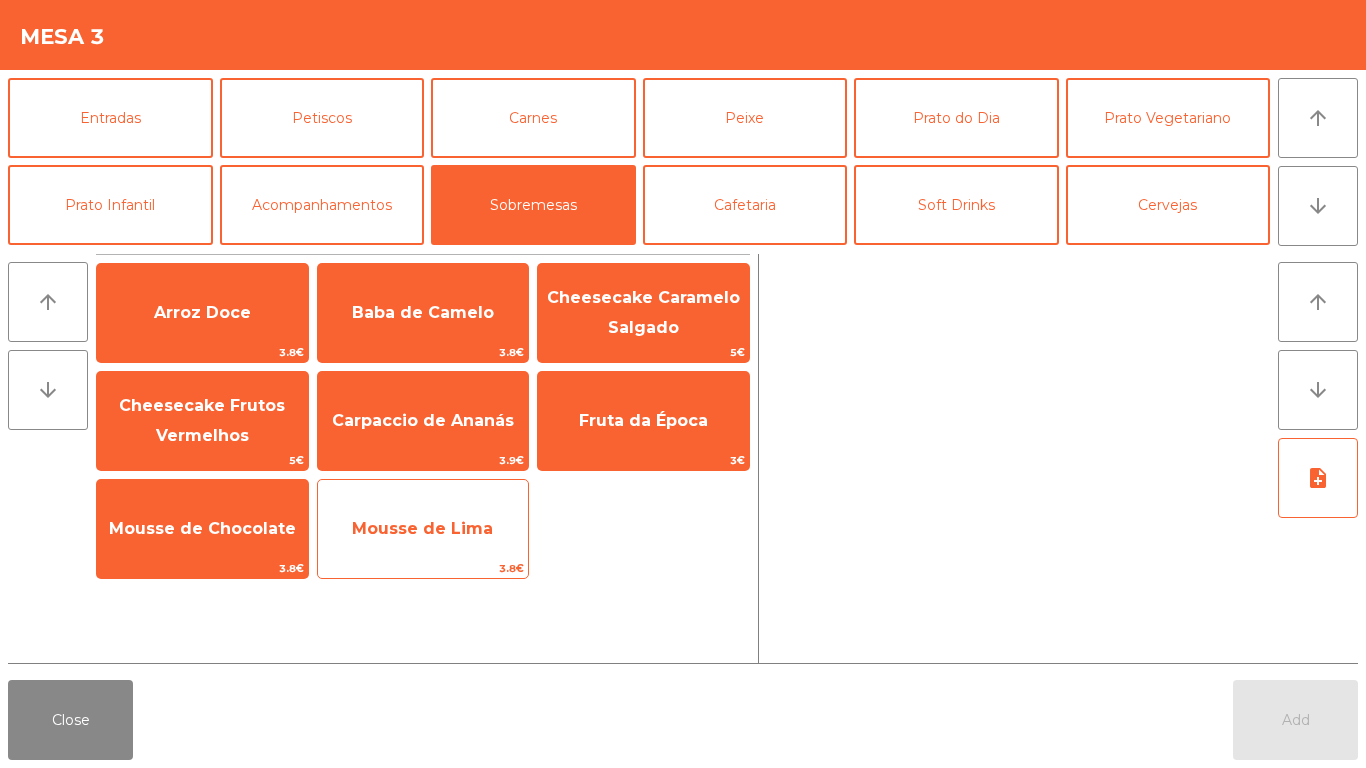 click on "Mousse de Lima" 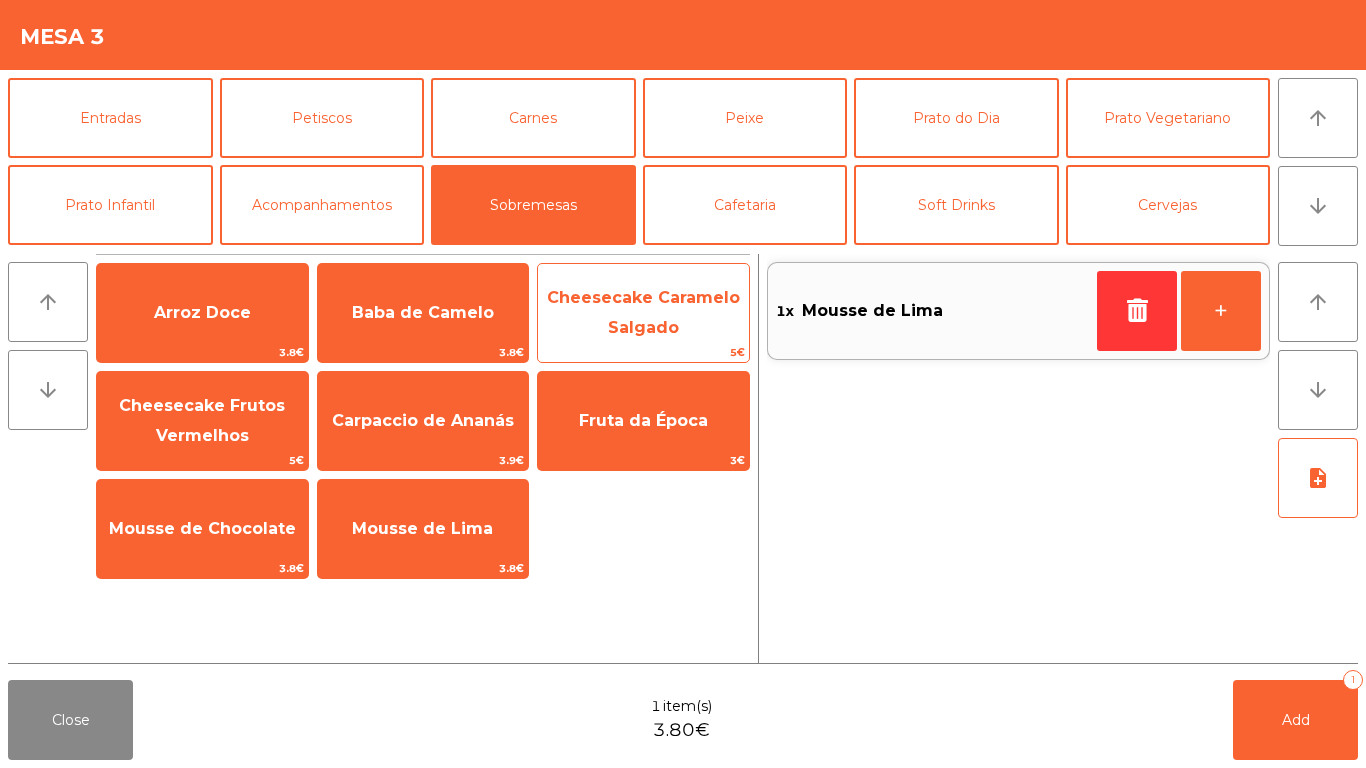 click on "Cheesecake Caramelo Salgado" 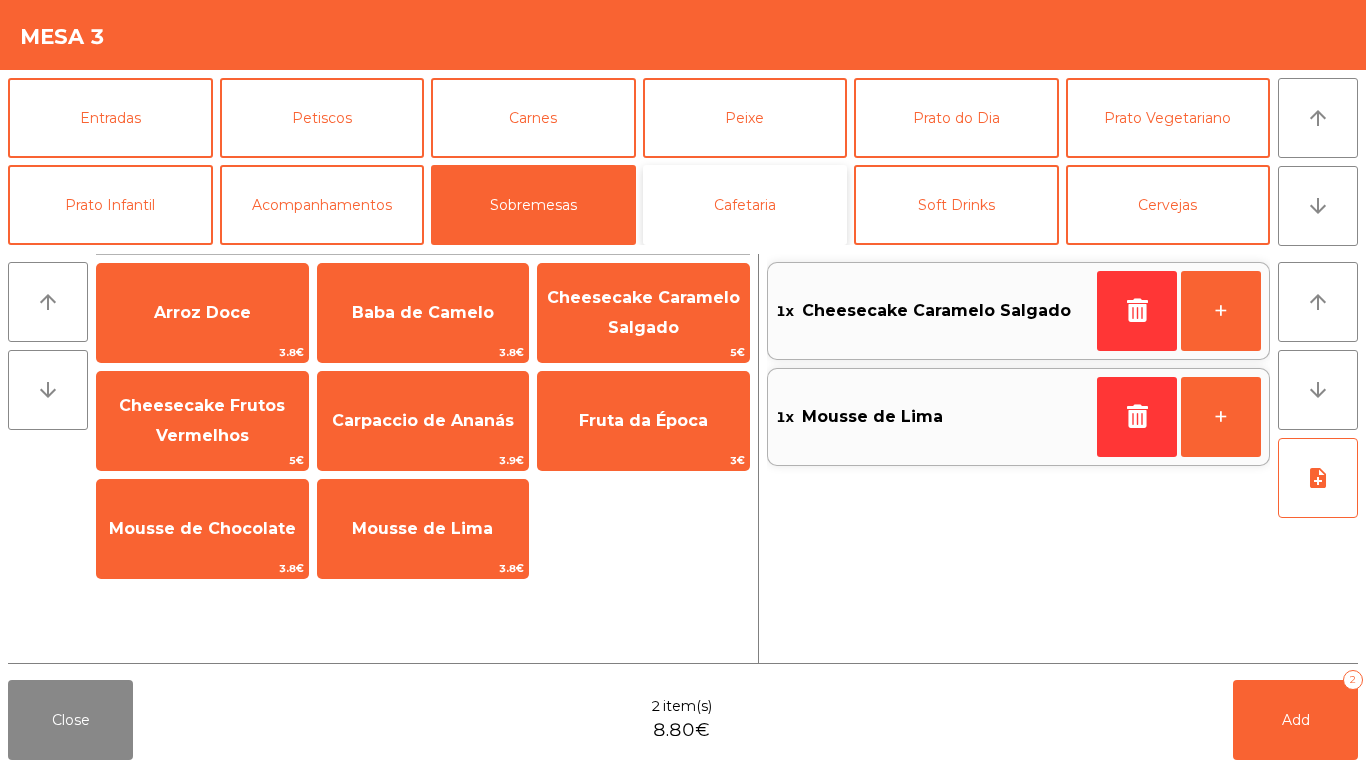 click on "Cafetaria" 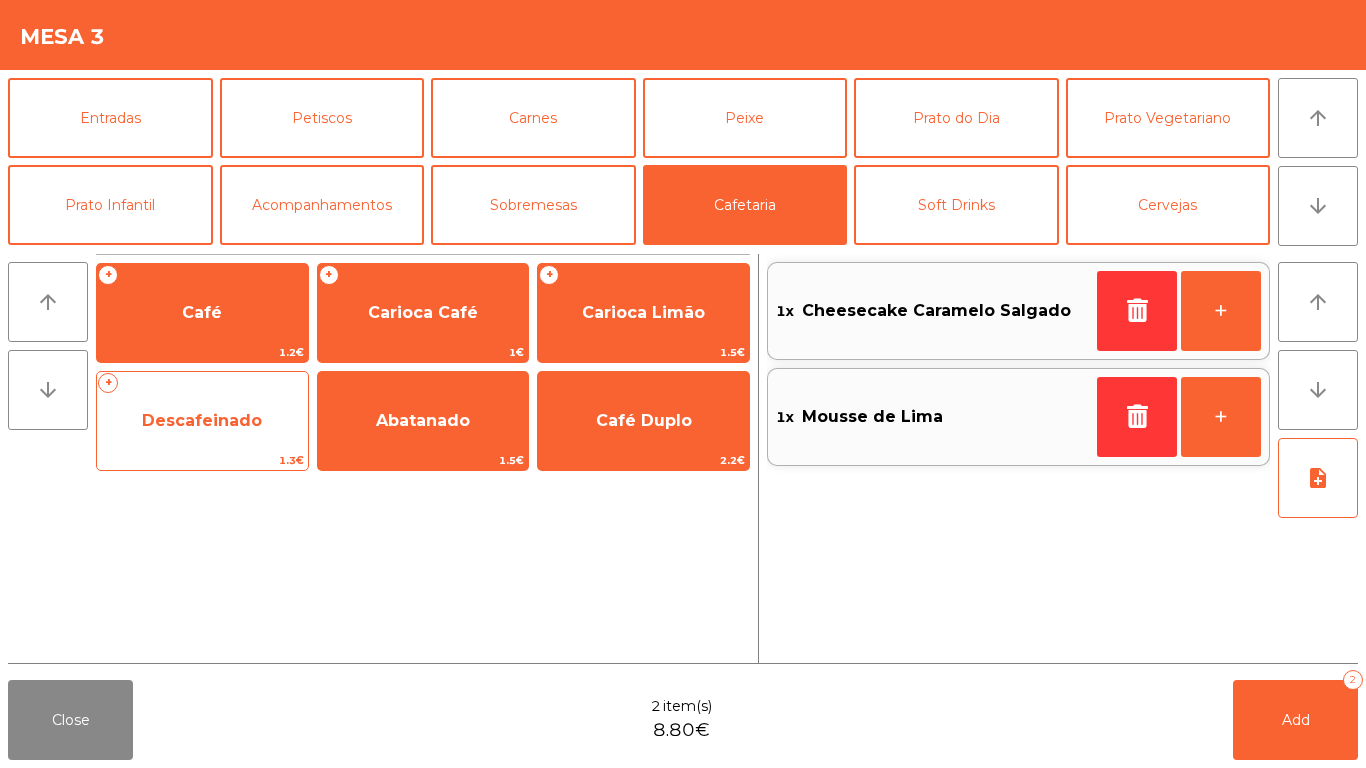 click on "Descafeinado" 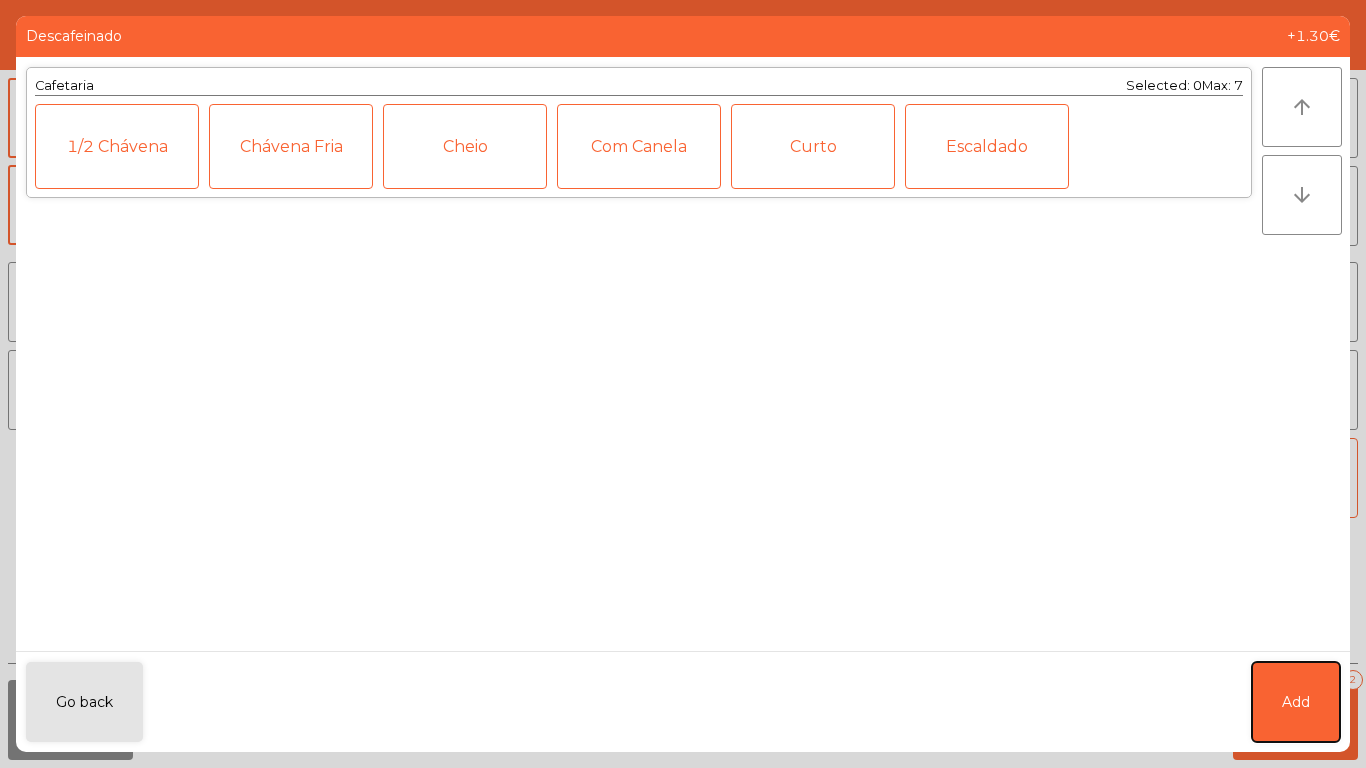 click on "Add" 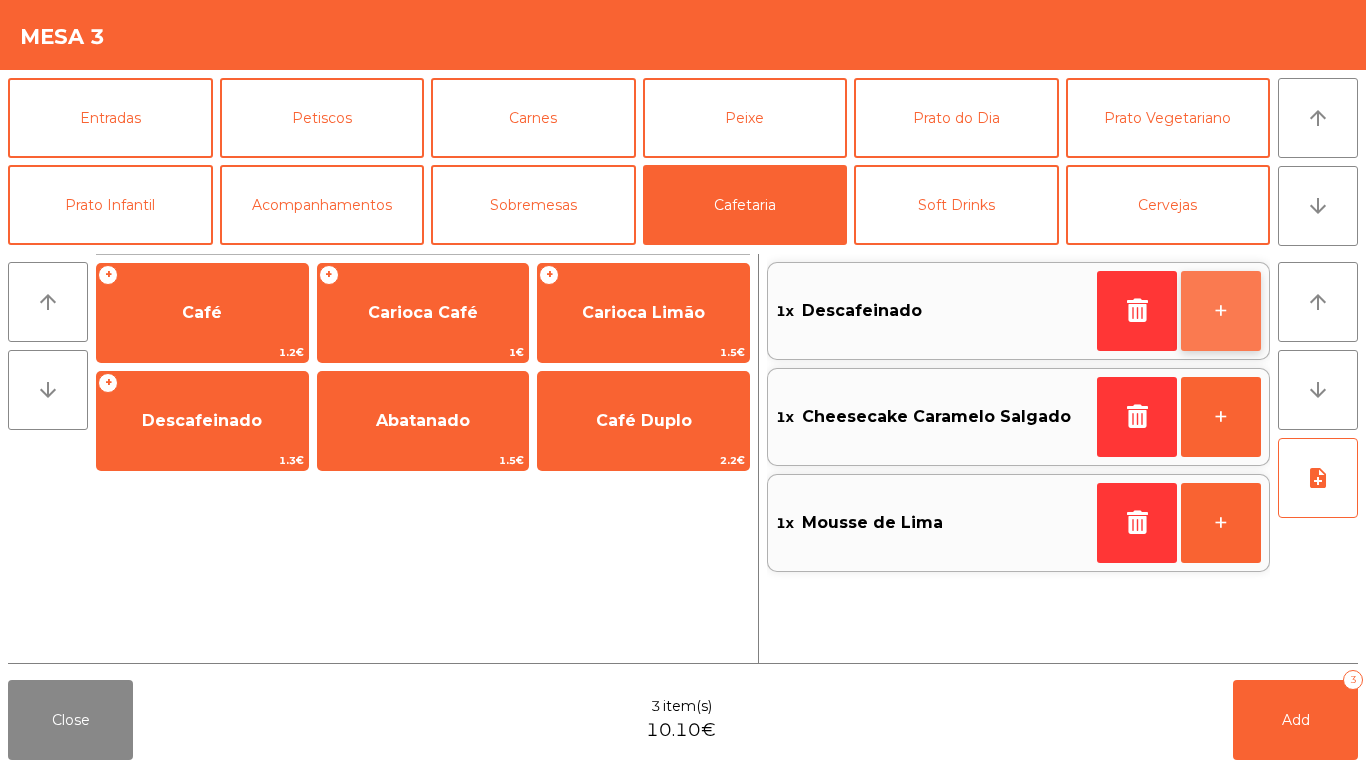 click on "+" 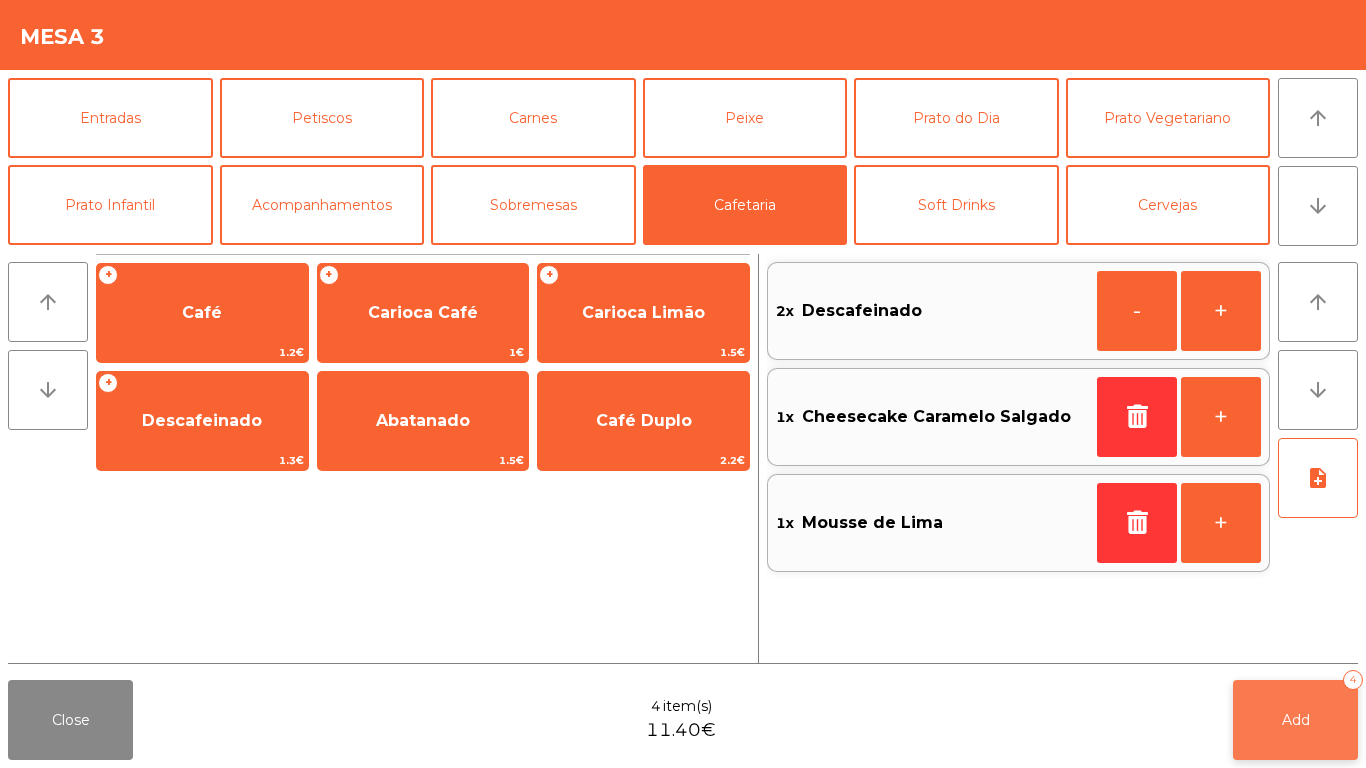 click on "Add   4" 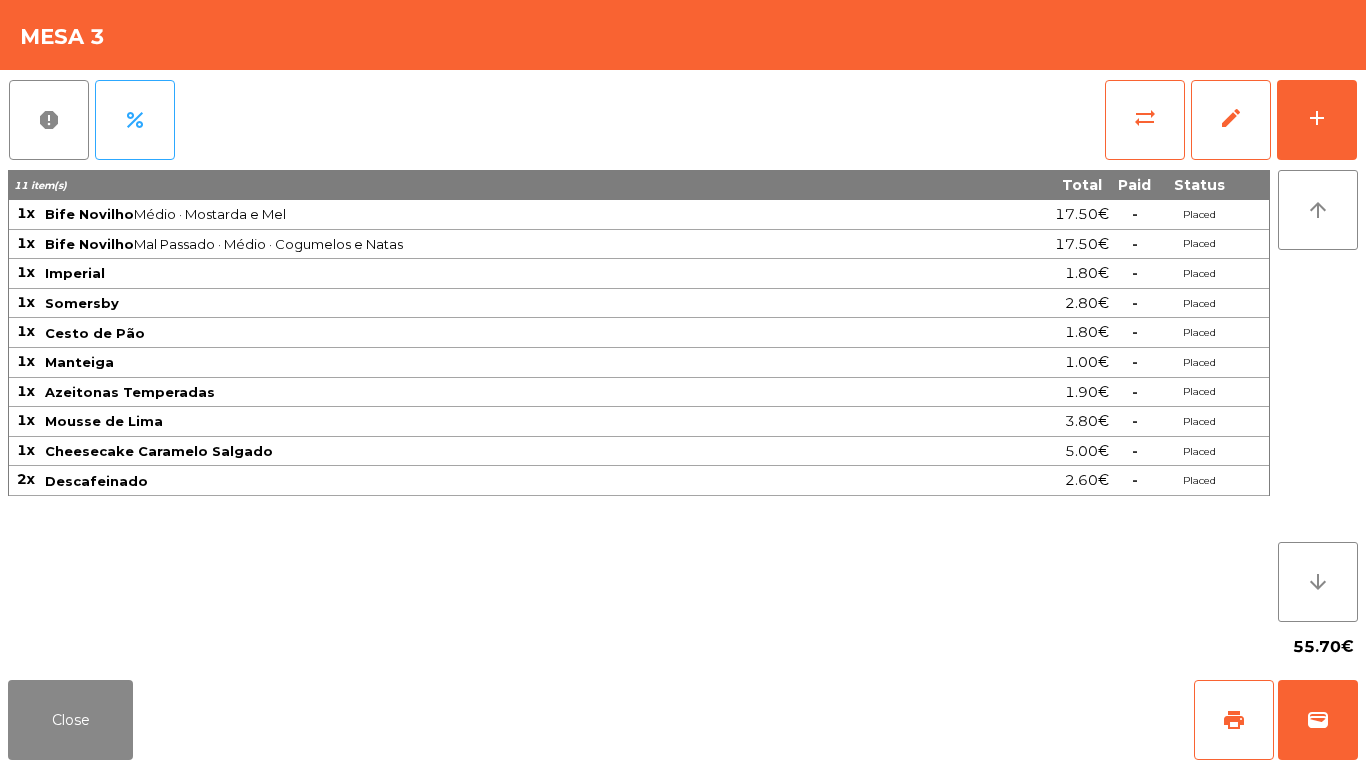 click on "report   percent   sync_alt   edit   add  11 item(s) Total Paid Status 1x Bife Novilho  Médio · Mostarda e Mel  17.50€  -  Placed 1x Bife Novilho  Mal Passado · Médio · Cogumelos e Natas  17.50€  -  Placed 1x Imperial 1.80€  -  Placed 1x Somersby 2.80€  -  Placed 1x Cesto de Pão 1.80€  -  Placed 1x Manteiga 1.00€  -  Placed 1x Azeitonas Temperadas 1.90€  -  Placed 1x Mousse de Lima 3.80€  -  Placed 1x Cheesecake Caramelo Salgado 5.00€  -  Placed 2x Descafeinado 2.60€  -  Placed arrow_upward arrow_downward  55.70€" 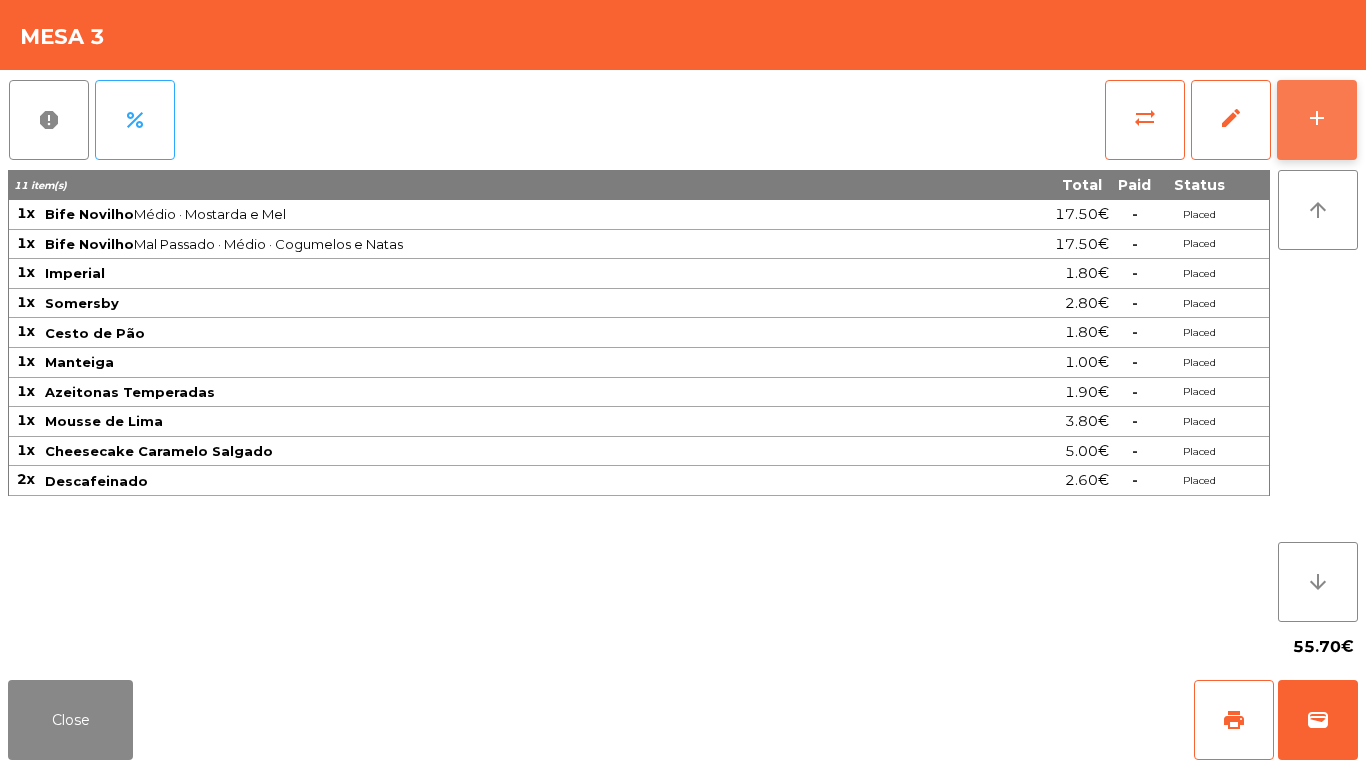 click on "add" 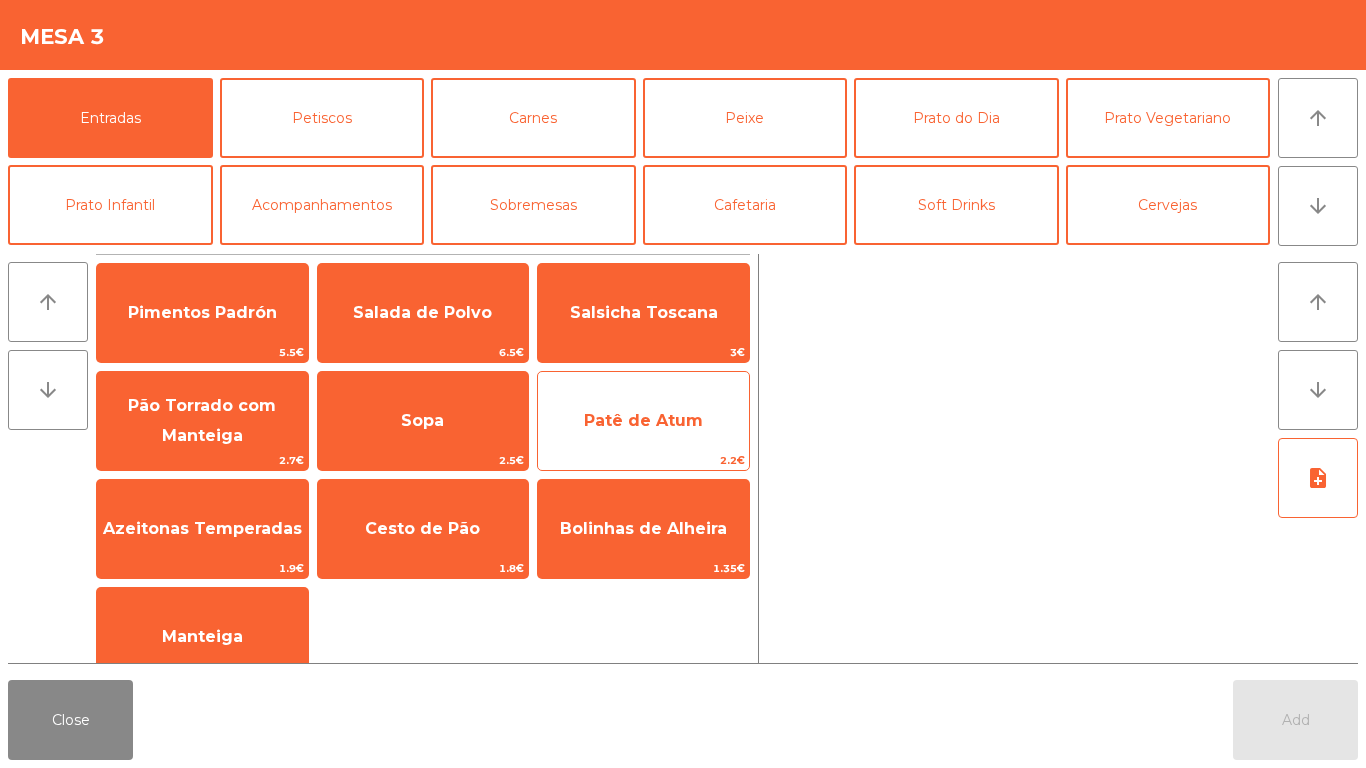click on "Patê de Atum" 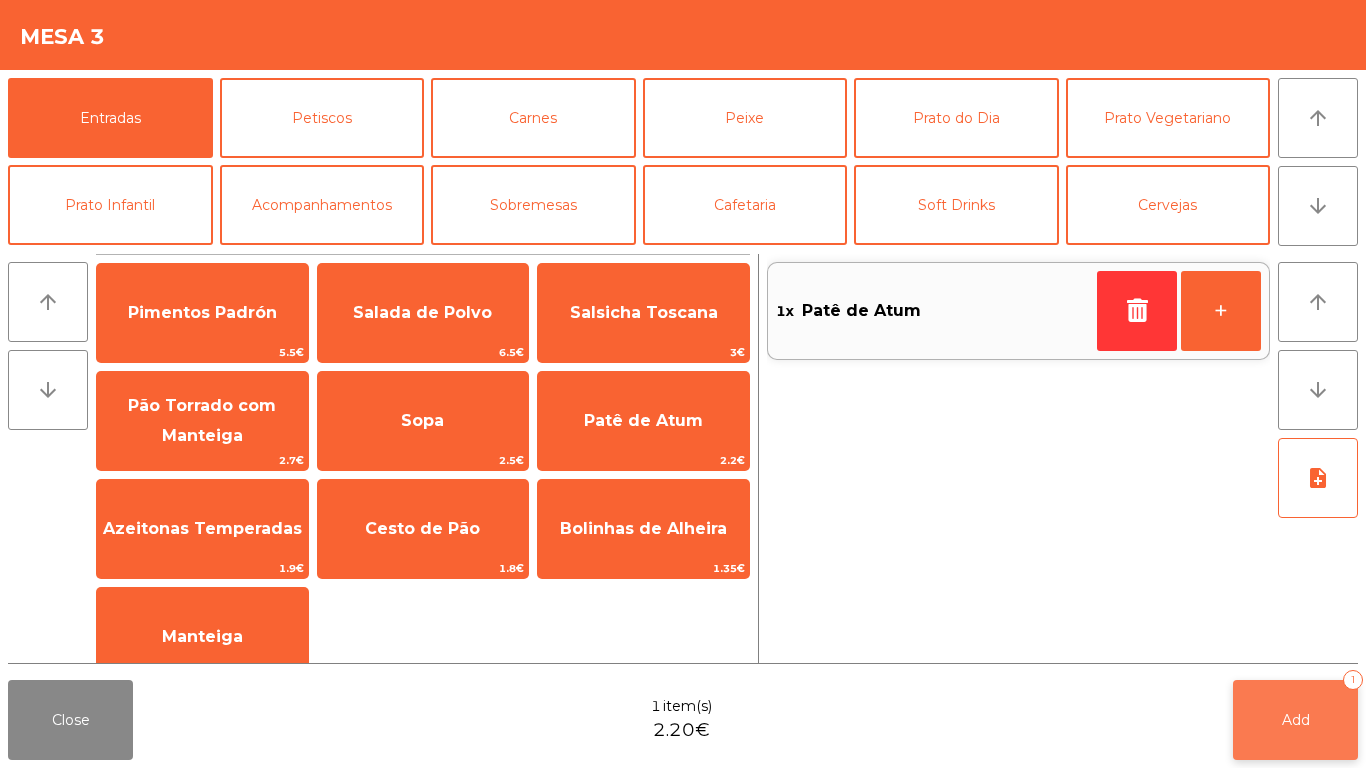 click on "Add" 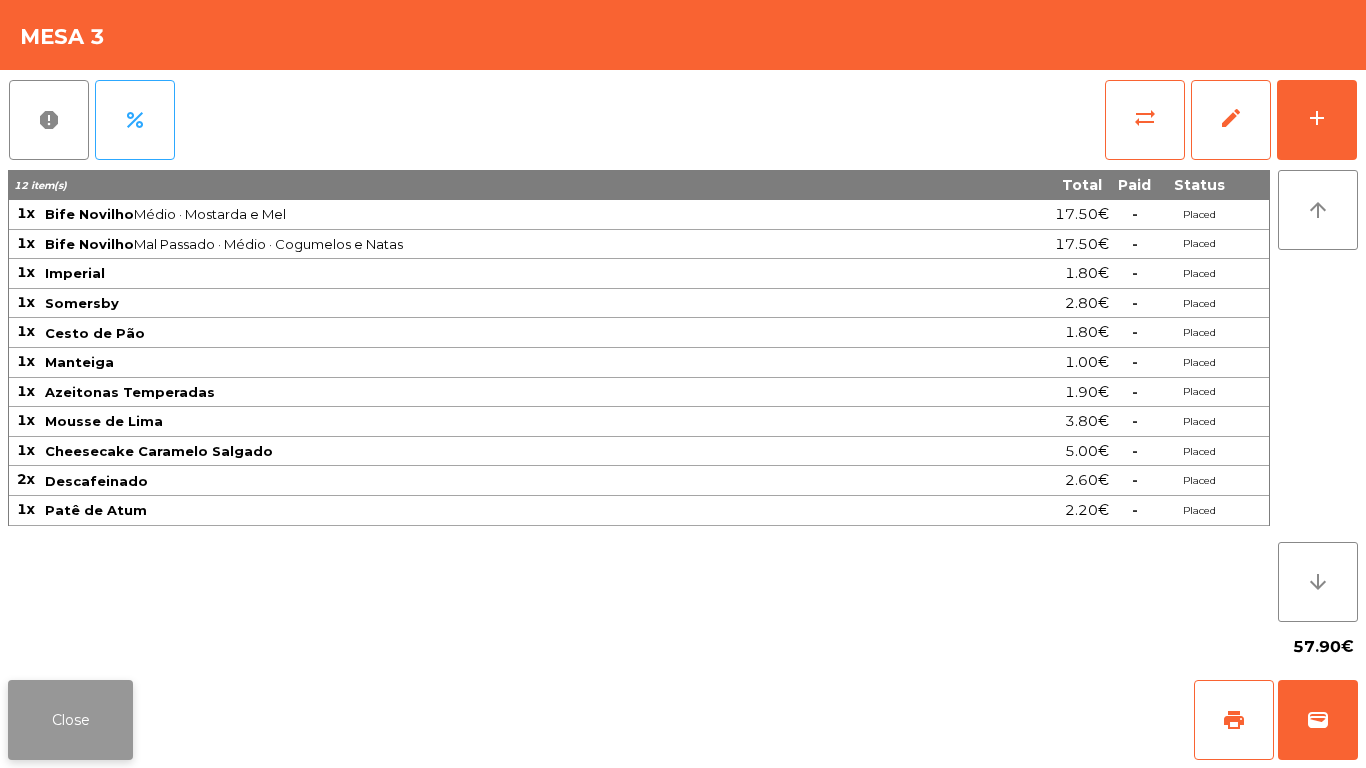 click on "Close" 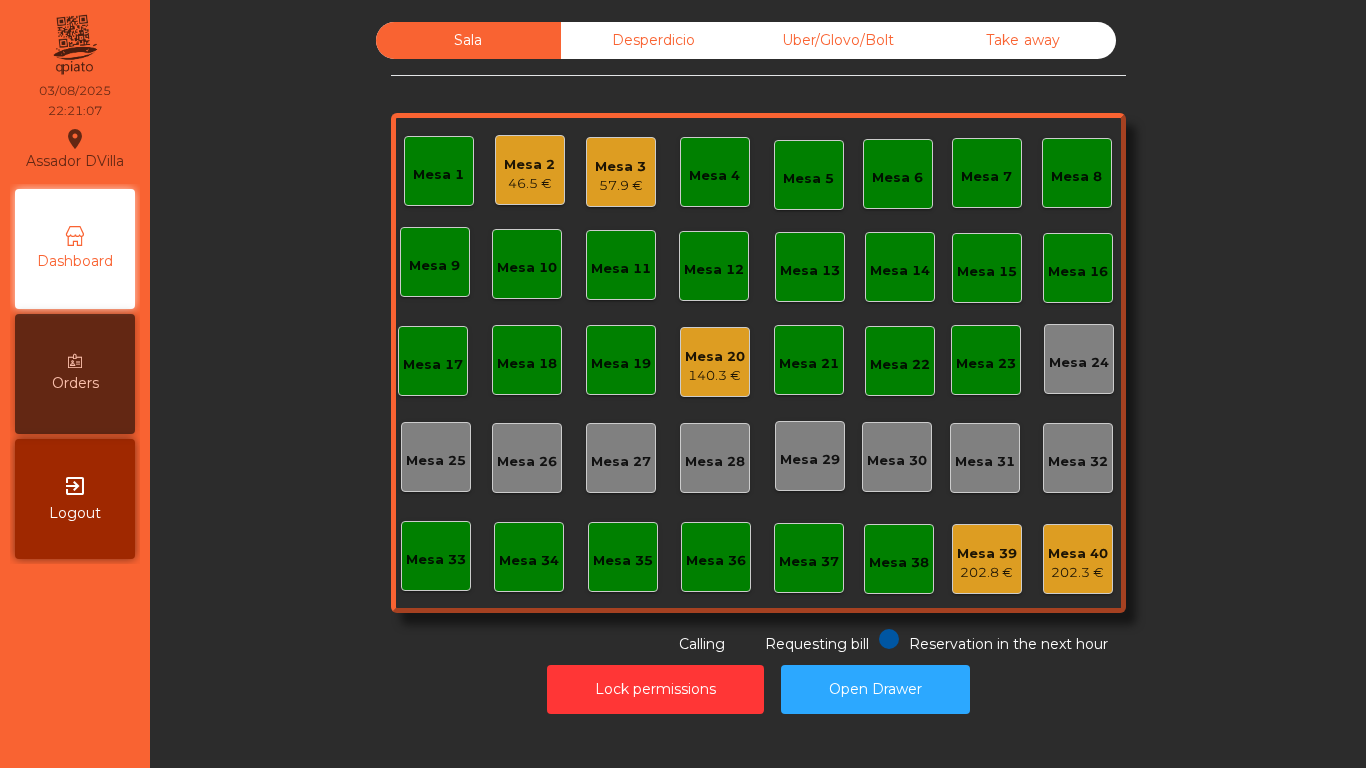 click on "46.5 €" 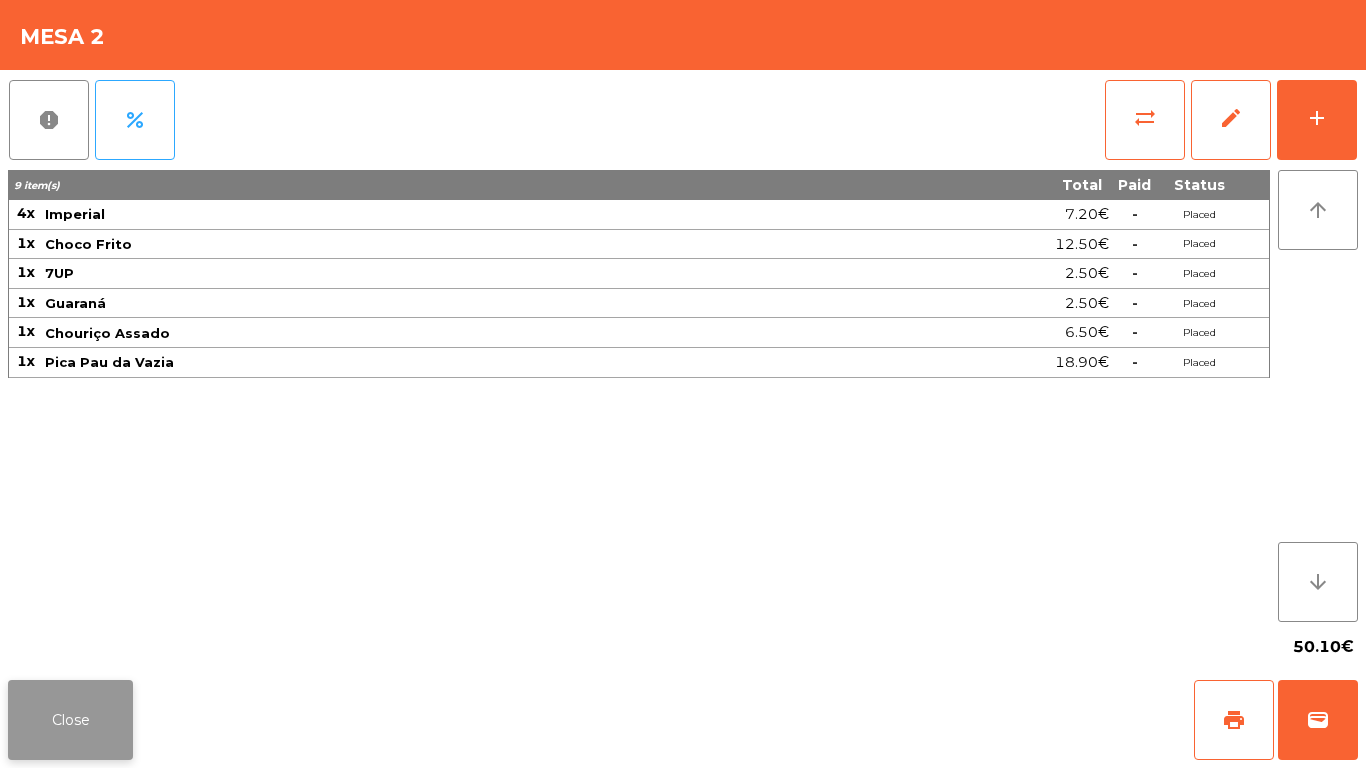 click on "Close" 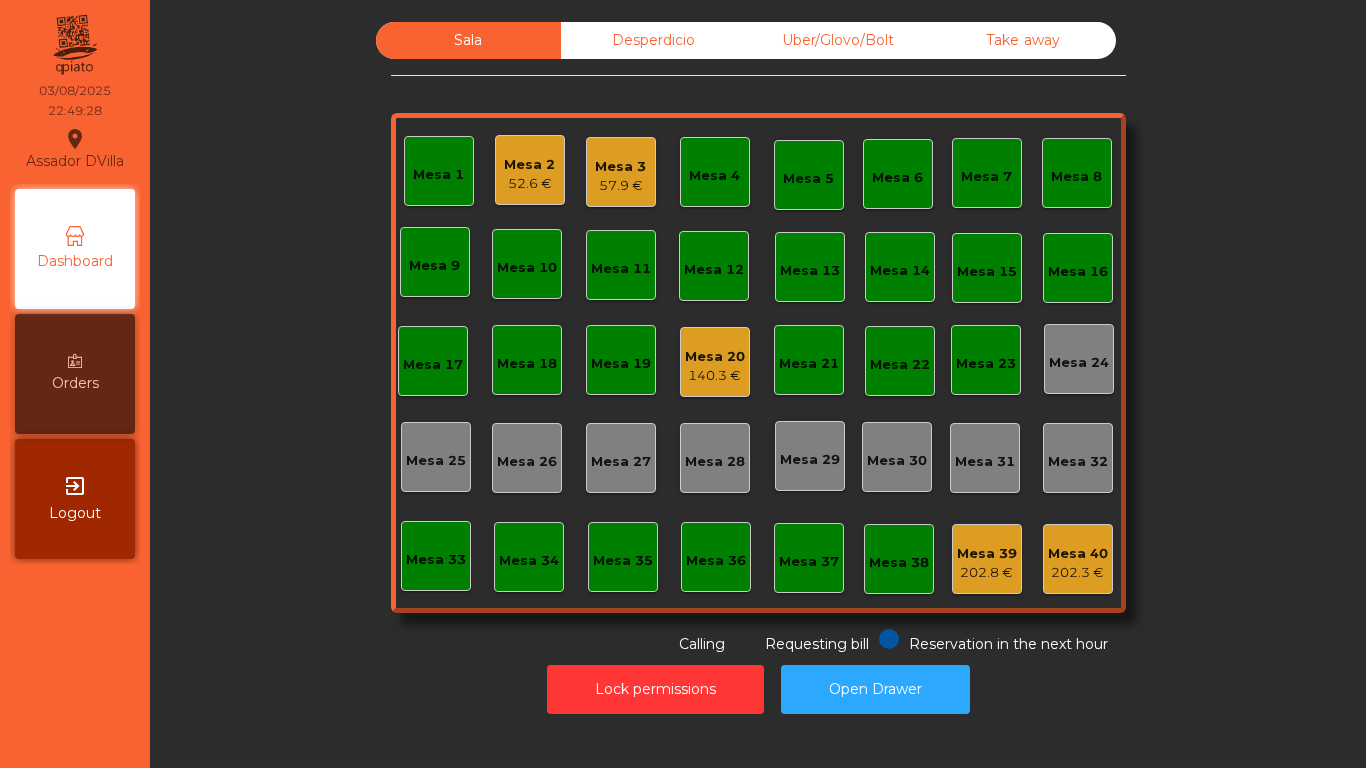 click on "Mesa 20" 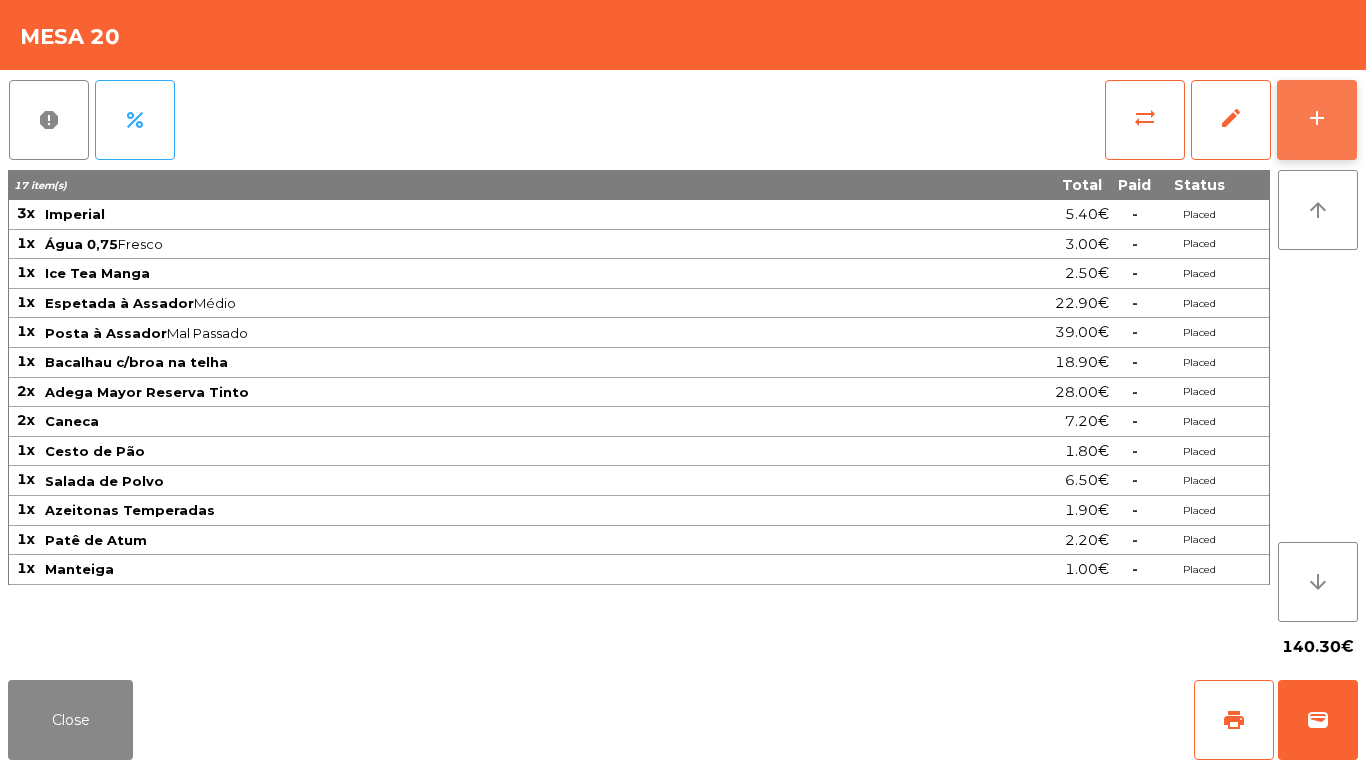 click on "add" 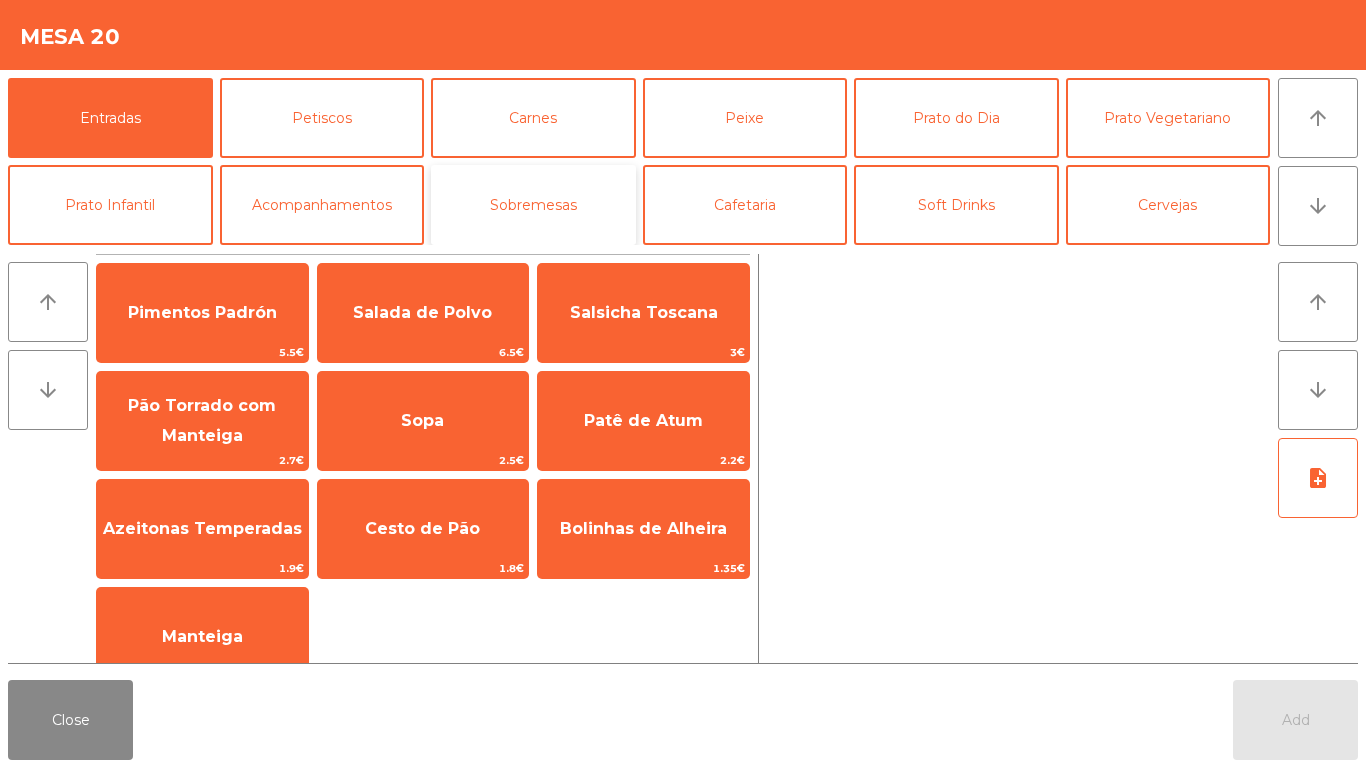 click on "Sobremesas" 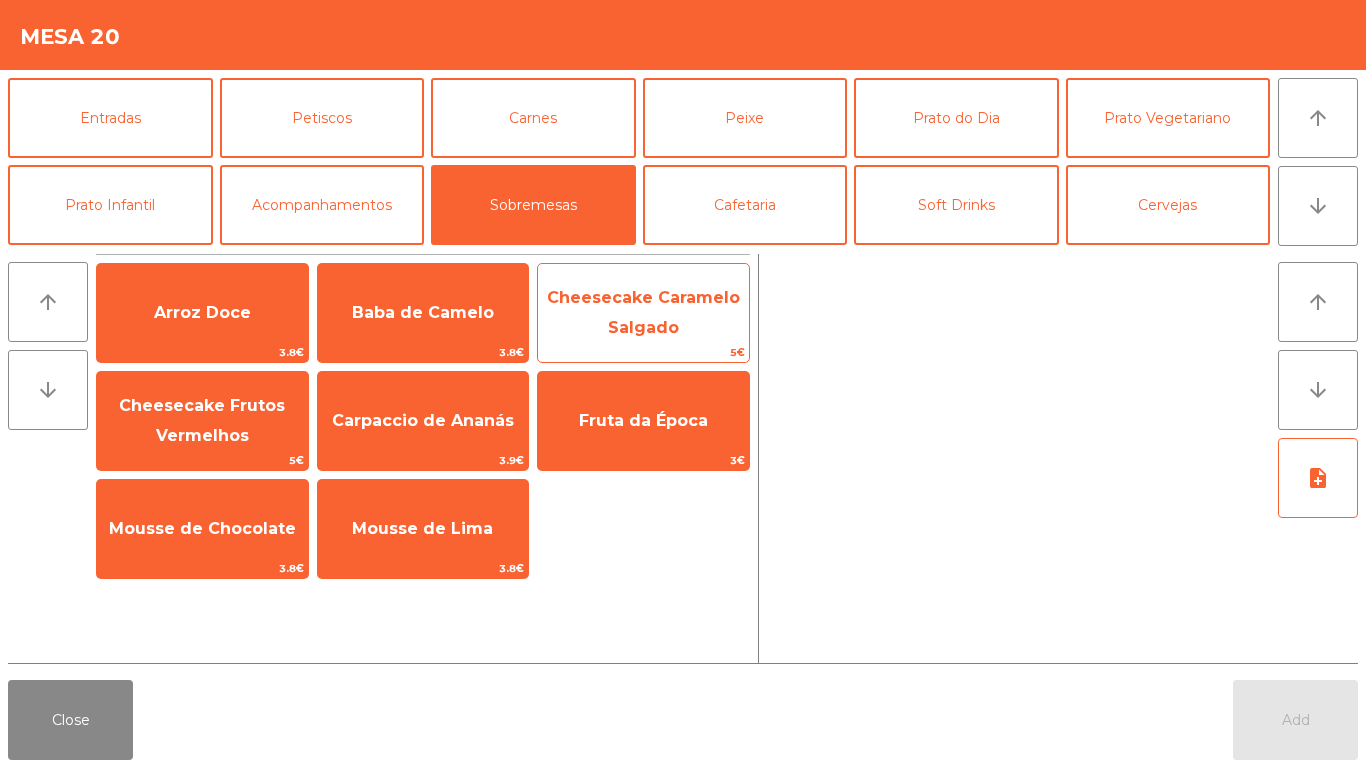 click on "Cheesecake Caramelo Salgado" 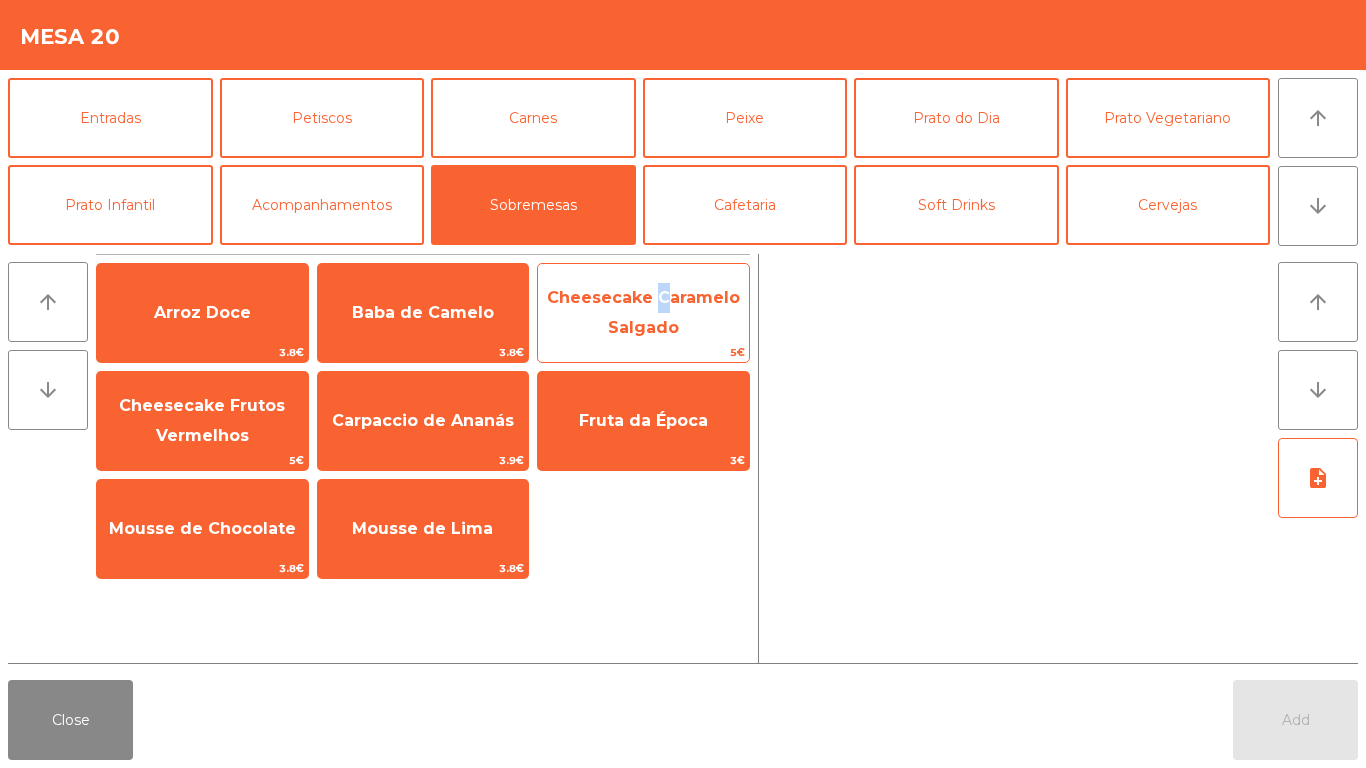 click on "Cheesecake Caramelo Salgado" 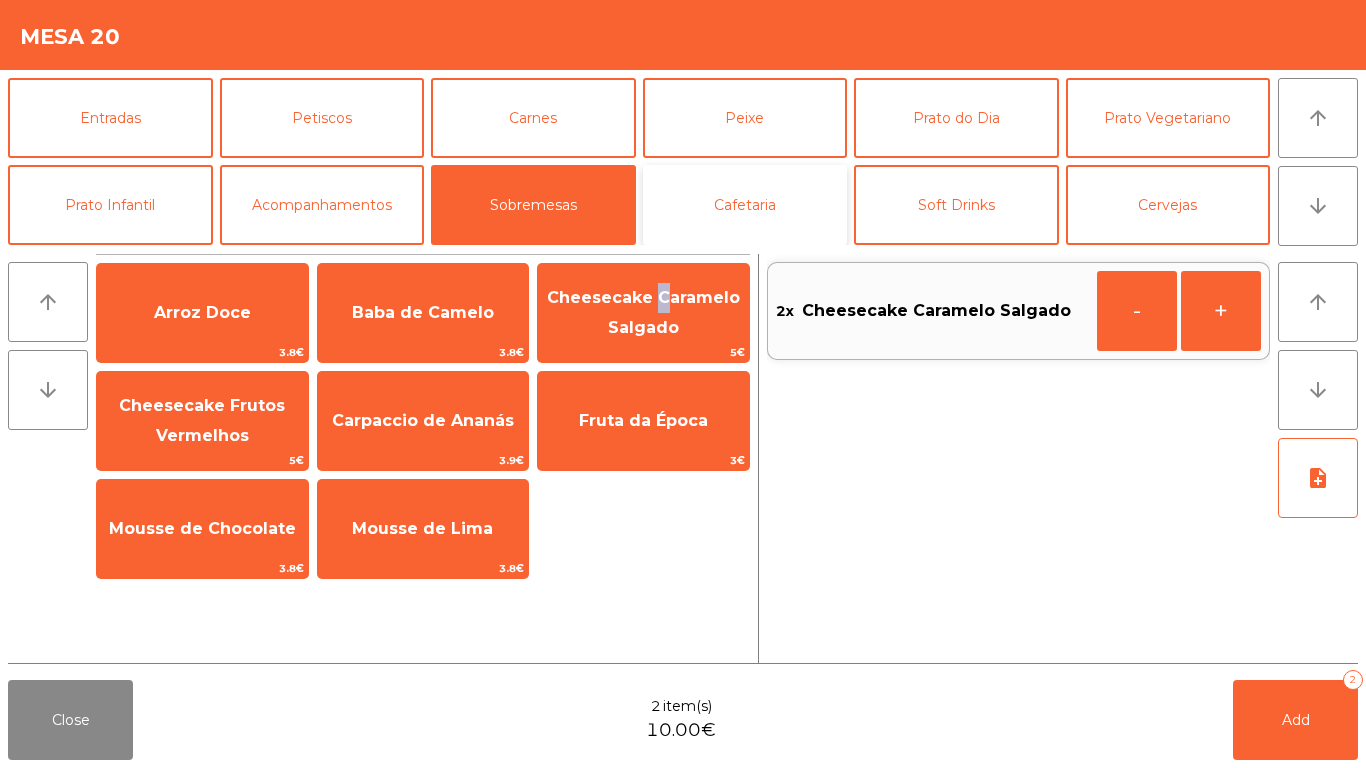 click on "Cafetaria" 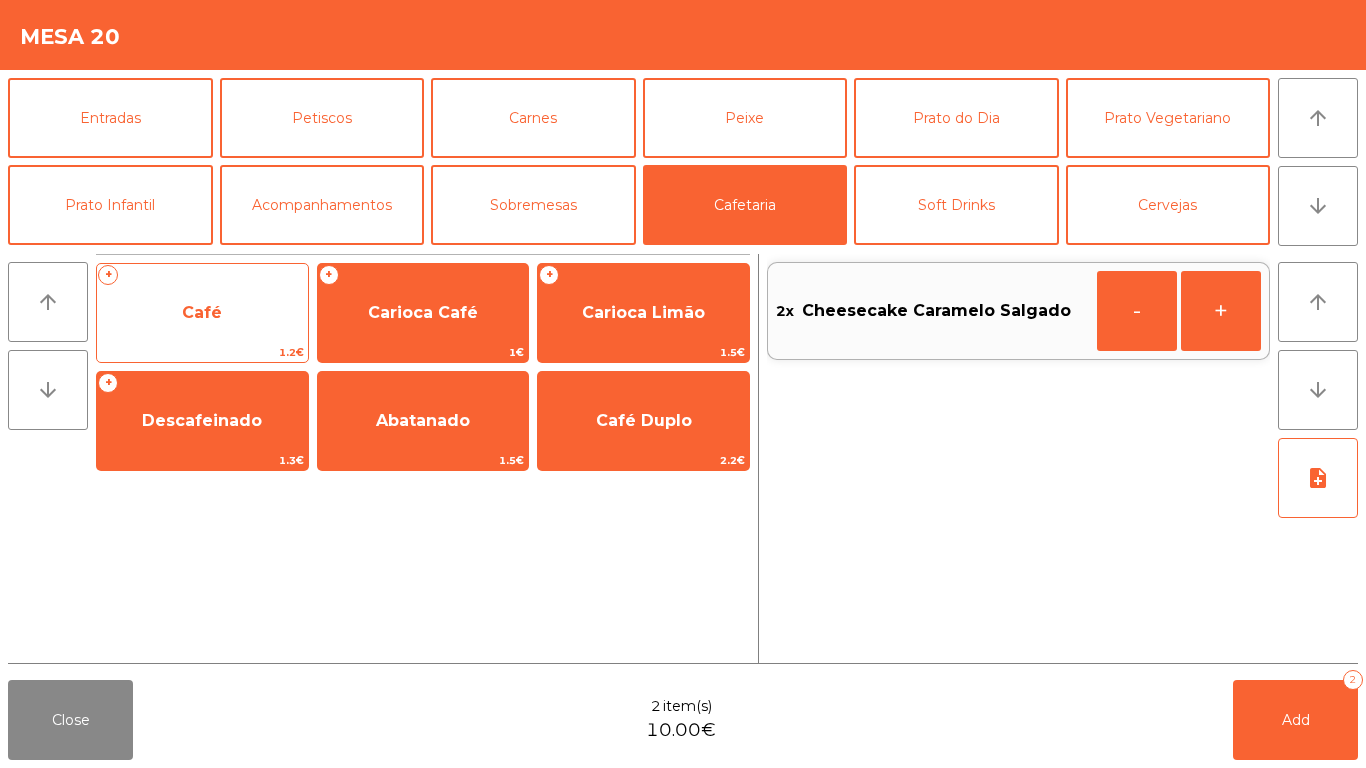 click on "1.2€" 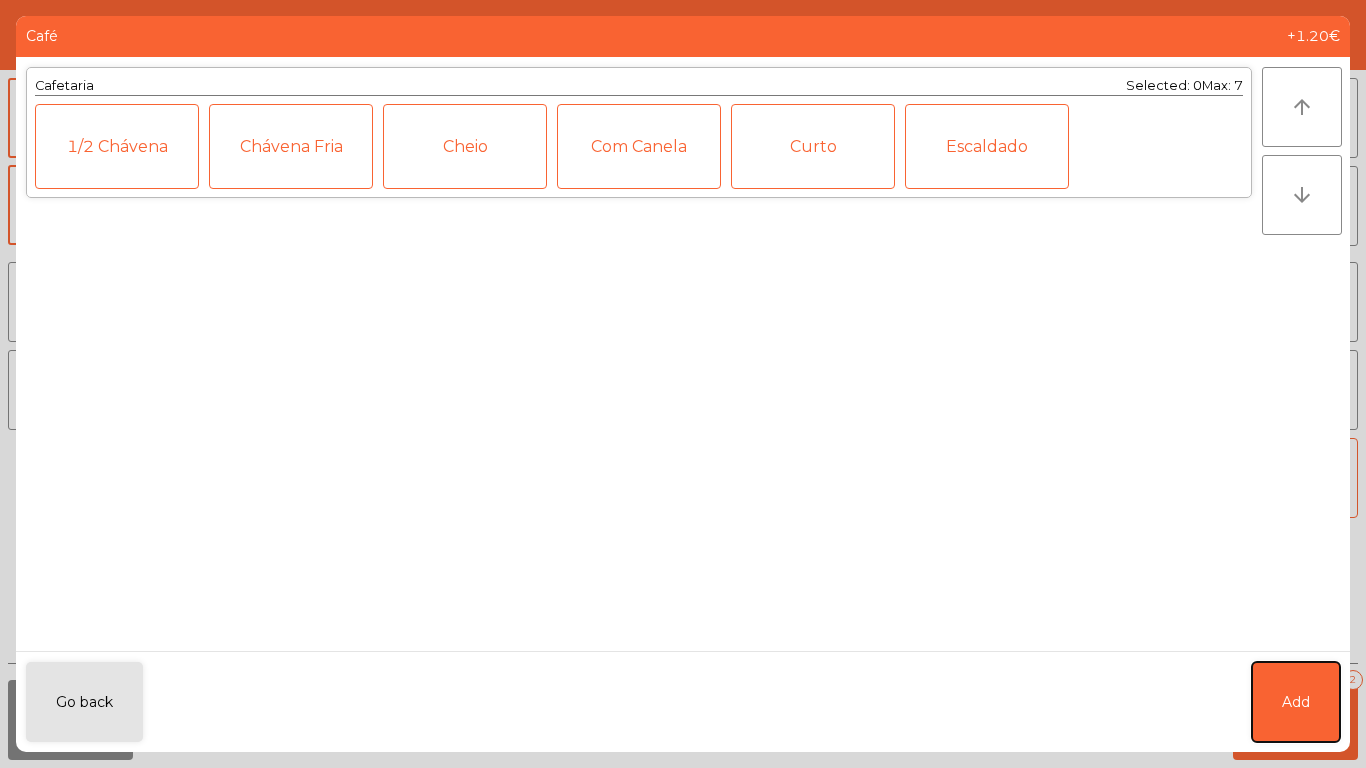 click on "Add" 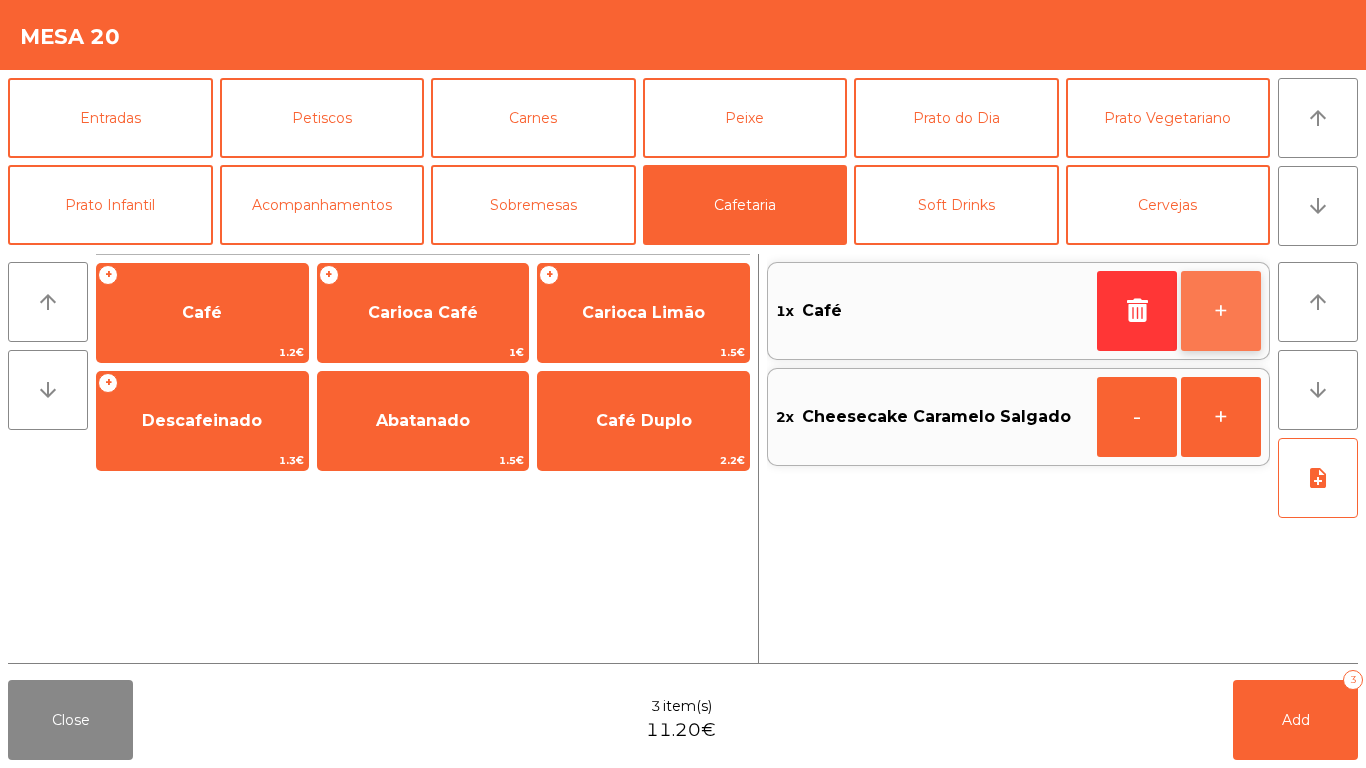click on "+" 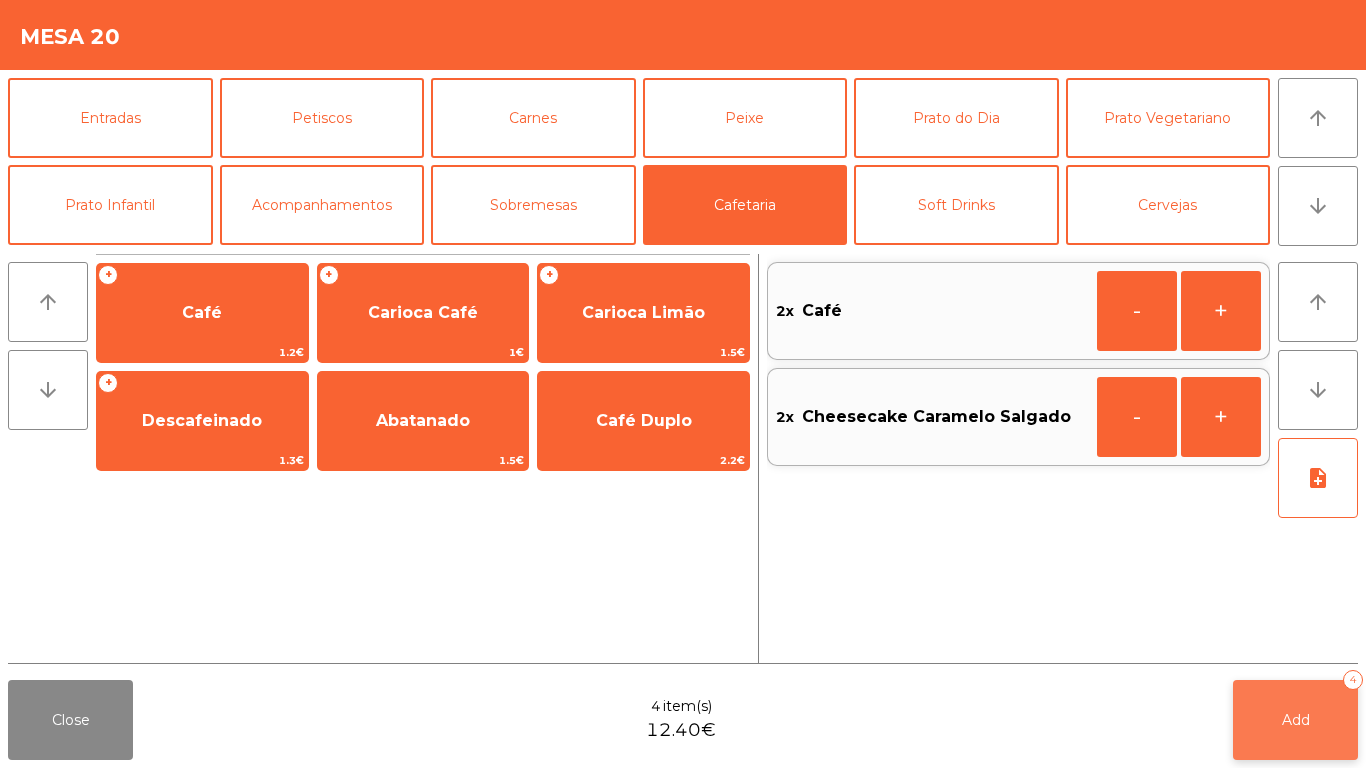 click on "Add" 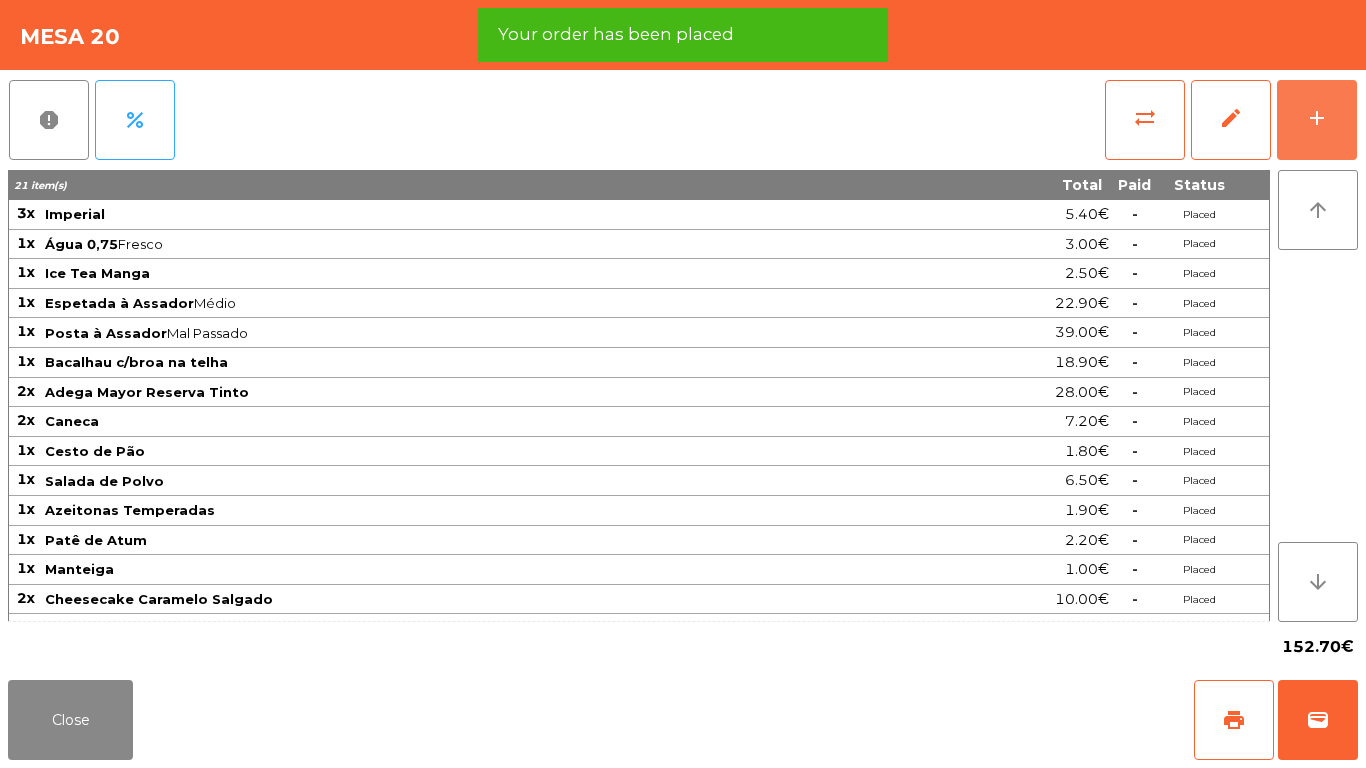 scroll, scrollTop: 23, scrollLeft: 0, axis: vertical 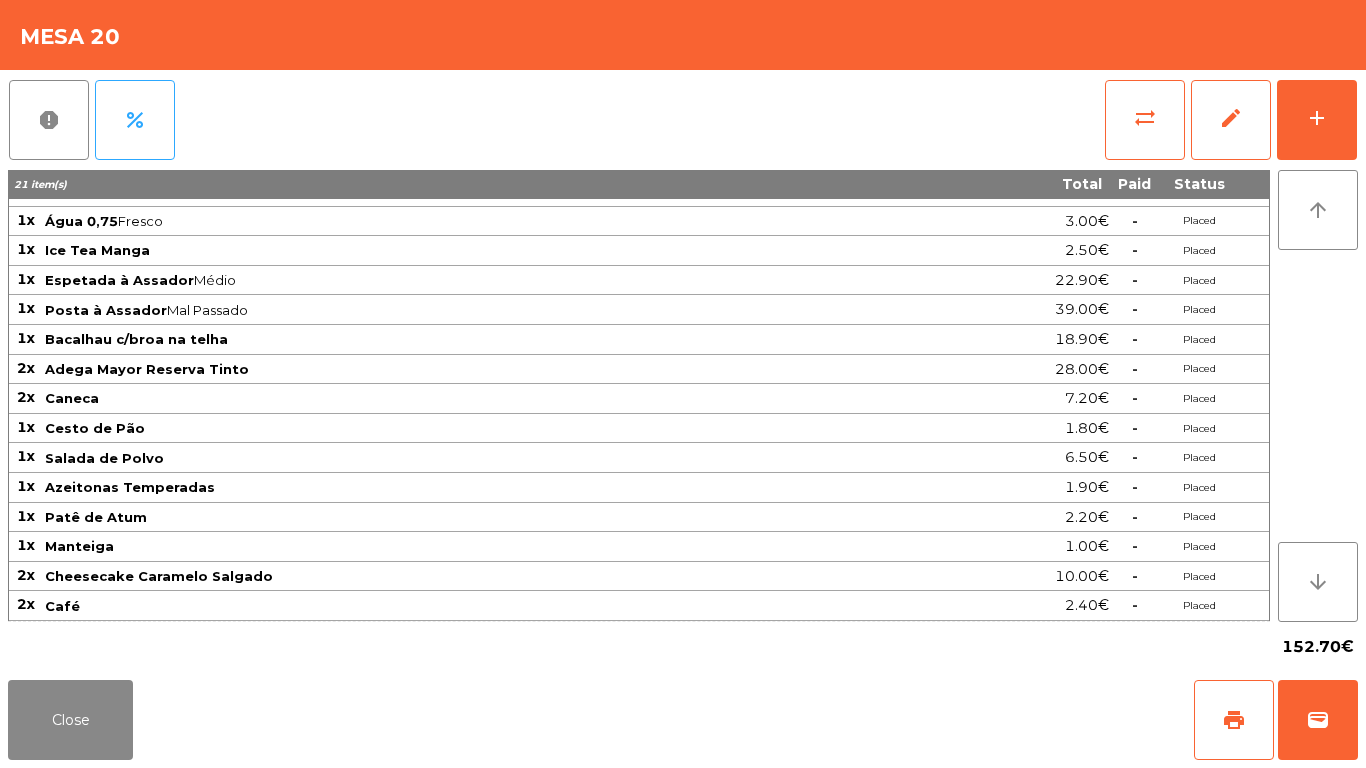 click on "Ice Tea Manga" 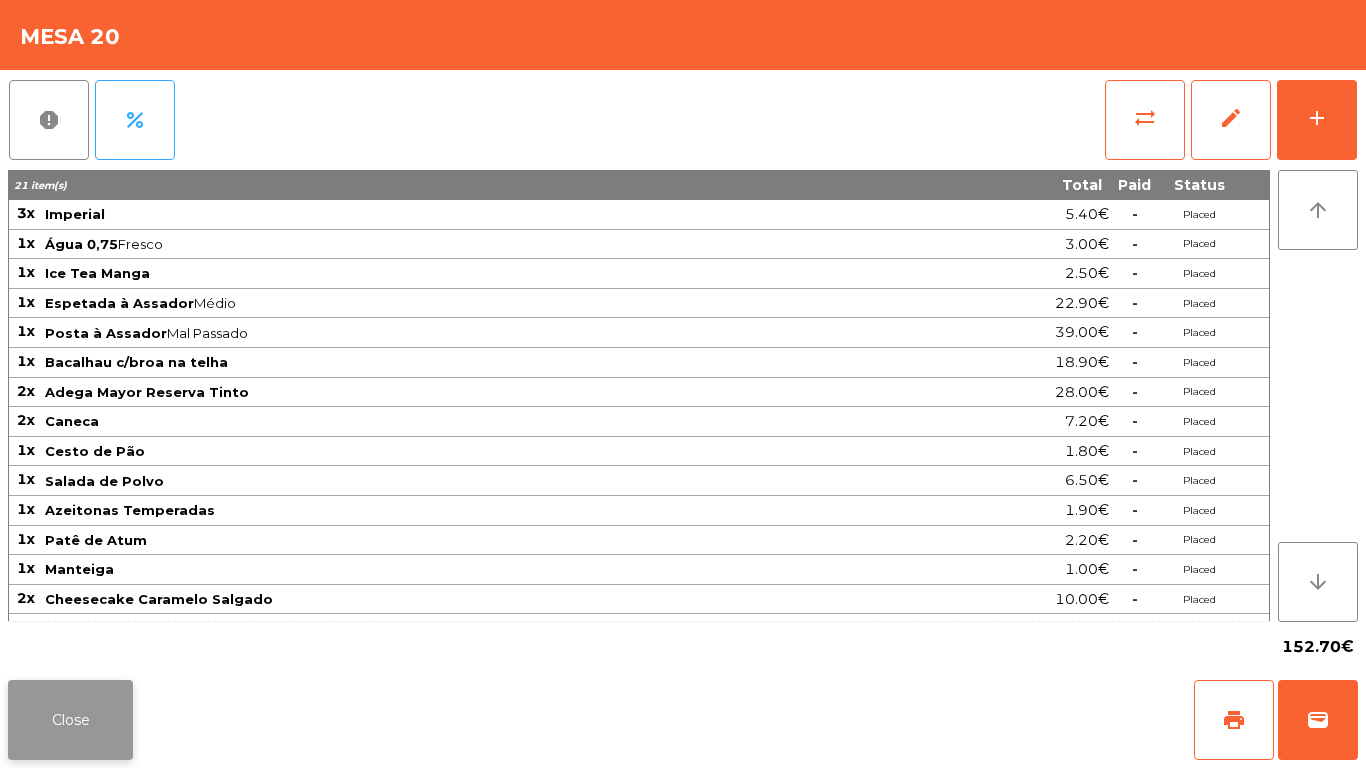 click on "Close" 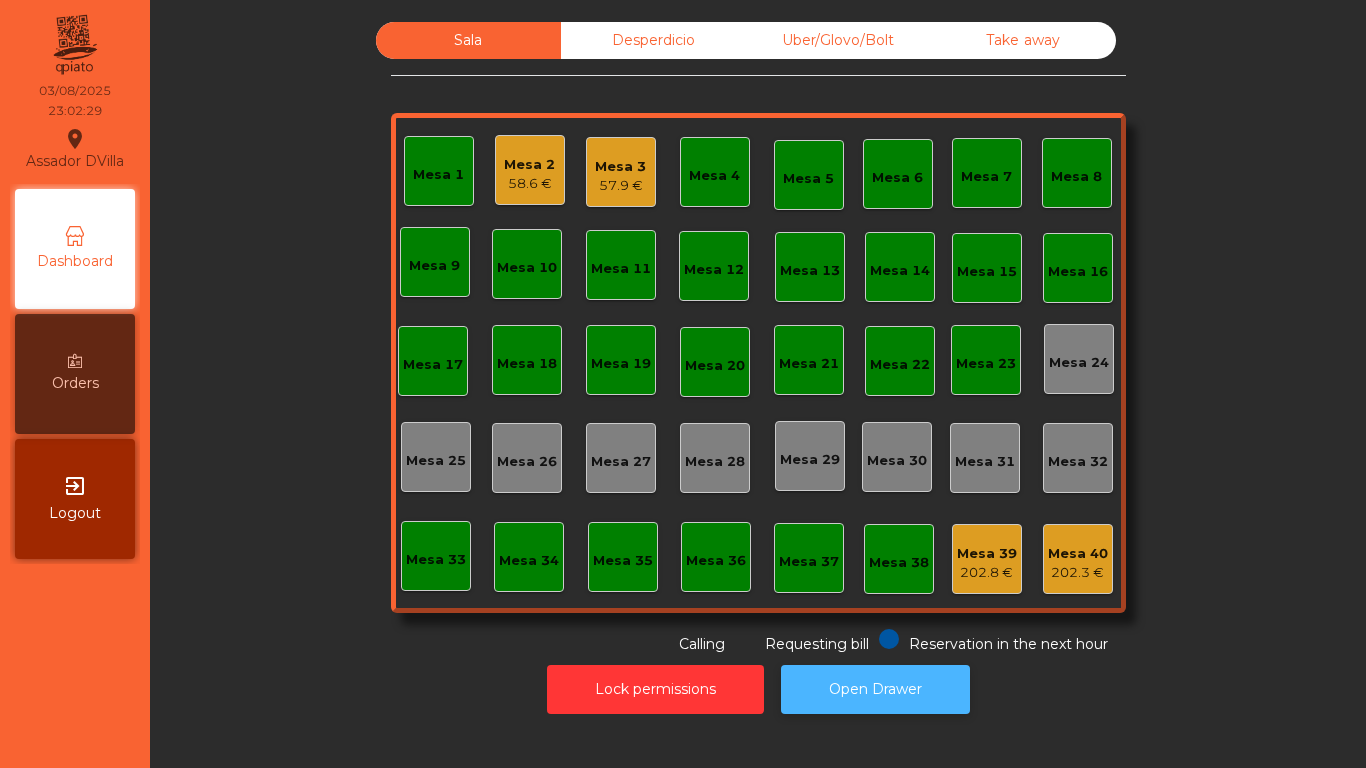 click on "Open Drawer" 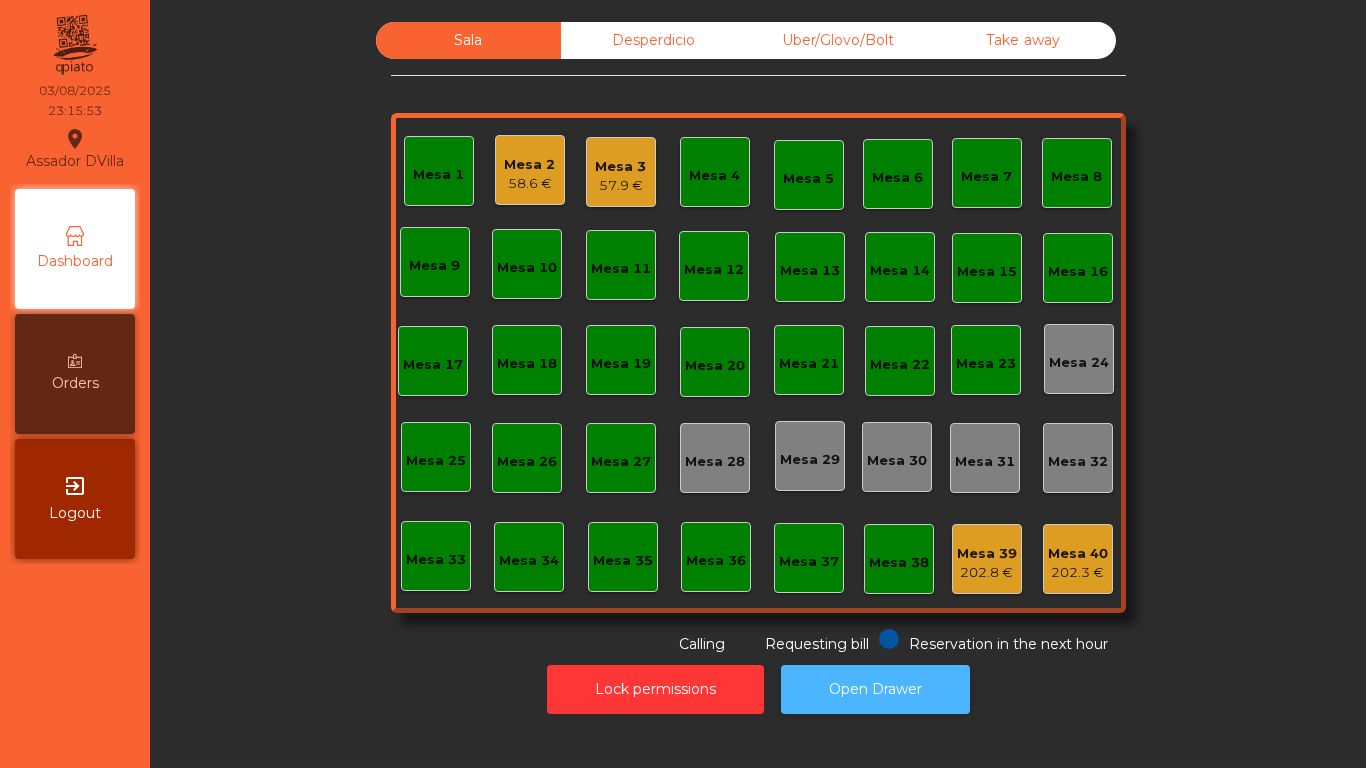 click on "Open Drawer" 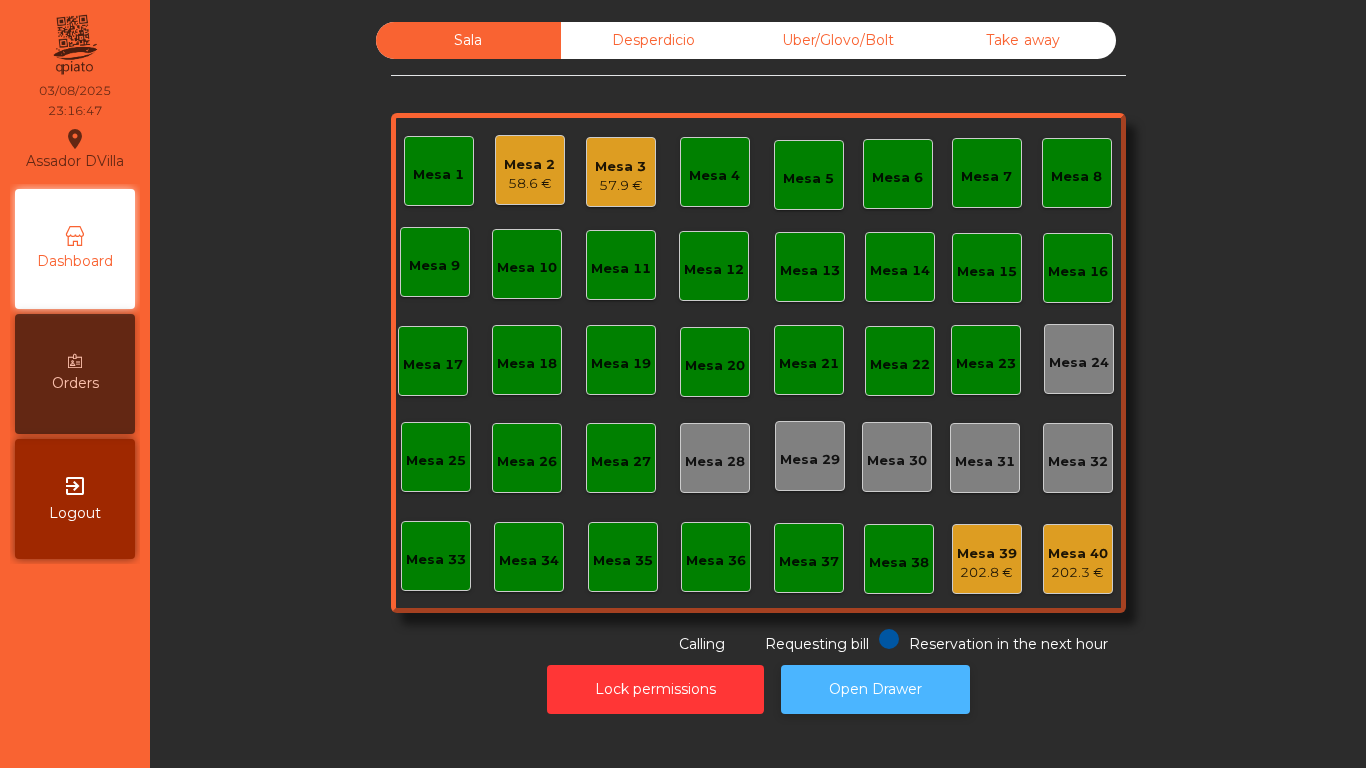 click on "Open Drawer" 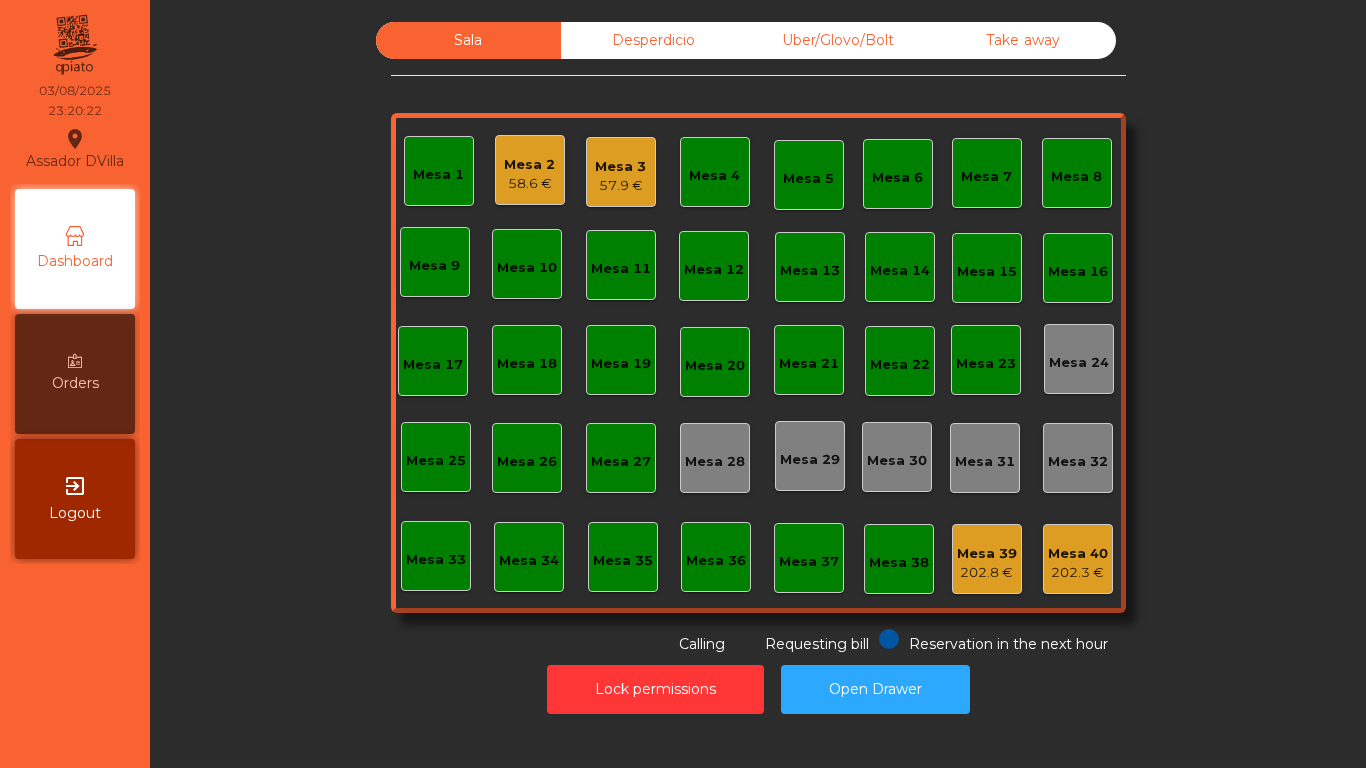 click on "Mesa 2   58.6 €" 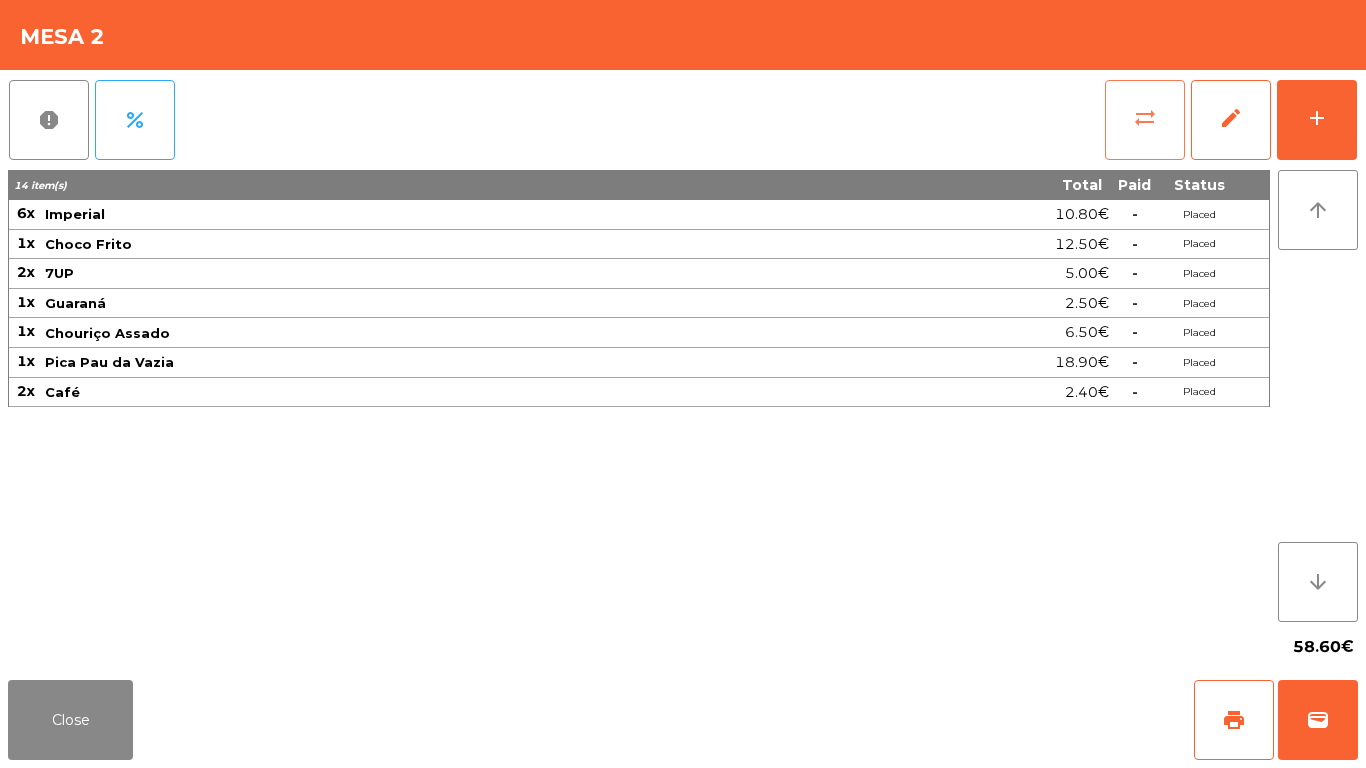 click on "sync_alt" 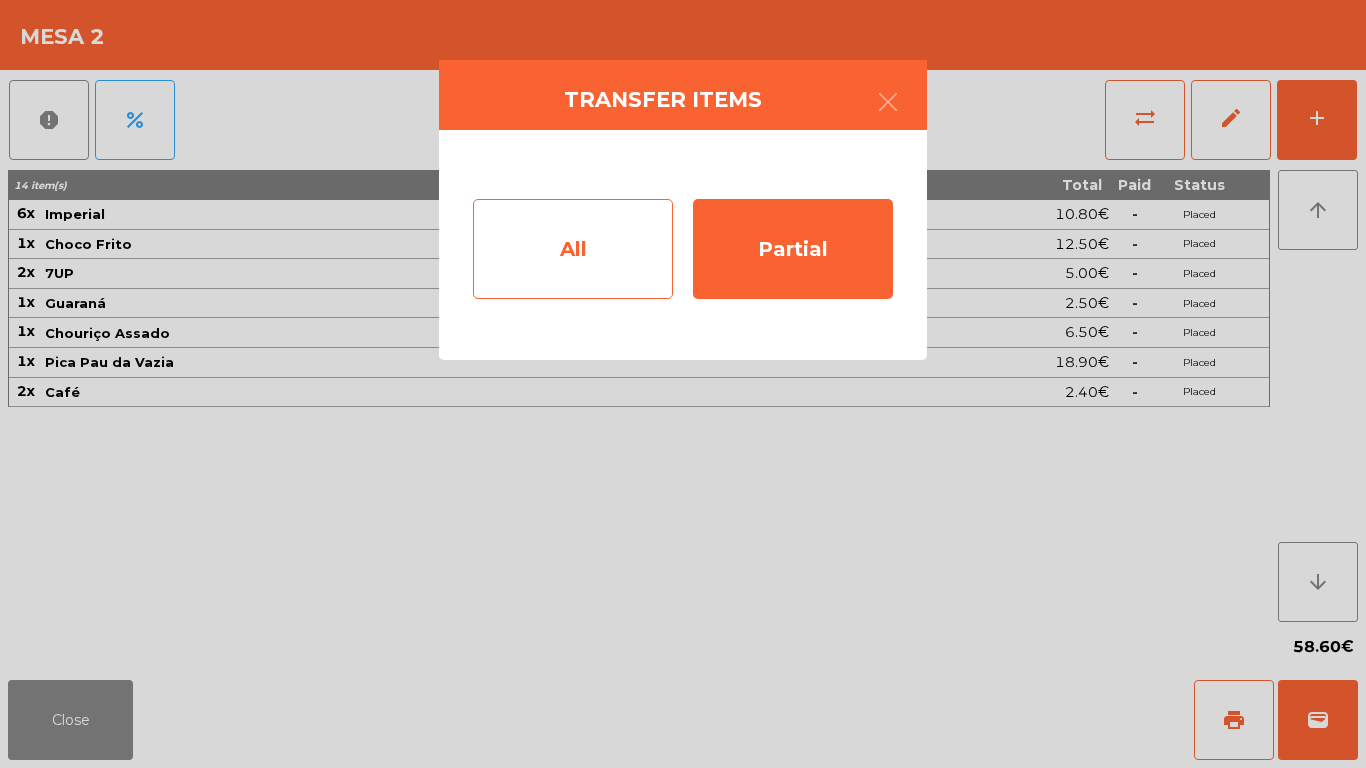 click on "All" 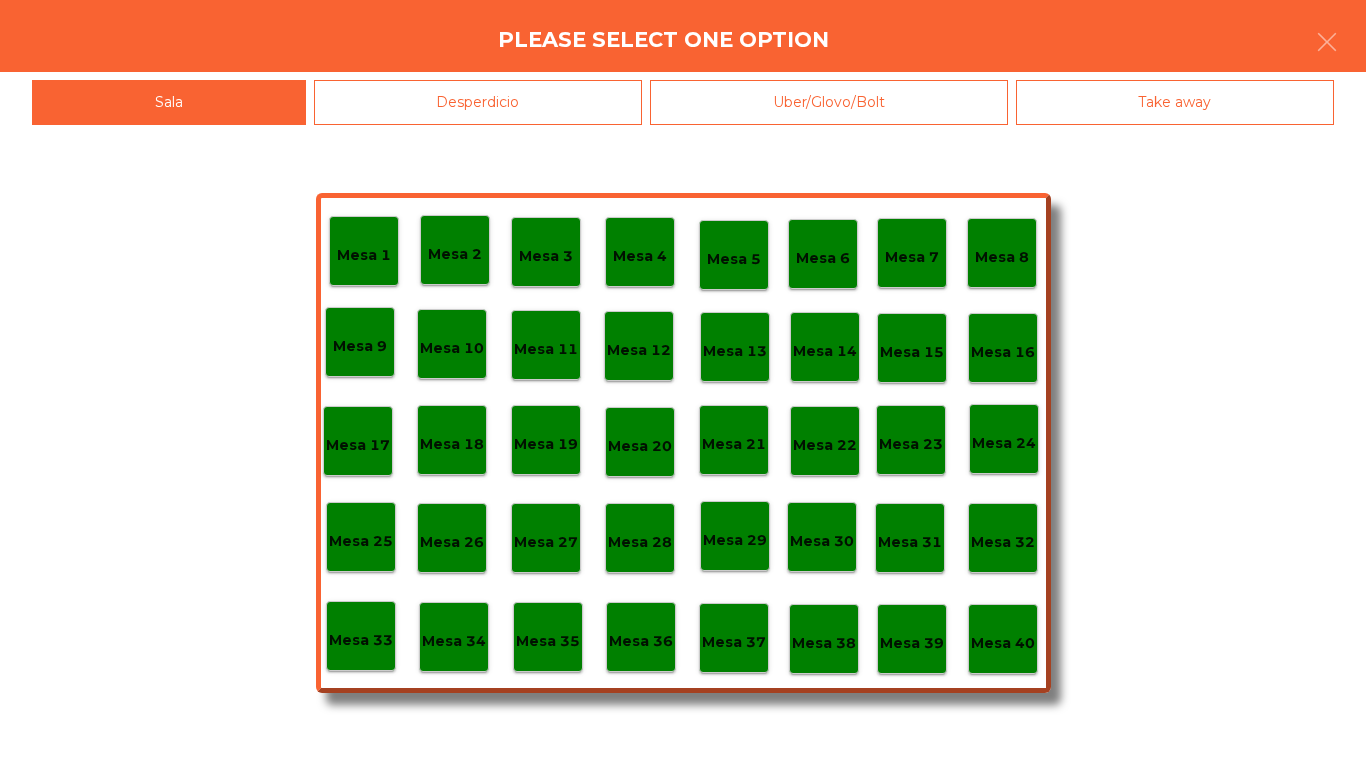 click on "Mesa 40" 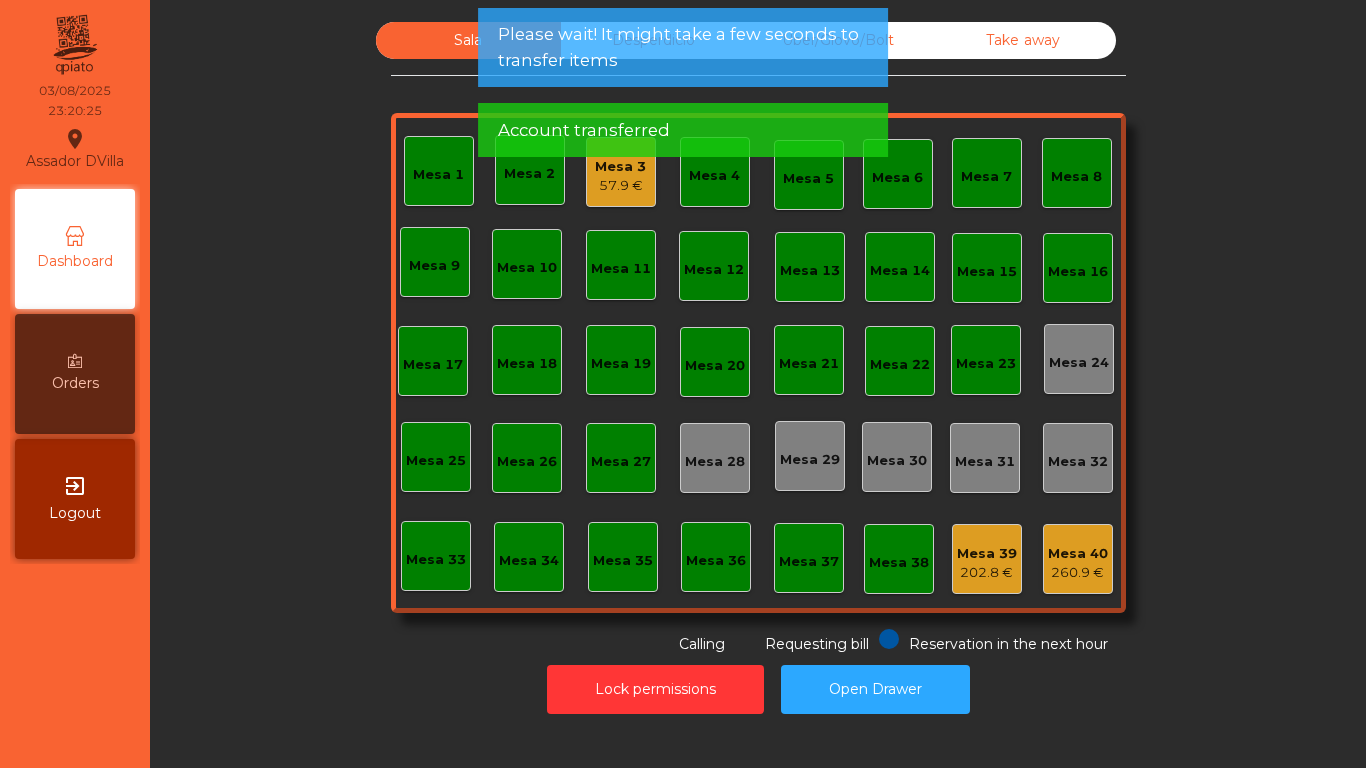 click on "57.9 €" 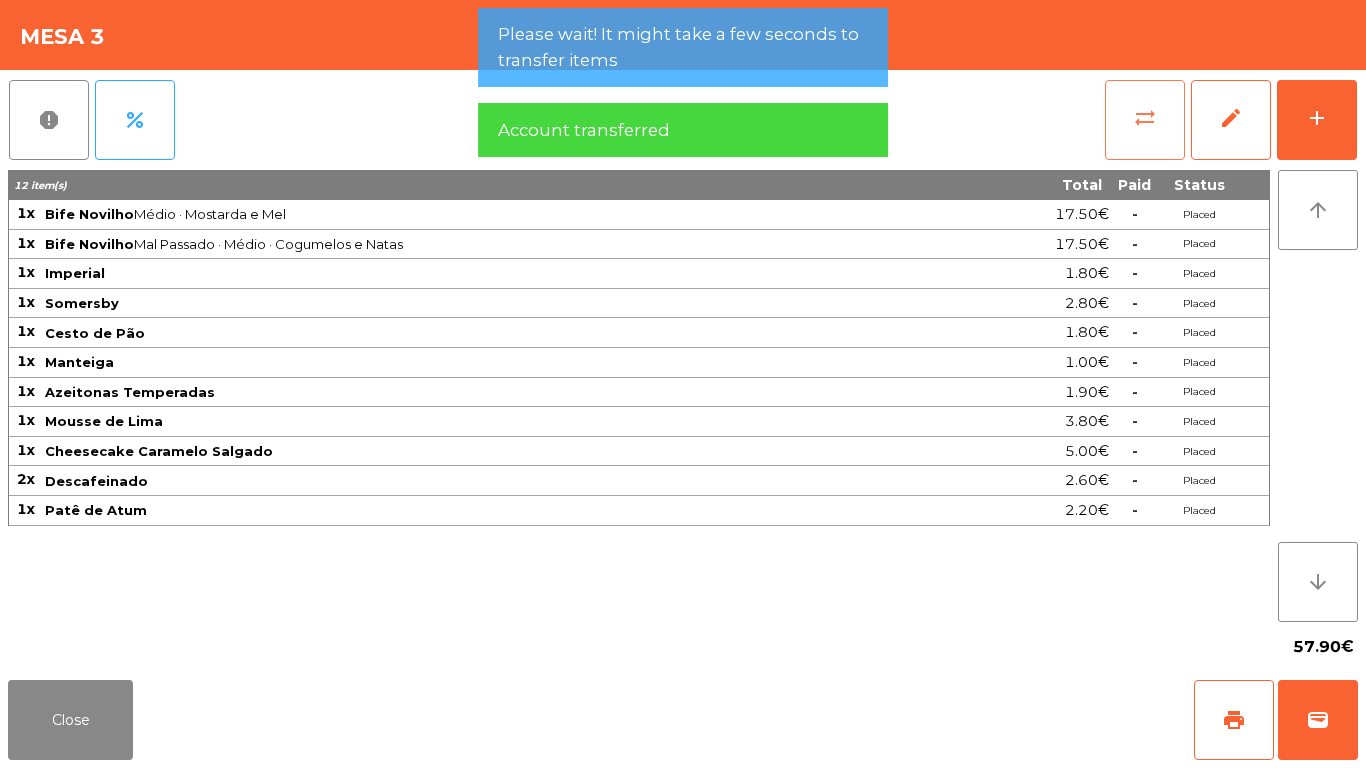 click on "sync_alt" 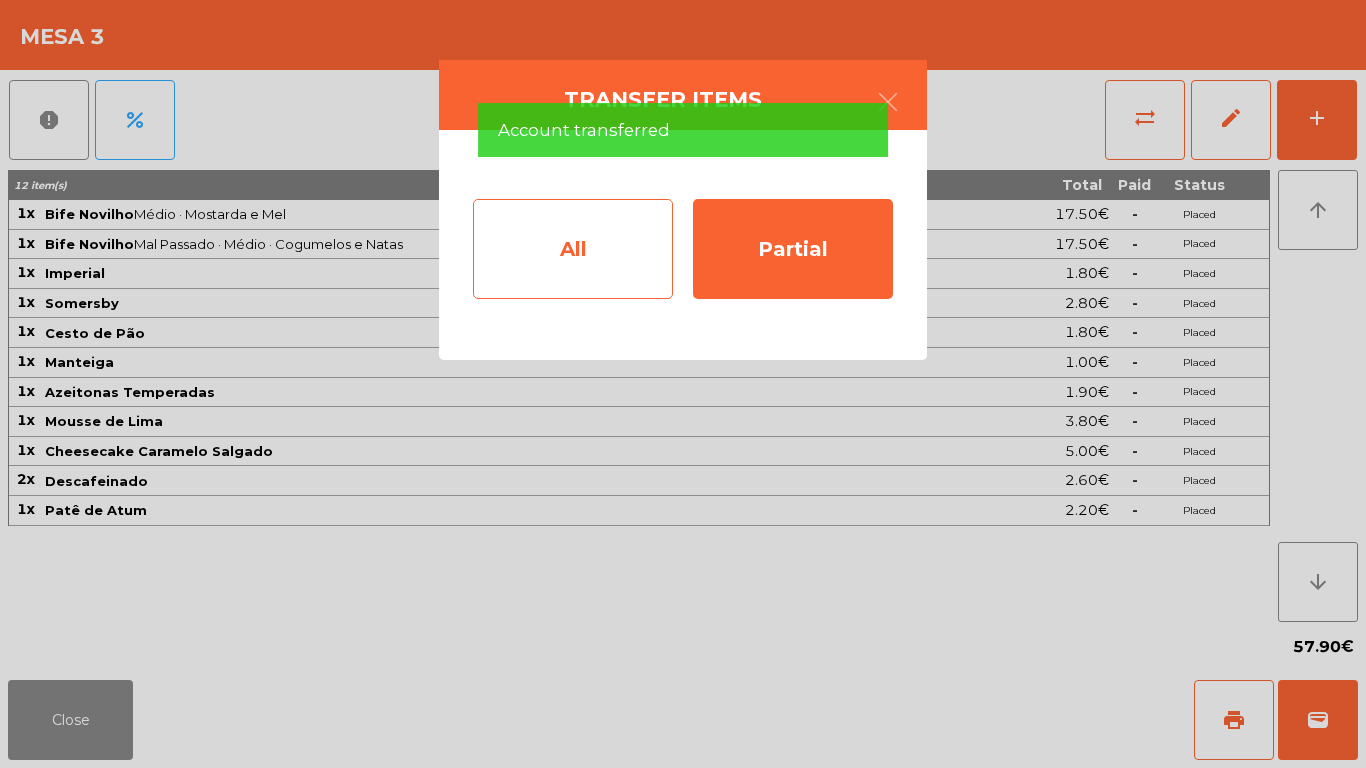 click on "All" 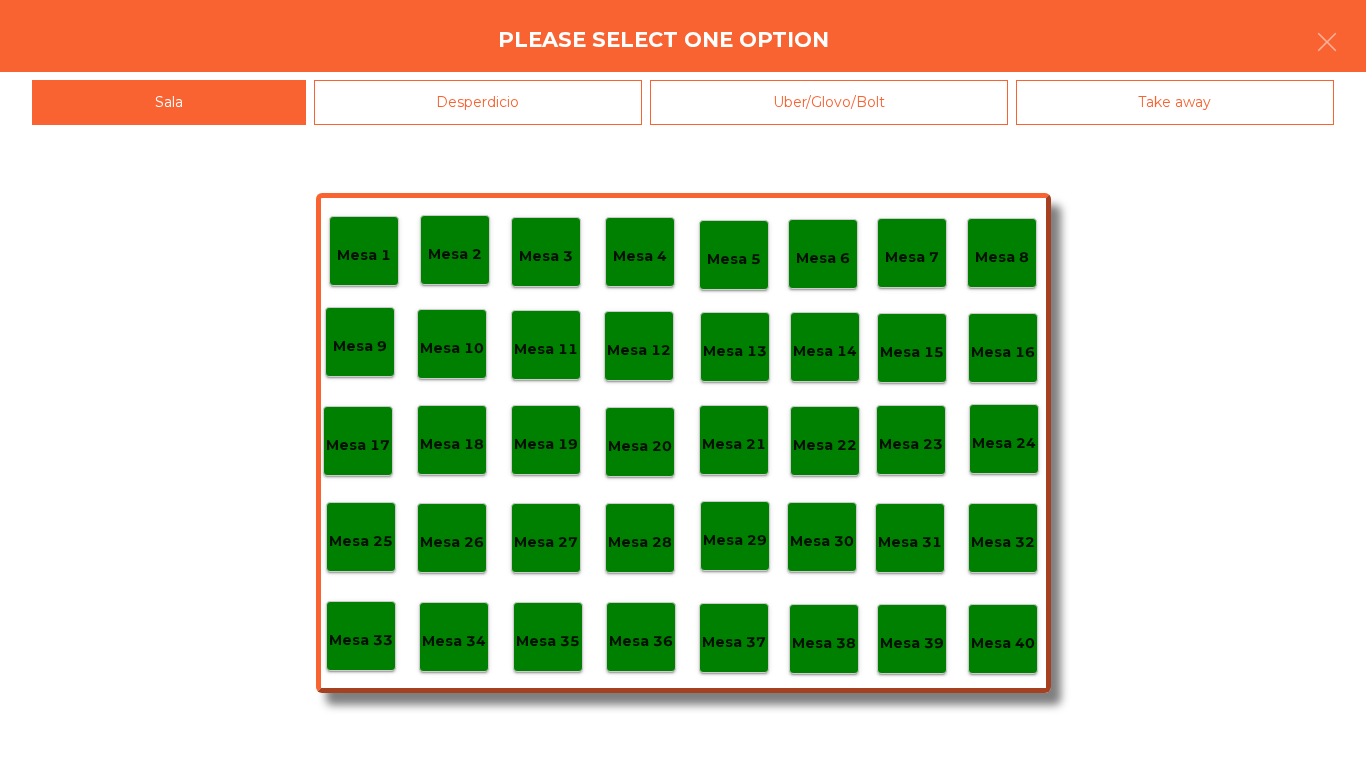 click on "Mesa 39" 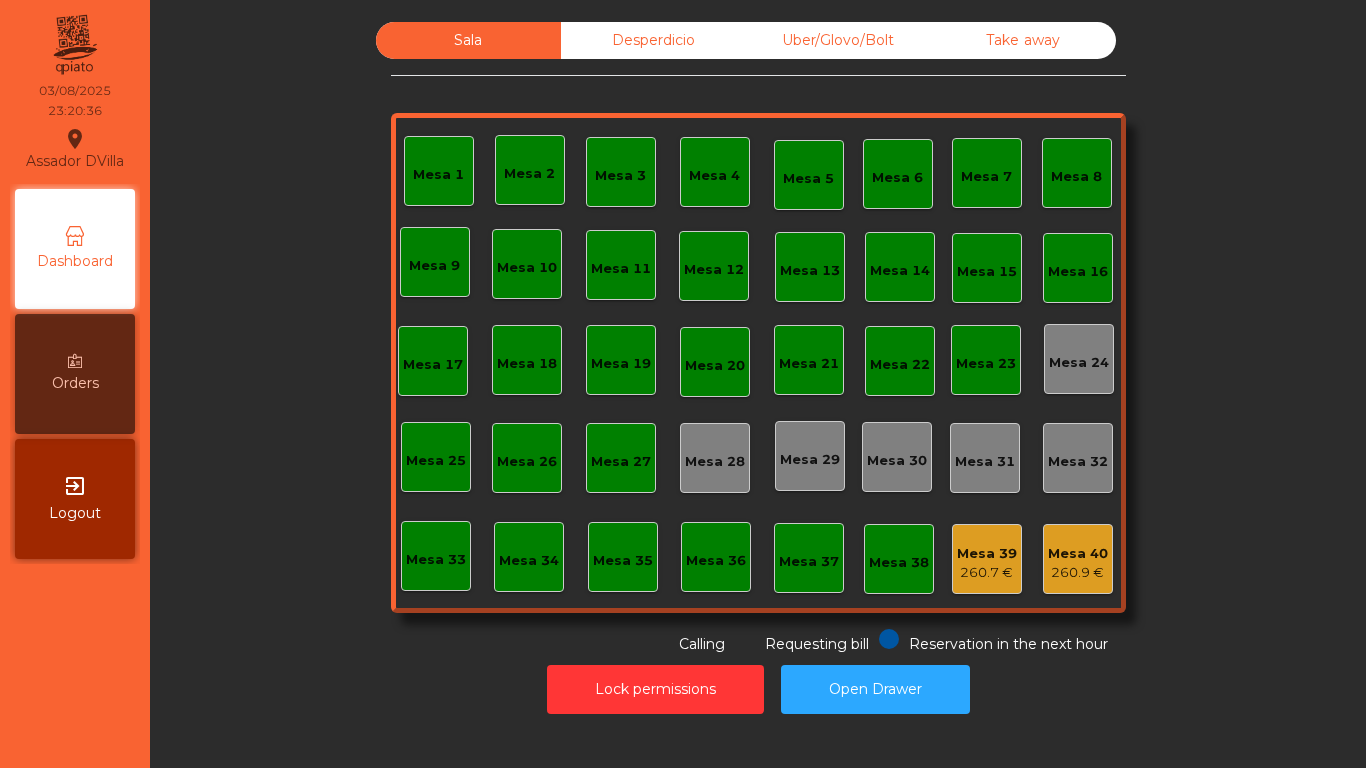 click on "Desperdicio" 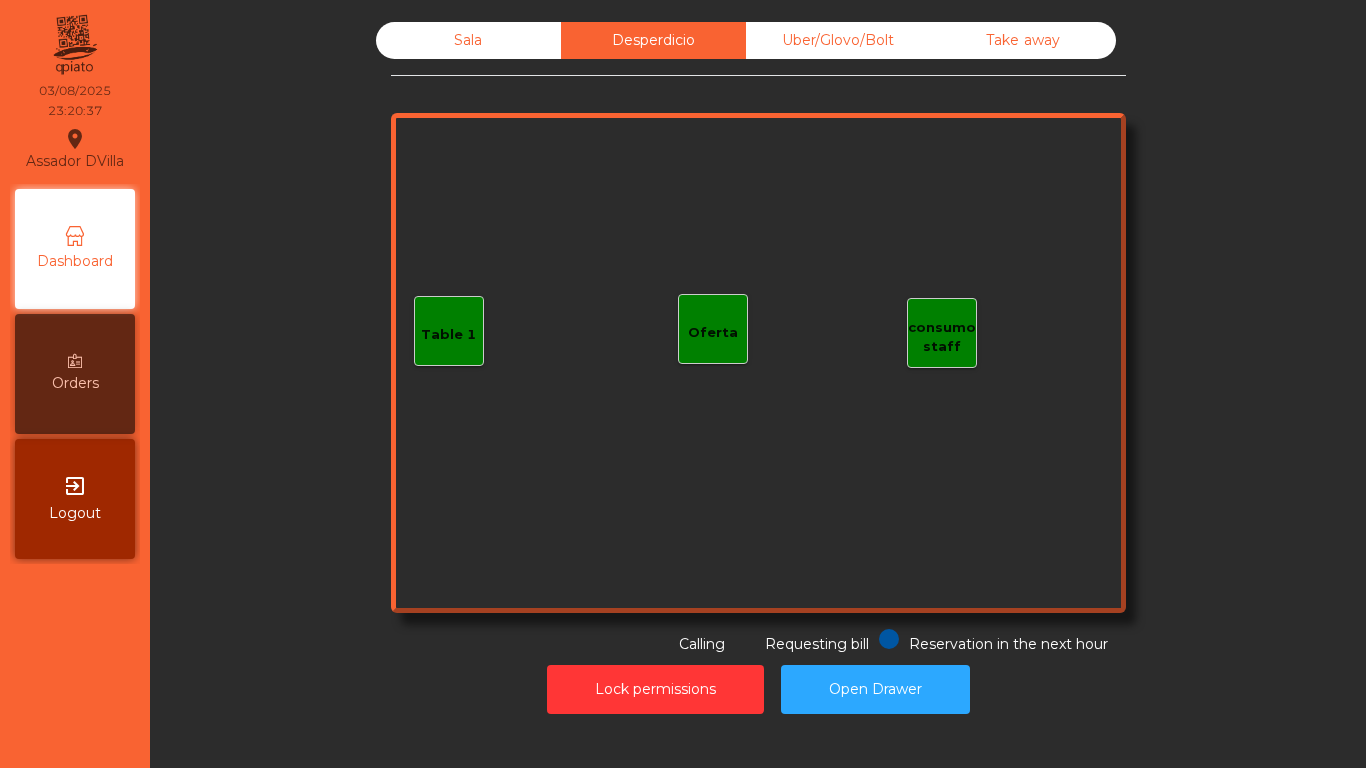 click on "Table 1" 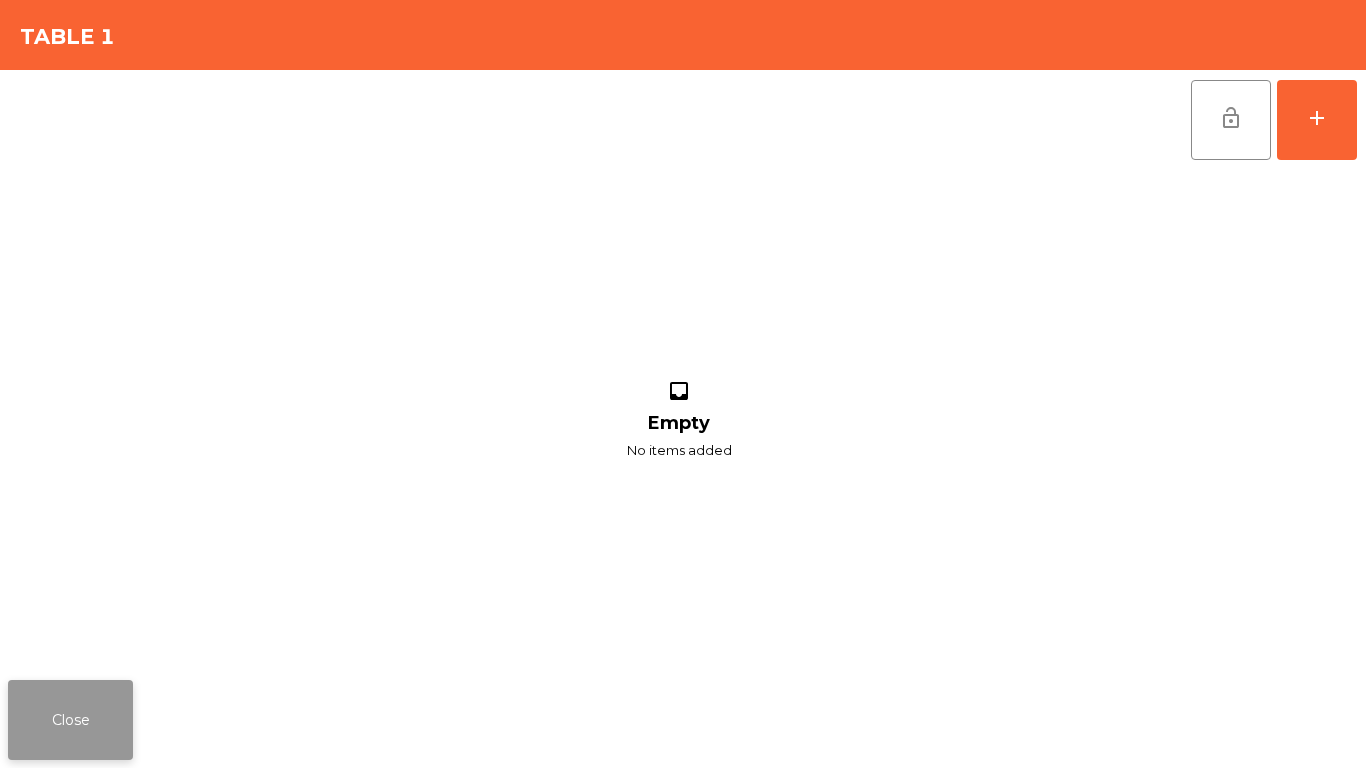 click on "Close" 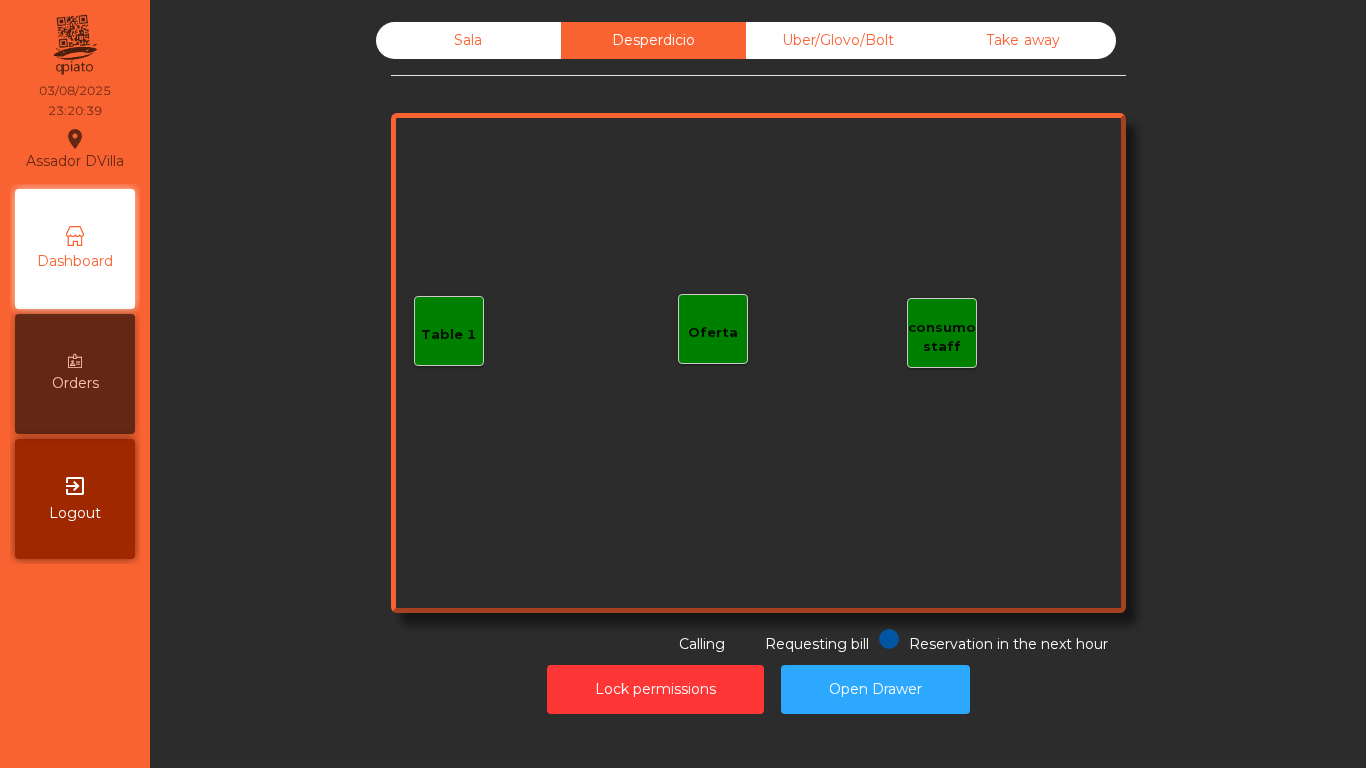 click on "Uber/Glovo/Bolt" 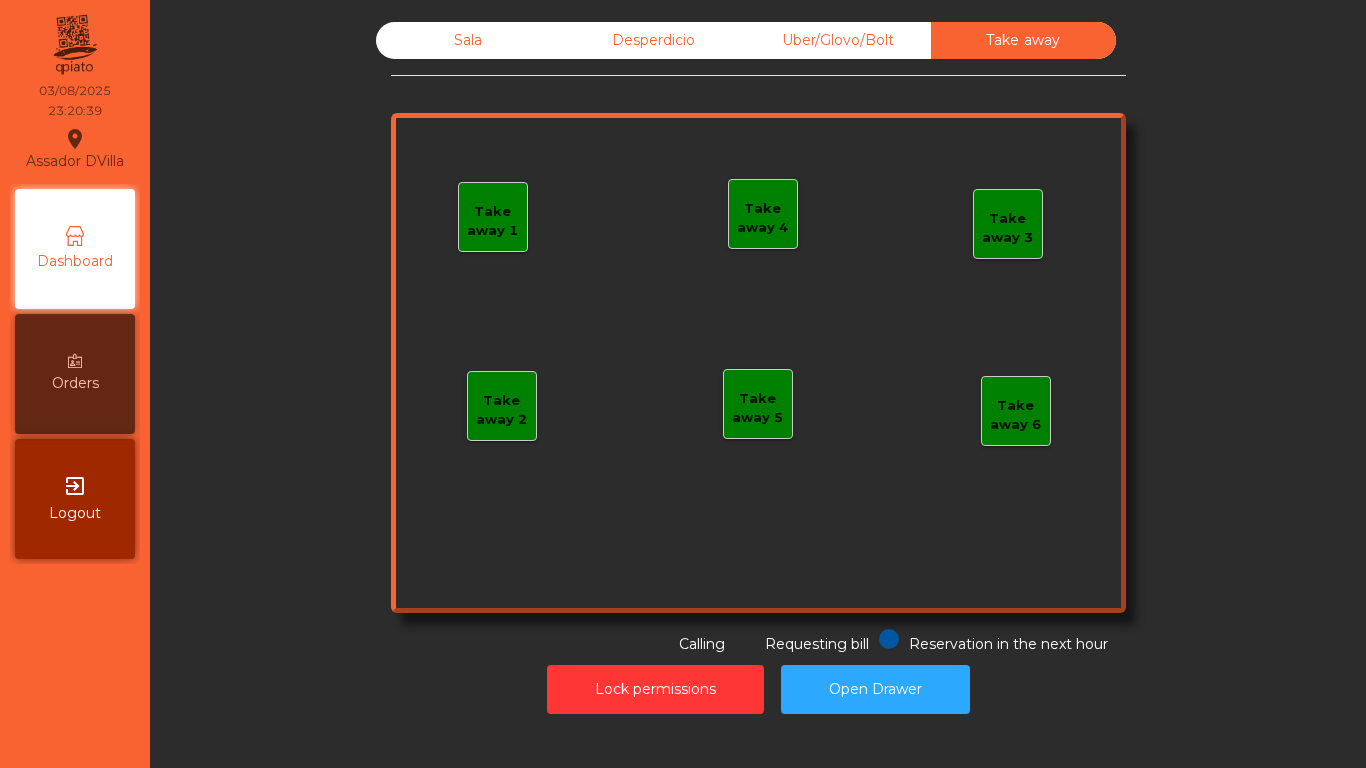 click on "Sala" 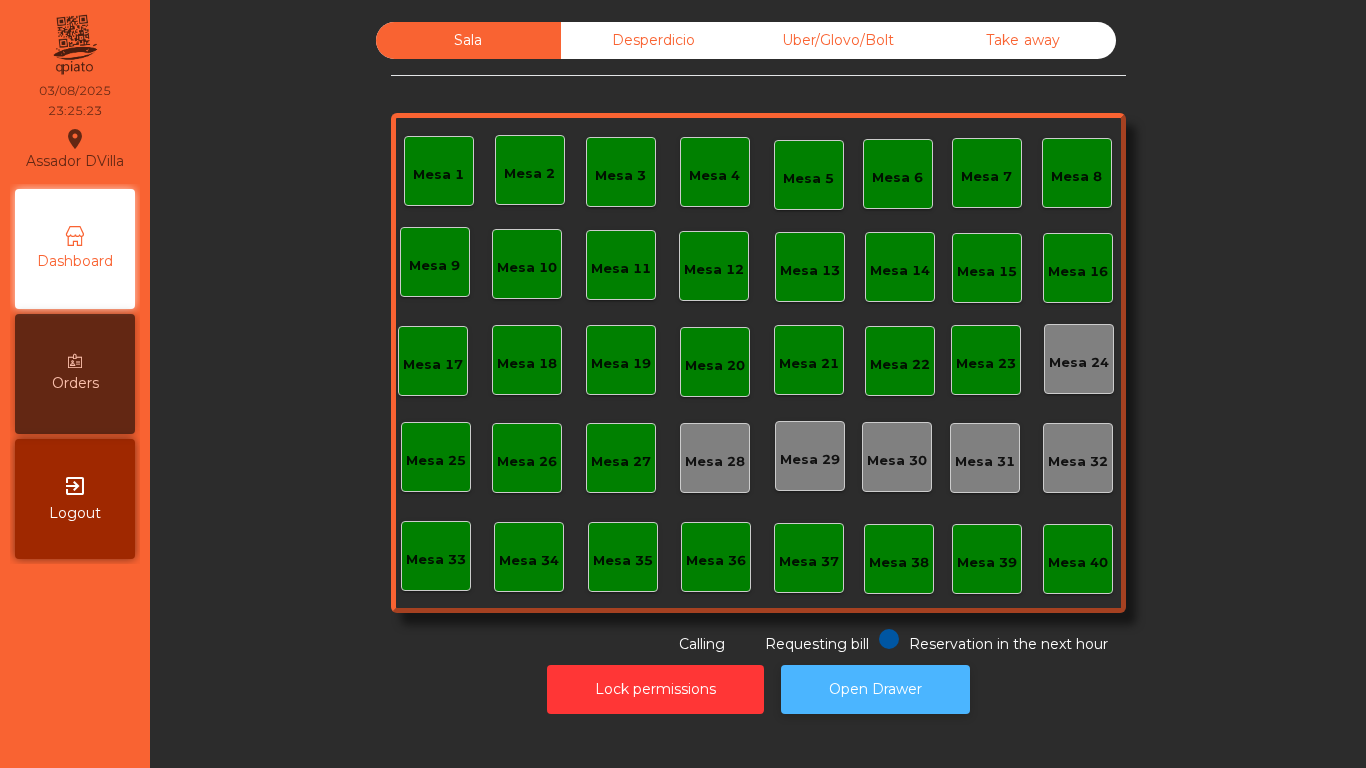 click on "Open Drawer" 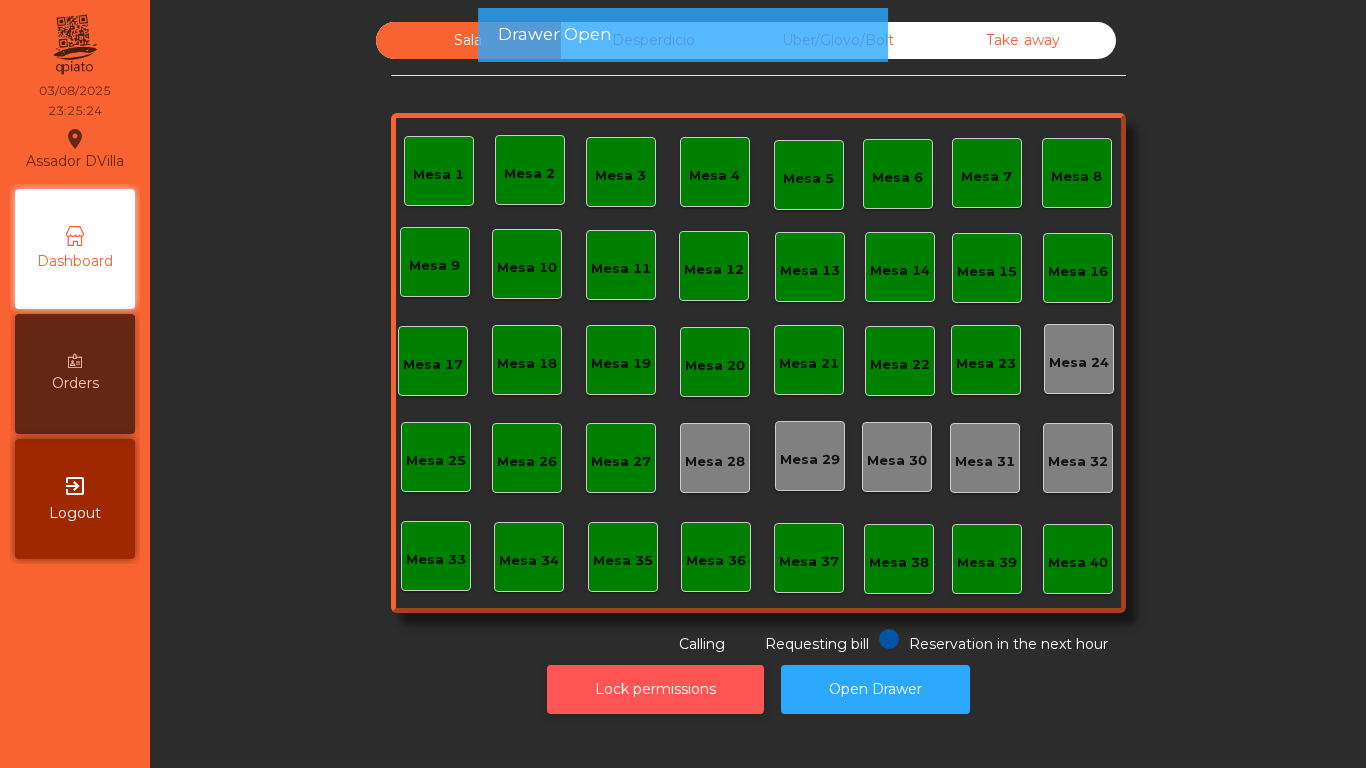 click on "Lock permissions" 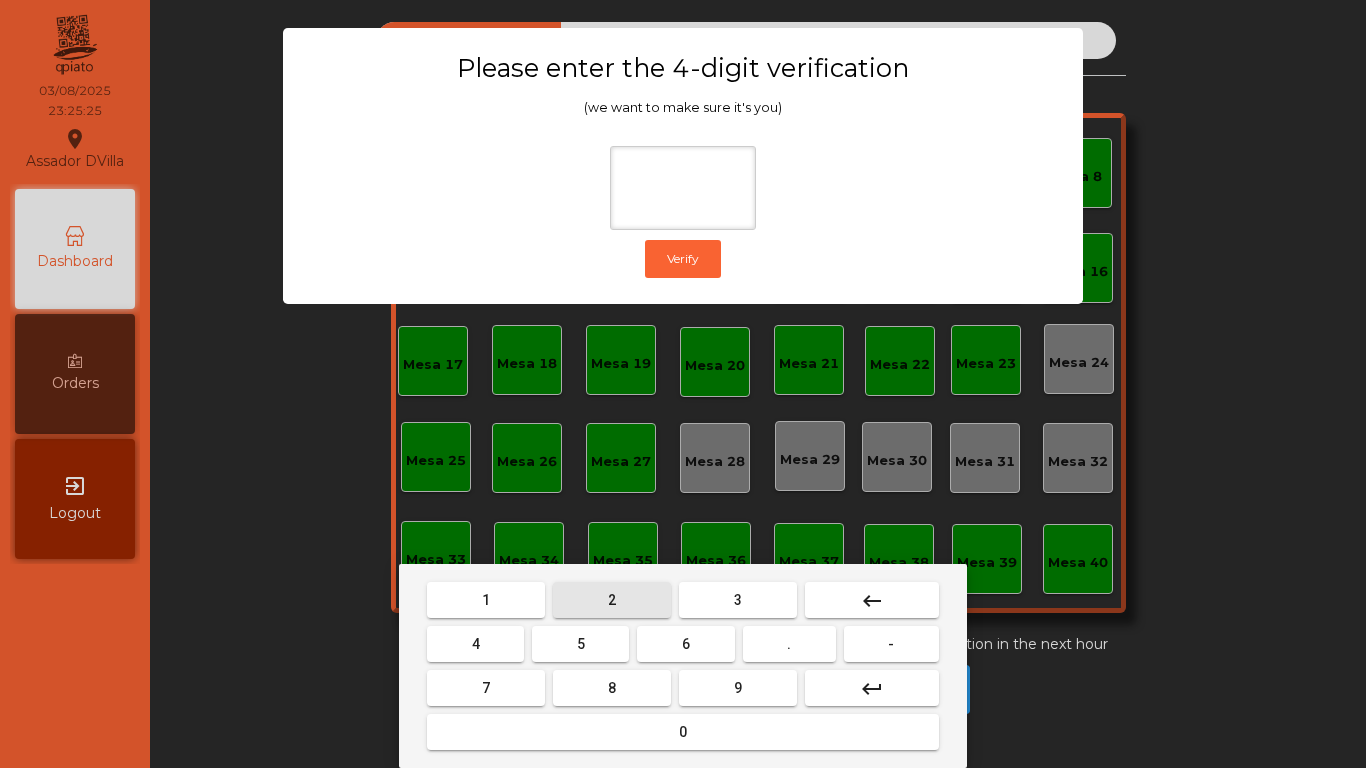 click on "2" at bounding box center (612, 600) 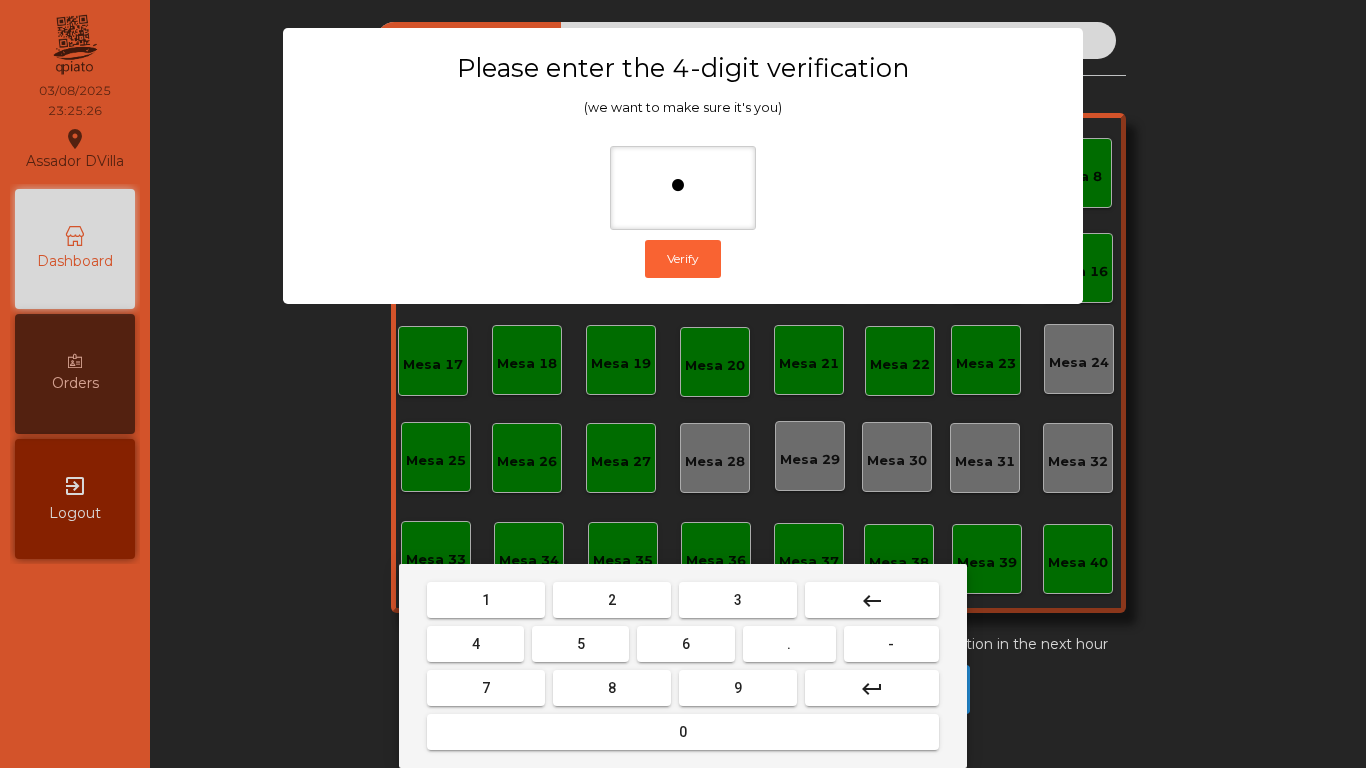 click on "4" at bounding box center [475, 644] 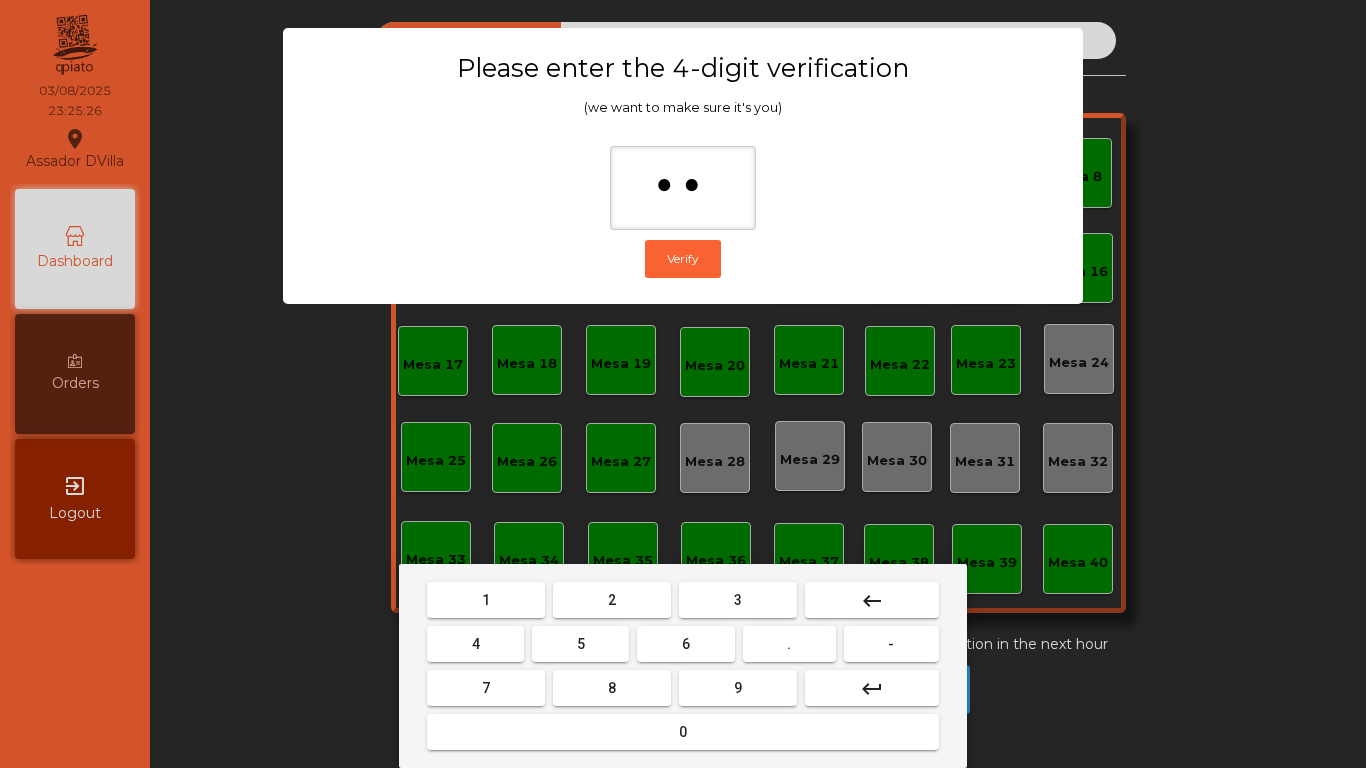 drag, startPoint x: 677, startPoint y: 644, endPoint x: 709, endPoint y: 669, distance: 40.60788 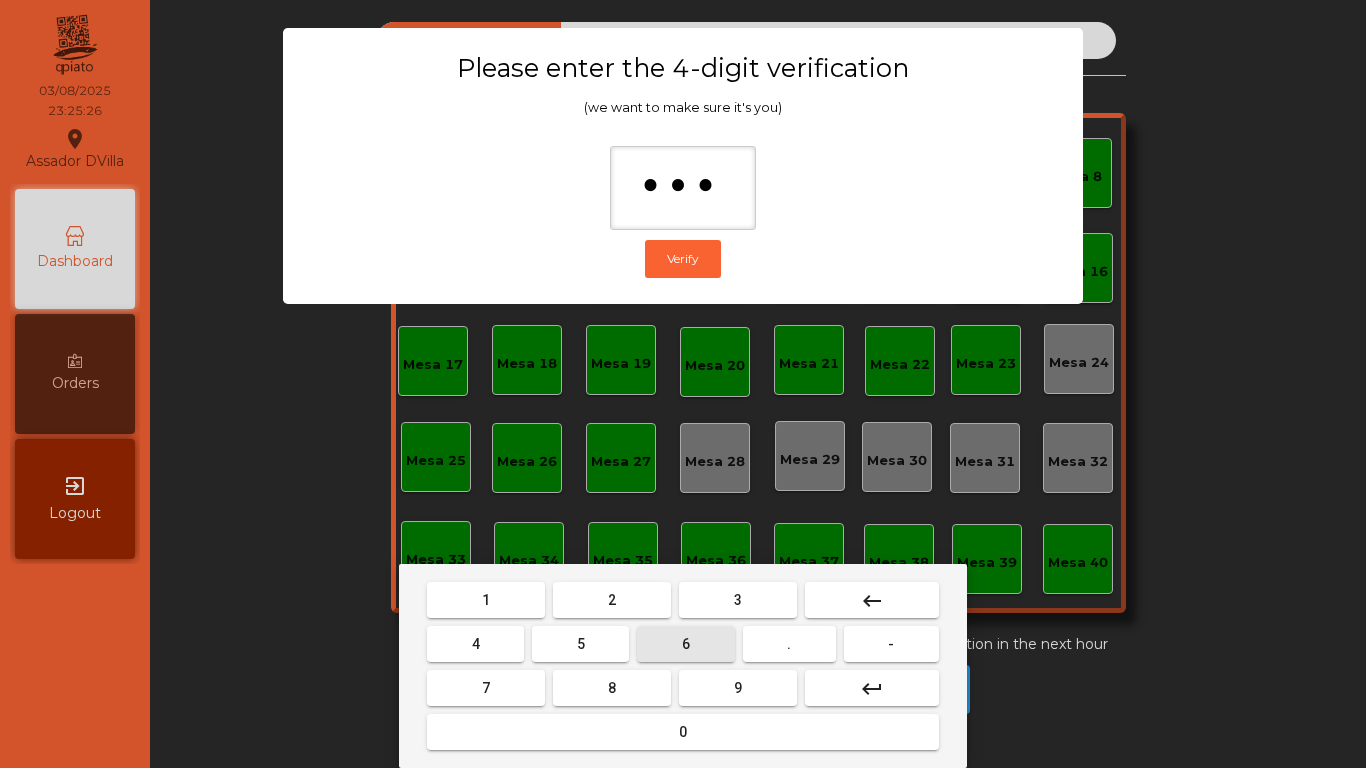 click on "9" at bounding box center (738, 688) 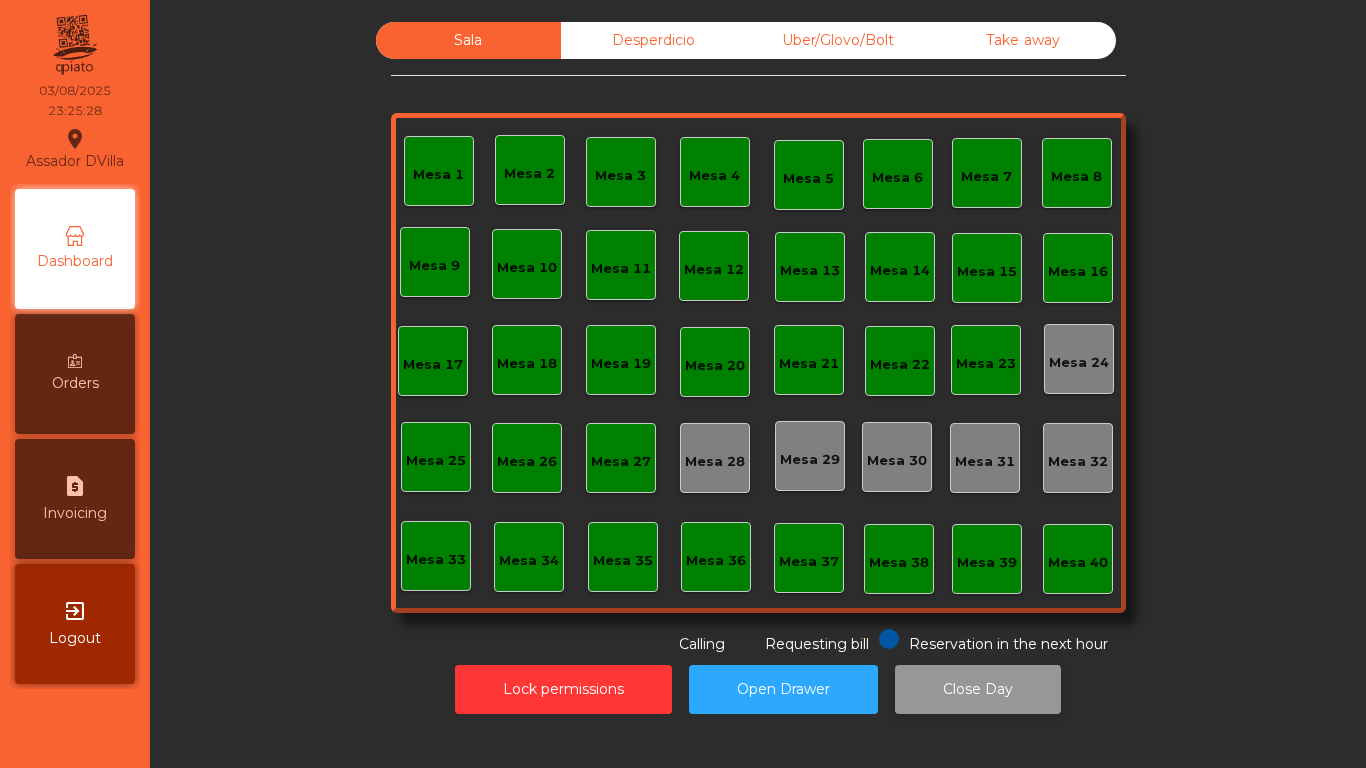 click on "Close Day" 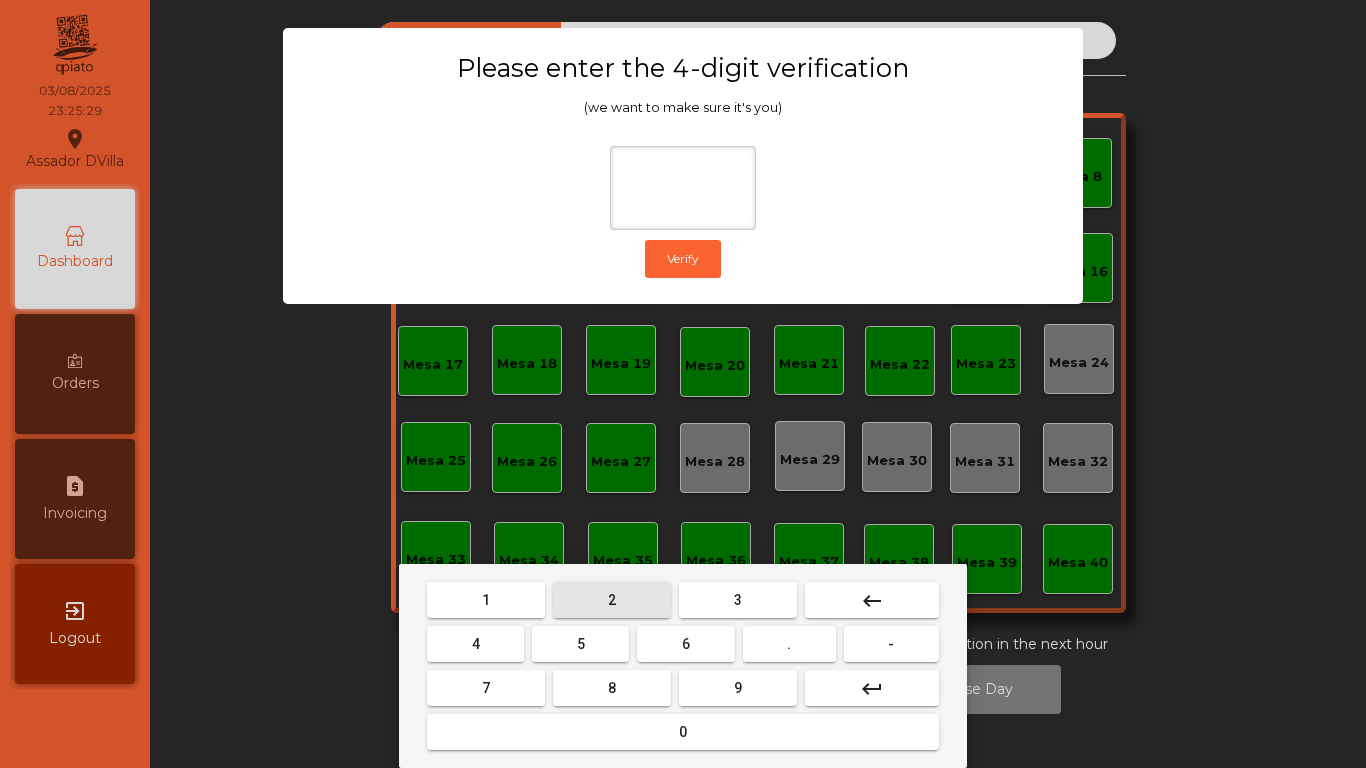 click on "2" at bounding box center [612, 600] 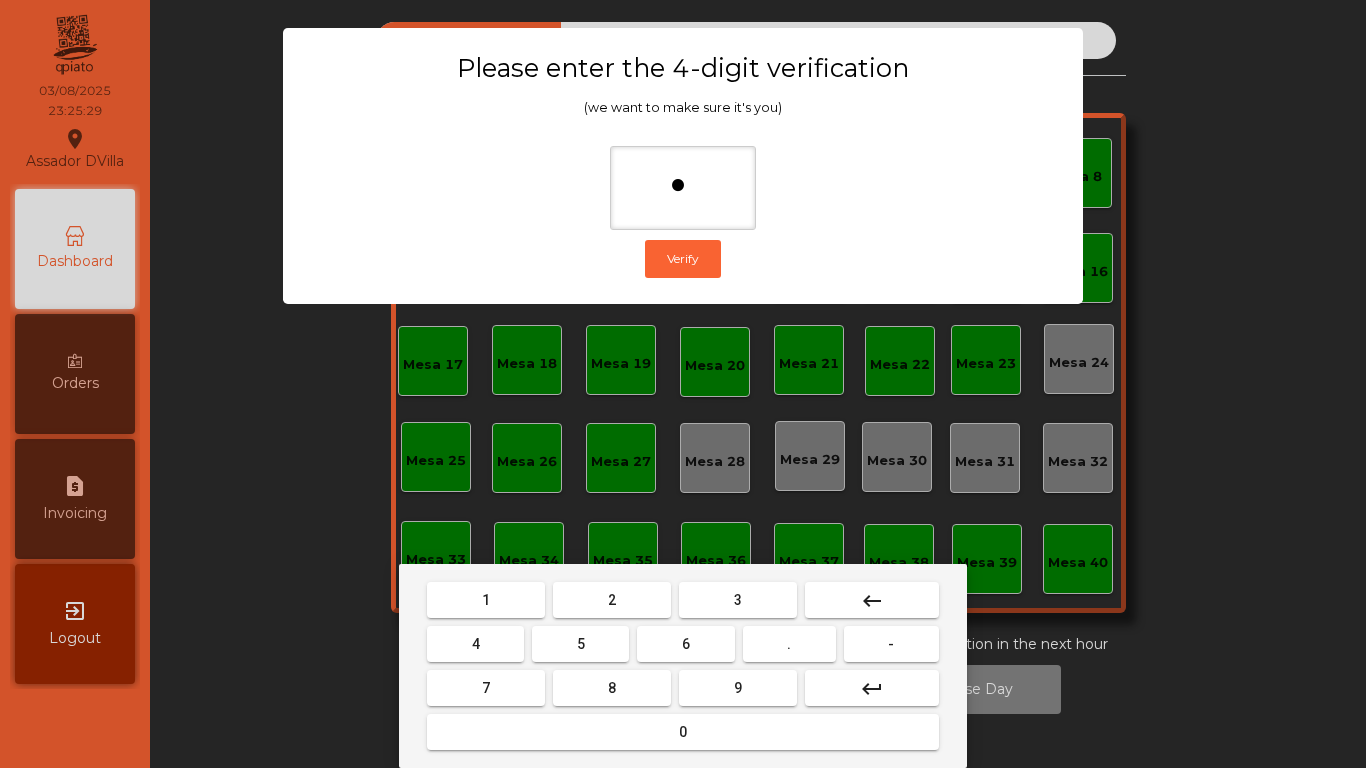 click on "4" at bounding box center (475, 644) 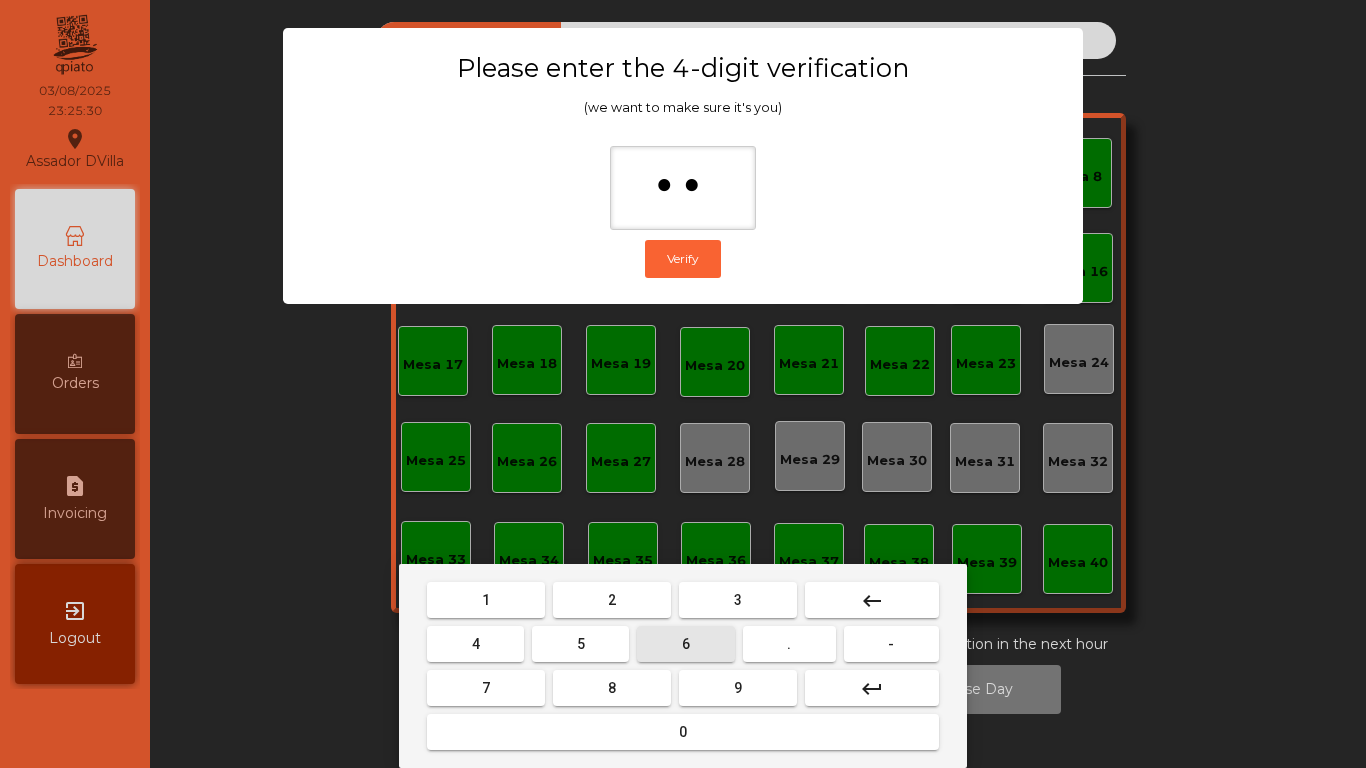 drag, startPoint x: 666, startPoint y: 647, endPoint x: 755, endPoint y: 706, distance: 106.78015 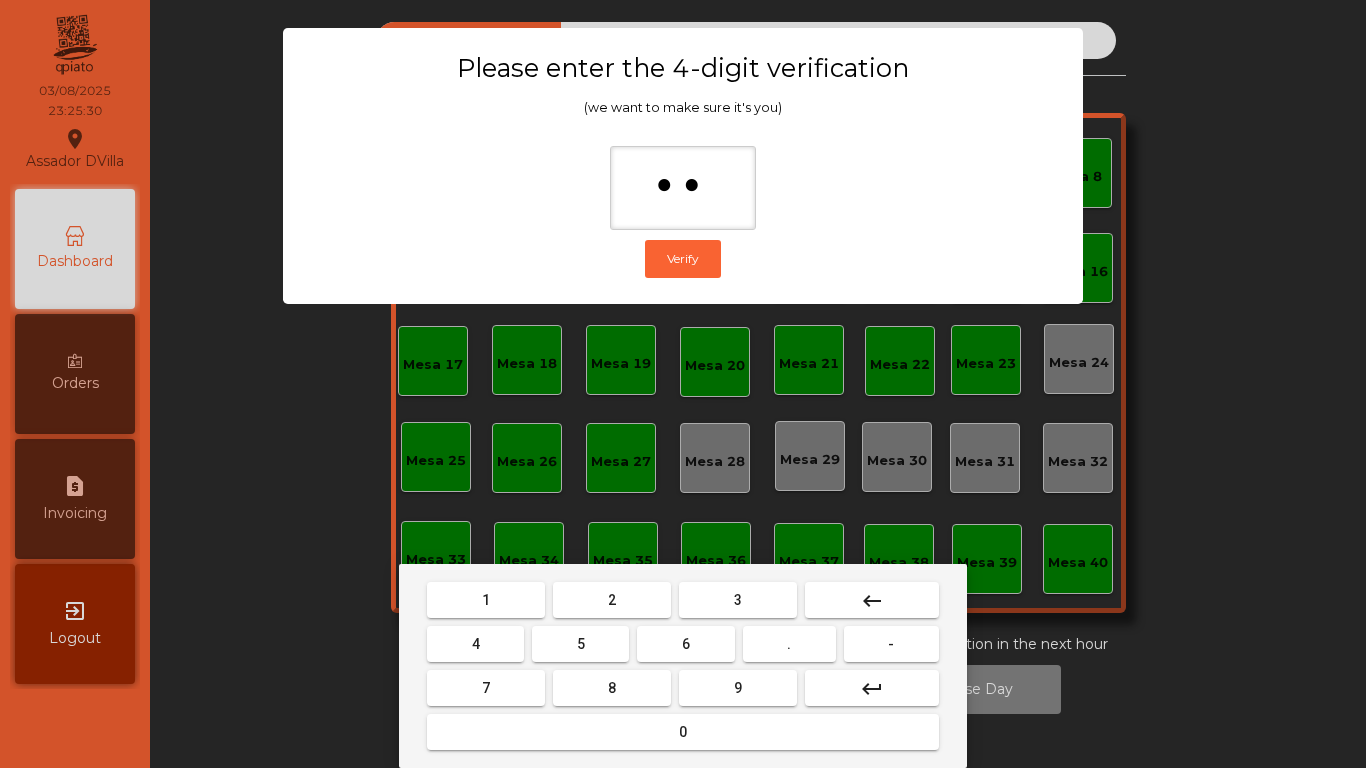 click on "9" at bounding box center [738, 688] 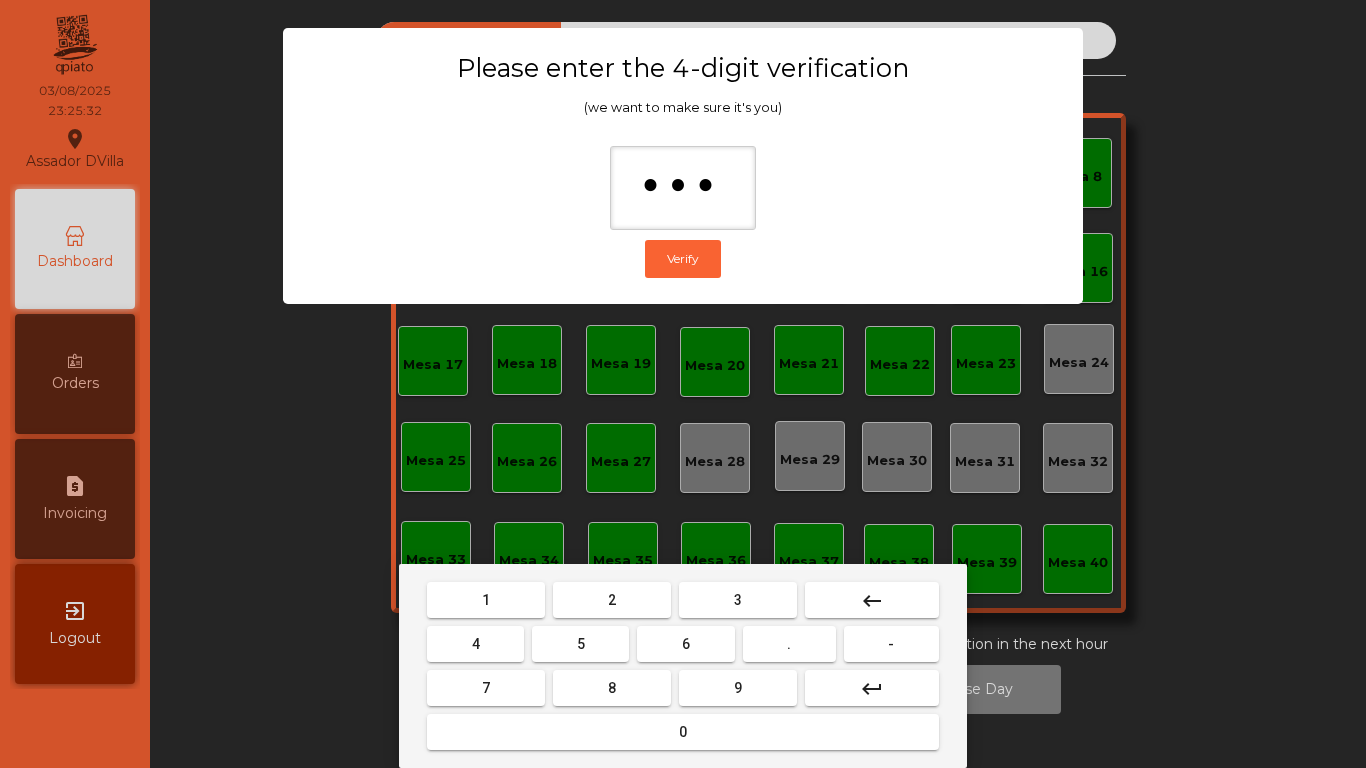 click on "keyboard_backspace" at bounding box center [872, 601] 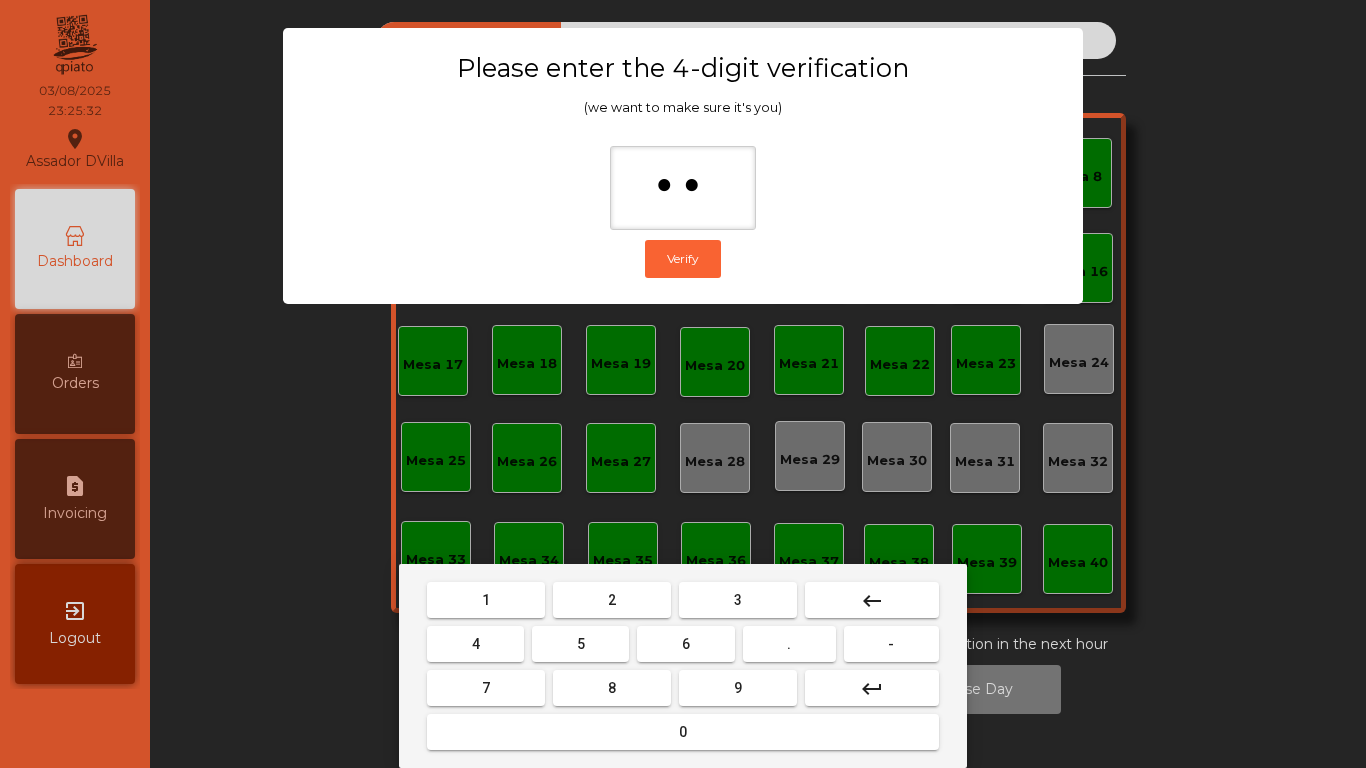 click on "keyboard_backspace" at bounding box center (872, 601) 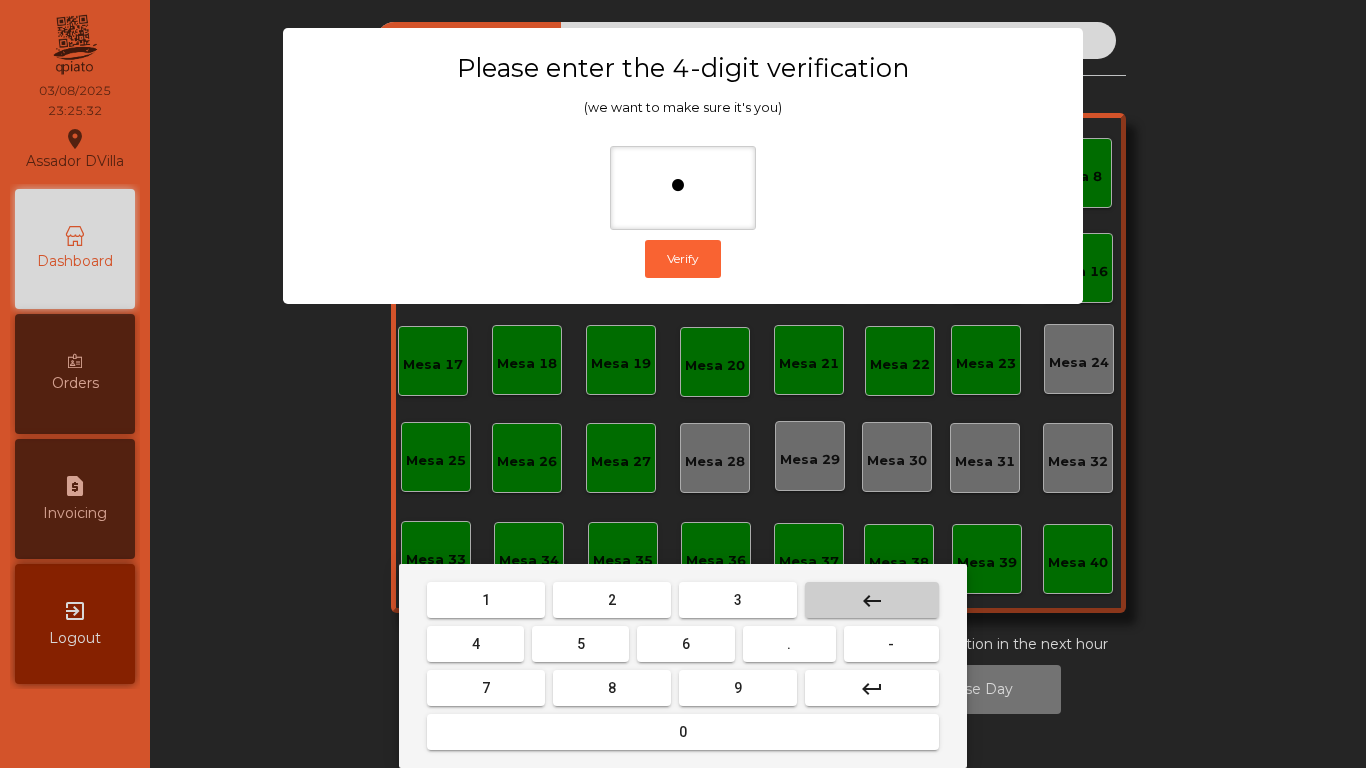 click on "keyboard_backspace" at bounding box center (872, 601) 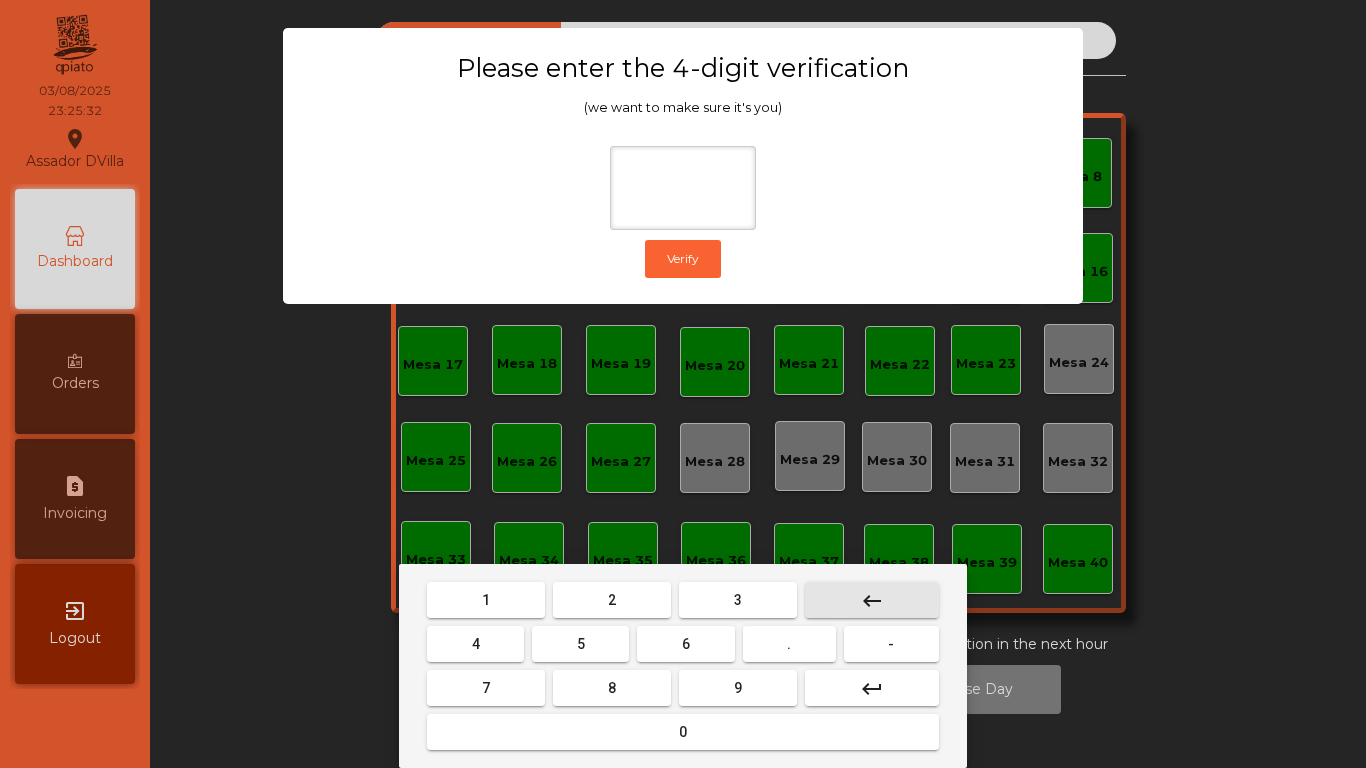 click on "keyboard_backspace" at bounding box center [872, 600] 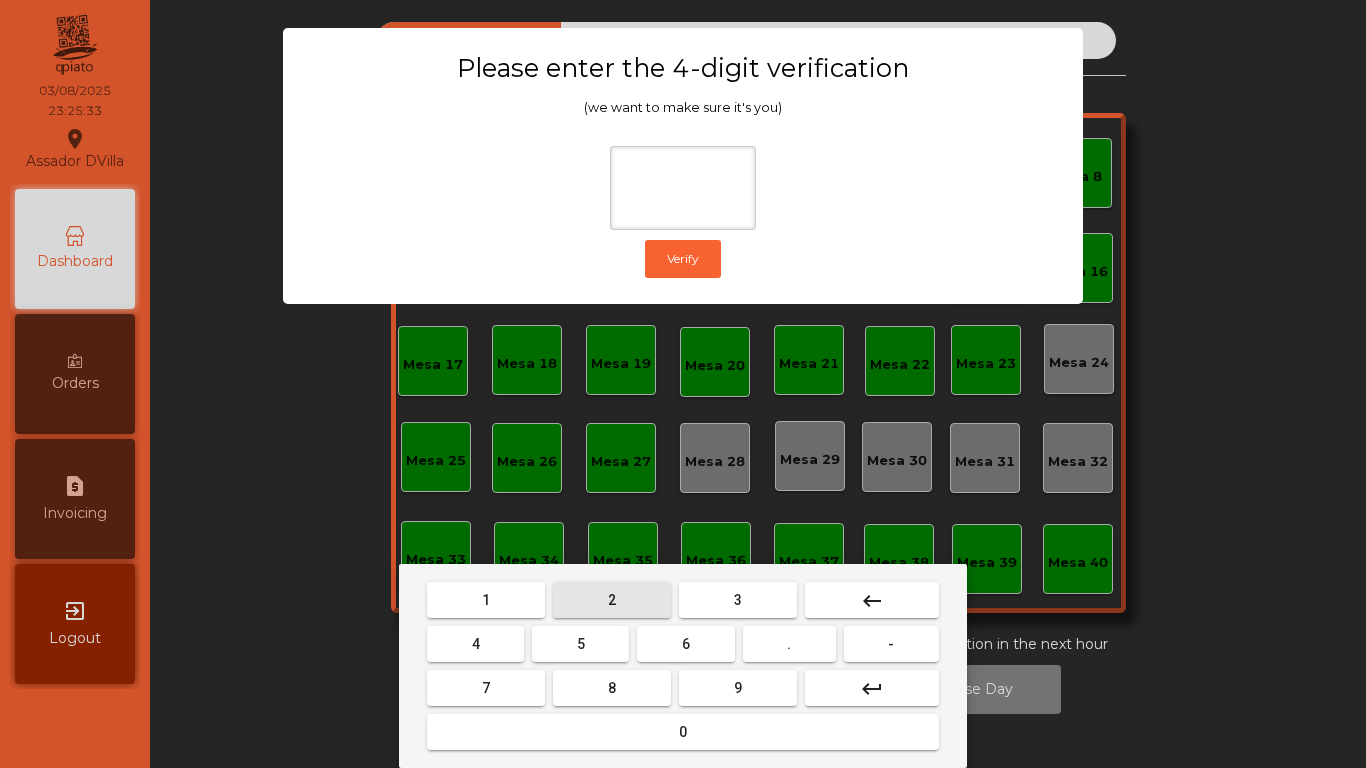 click on "2" at bounding box center [612, 600] 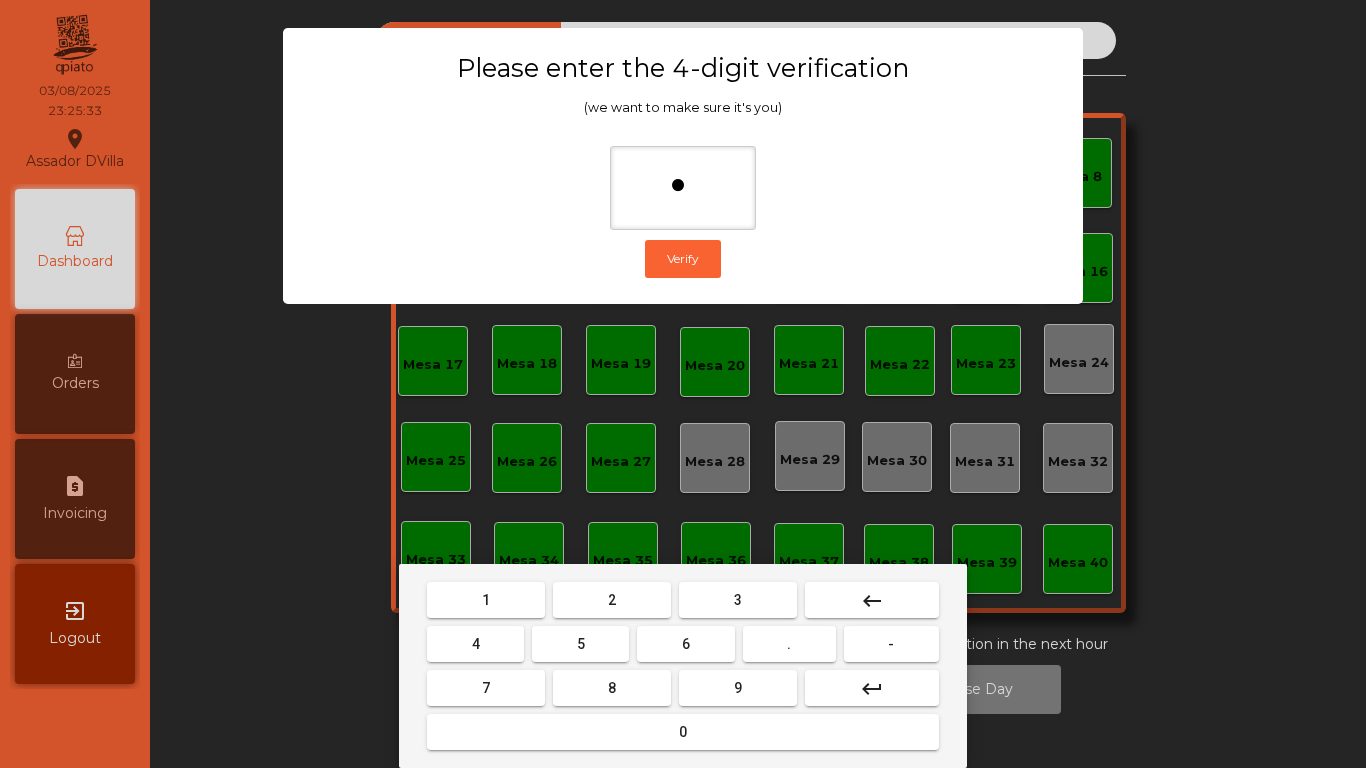 click on "4" at bounding box center [475, 644] 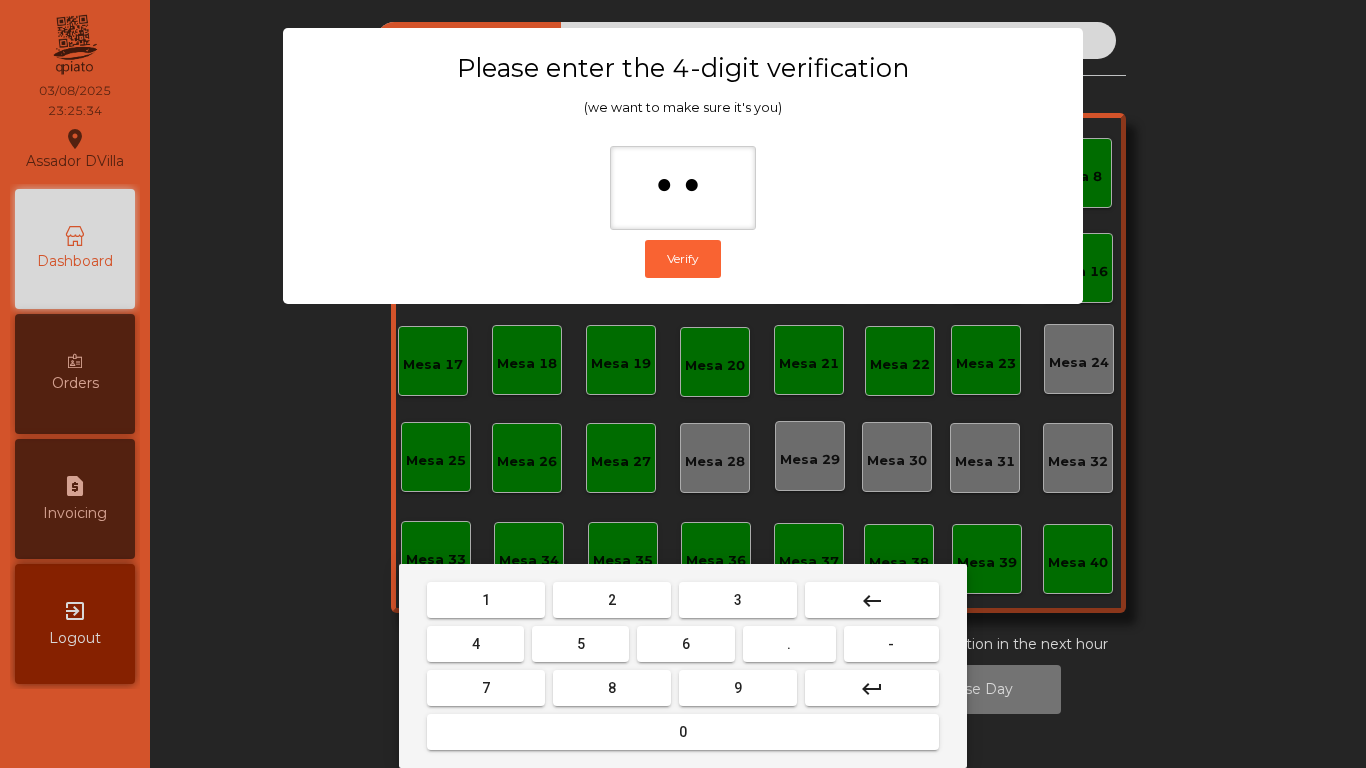 click on "6" at bounding box center (685, 644) 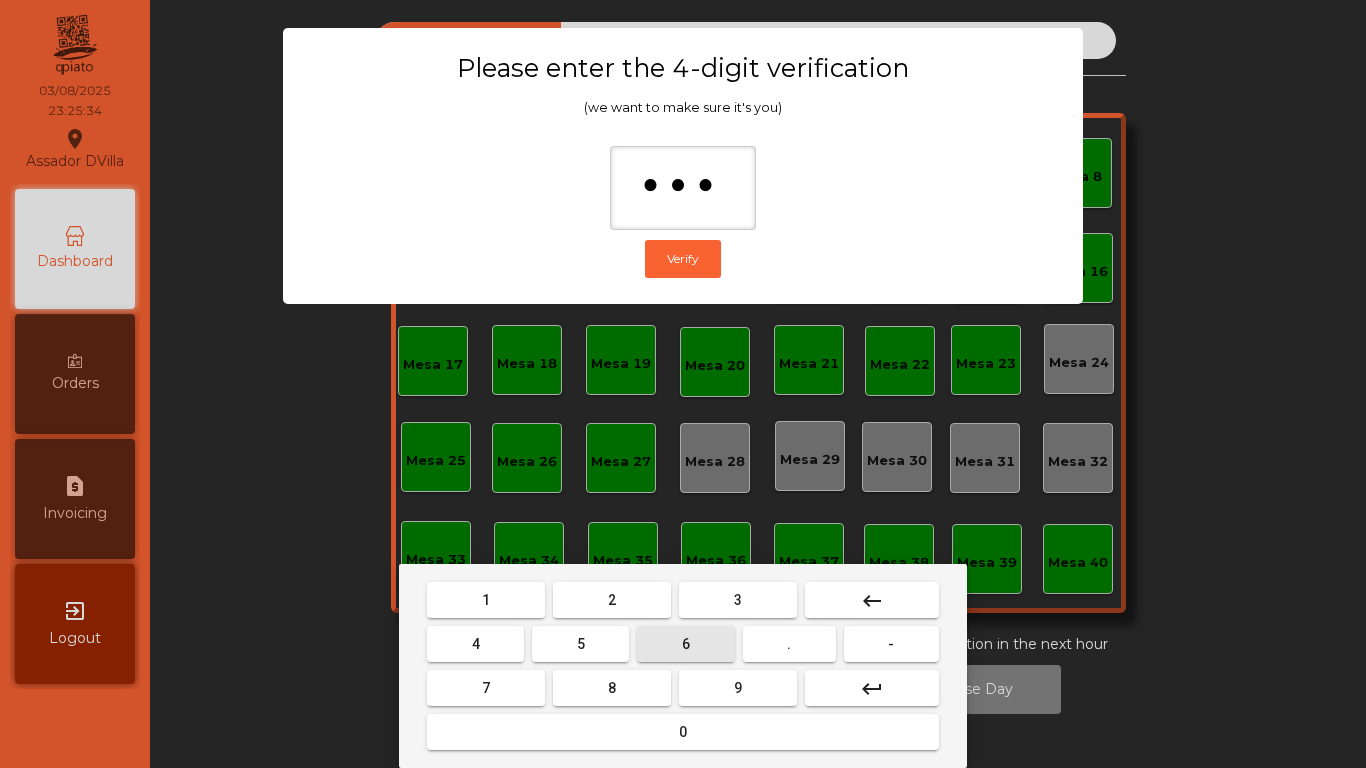 click on "9" at bounding box center [738, 688] 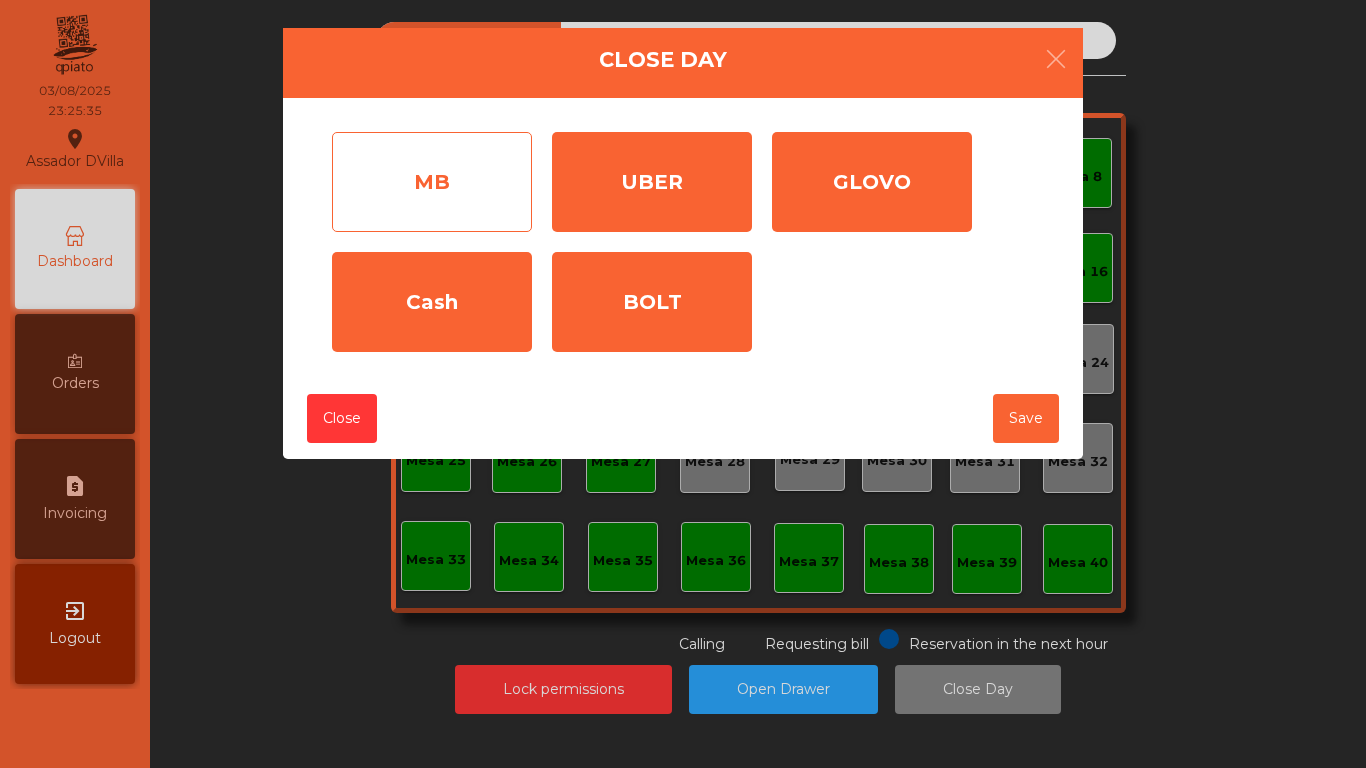 click on "MB" 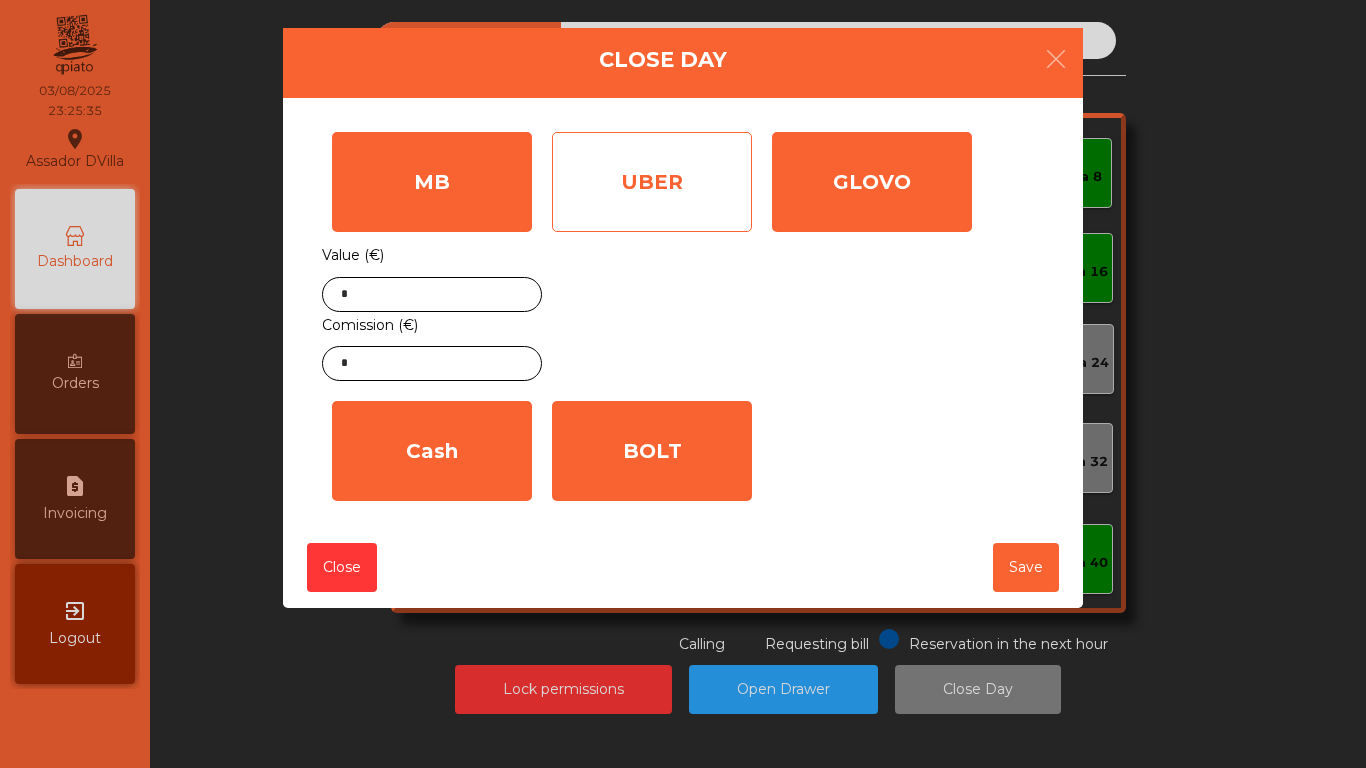 drag, startPoint x: 640, startPoint y: 199, endPoint x: 741, endPoint y: 224, distance: 104.048065 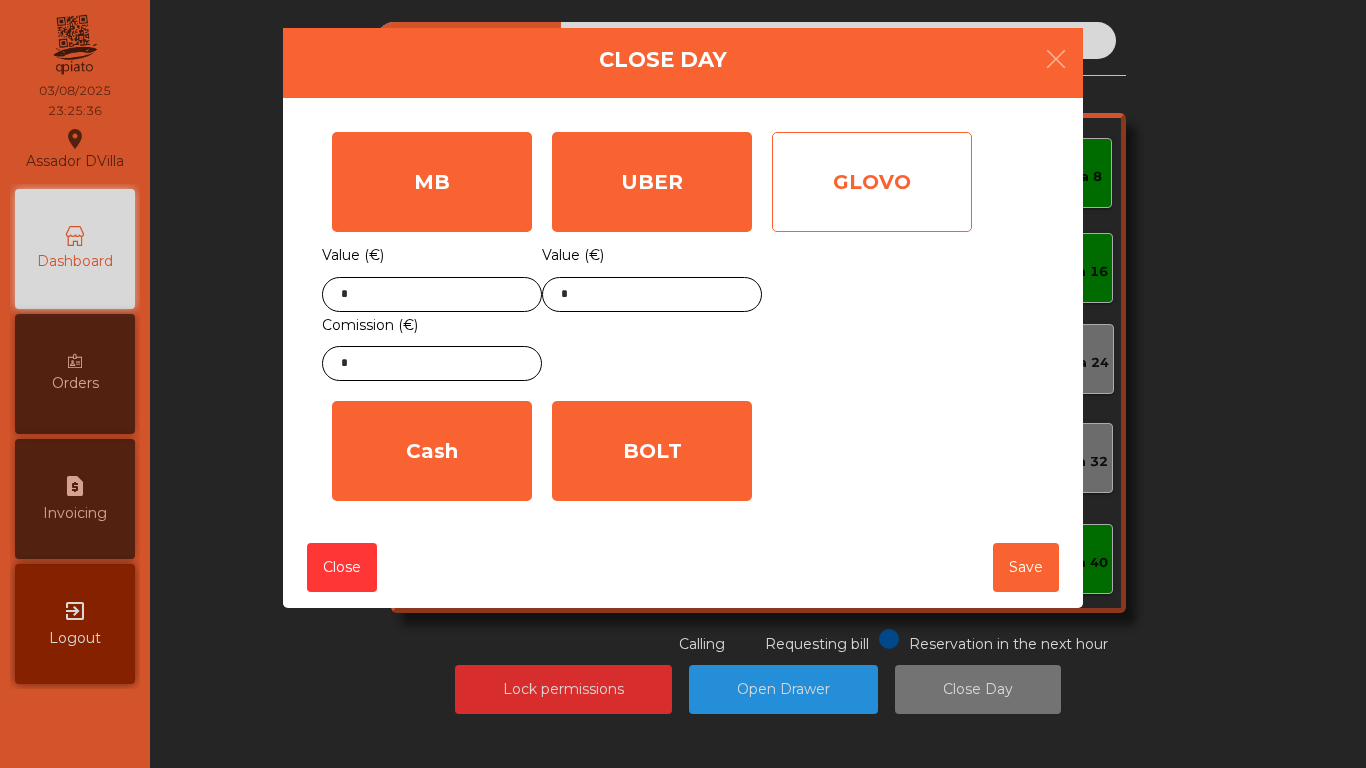 click on "GLOVO" 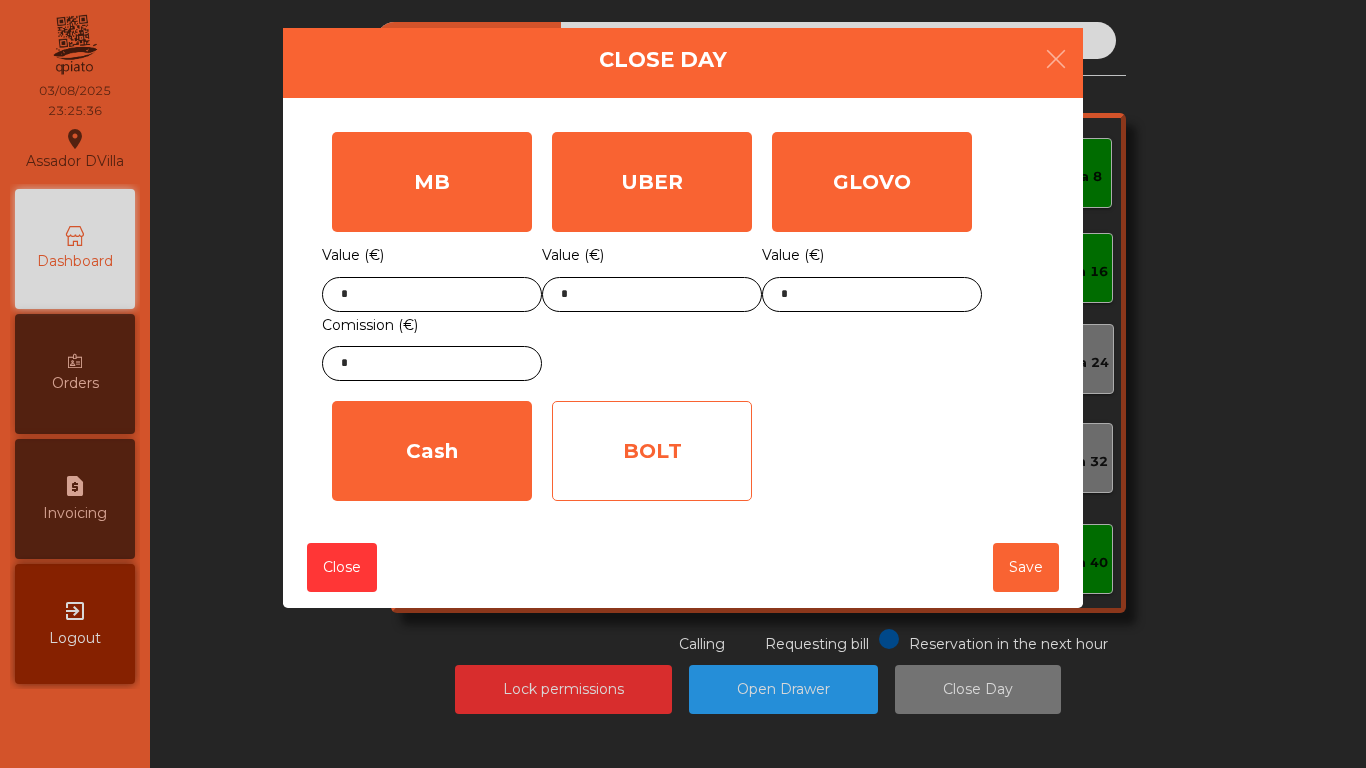 click on "BOLT" 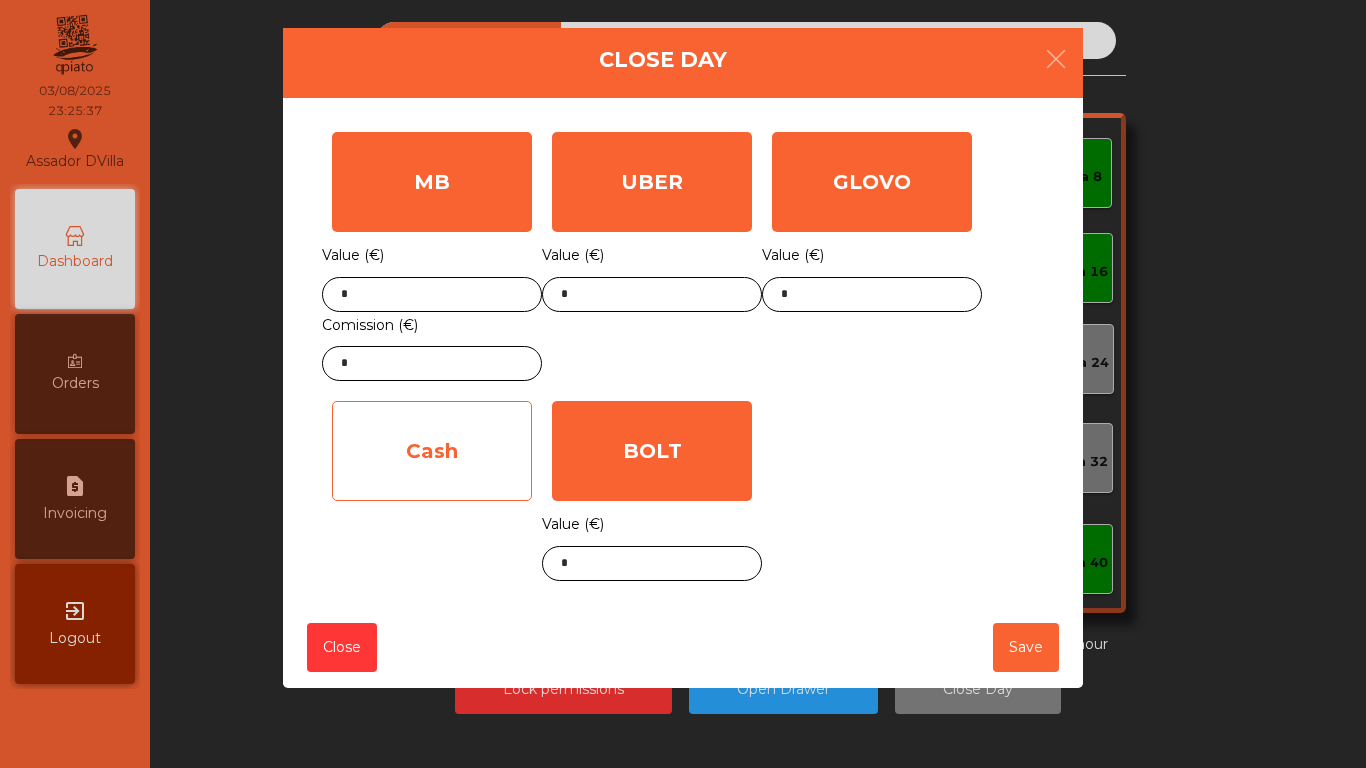 click on "Cash" 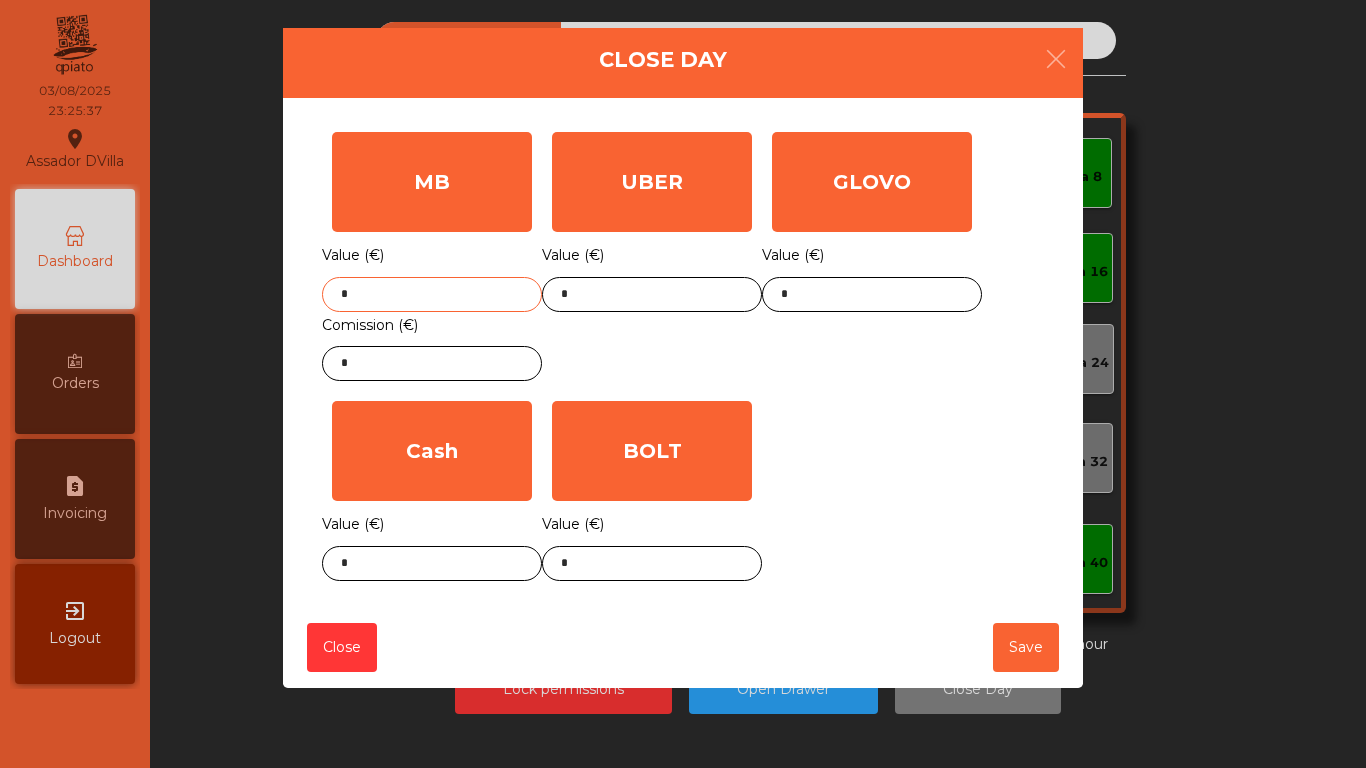 click on "*" 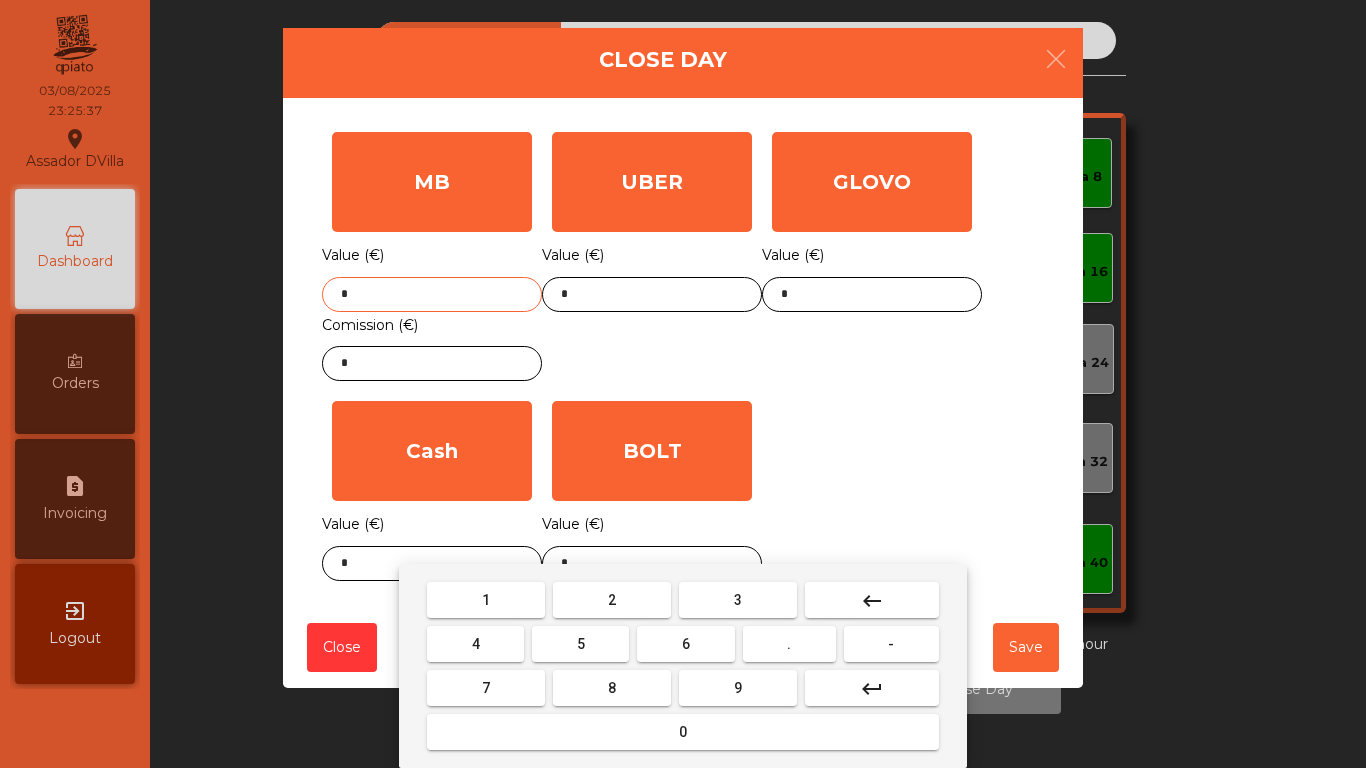 click on "*" 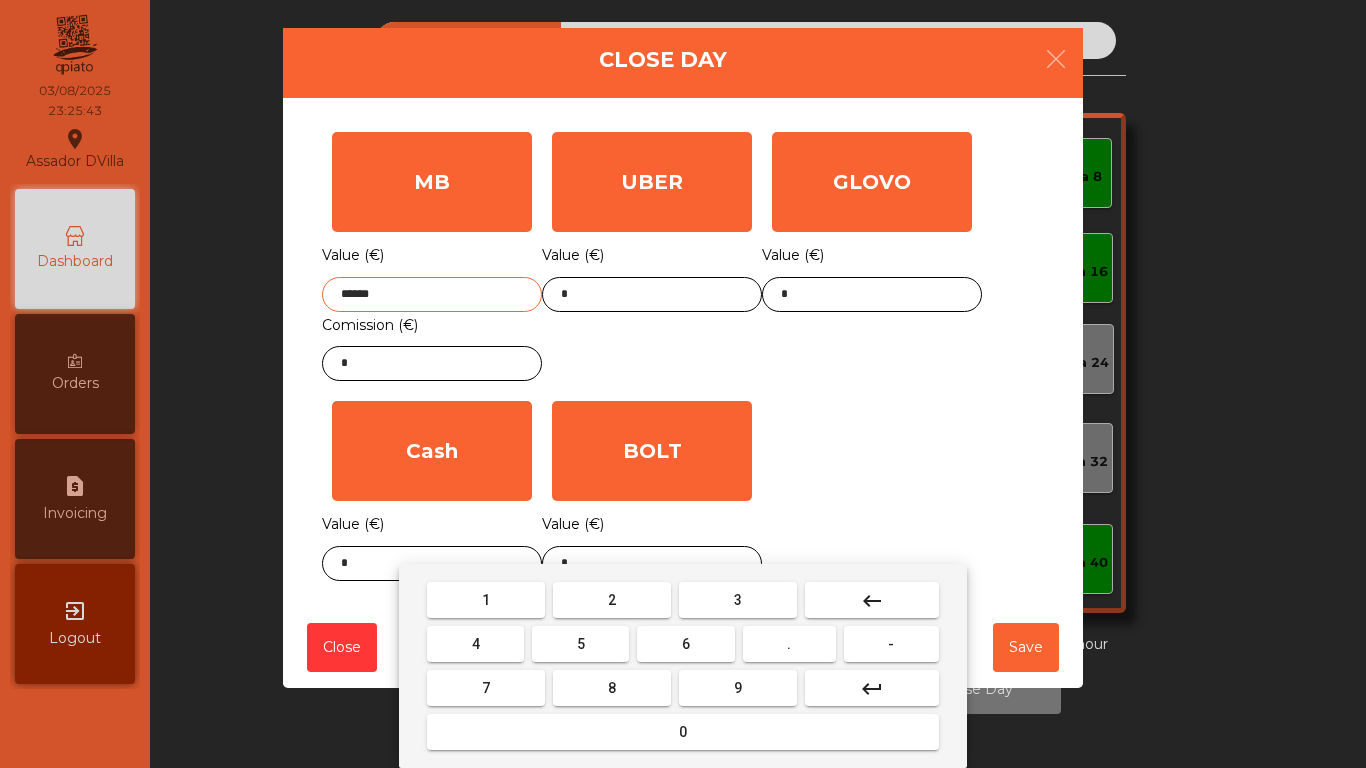 type on "******" 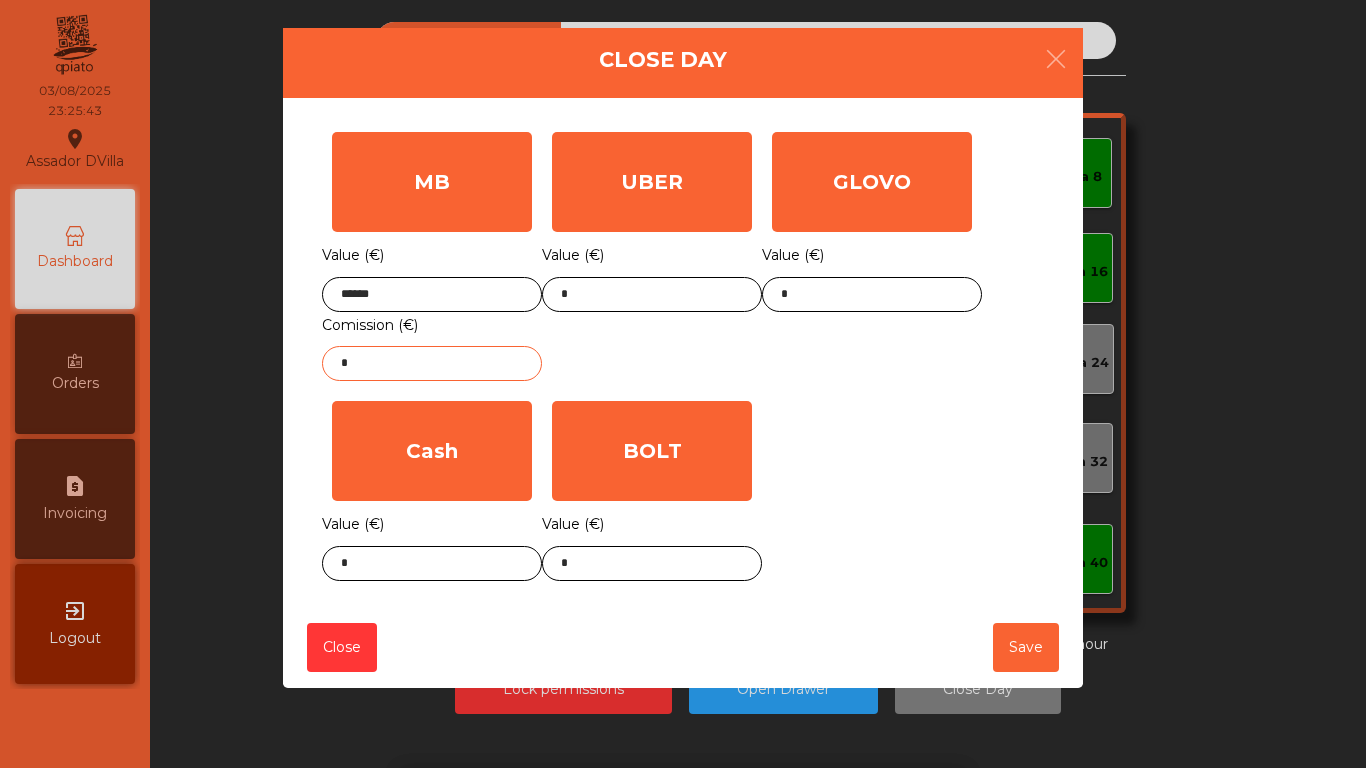 click on "*" 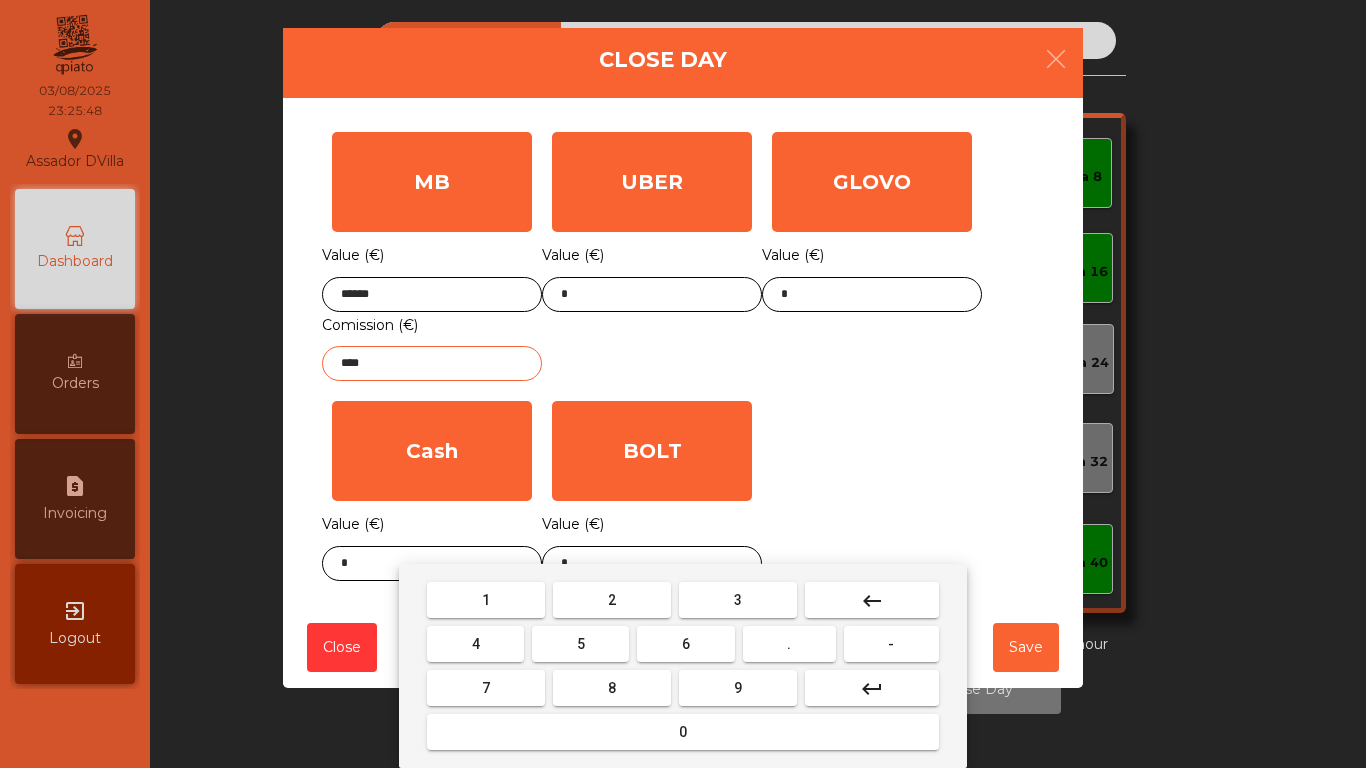 type on "****" 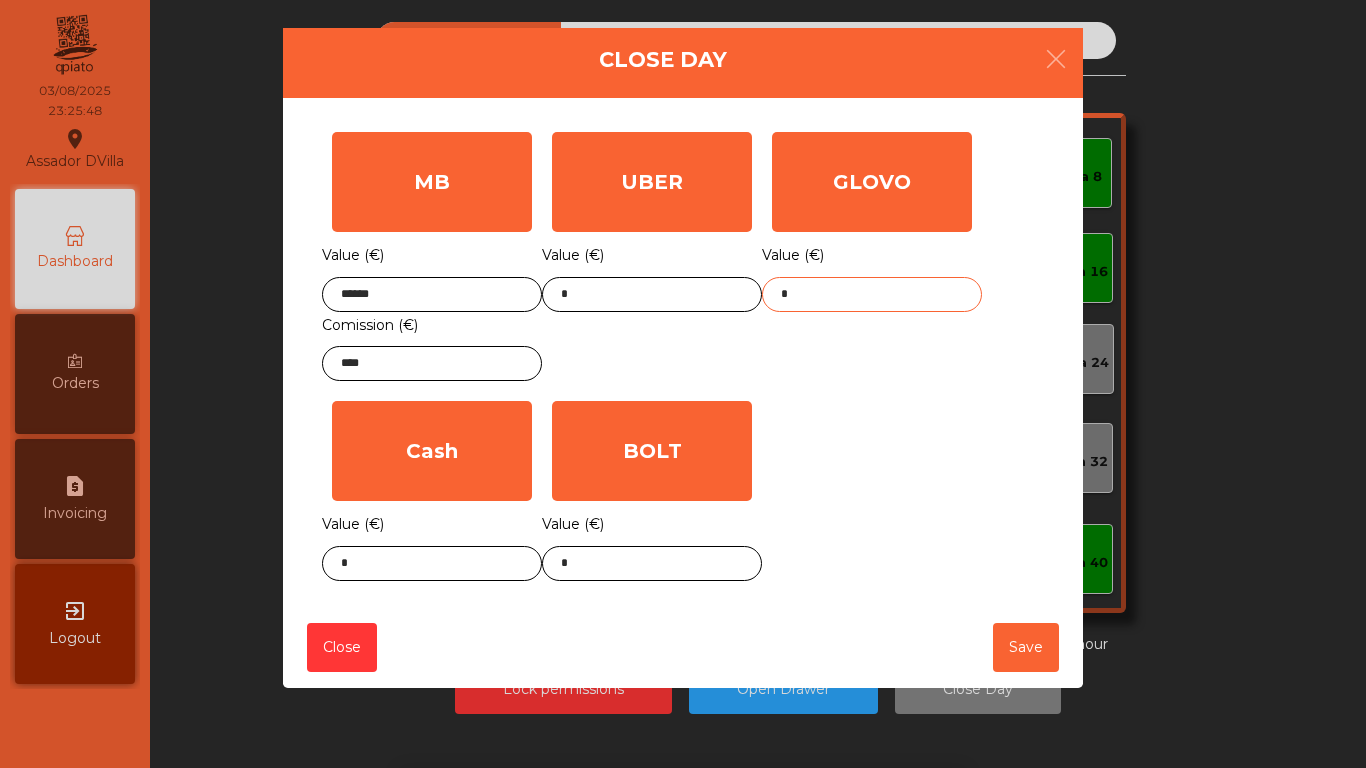 click on "*" 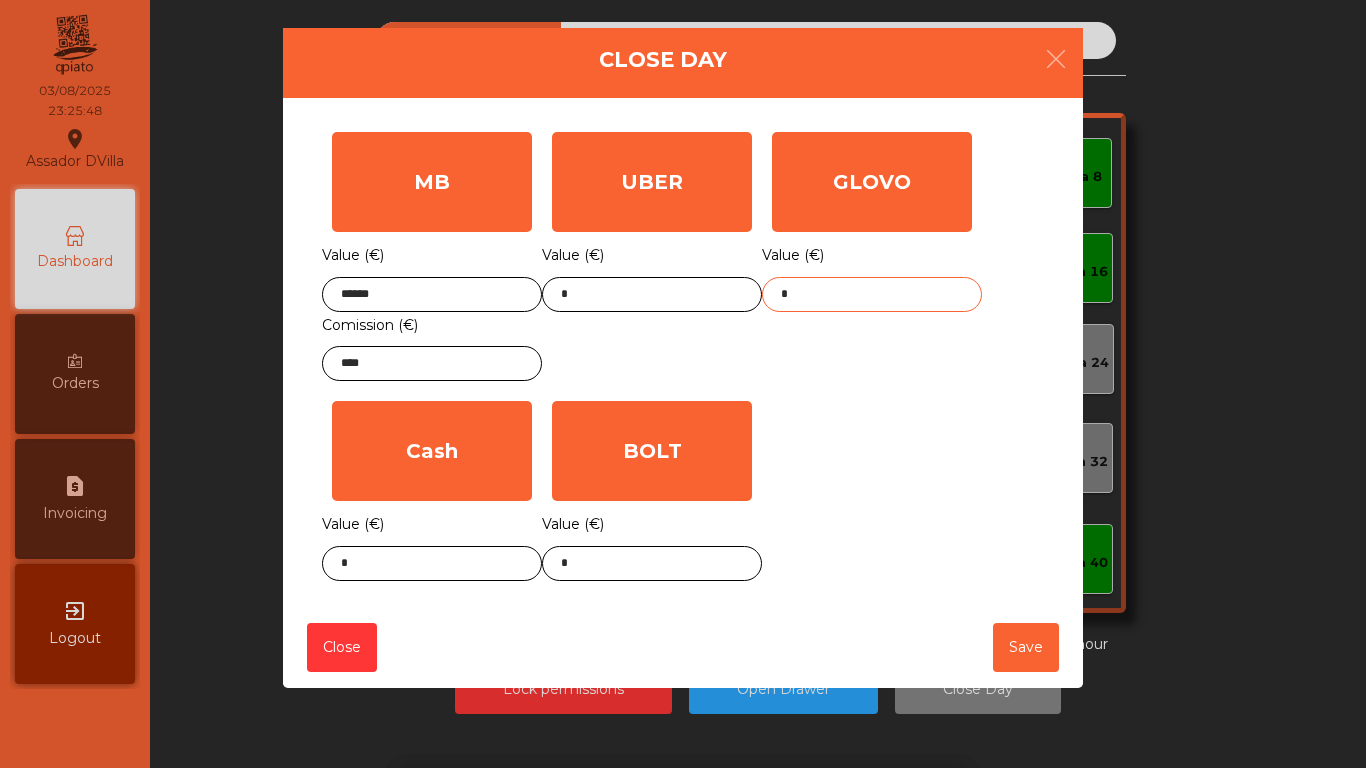 click on "*" 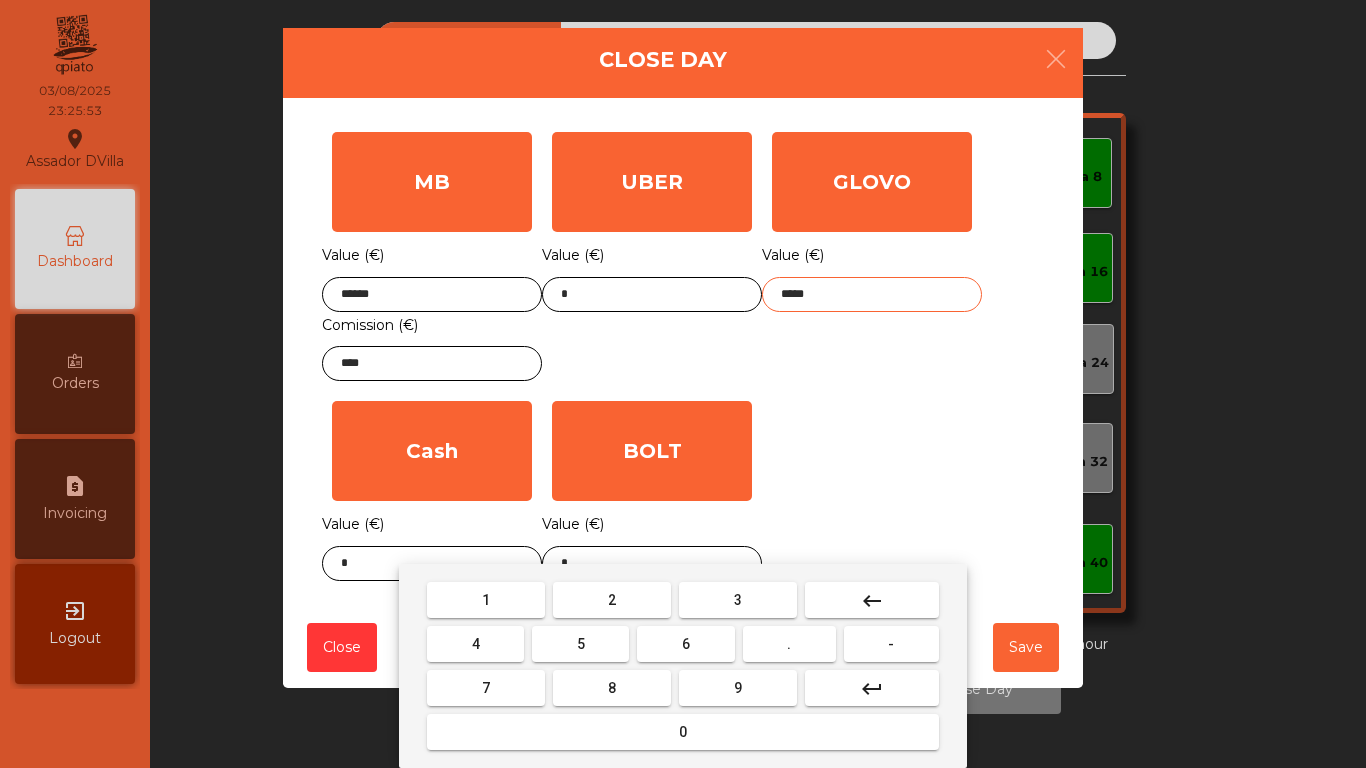 type on "*****" 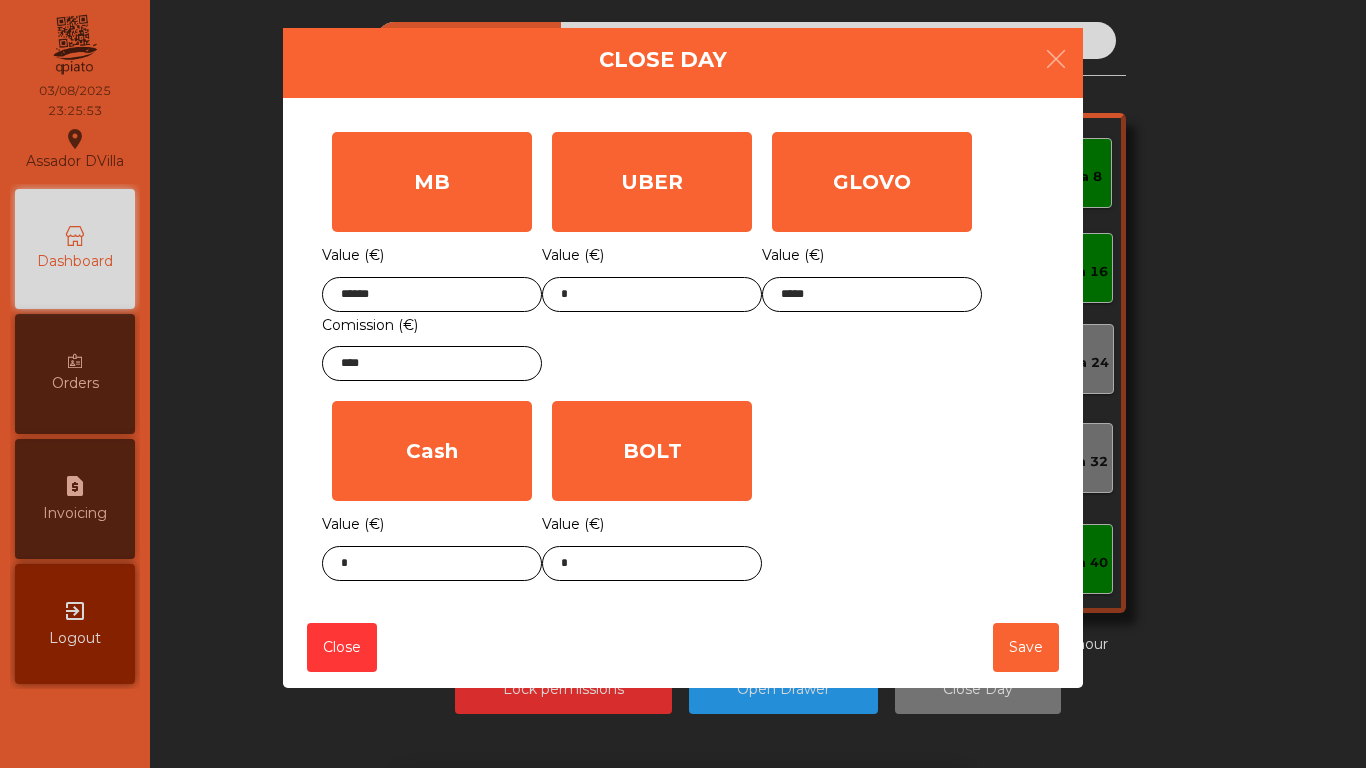 drag, startPoint x: 875, startPoint y: 414, endPoint x: 581, endPoint y: 596, distance: 345.7745 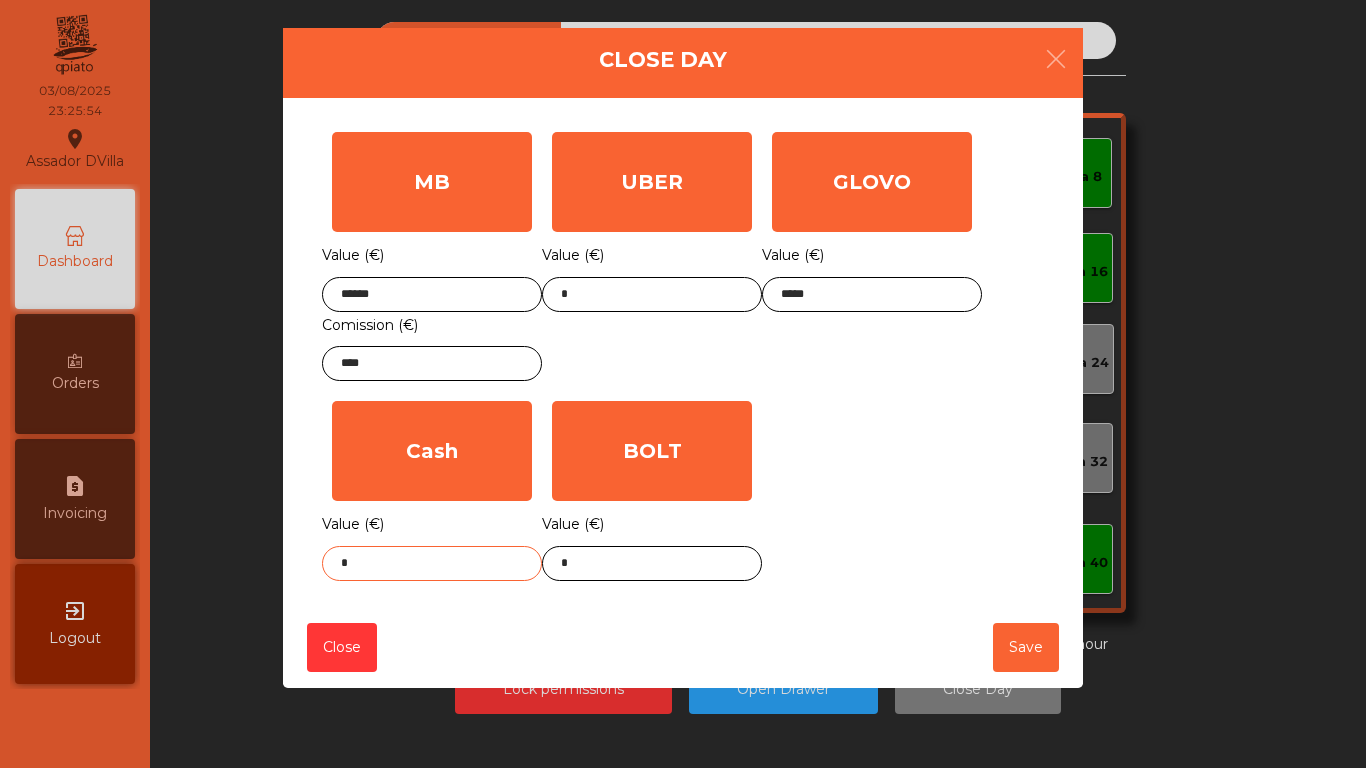 click on "*" 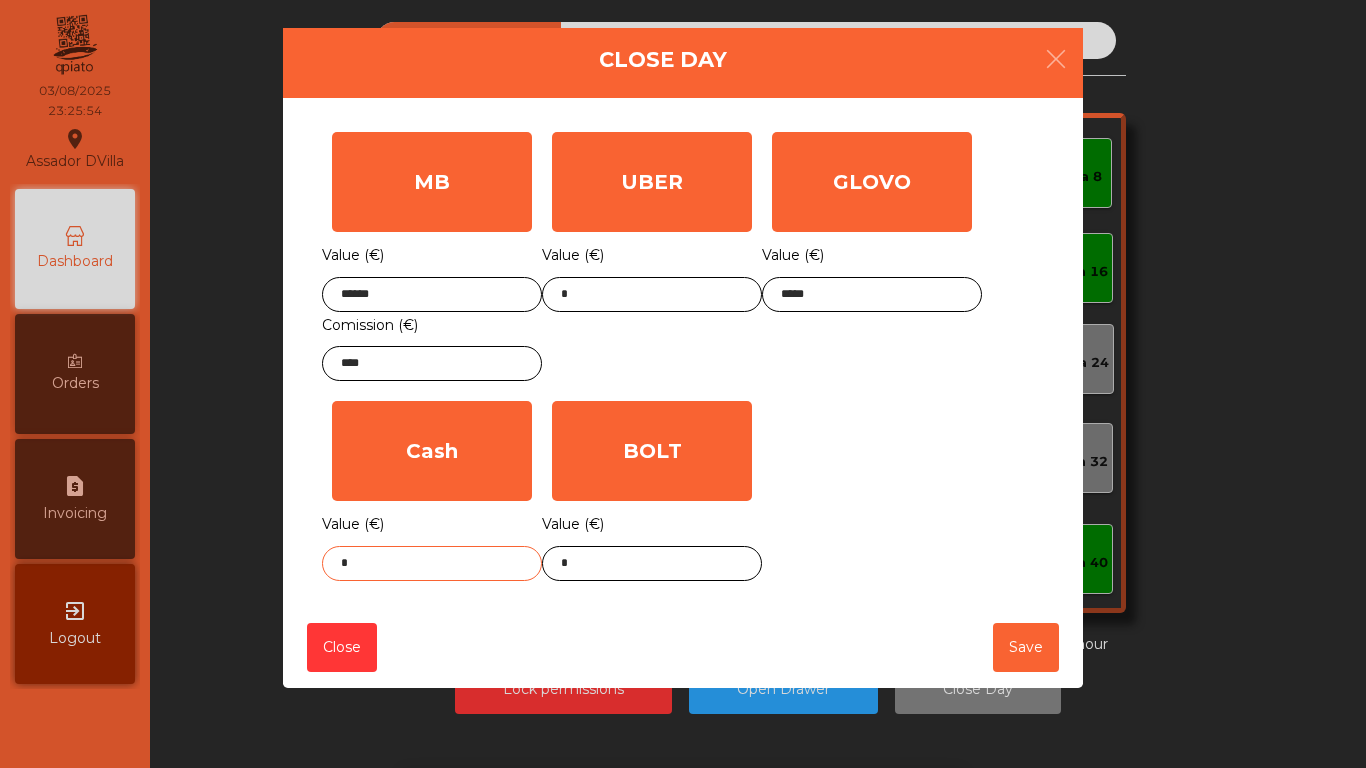 click on "*" 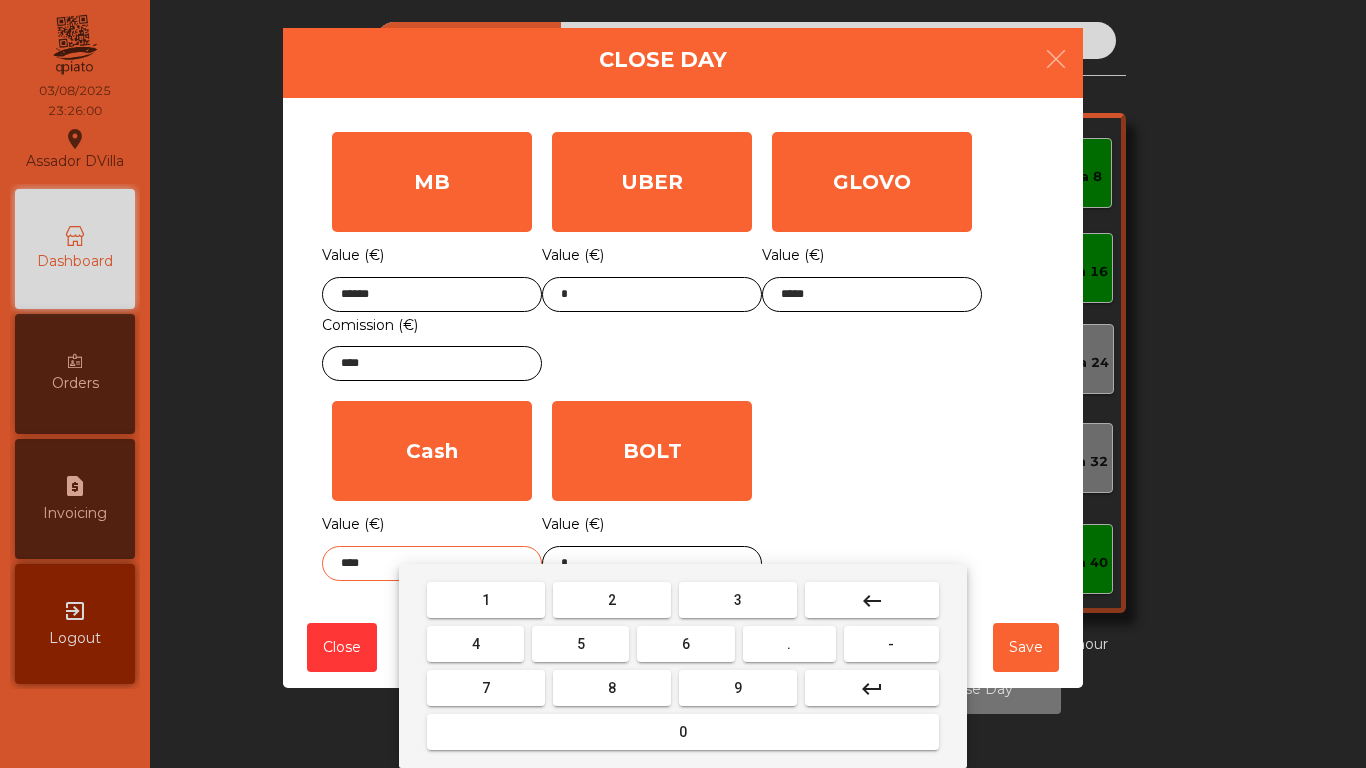 type on "****" 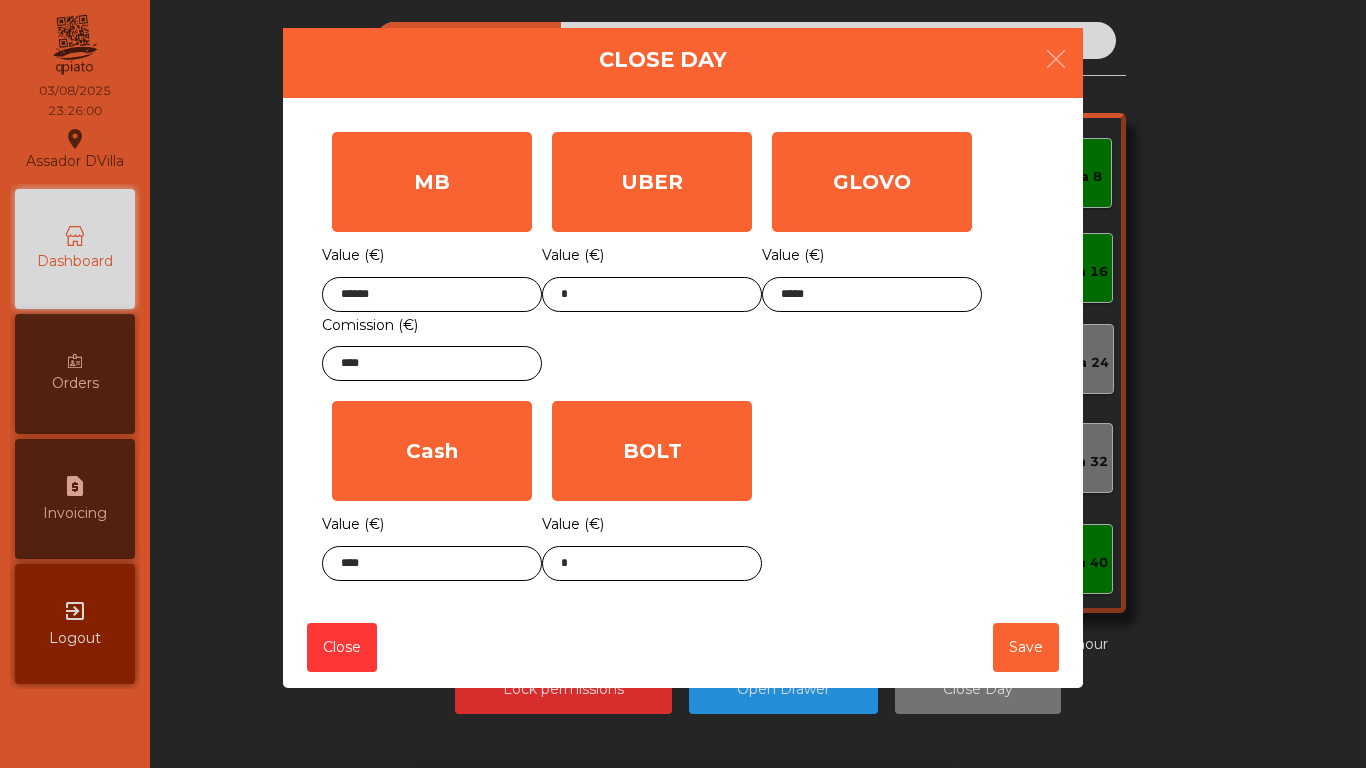 click on "MB  Value (€) ****** Comission (€) ****  UBER  Value (€) *  GLOVO  Value (€) *****  Cash  Value (€) ****  BOLT  Value (€) *" 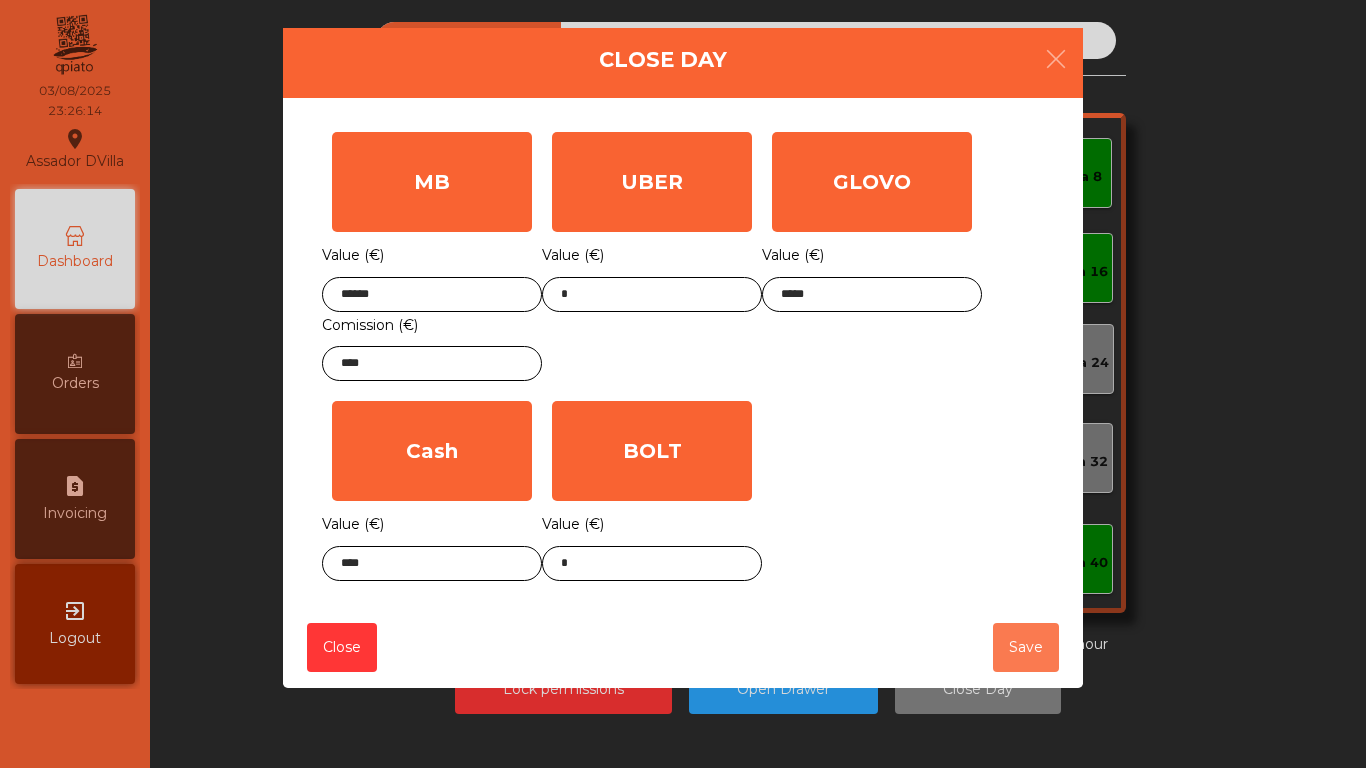 click on "Save" 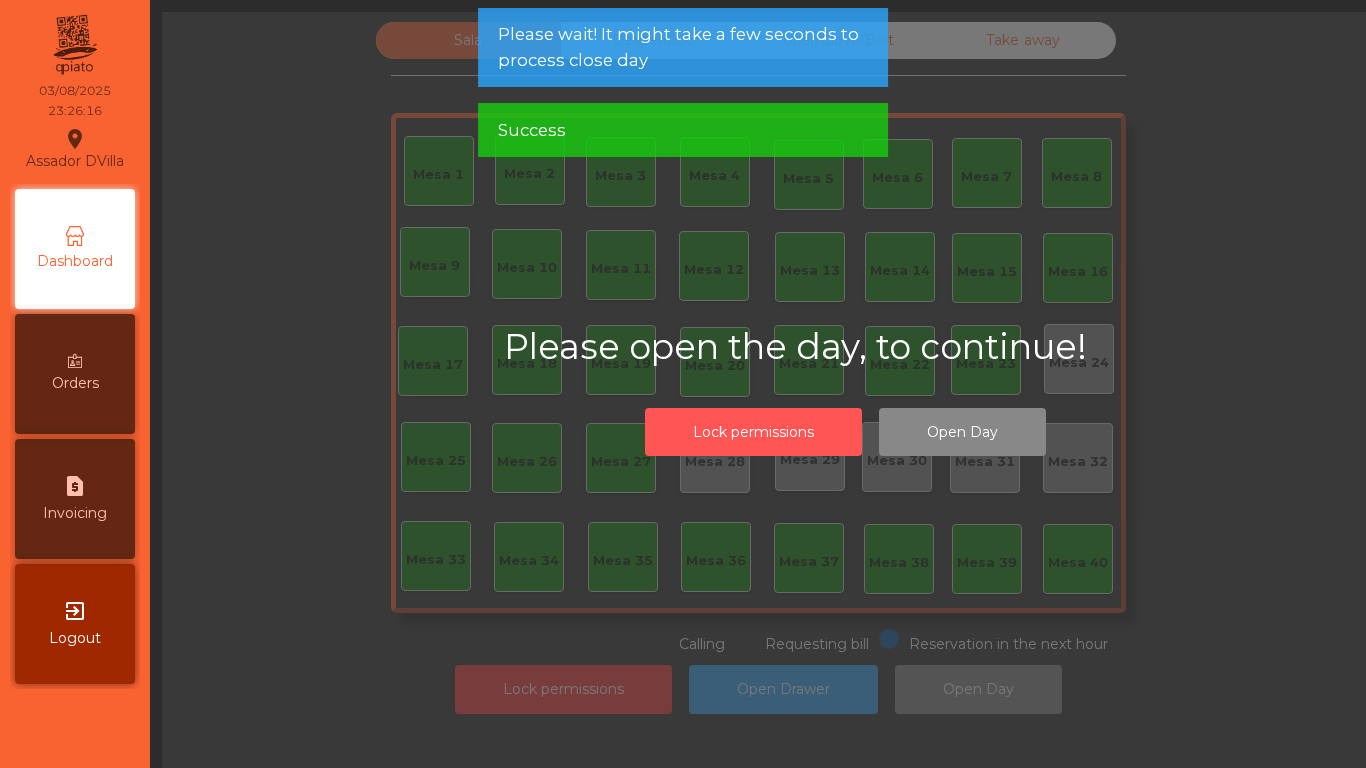 click on "Lock permissions" 